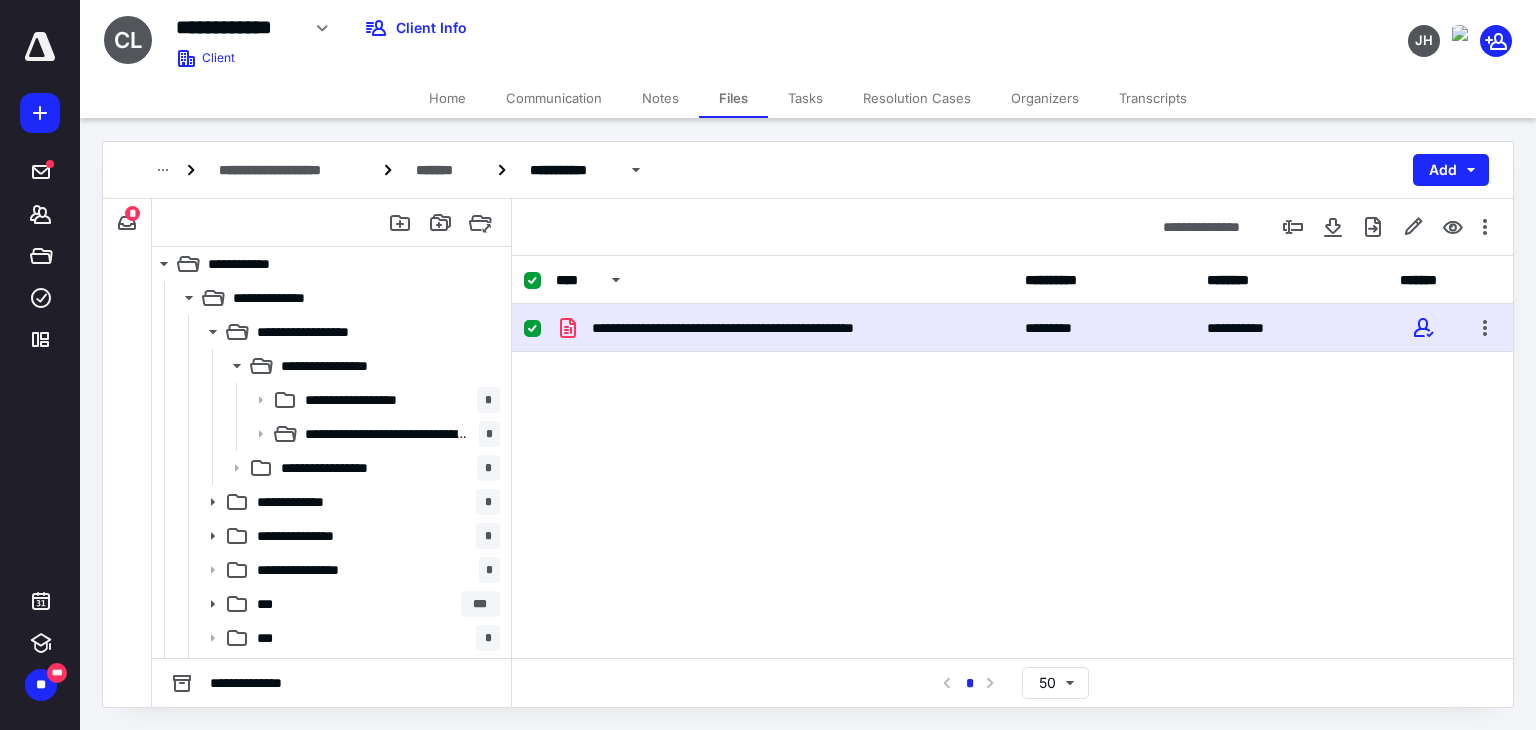 scroll, scrollTop: 0, scrollLeft: 0, axis: both 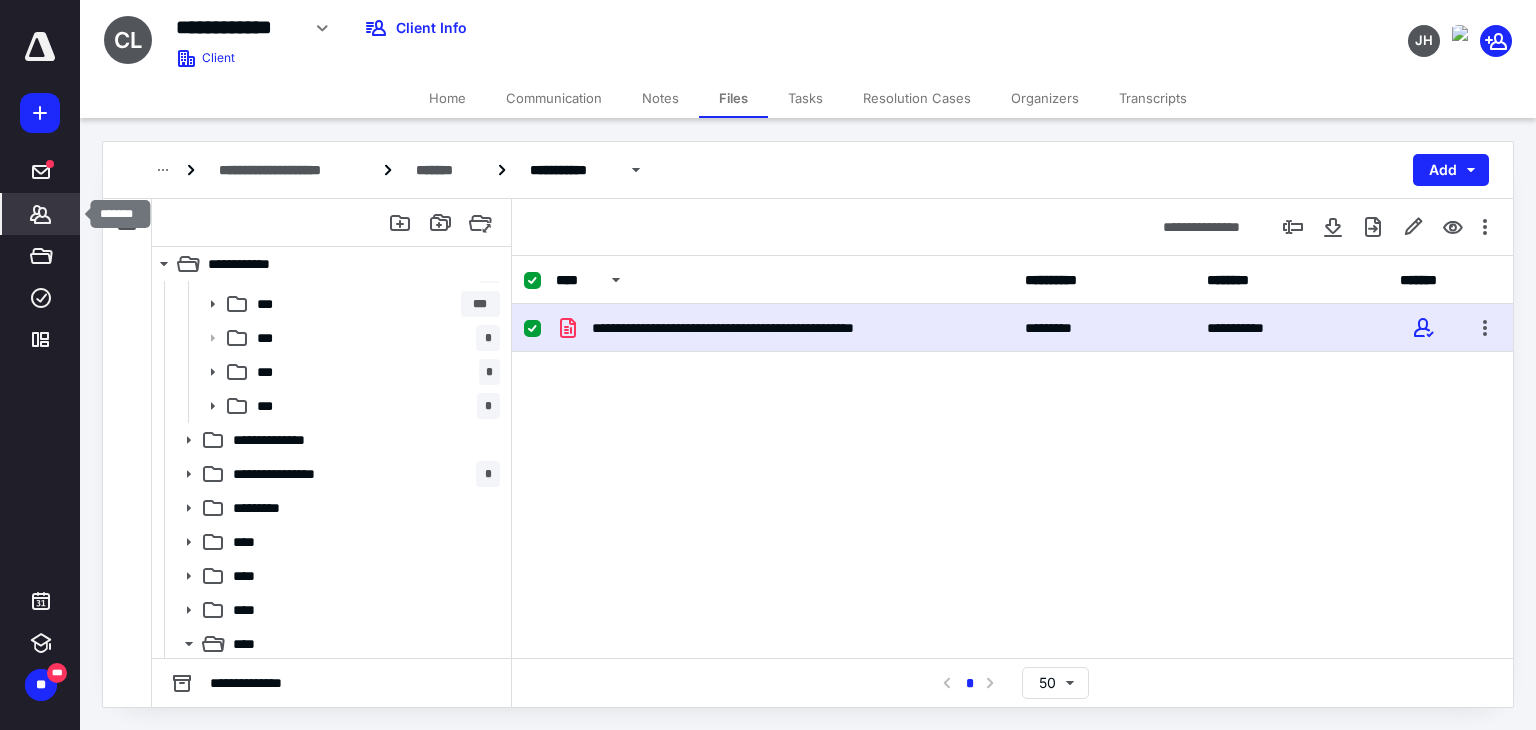 click 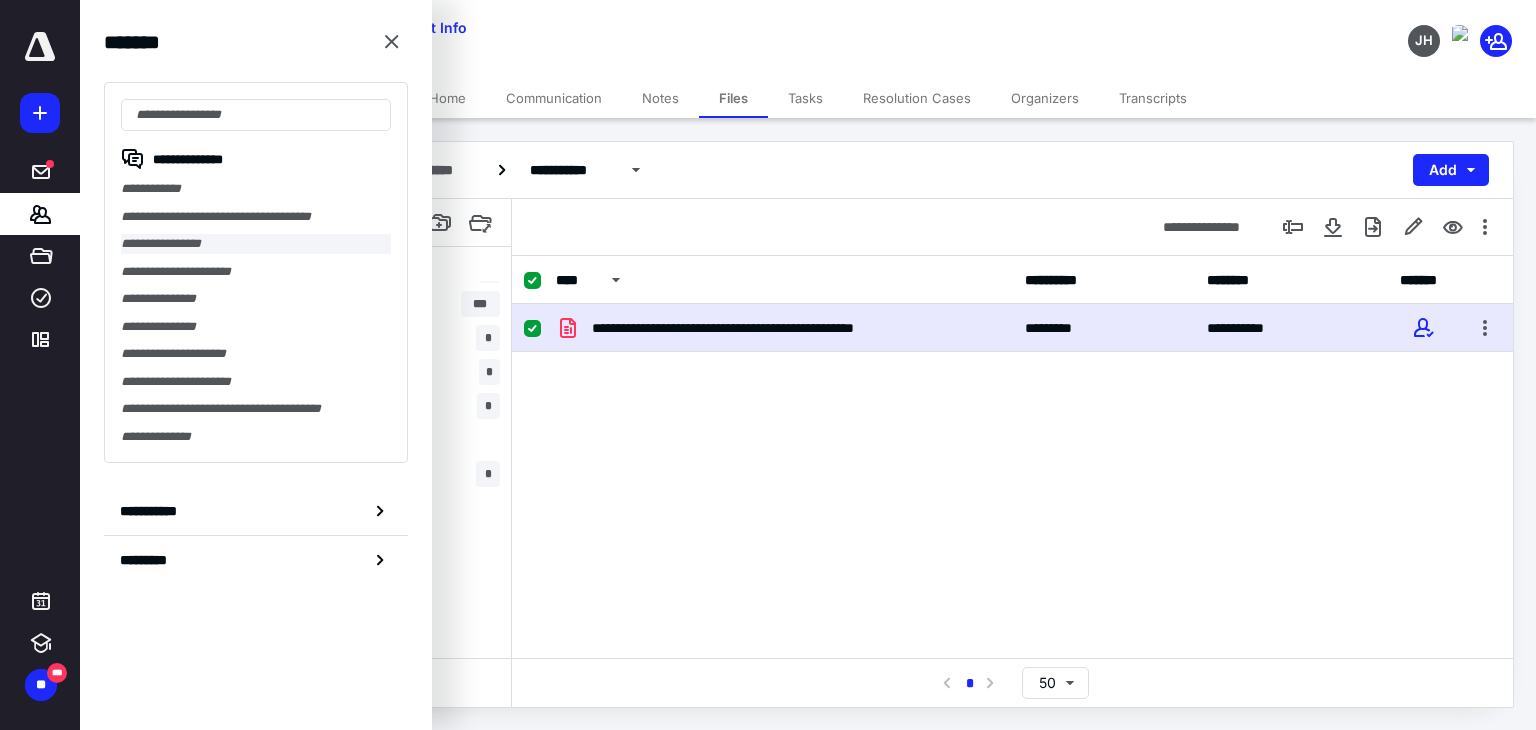 click on "**********" at bounding box center (256, 244) 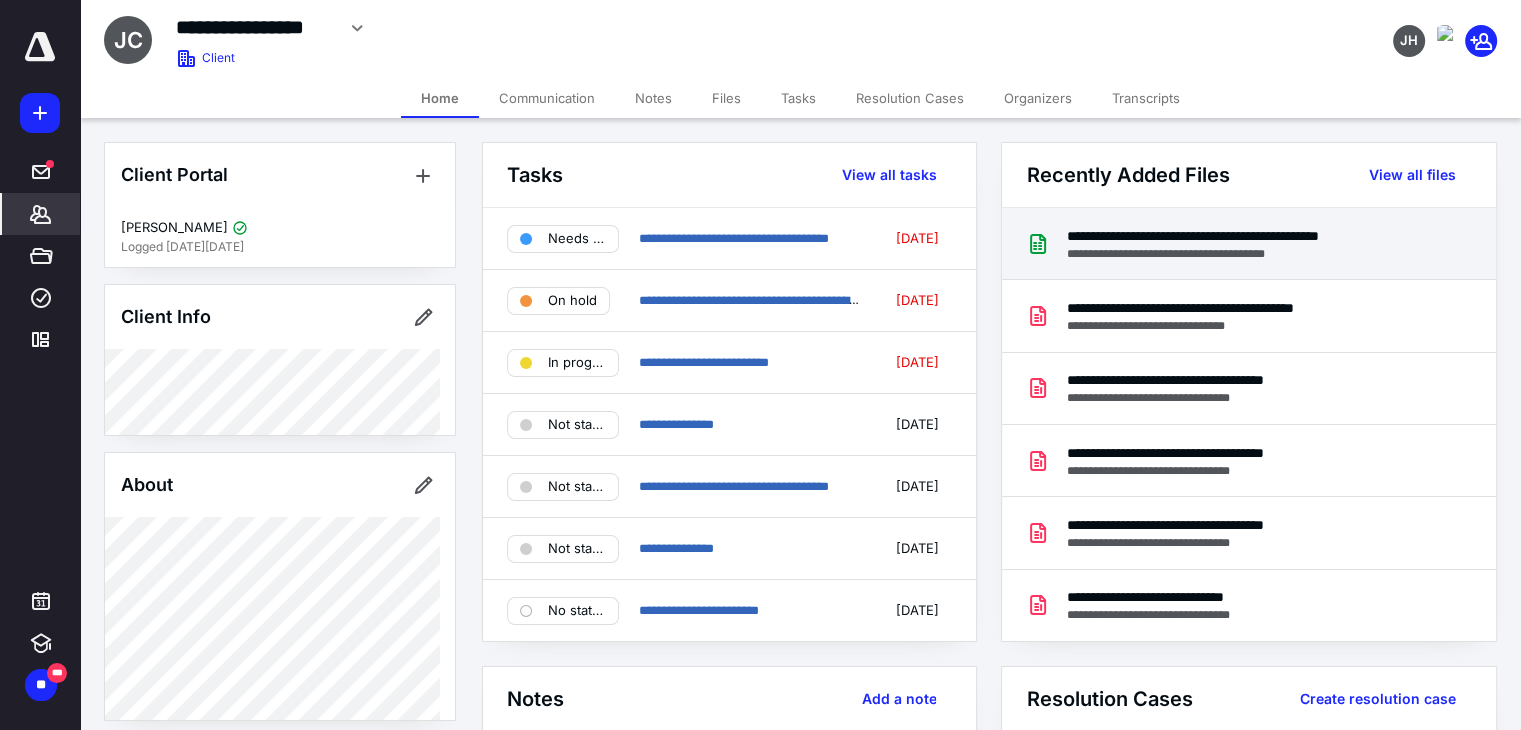 click on "**********" at bounding box center [1241, 254] 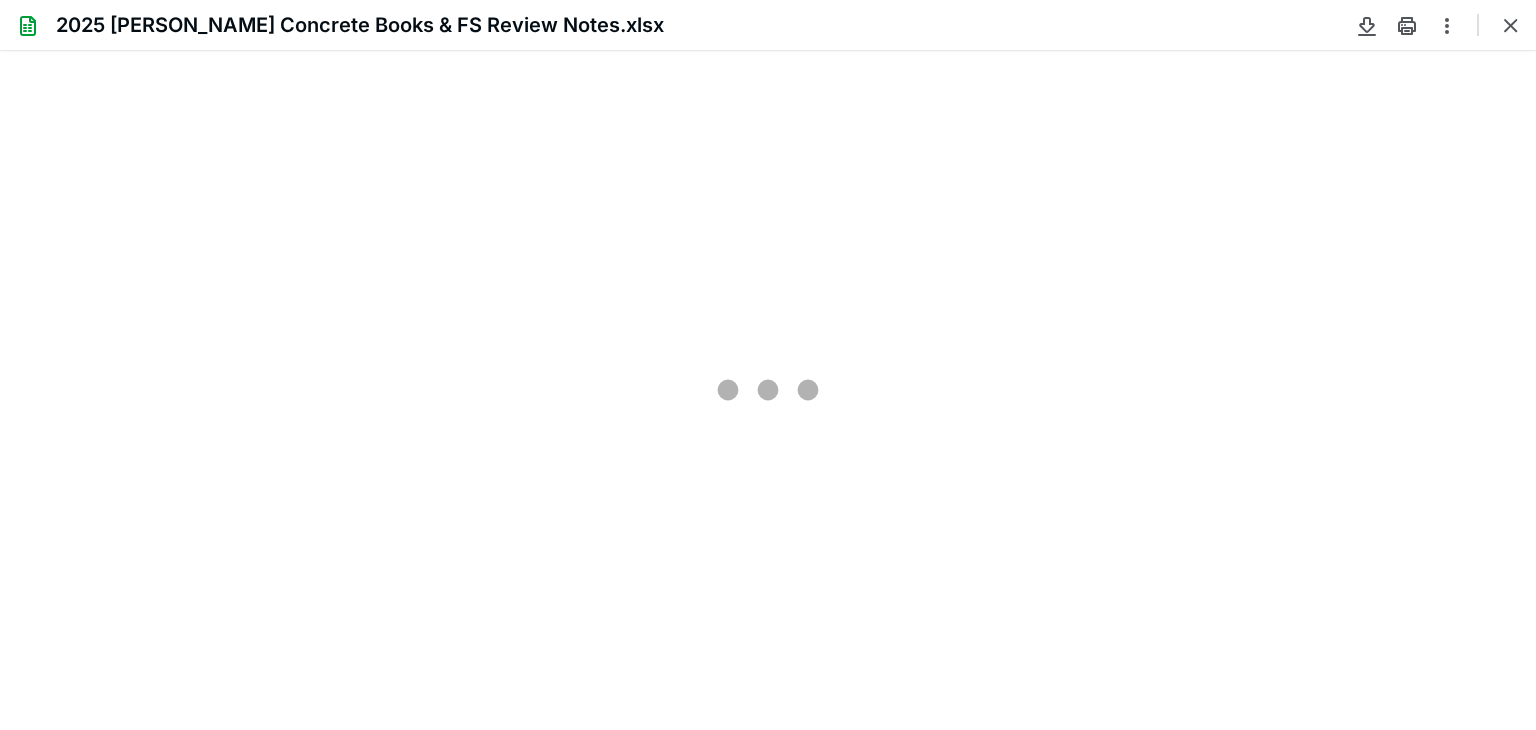 scroll, scrollTop: 0, scrollLeft: 0, axis: both 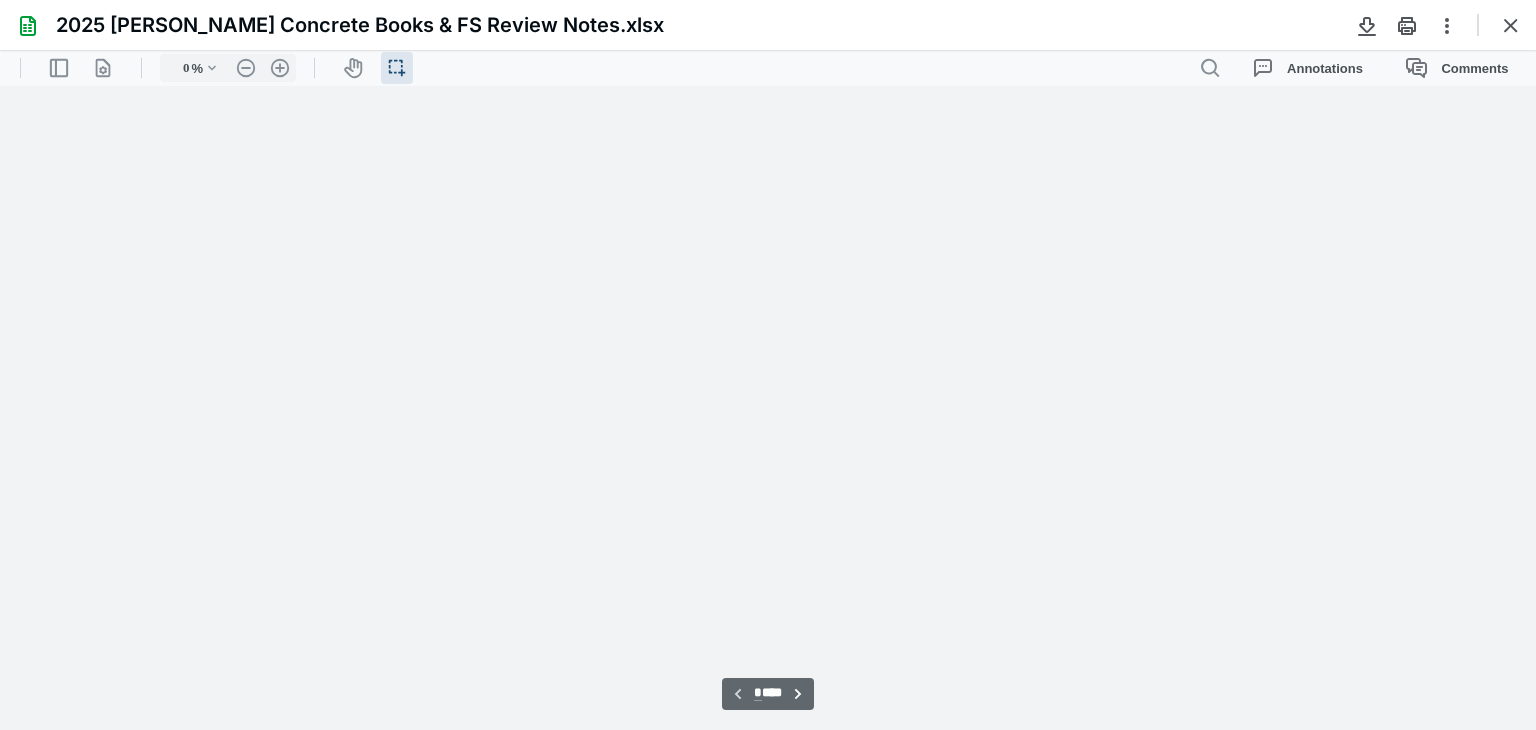 type on "66" 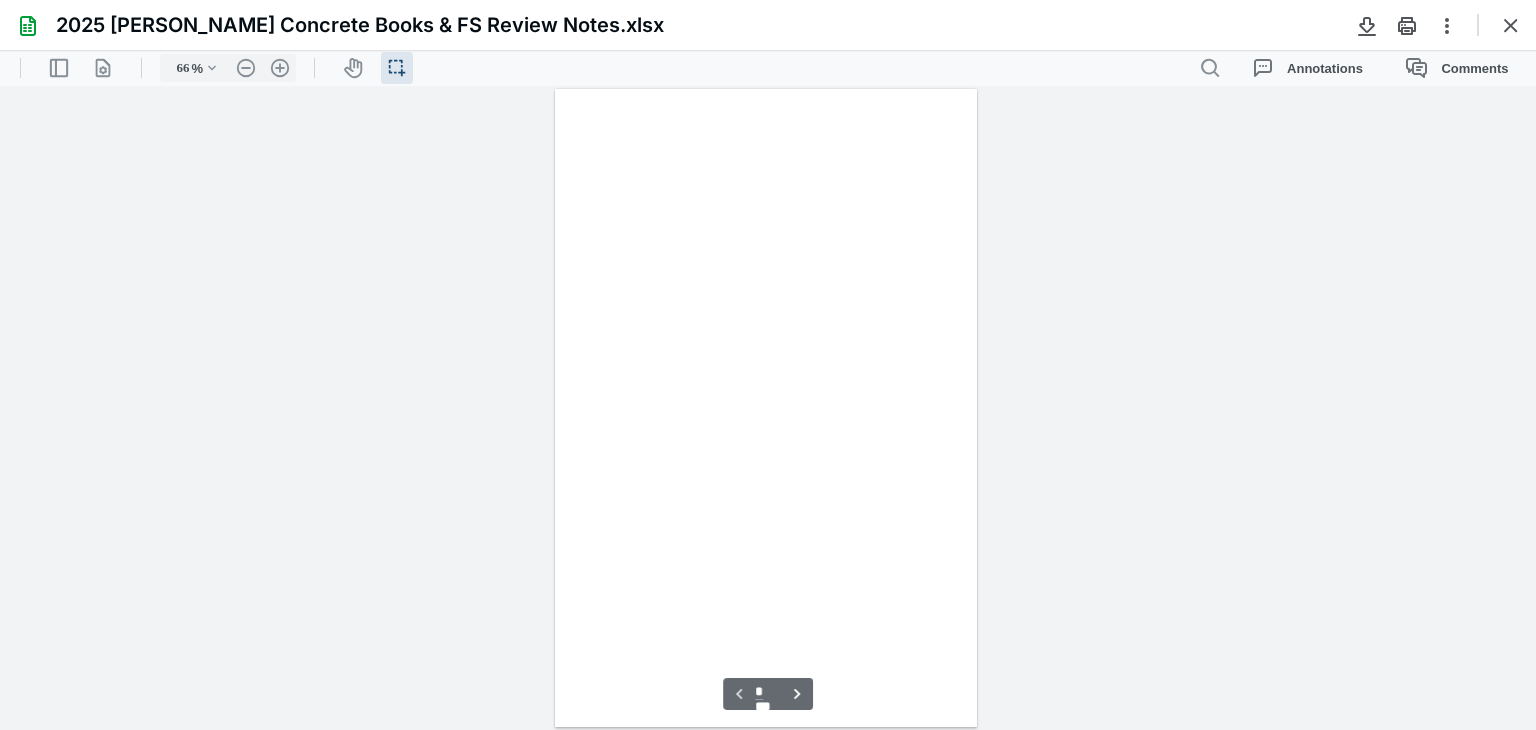scroll, scrollTop: 39, scrollLeft: 0, axis: vertical 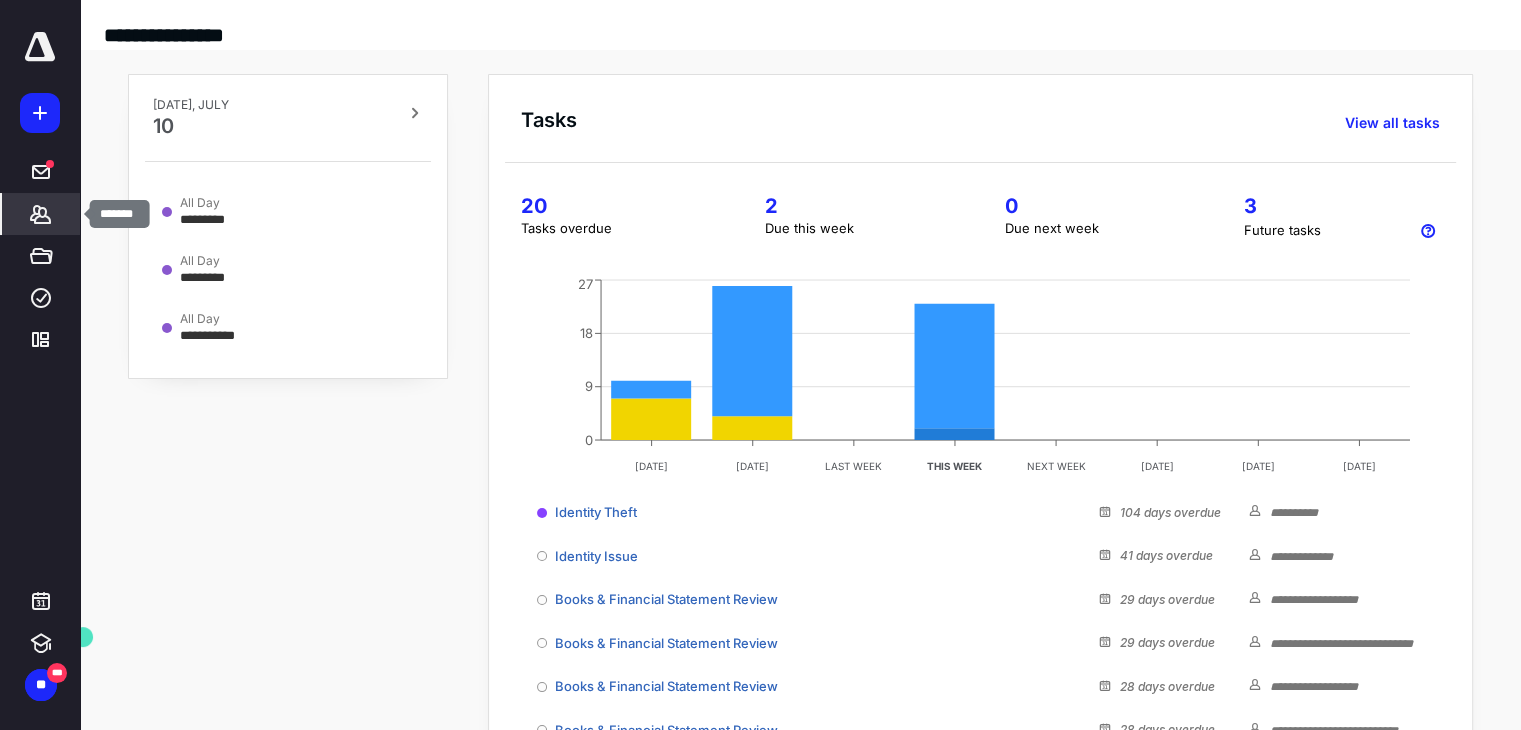 click 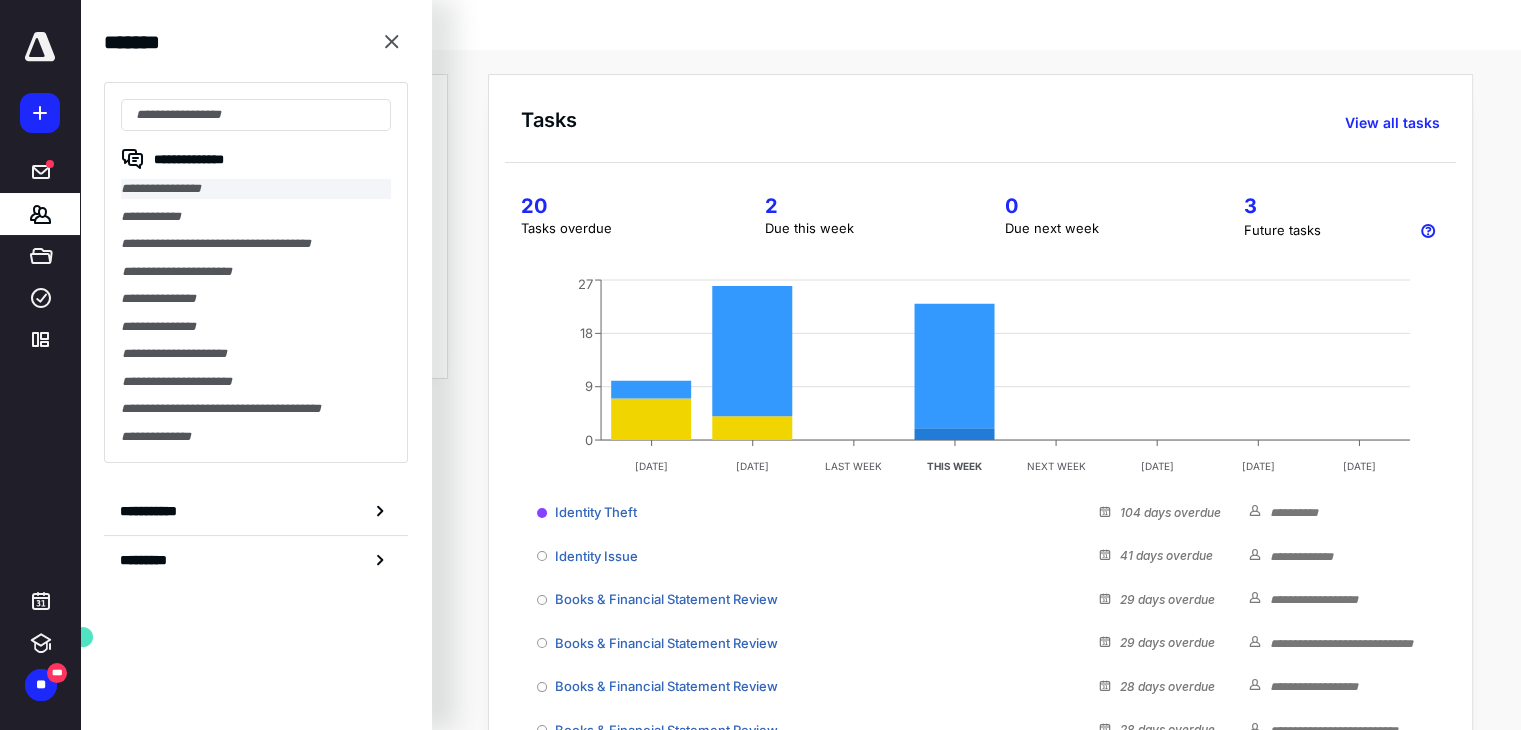 click on "**********" at bounding box center [256, 189] 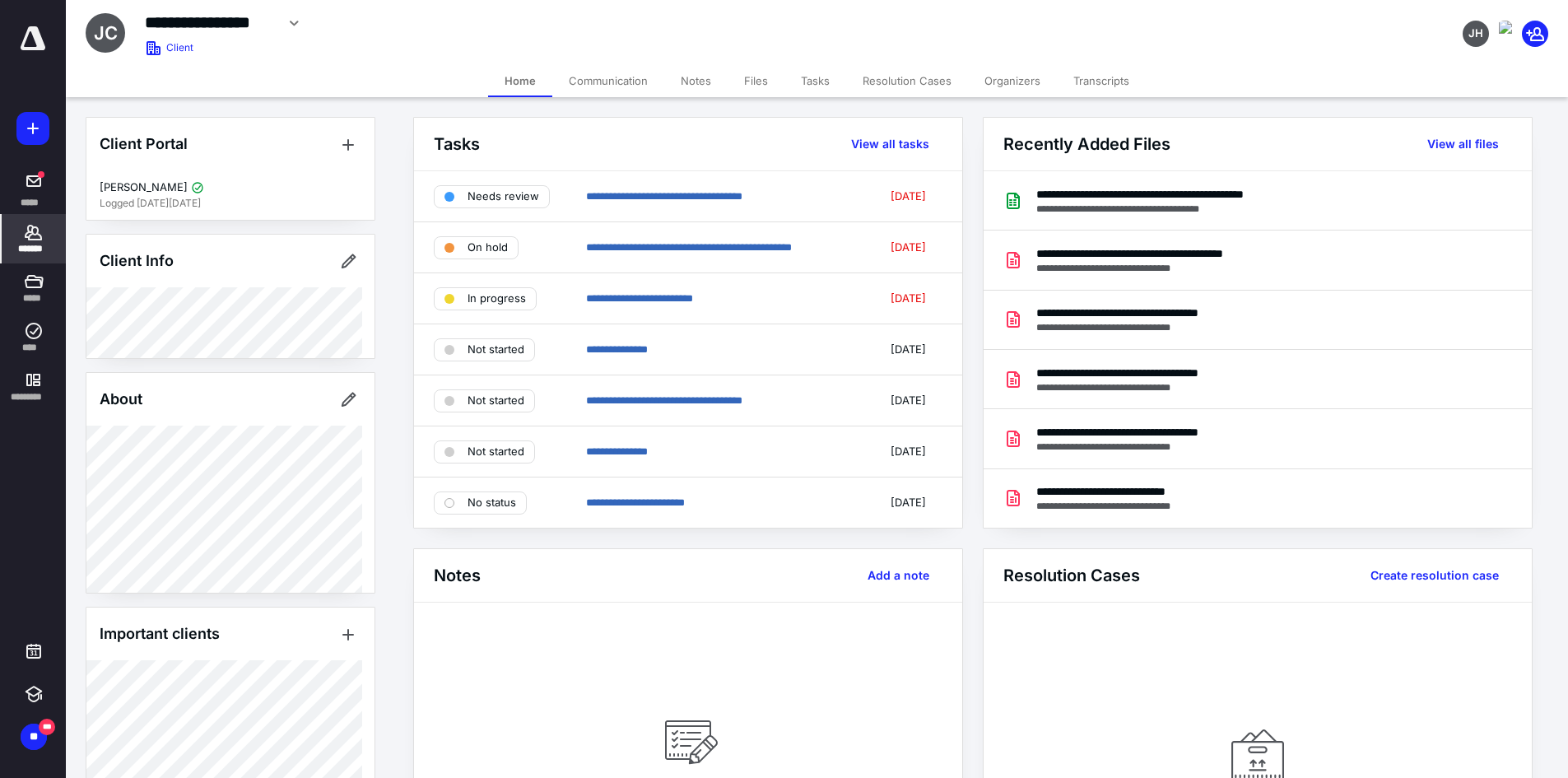 click on "Files" at bounding box center (756, 81) 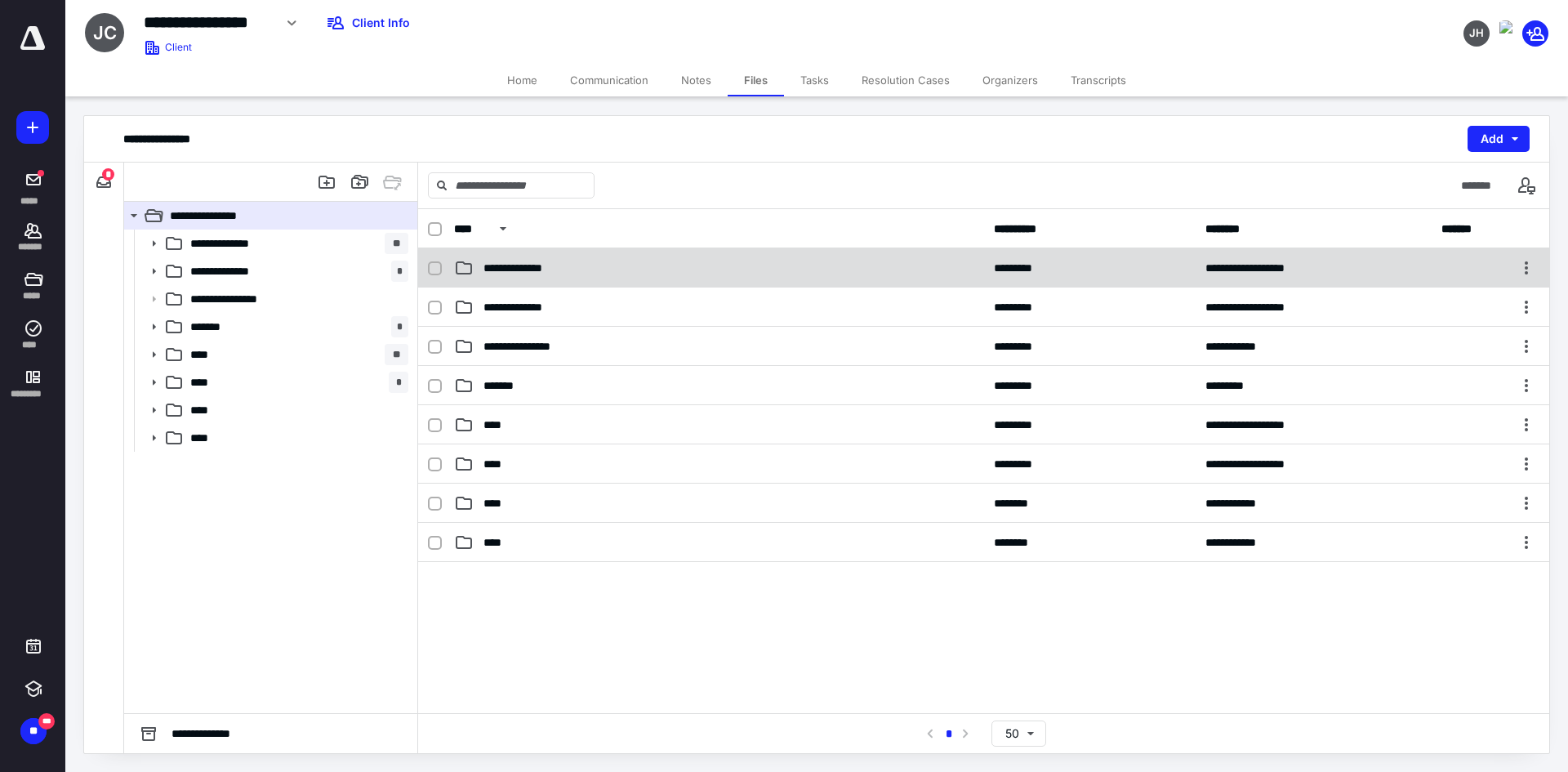 click on "**********" at bounding box center (719, 268) 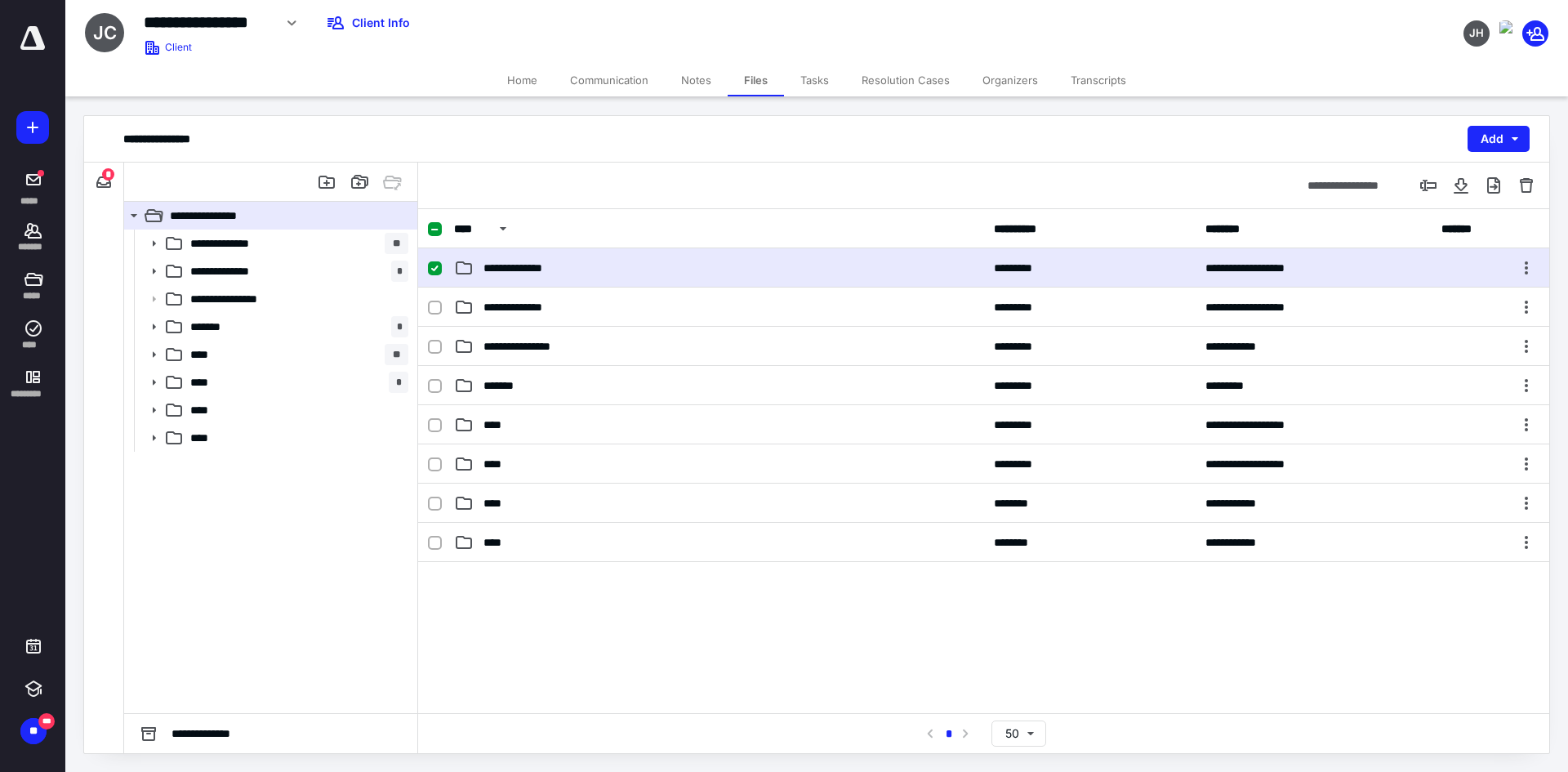 click on "**********" at bounding box center [719, 268] 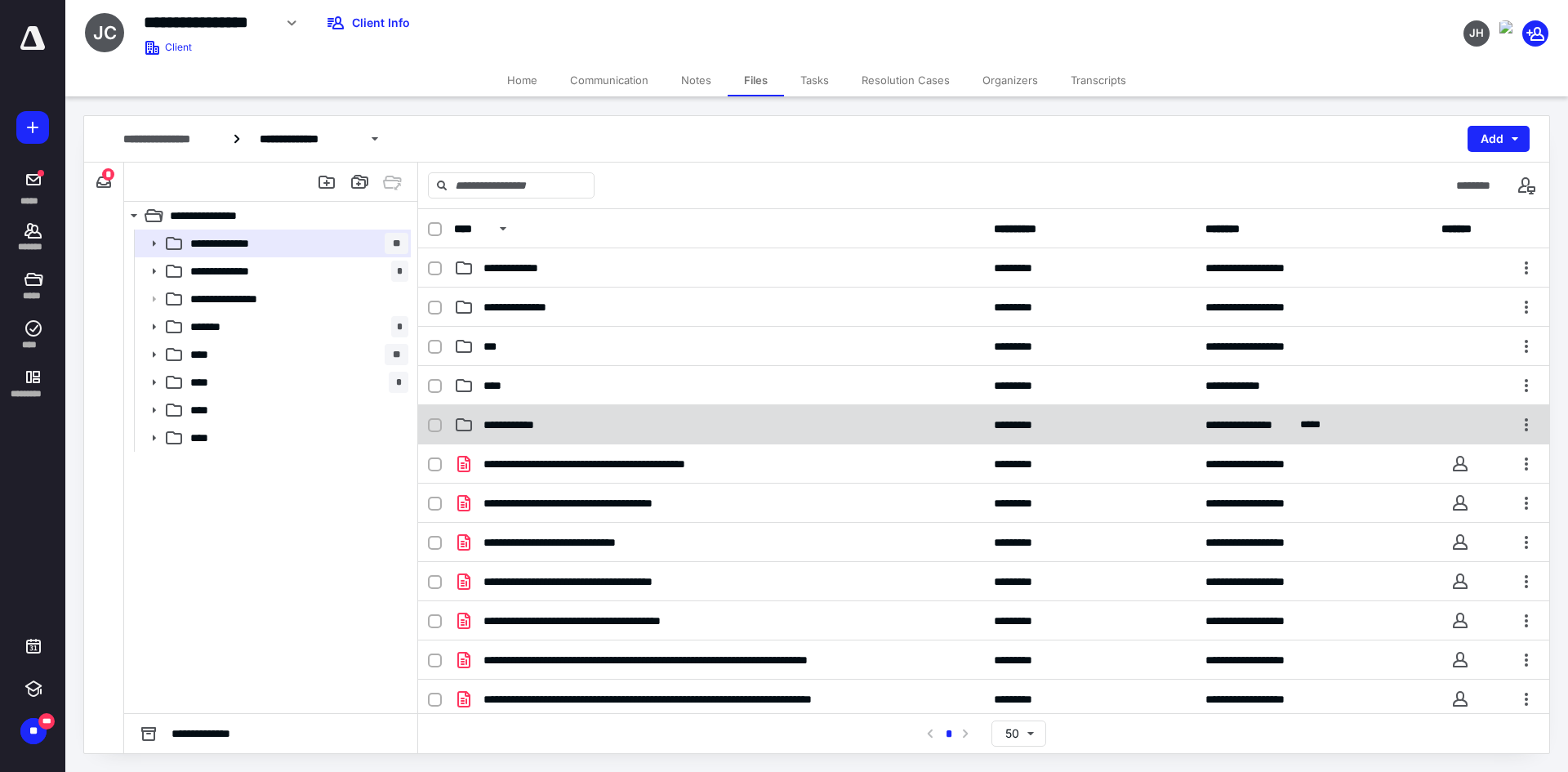 click on "**********" at bounding box center (983, 425) 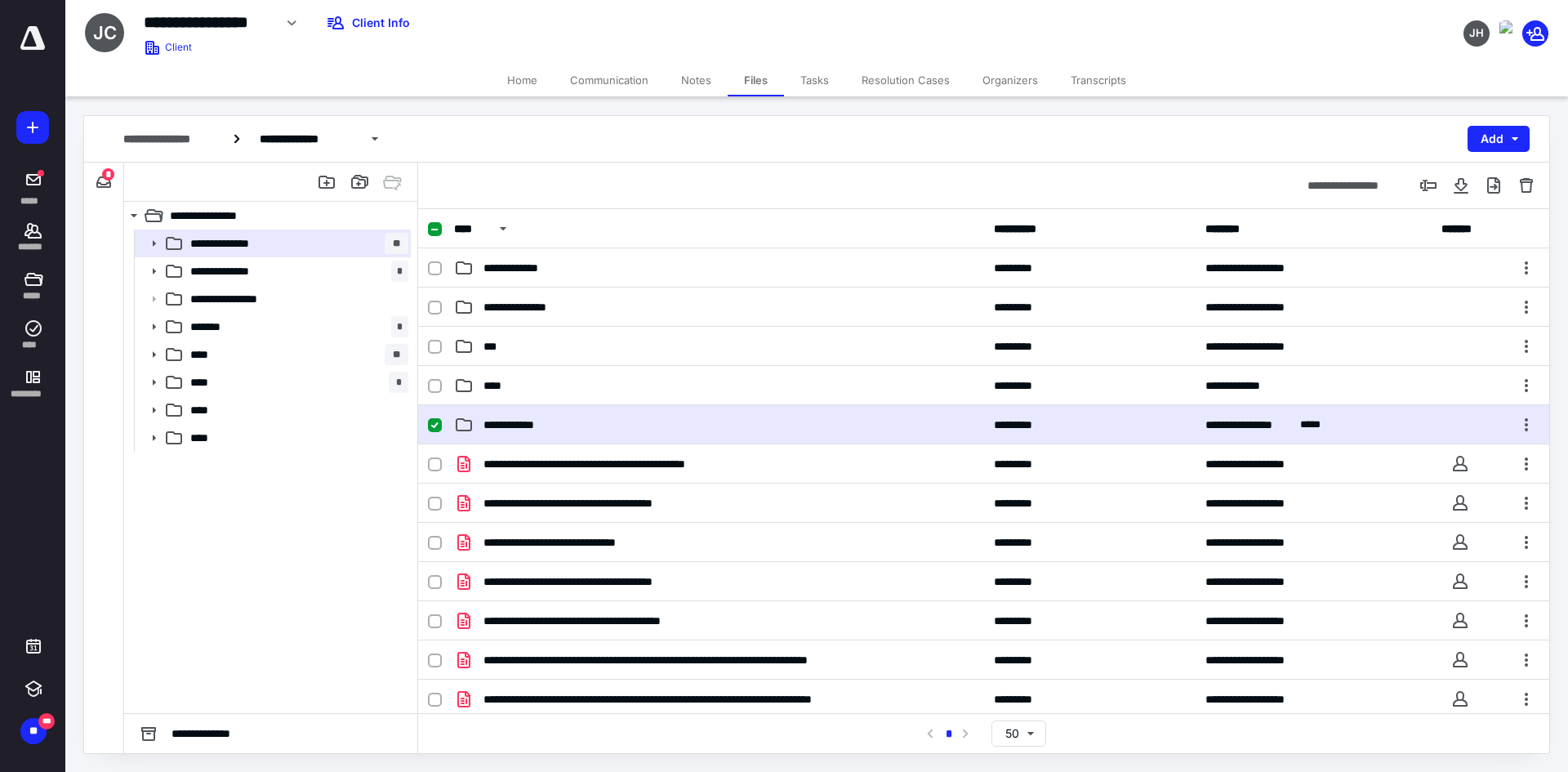 click on "**********" at bounding box center (983, 425) 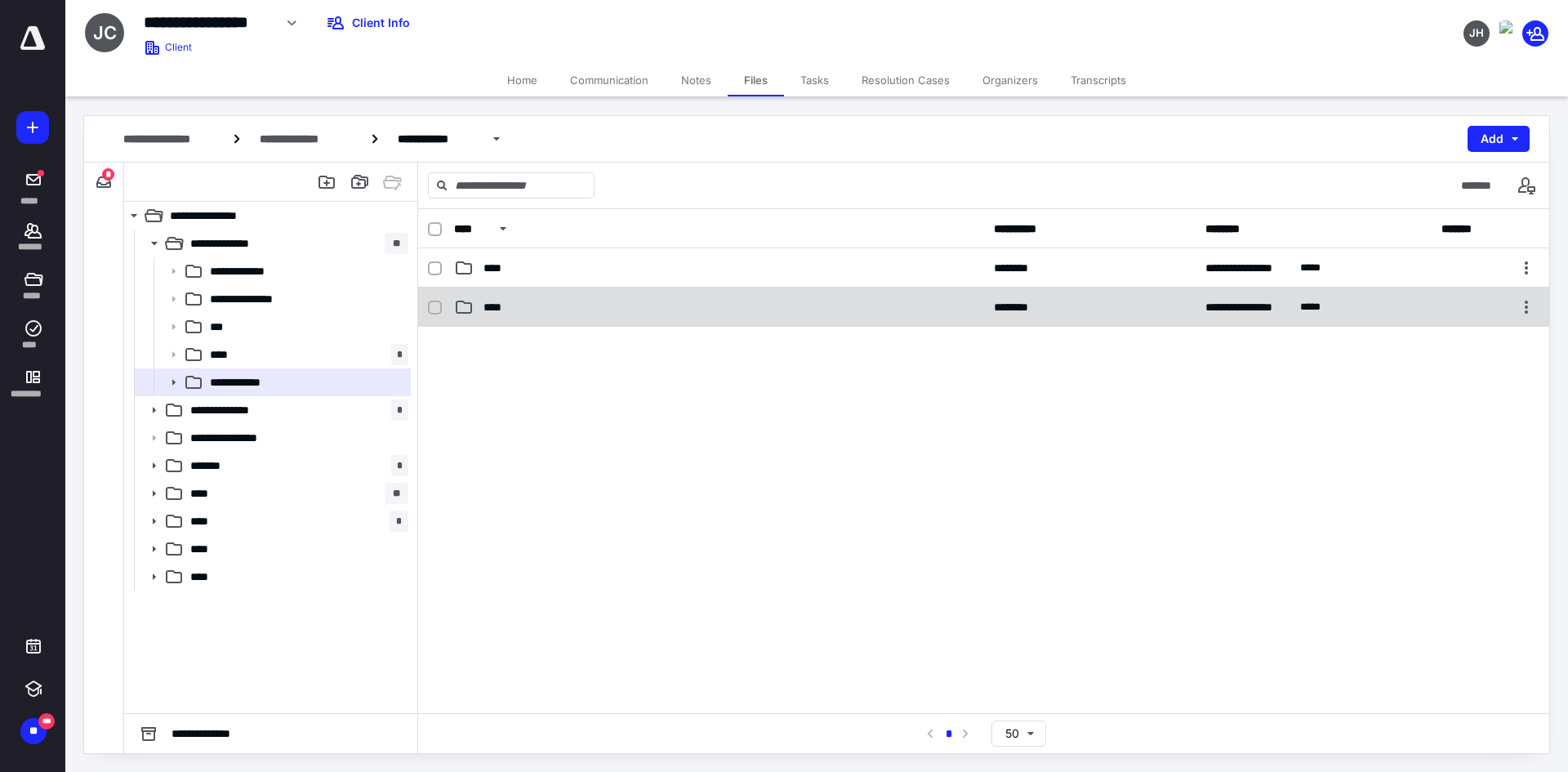click on "****" at bounding box center [719, 307] 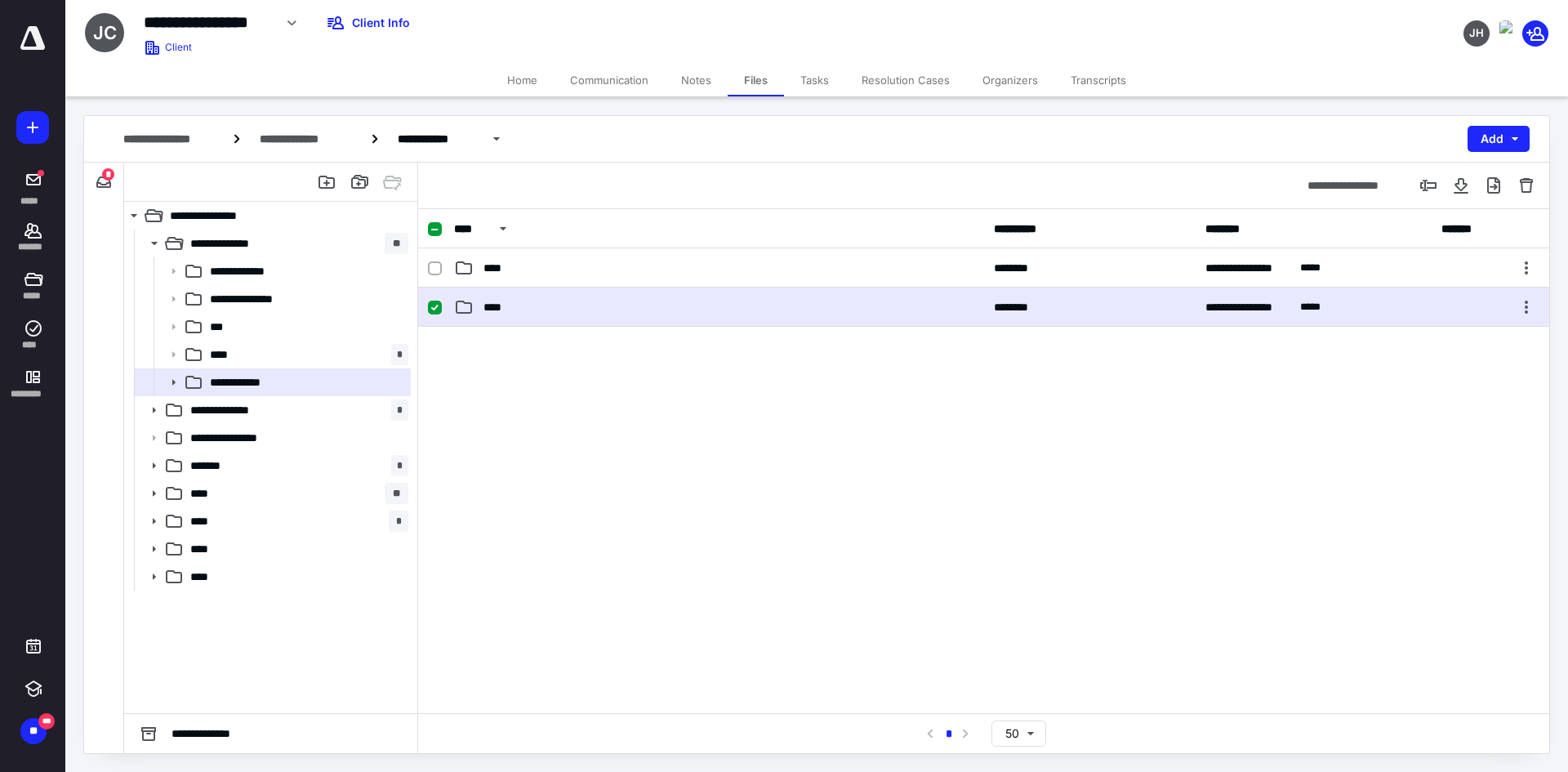 click on "****" at bounding box center (719, 307) 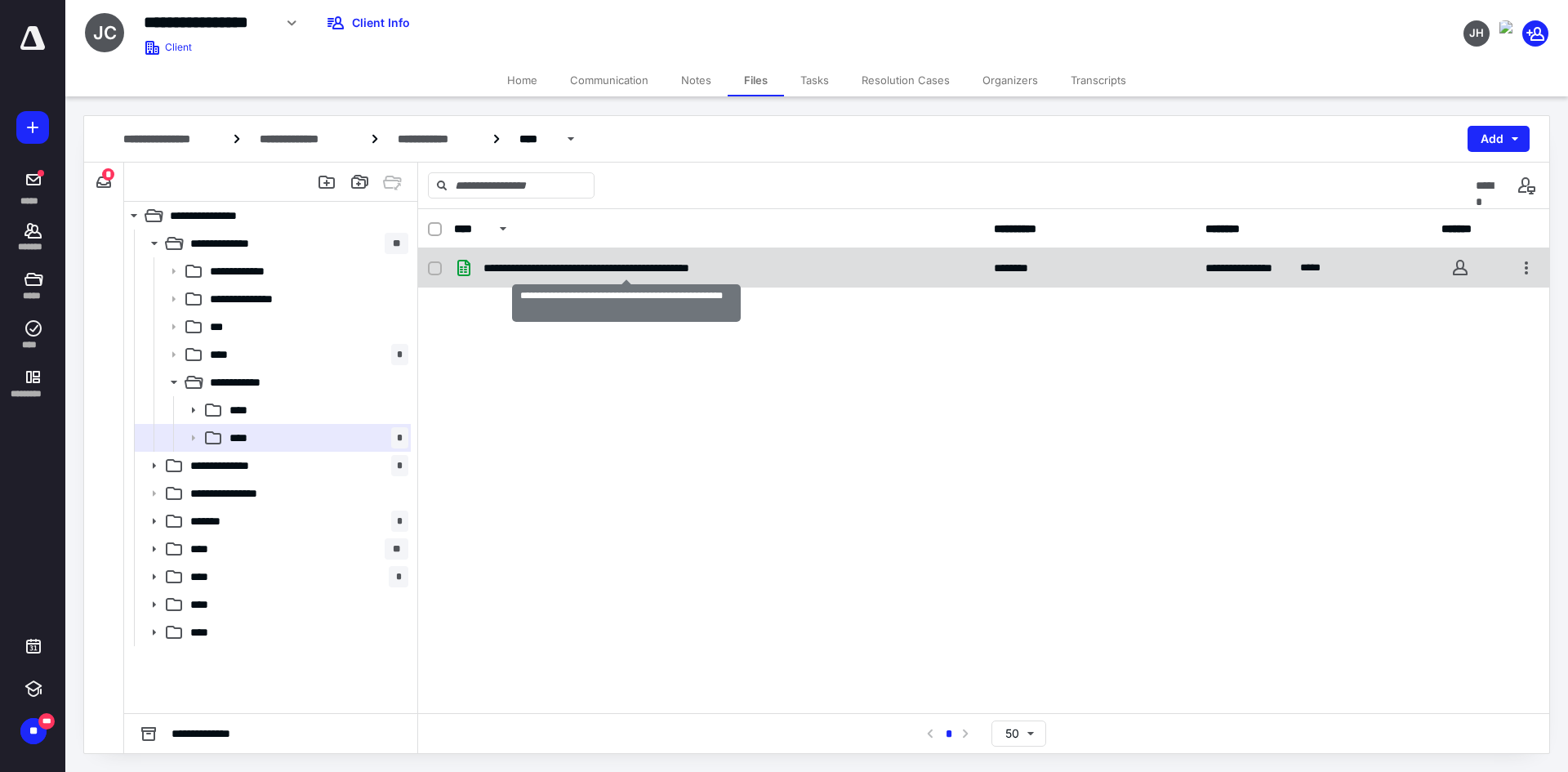 checkbox on "true" 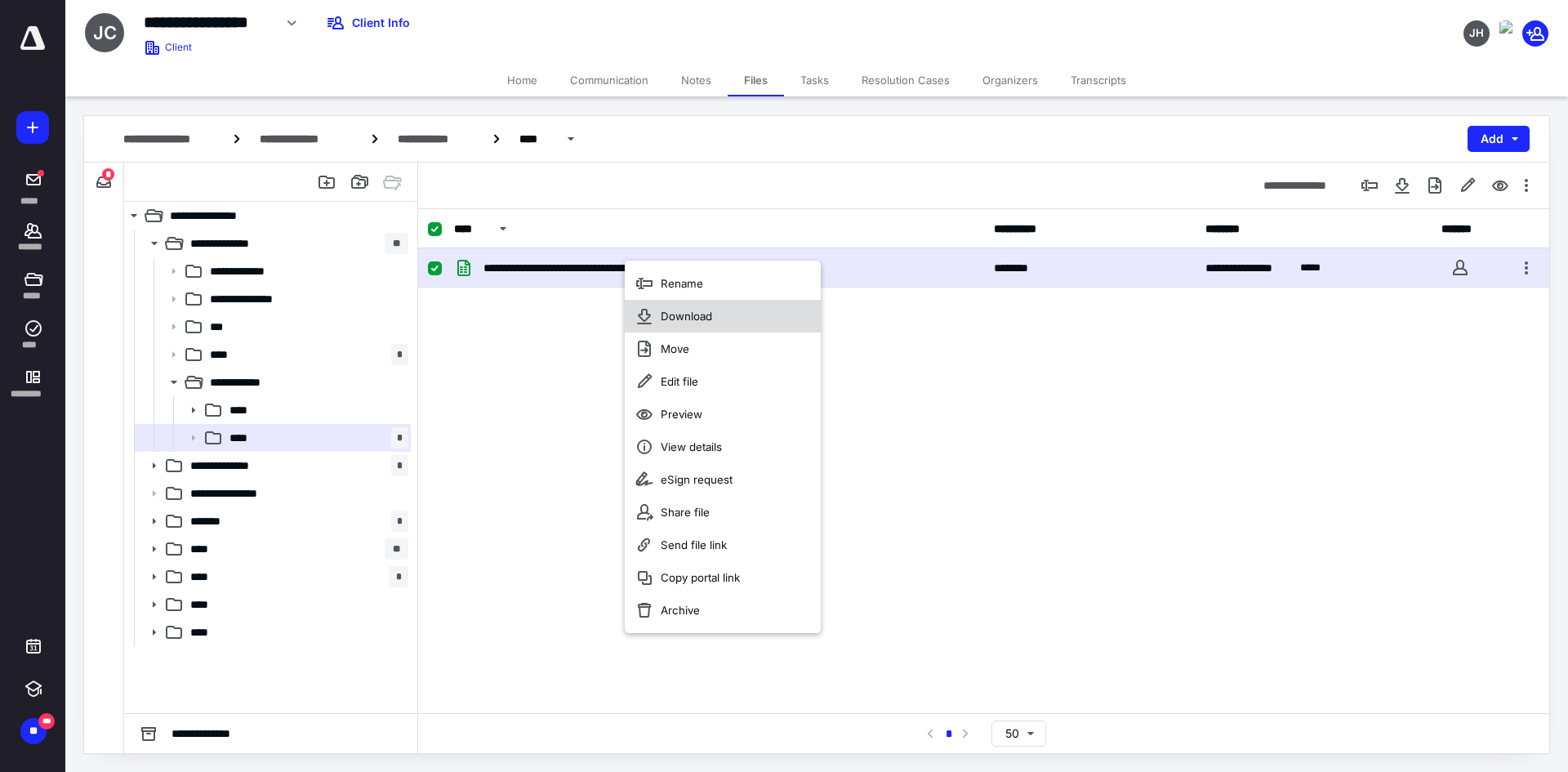click on "Download" at bounding box center (723, 316) 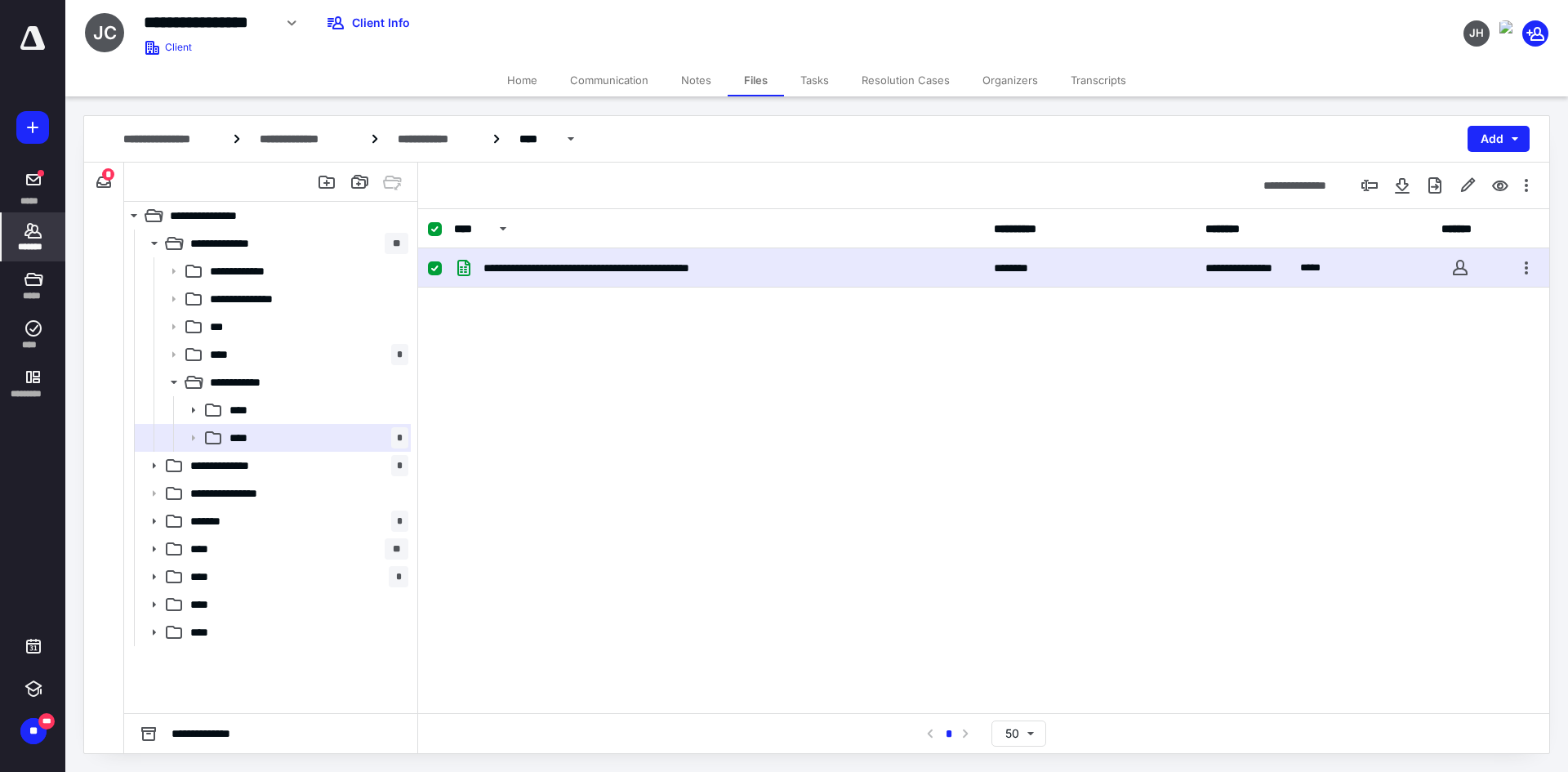 click on "*******" at bounding box center [33, 237] 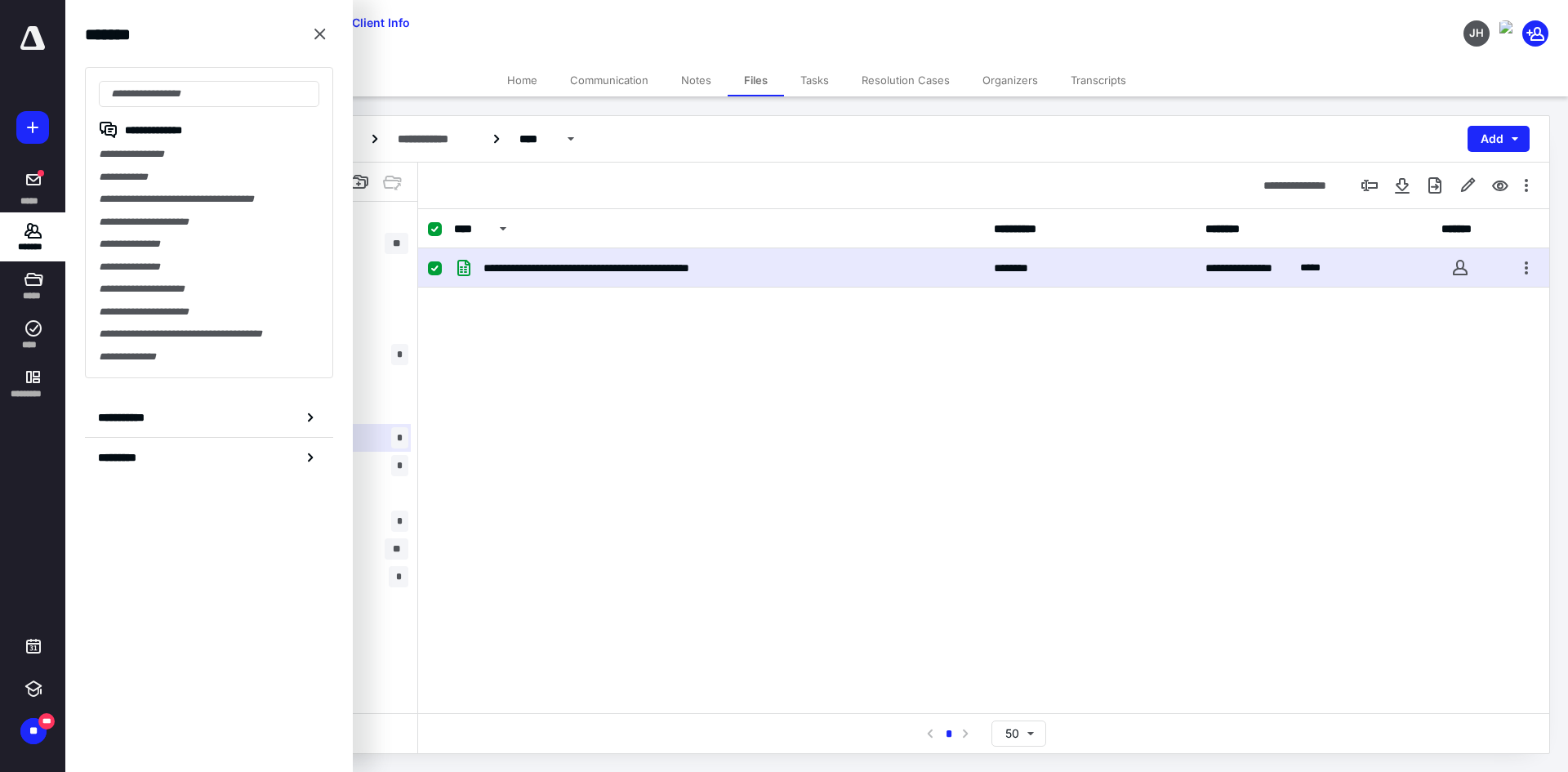 click on "**********" at bounding box center [209, 177] 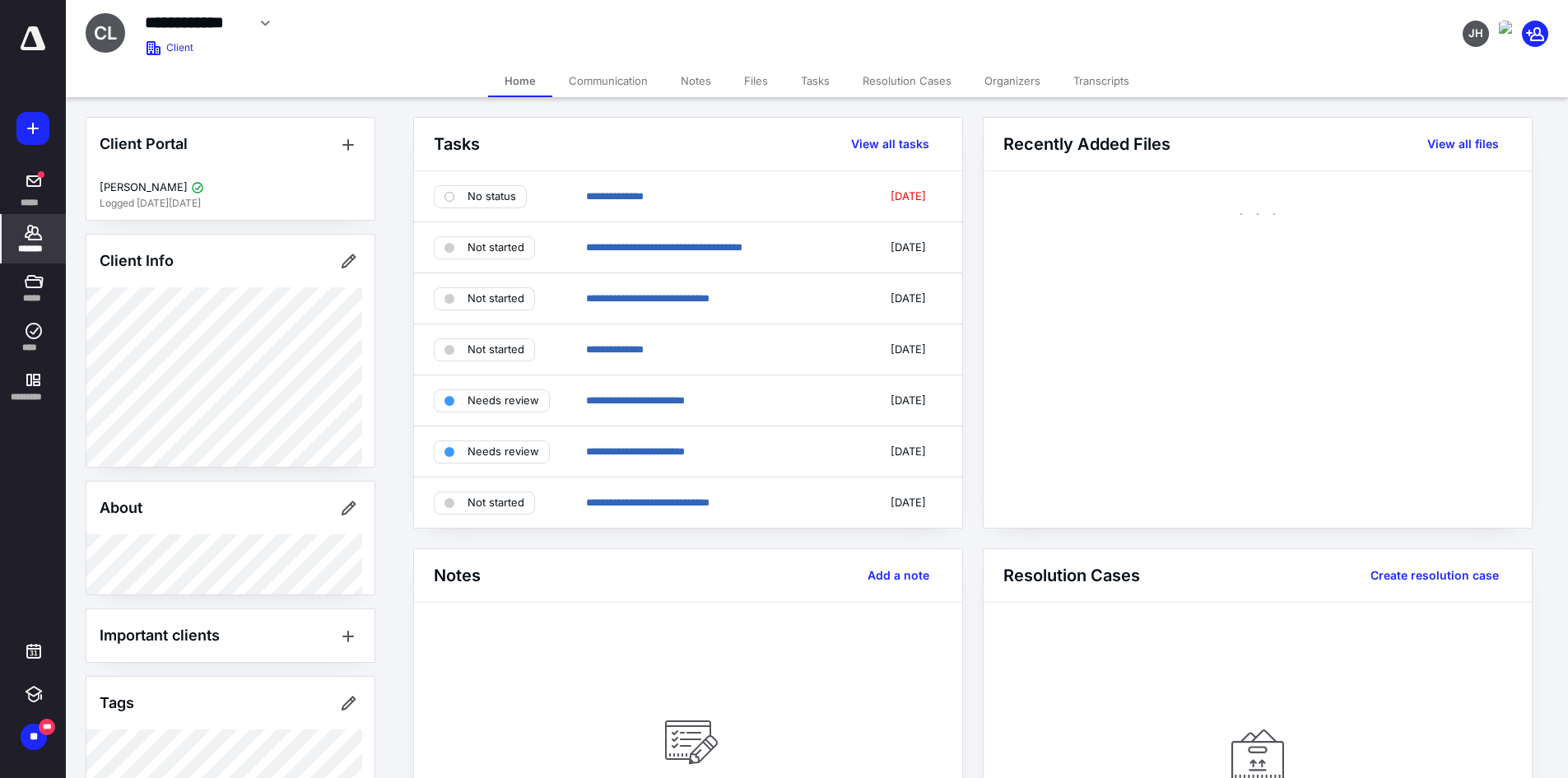 click on "Files" at bounding box center (756, 81) 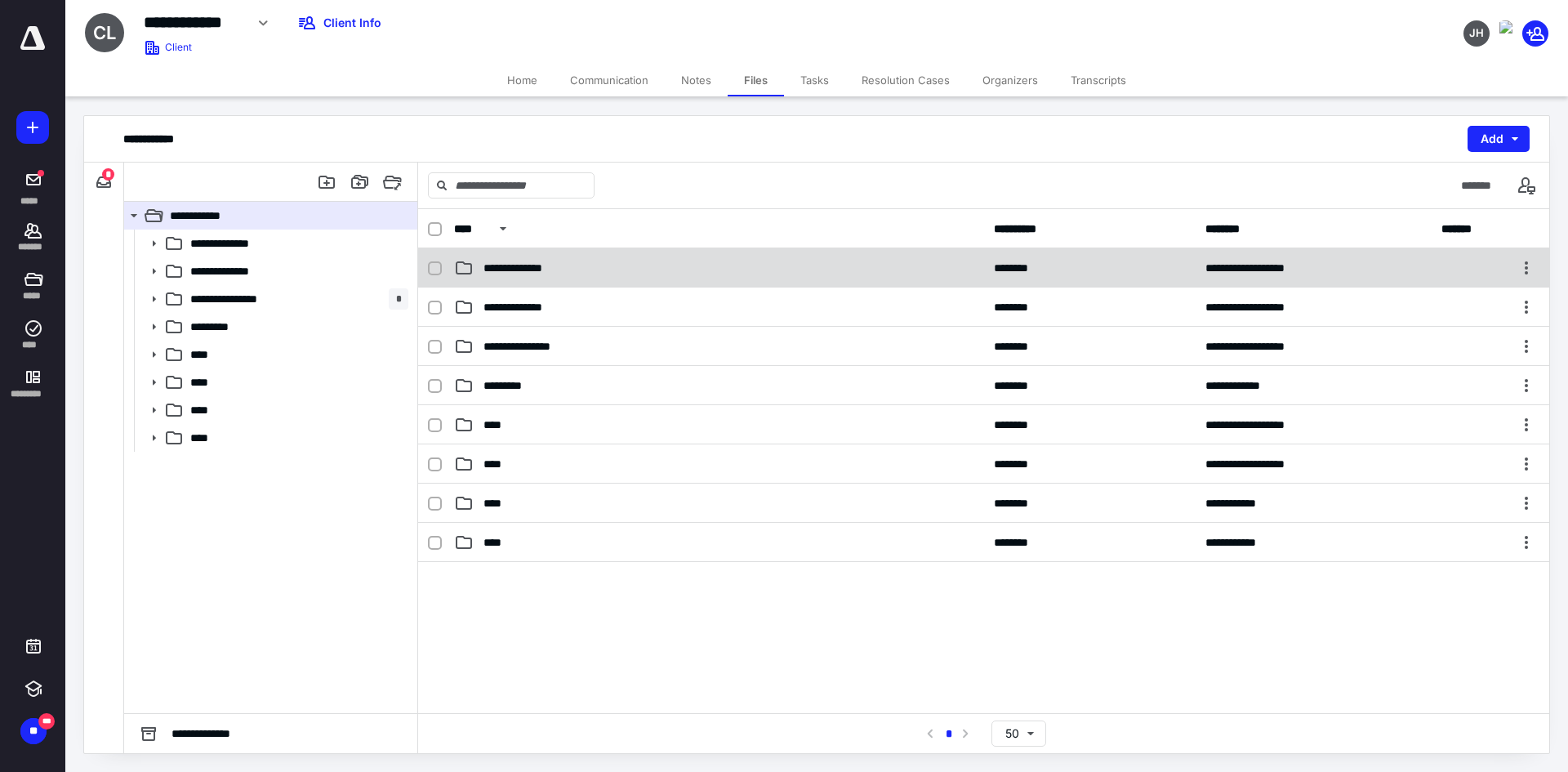 click on "**********" at bounding box center (528, 268) 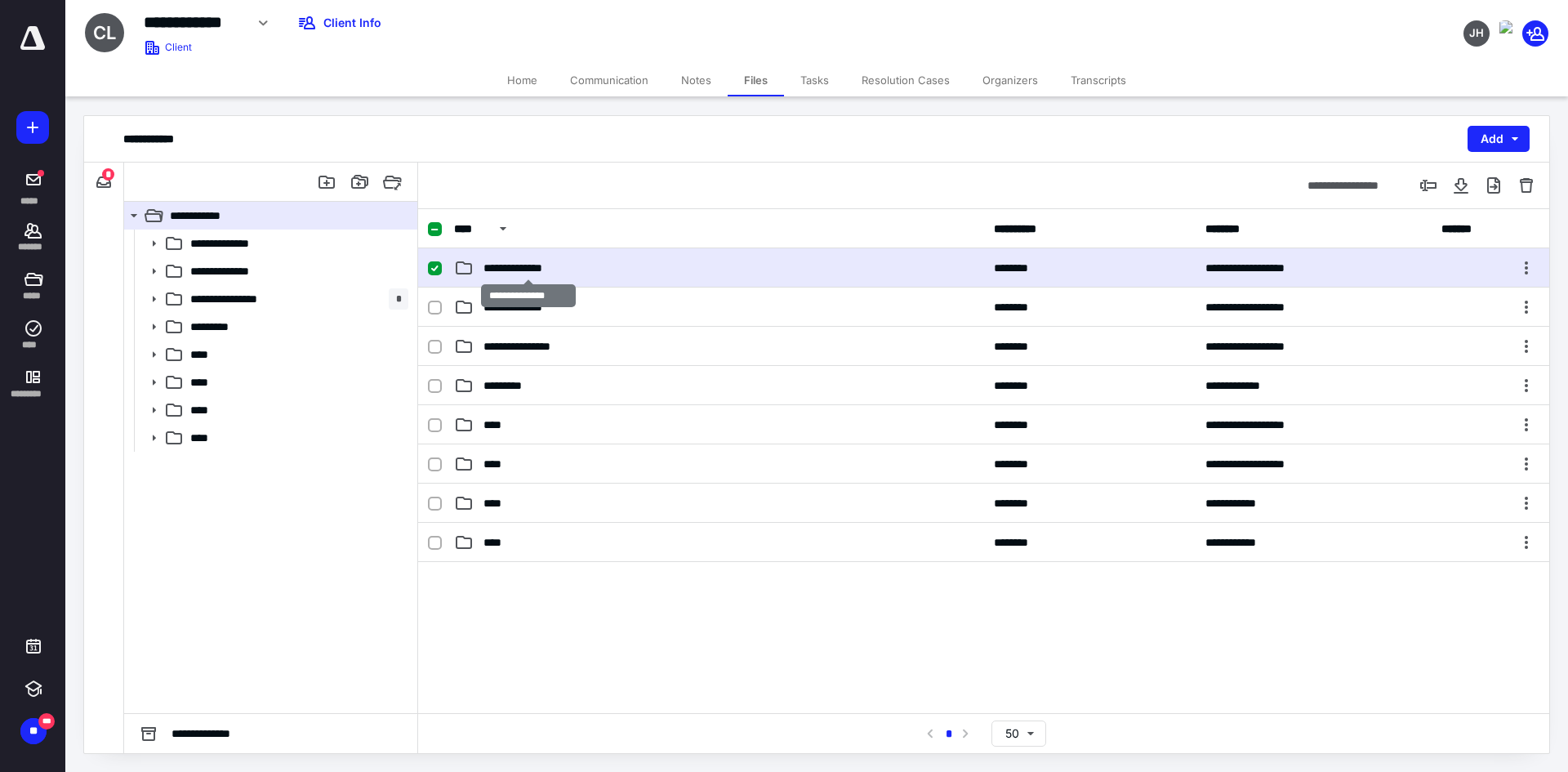 click on "**********" at bounding box center [528, 268] 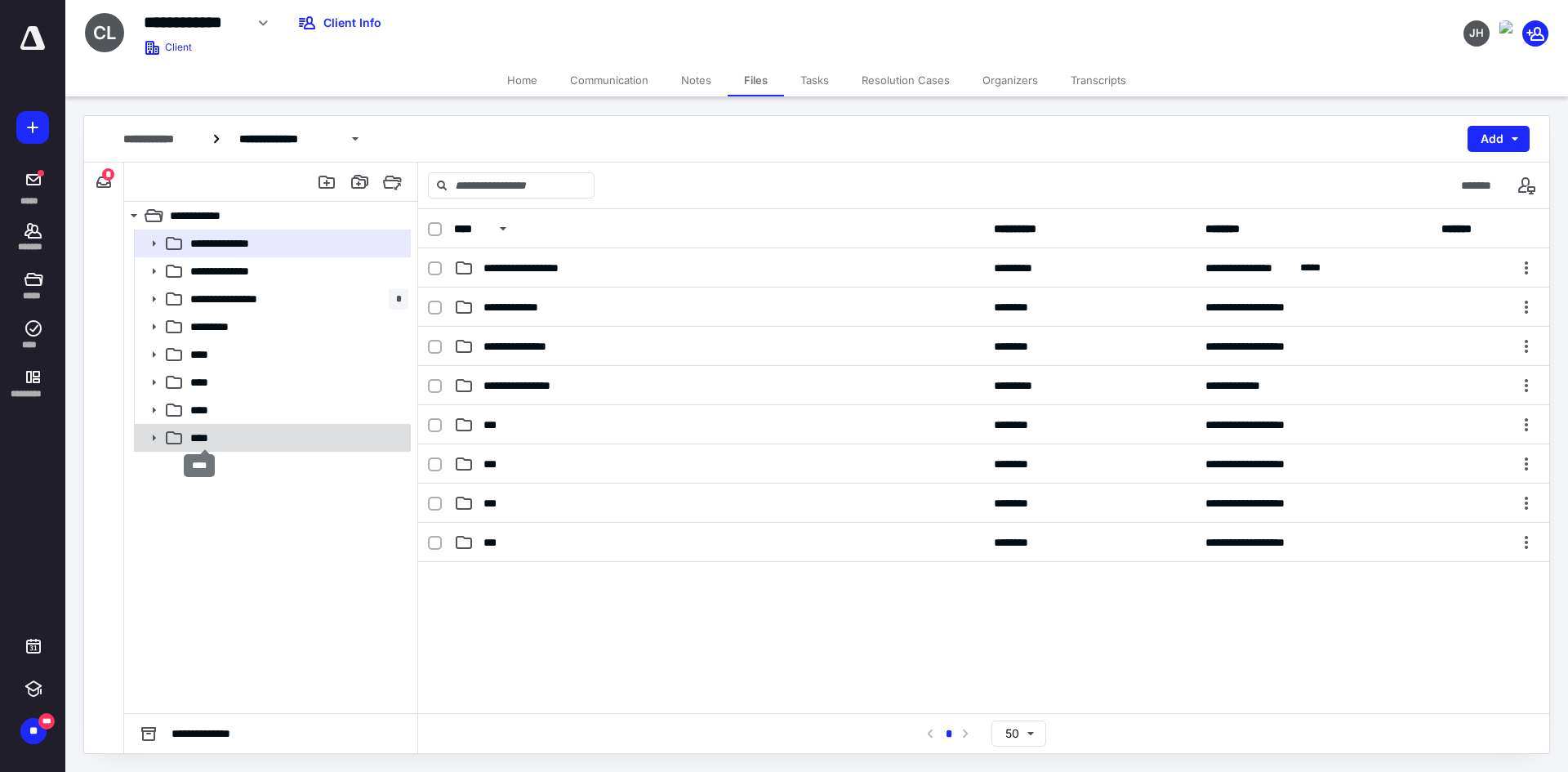 click on "****" at bounding box center (205, 438) 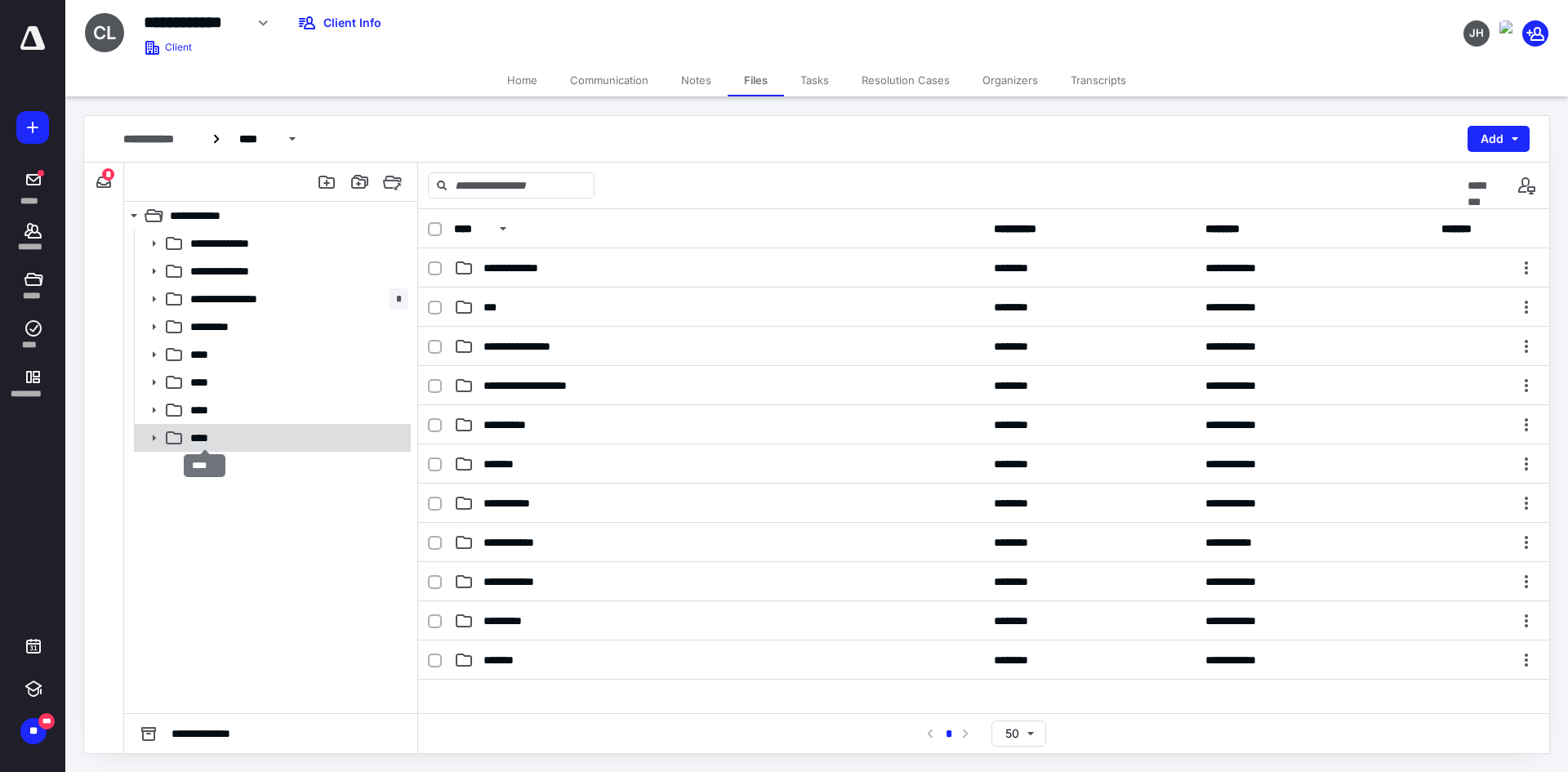click on "****" at bounding box center (205, 438) 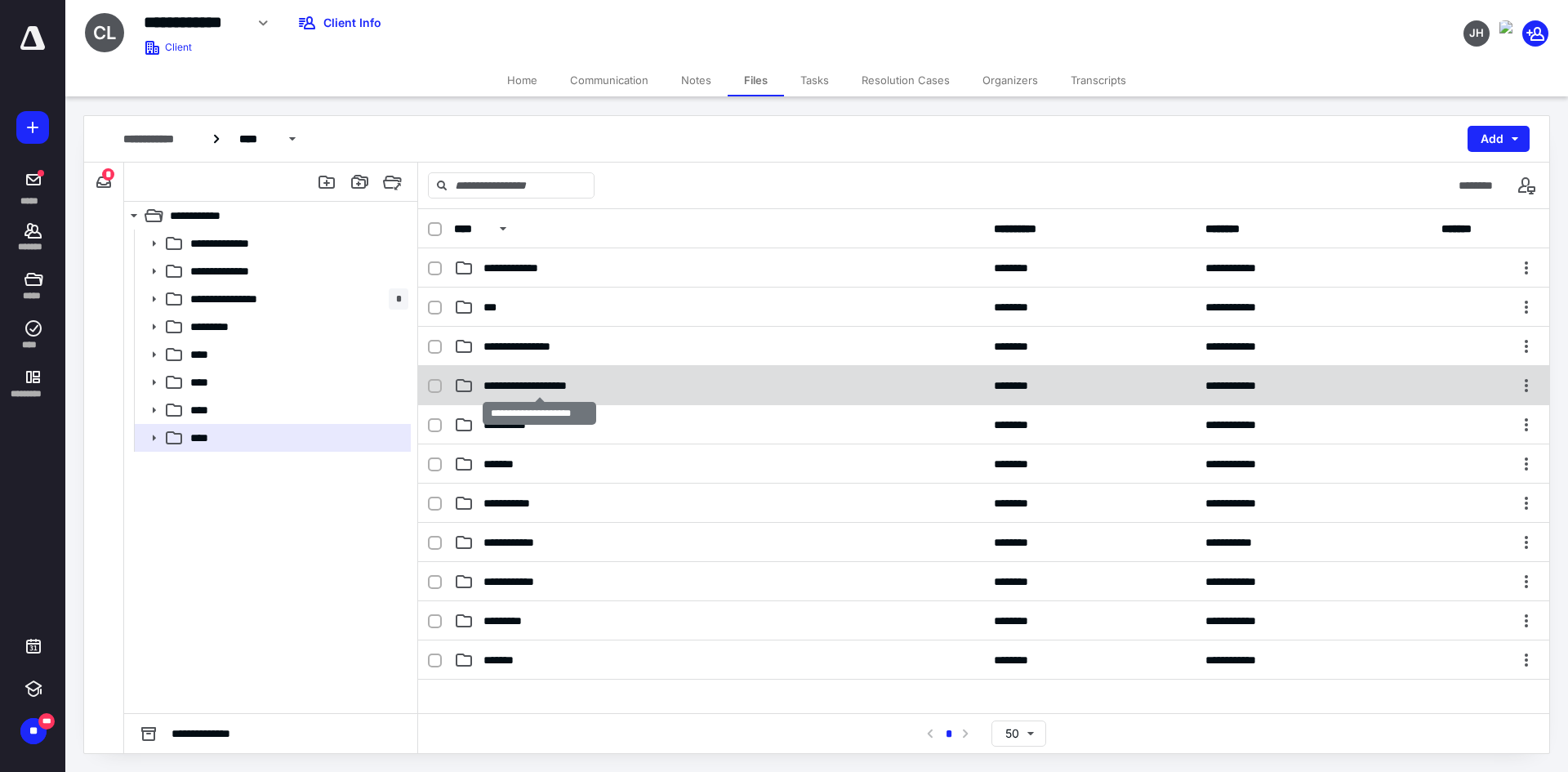 click on "**********" at bounding box center [539, 386] 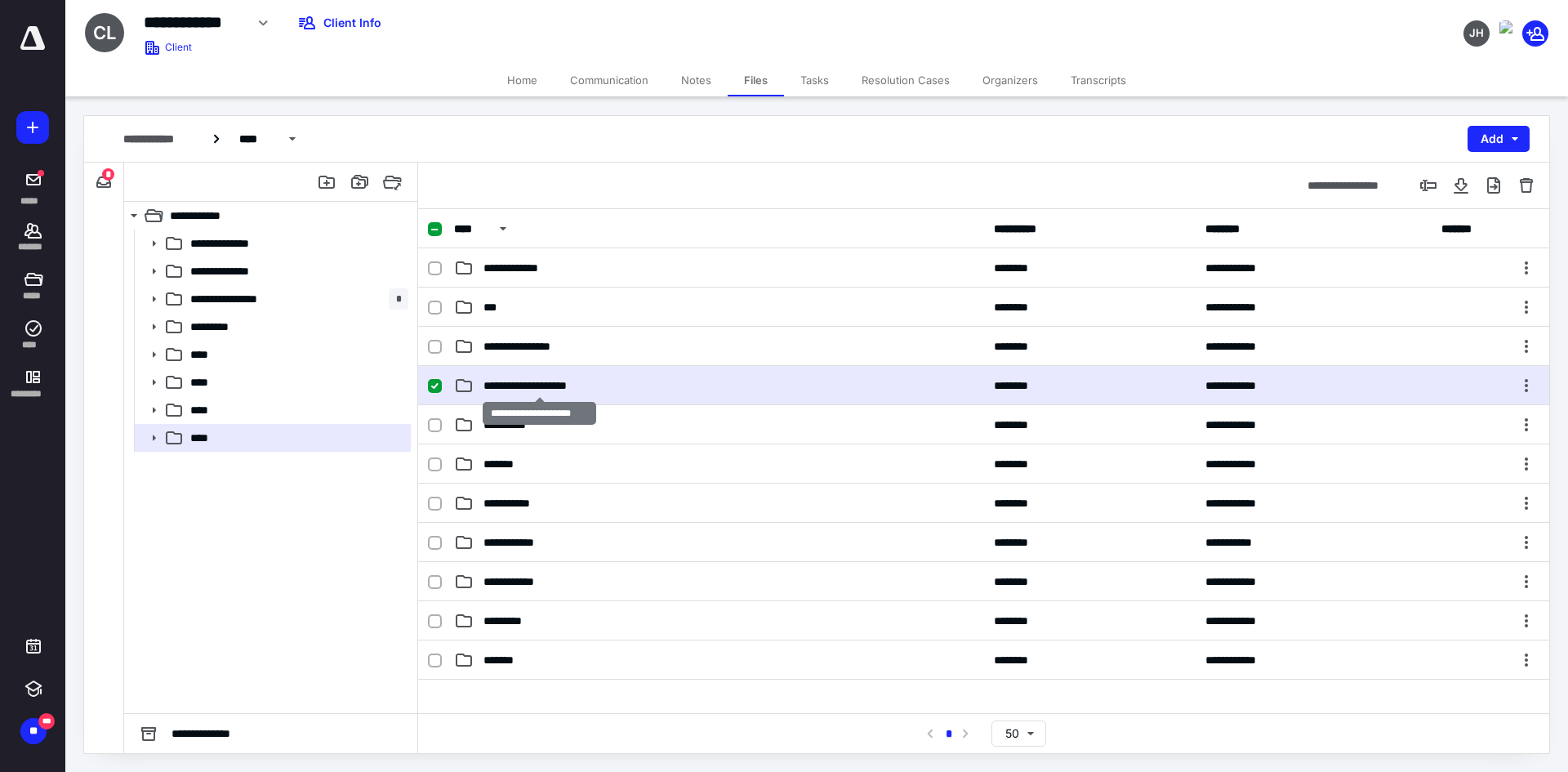 click on "**********" at bounding box center [539, 386] 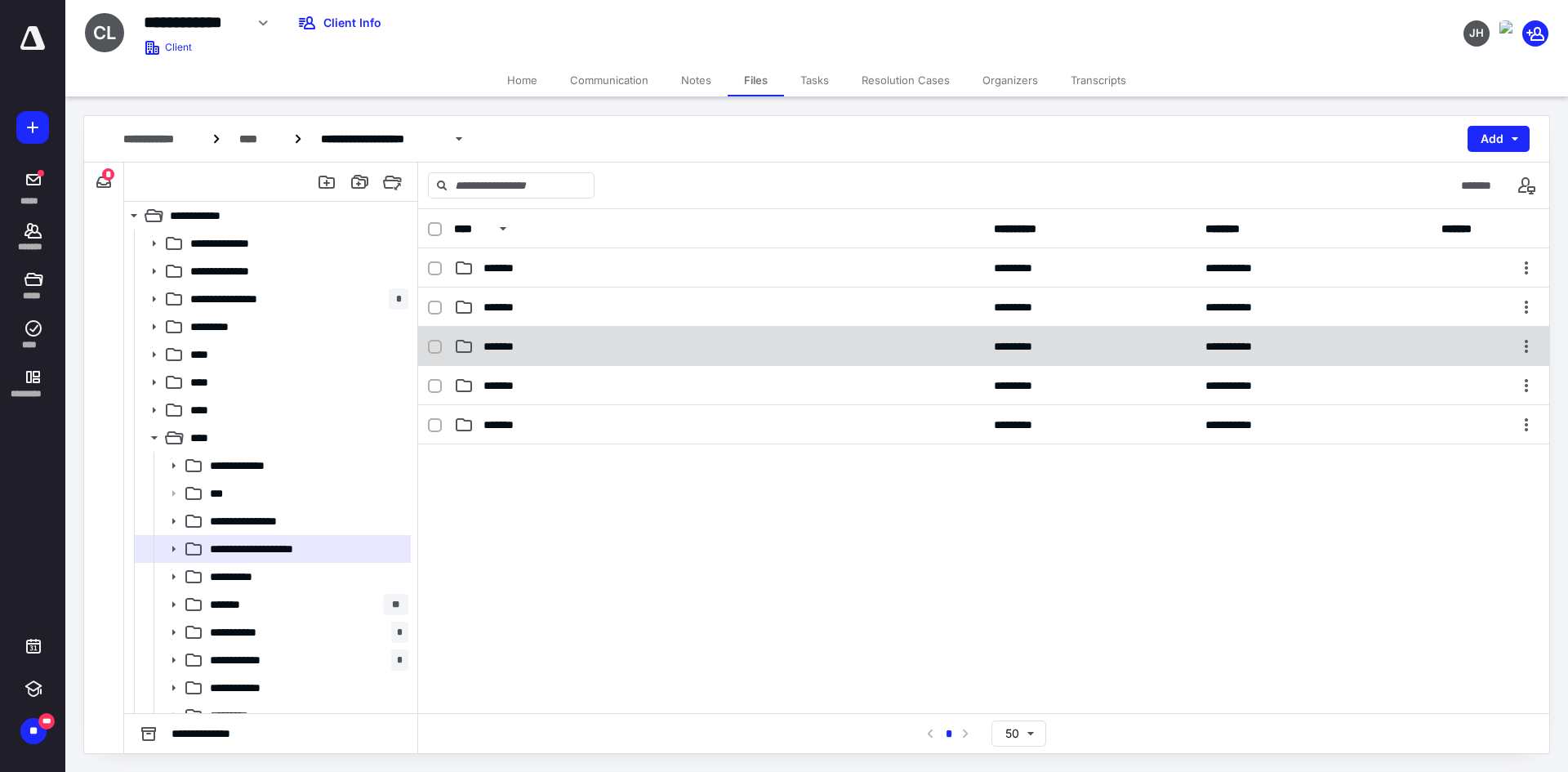 click on "*******" at bounding box center (719, 346) 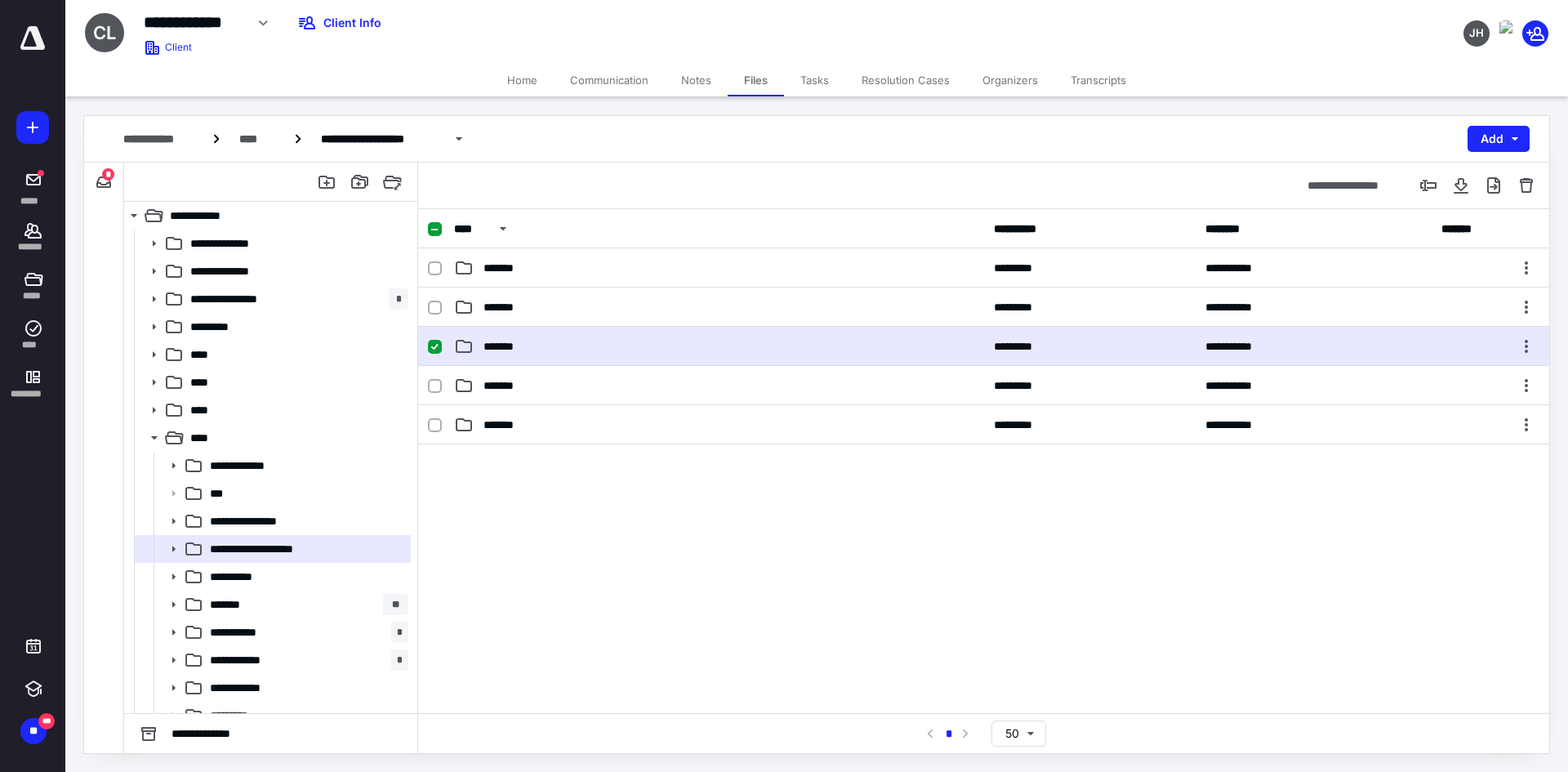 click on "*******" at bounding box center (719, 346) 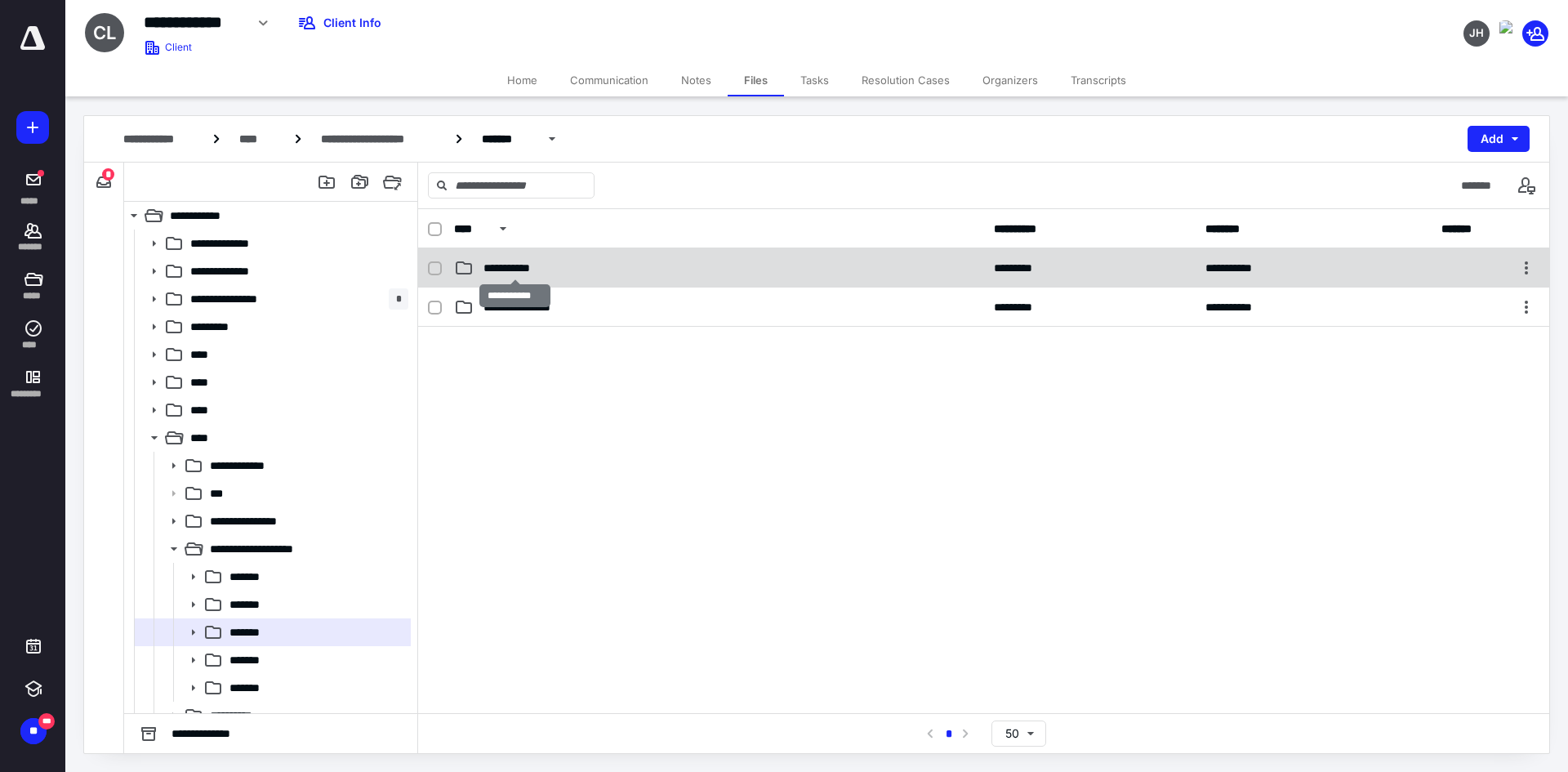 click on "**********" at bounding box center (514, 268) 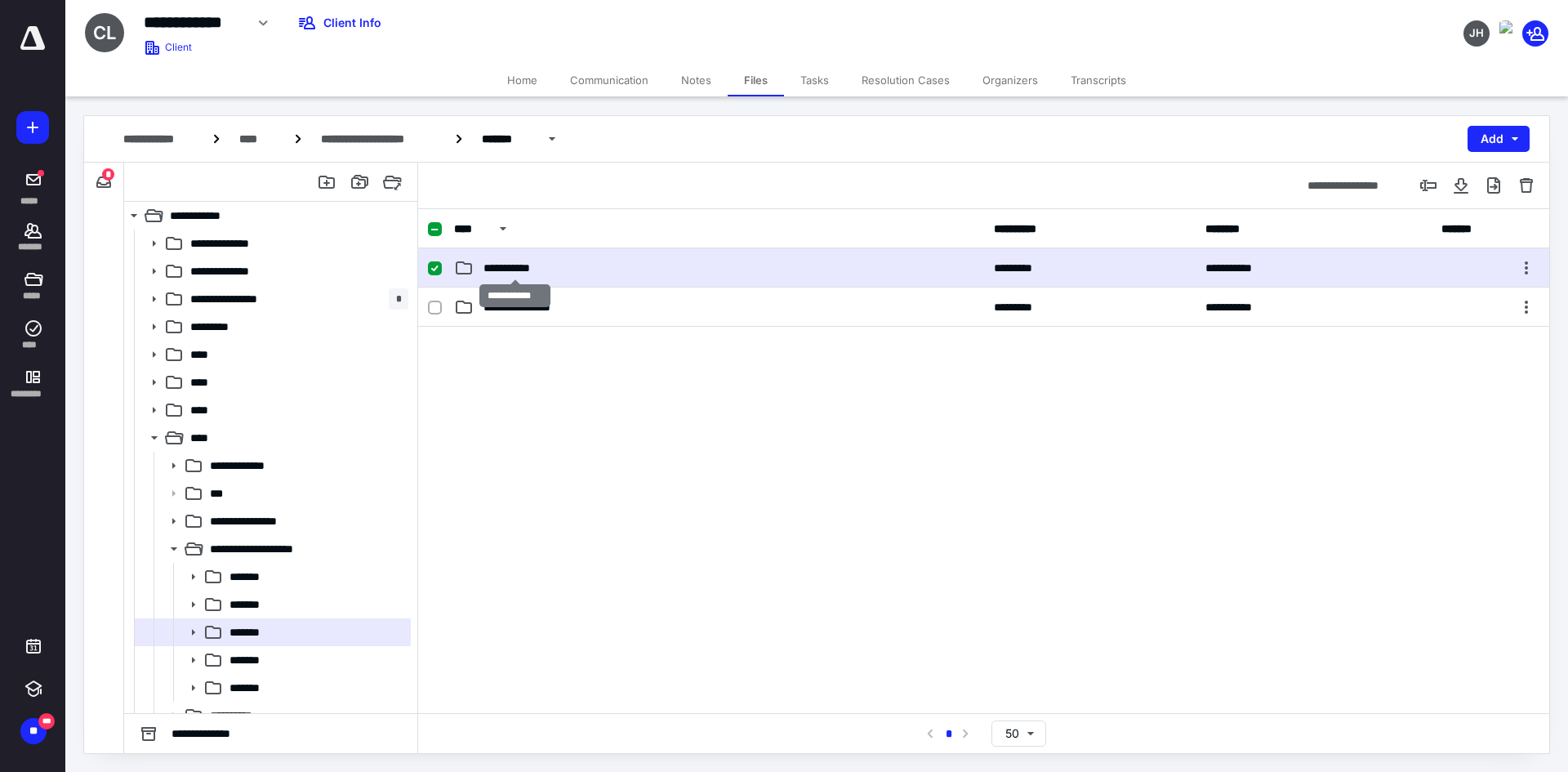 click on "**********" at bounding box center [514, 268] 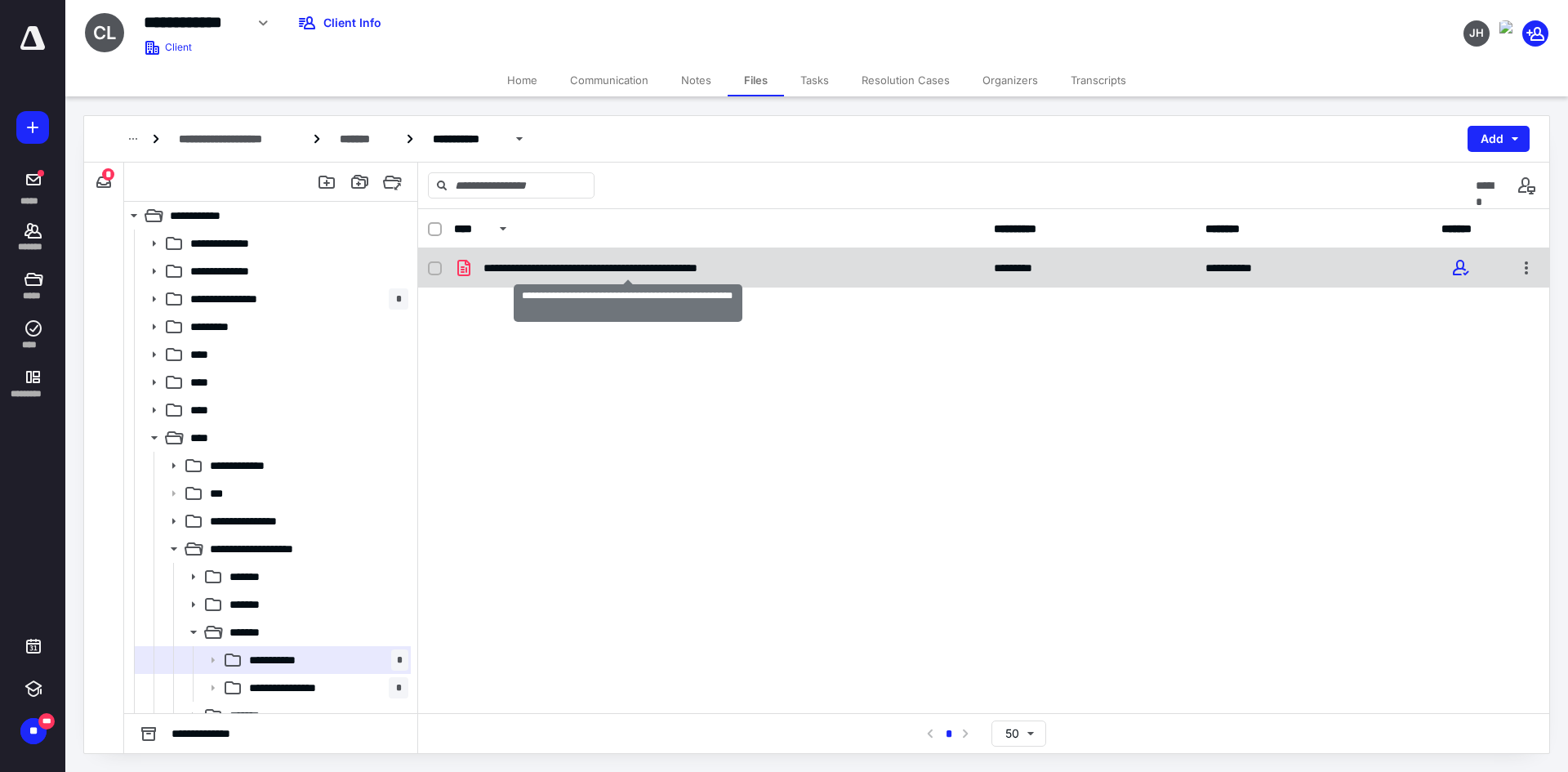 click on "**********" at bounding box center [628, 268] 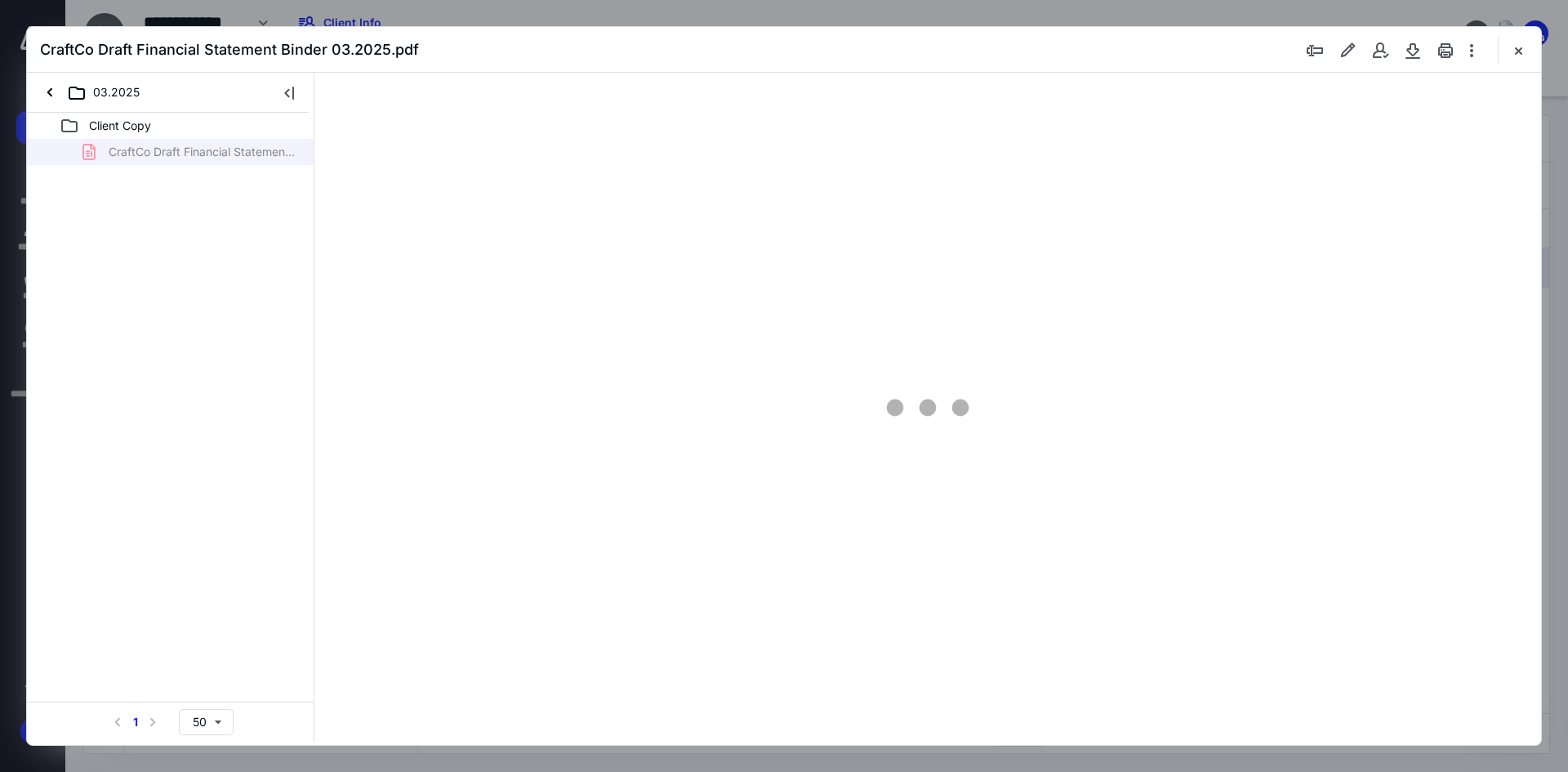 scroll, scrollTop: 0, scrollLeft: 0, axis: both 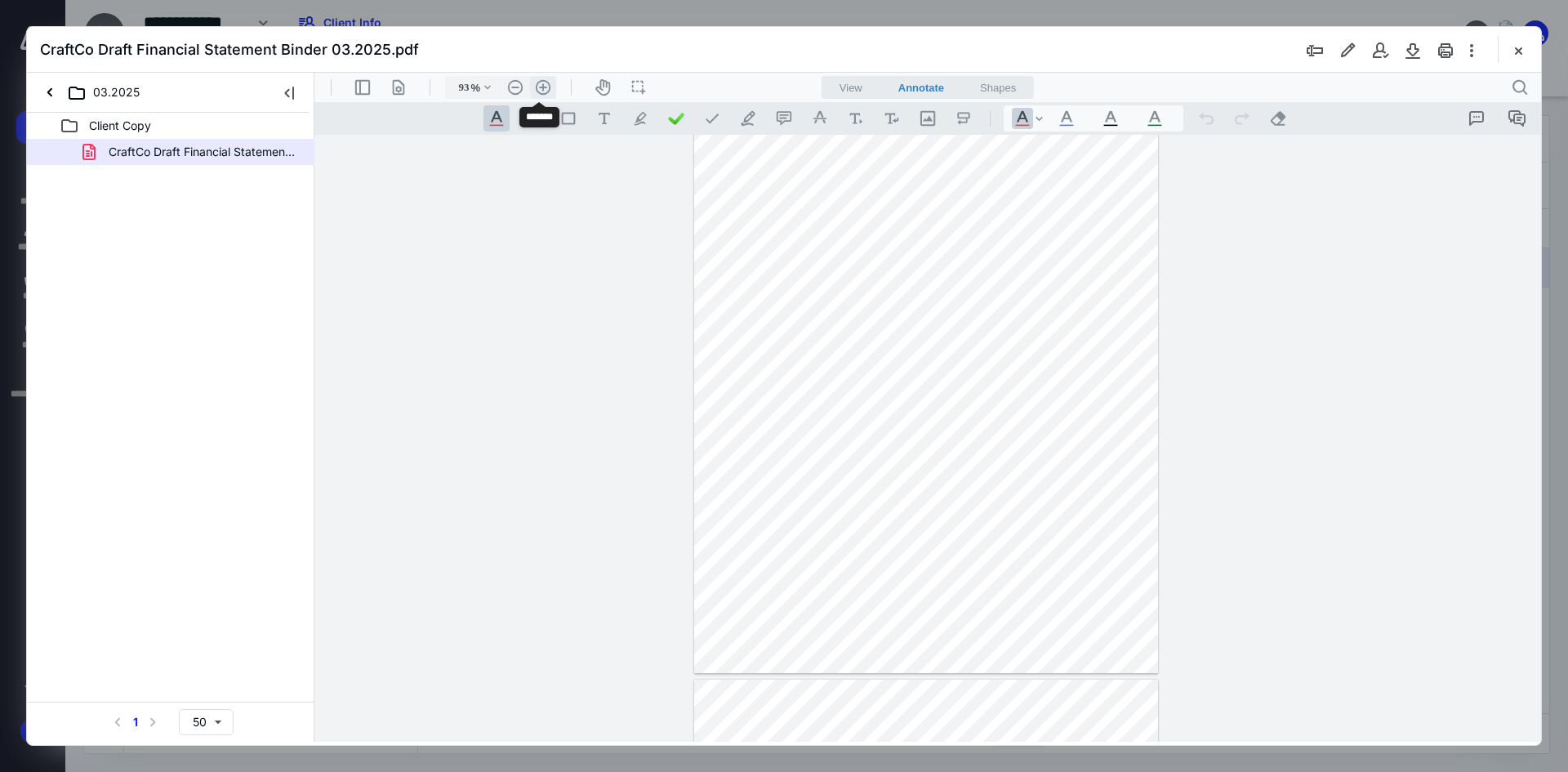 click on ".cls-1{fill:#abb0c4;} icon - header - zoom - in - line" at bounding box center [543, 87] 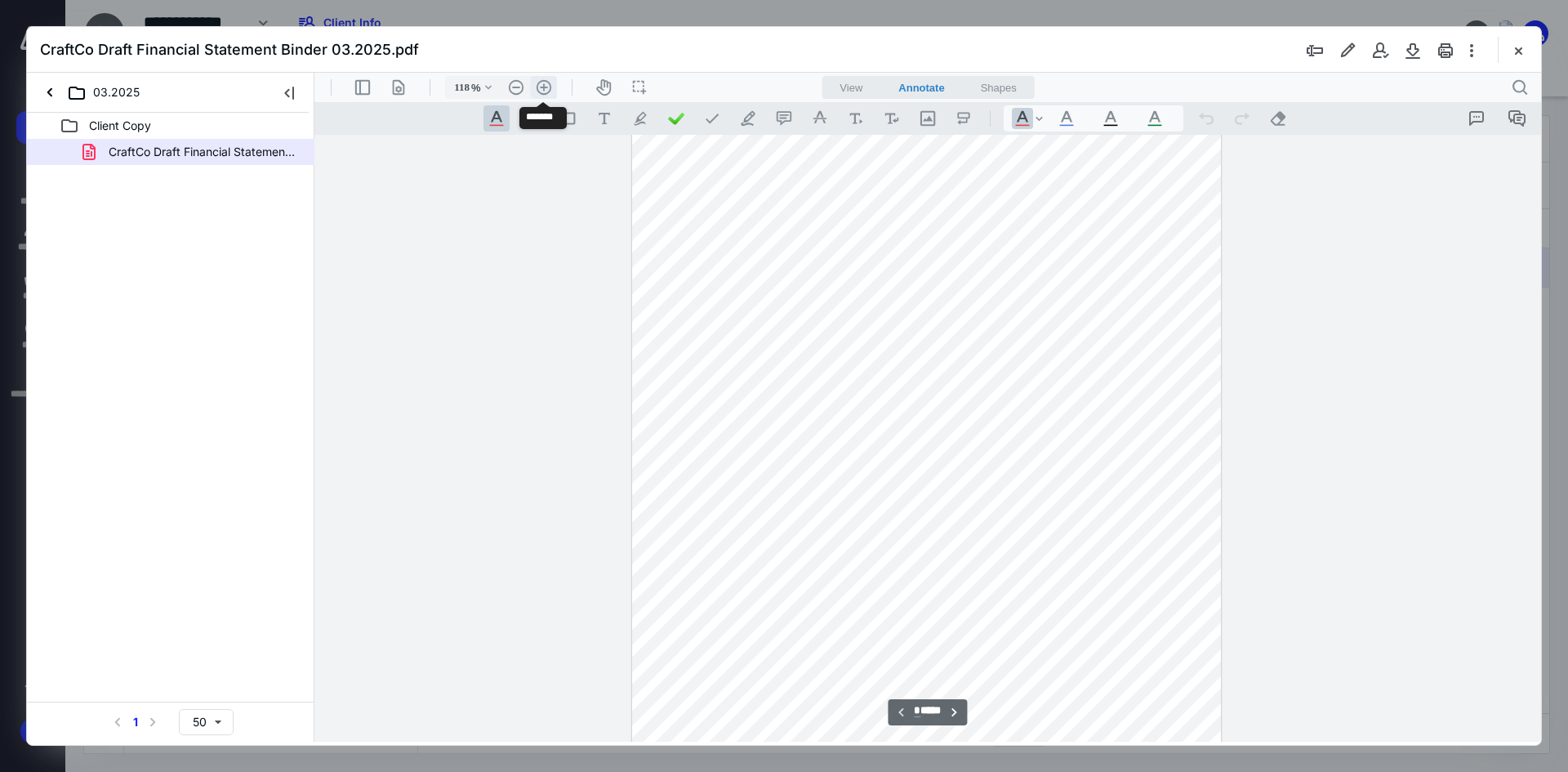 click on ".cls-1{fill:#abb0c4;} icon - header - zoom - in - line" at bounding box center (544, 87) 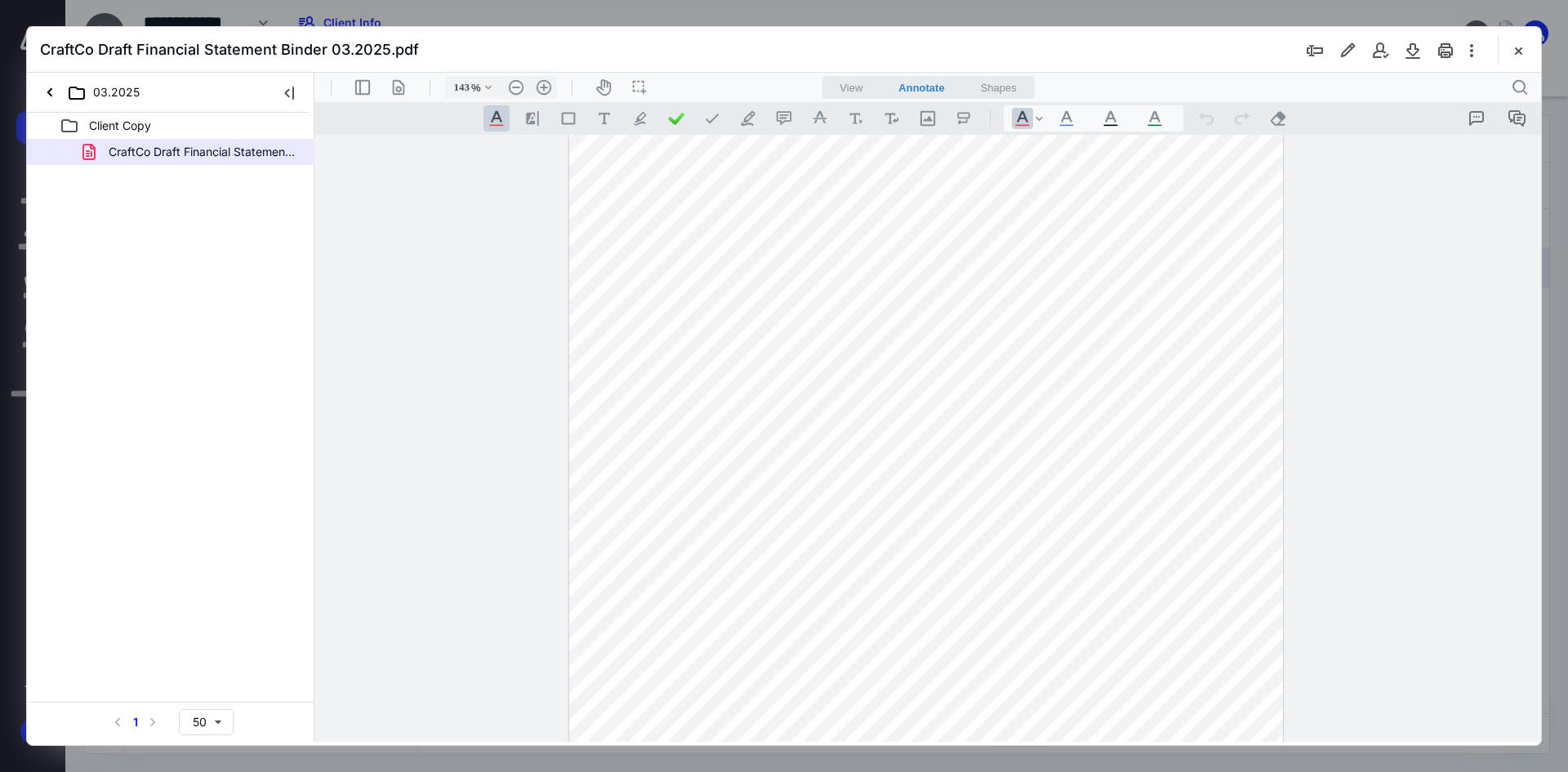 scroll, scrollTop: 163, scrollLeft: 0, axis: vertical 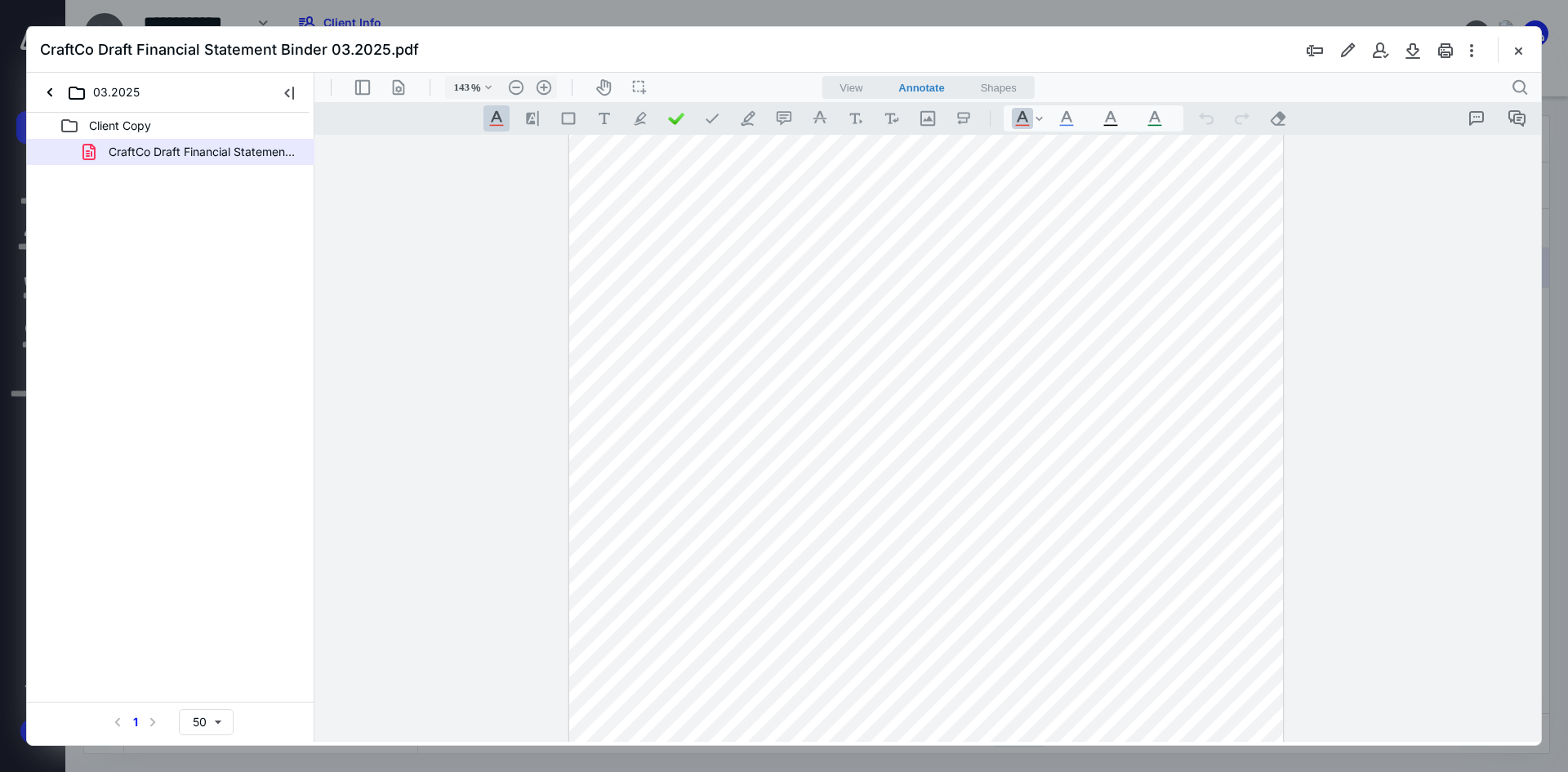type 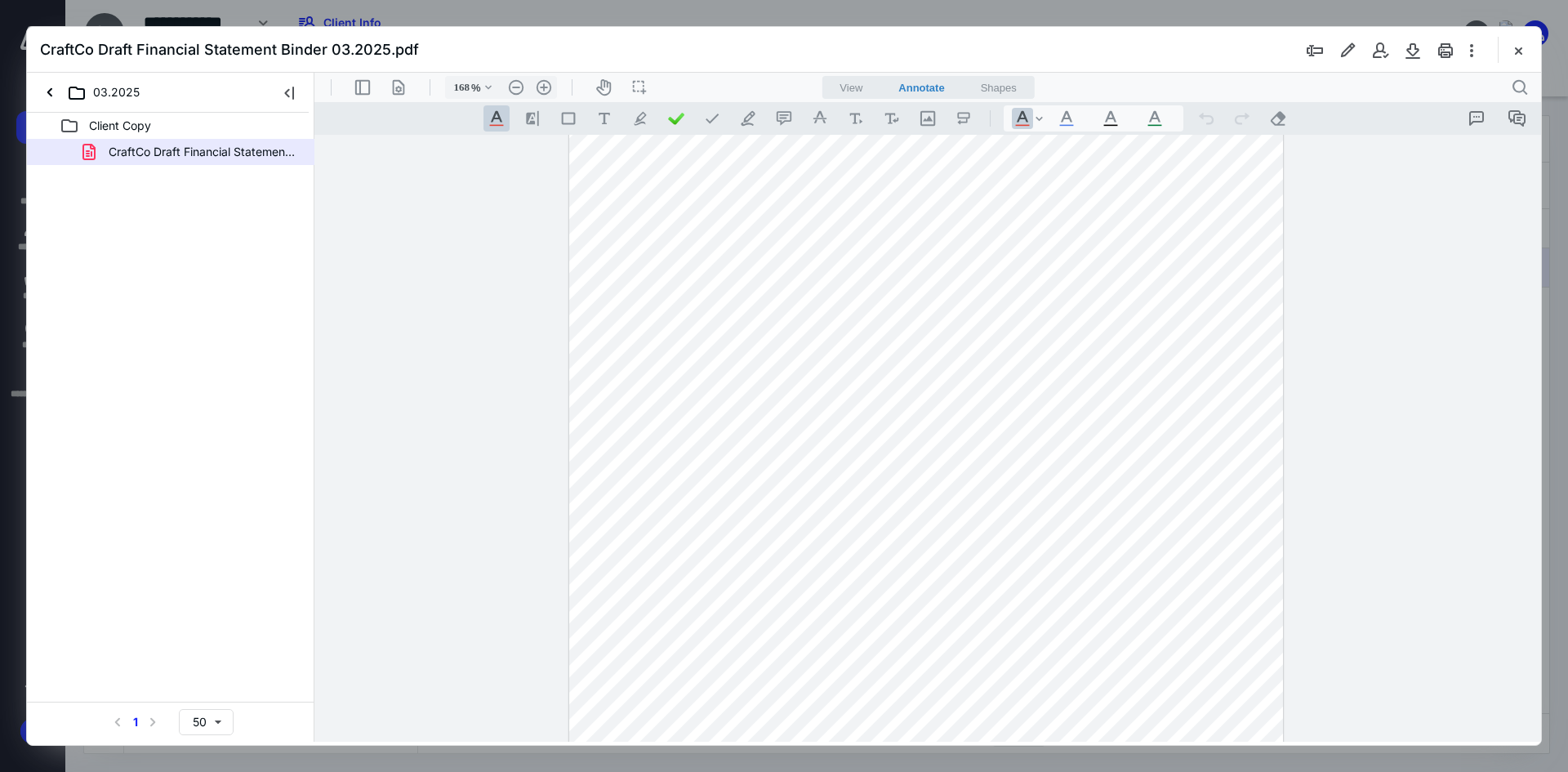 scroll, scrollTop: 239, scrollLeft: 0, axis: vertical 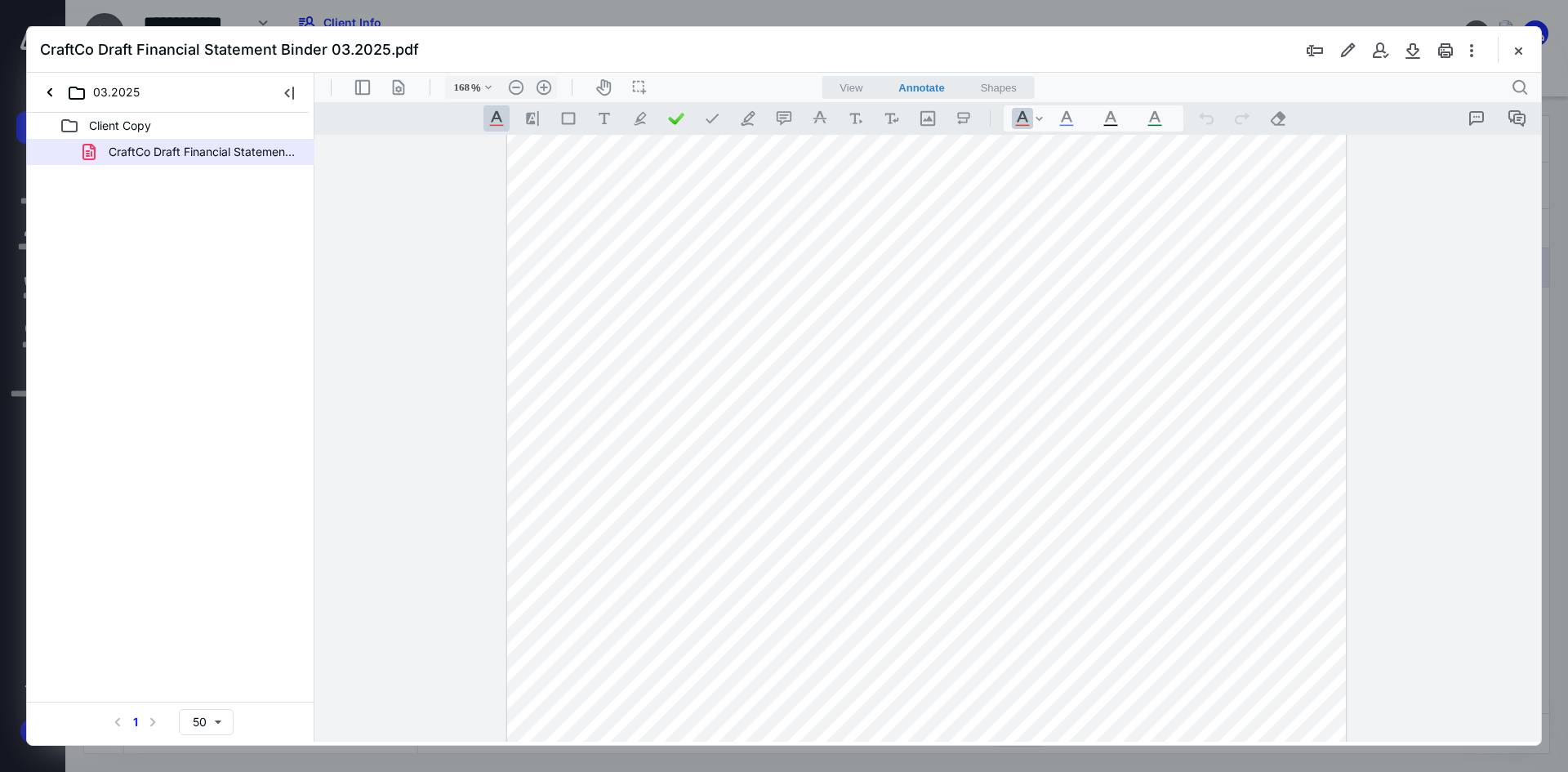 click on ".cls-1{fill:#abb0c4;} icon - header - zoom - in - line" at bounding box center (544, 87) 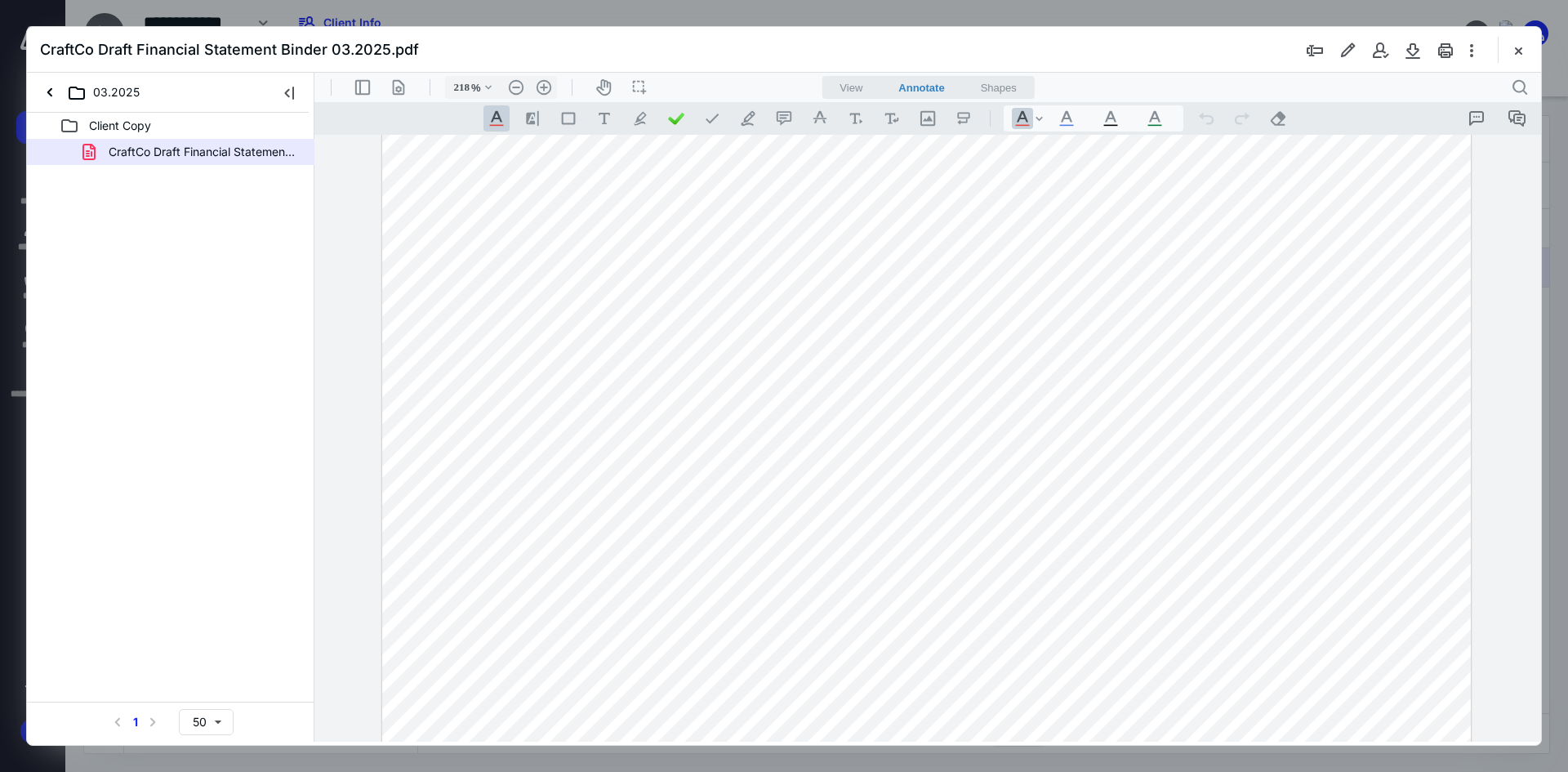 scroll, scrollTop: 65, scrollLeft: 0, axis: vertical 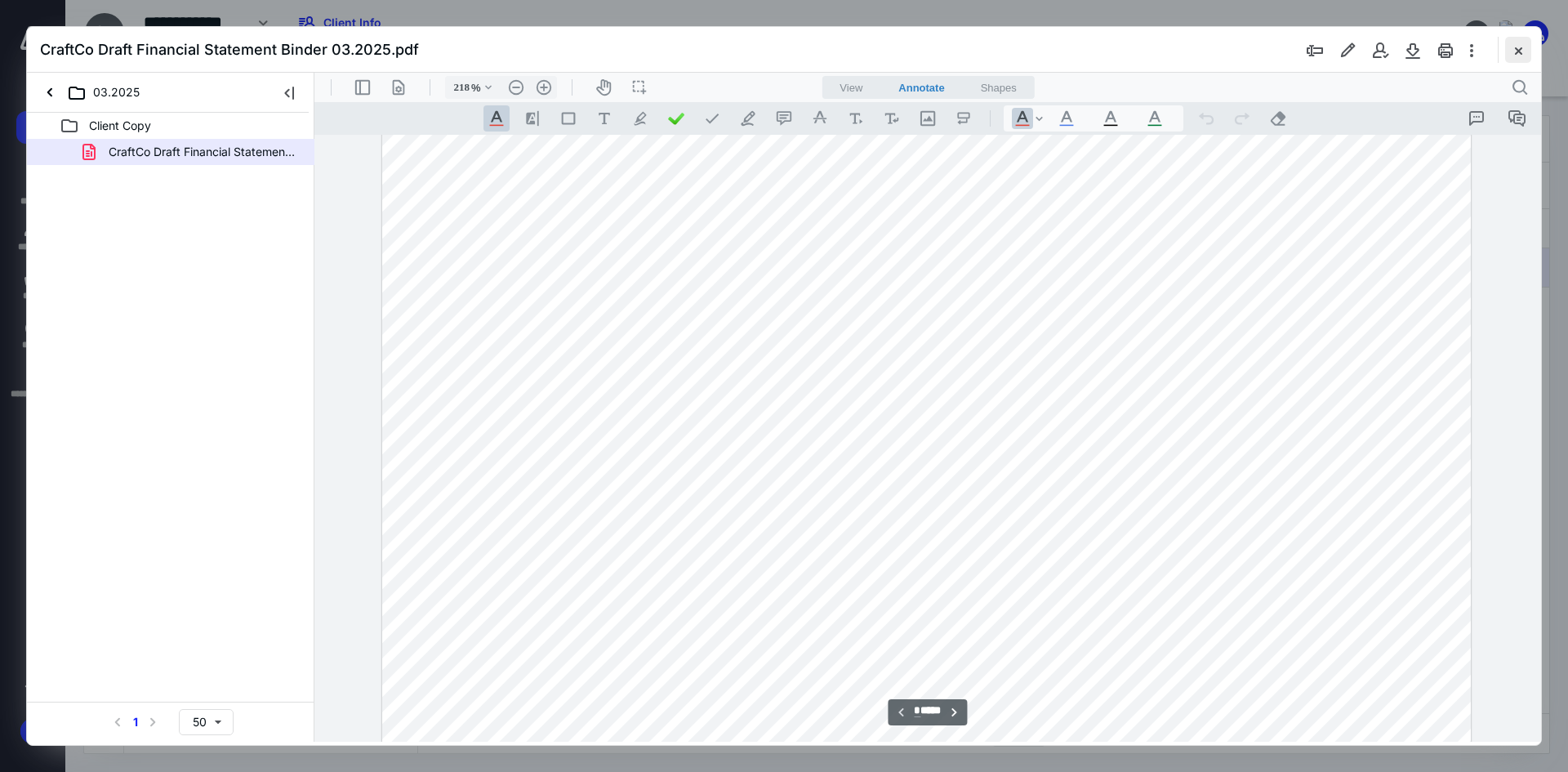 click at bounding box center [1518, 50] 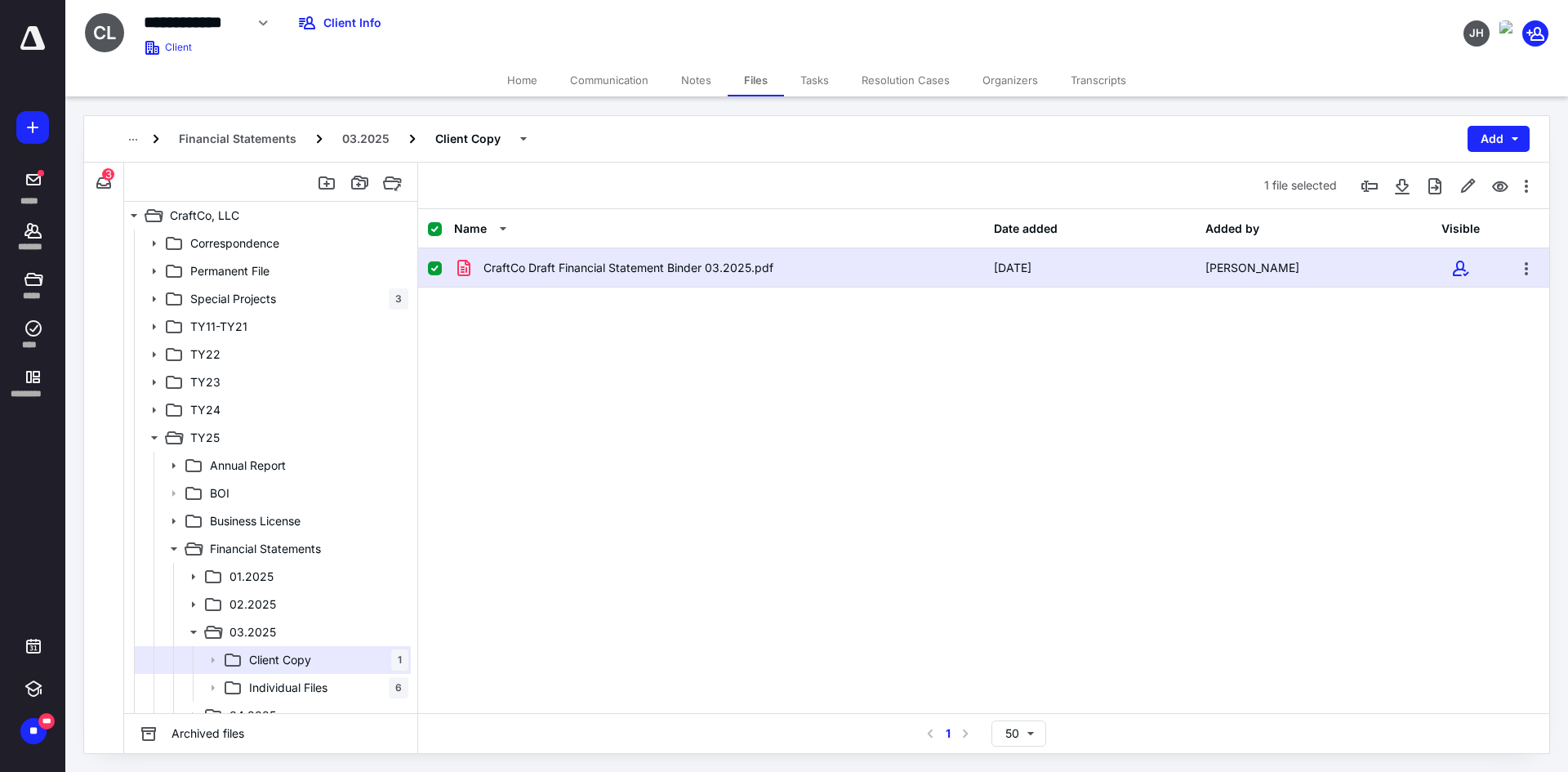 checkbox on "false" 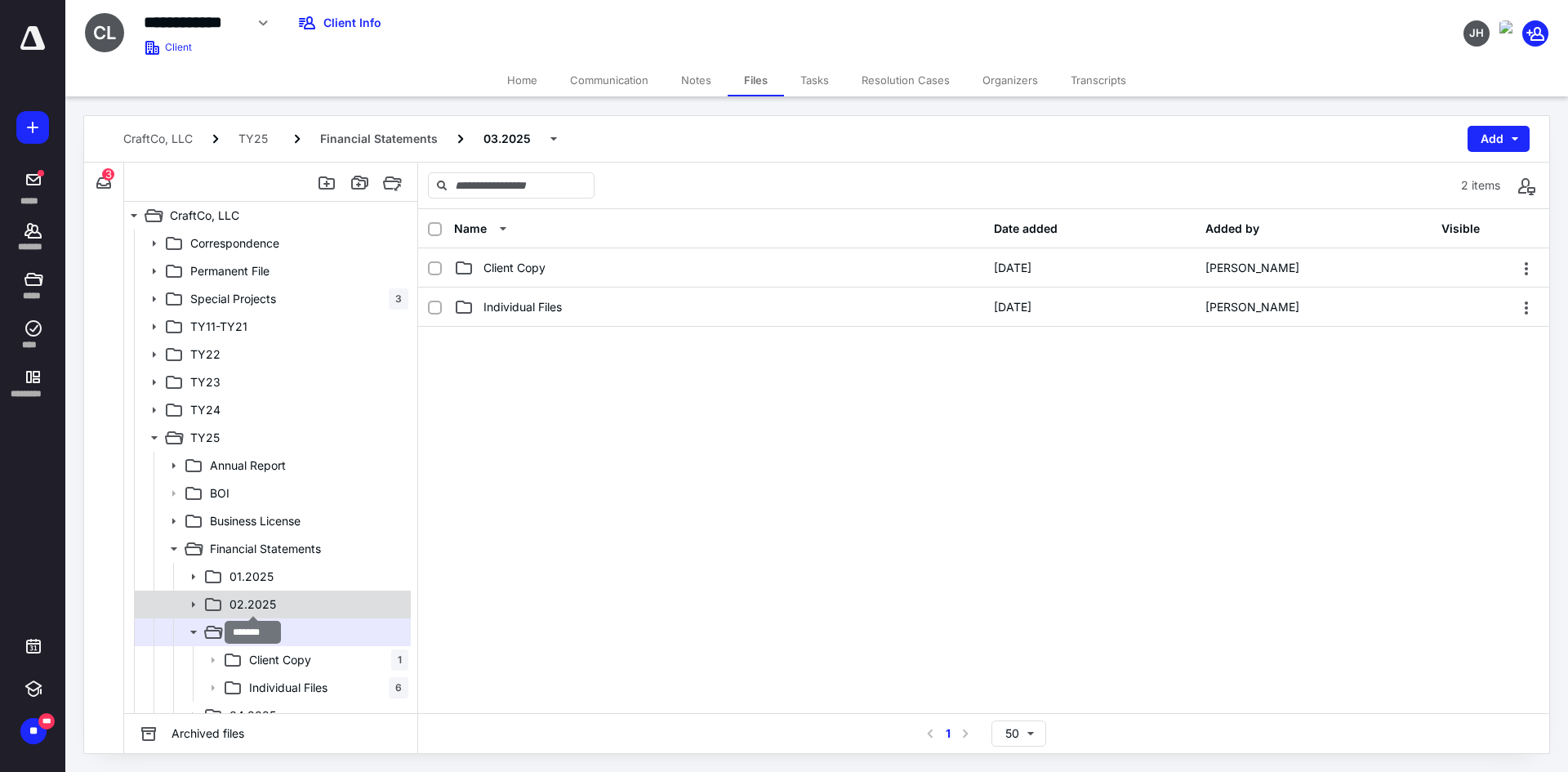 click on "02.2025" at bounding box center (252, 605) 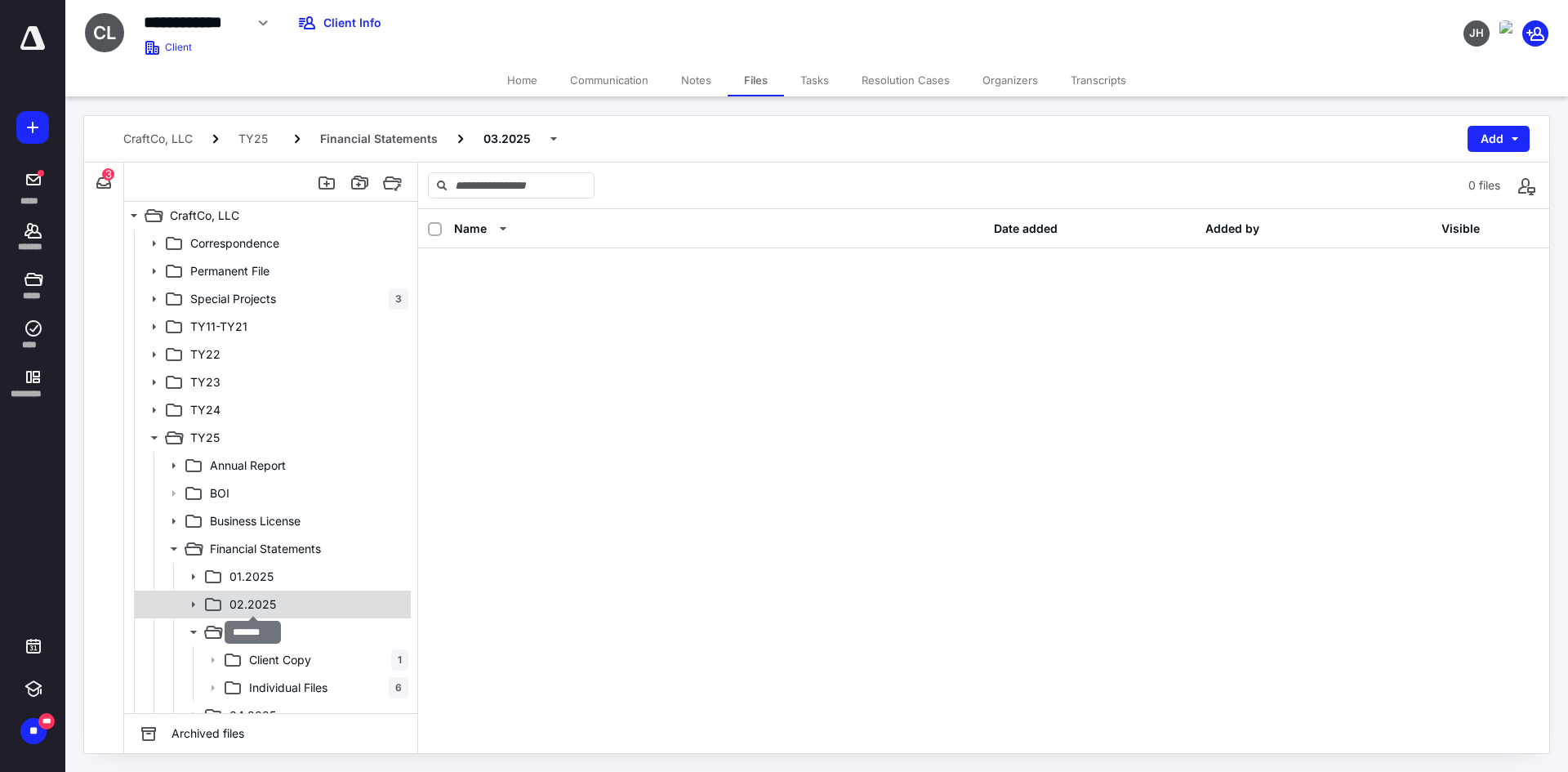 click on "02.2025" at bounding box center (252, 605) 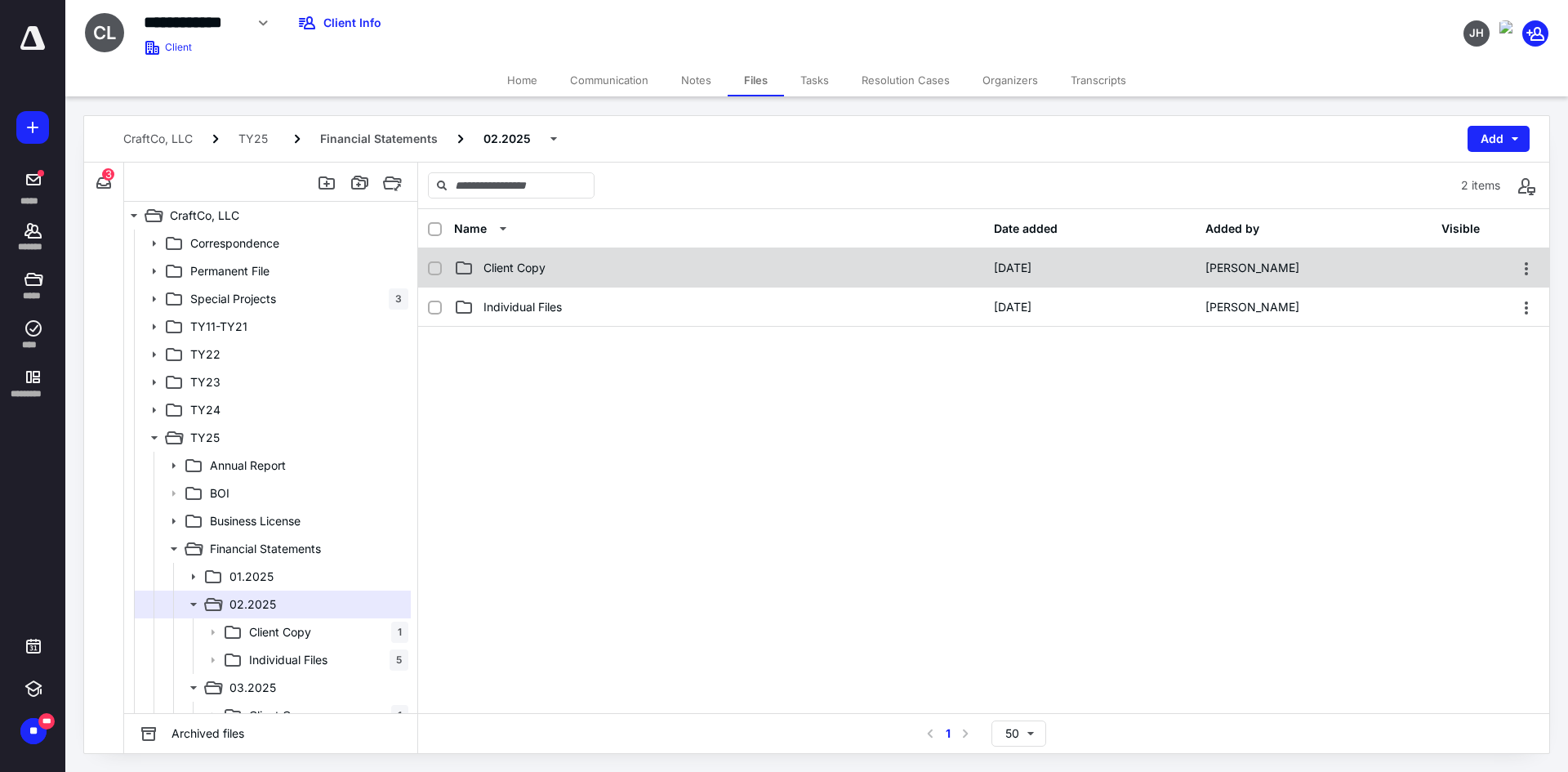 click on "Client Copy" at bounding box center (719, 268) 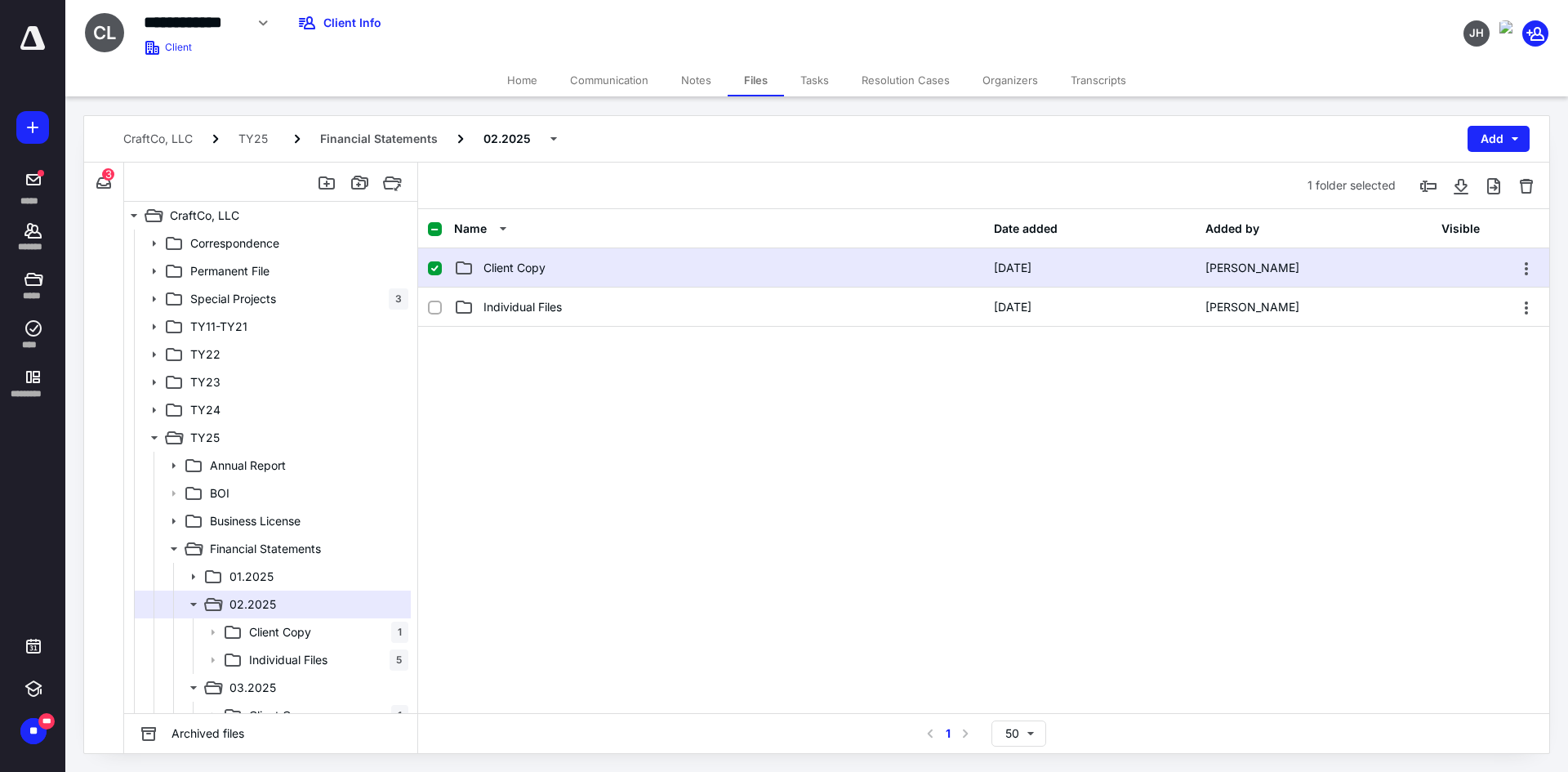 click on "Client Copy" at bounding box center [719, 268] 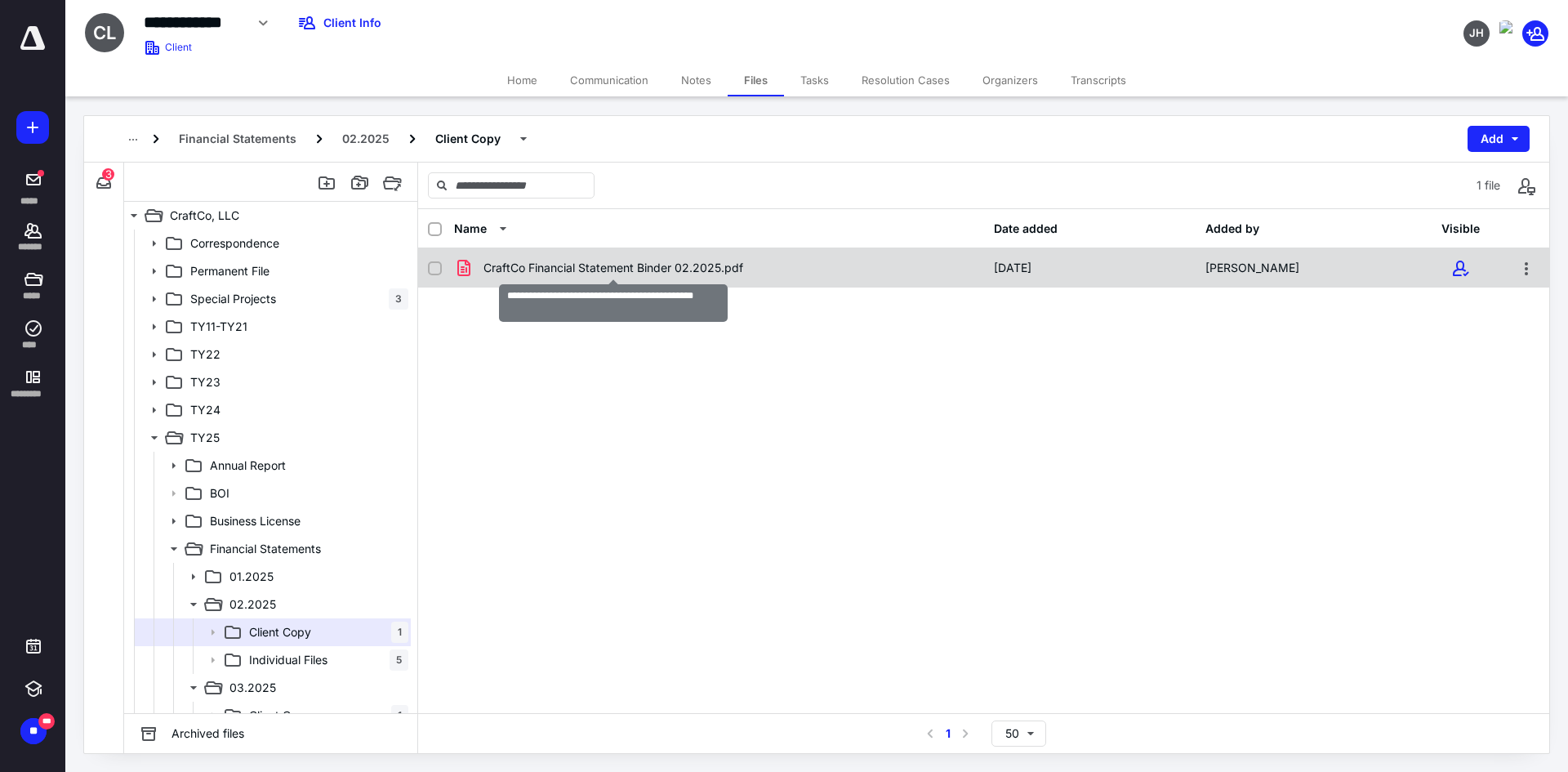 click on "CraftCo Financial Statement Binder 02.2025.pdf" at bounding box center [613, 268] 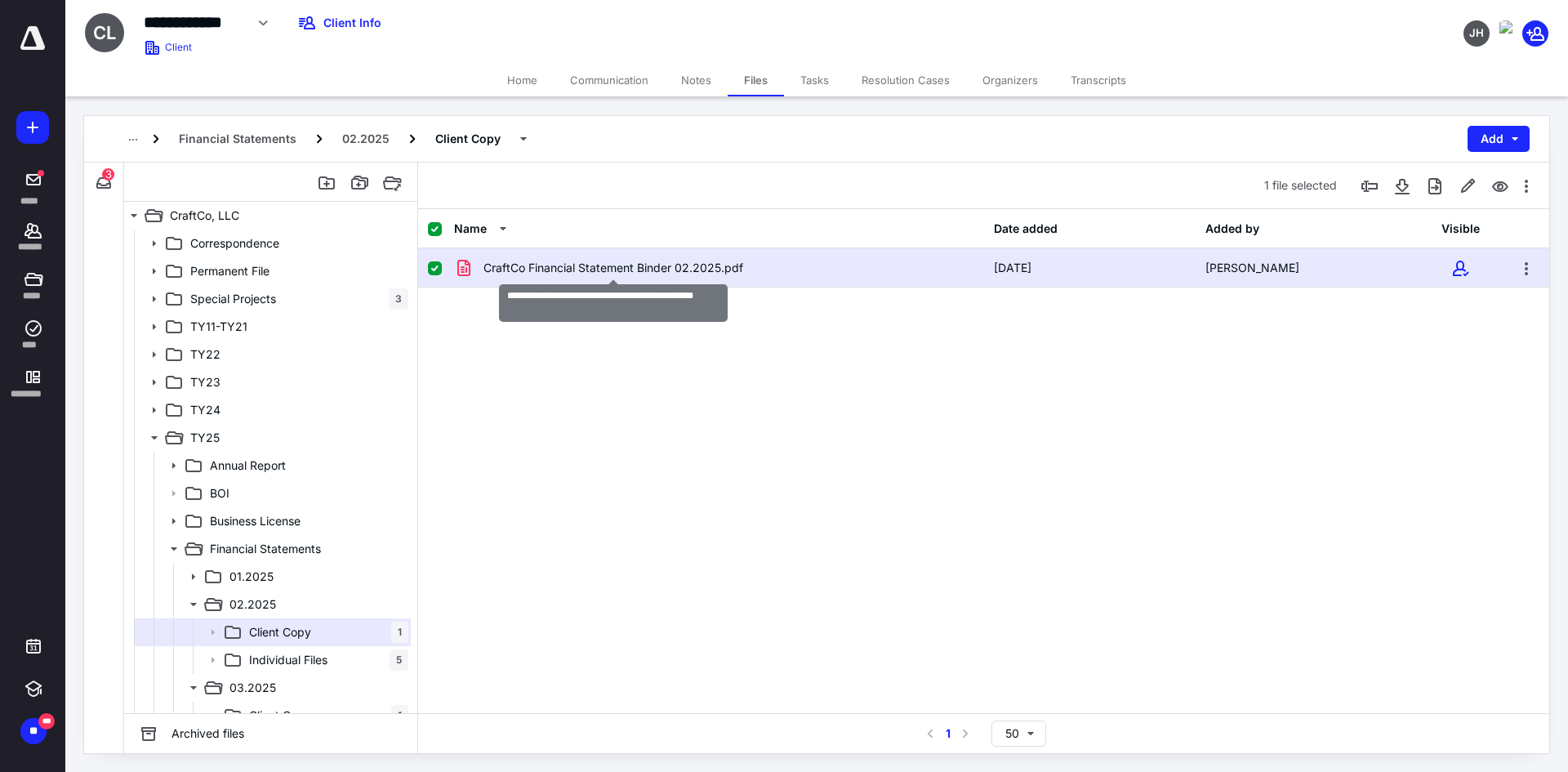 click on "CraftCo Financial Statement Binder 02.2025.pdf" at bounding box center (613, 268) 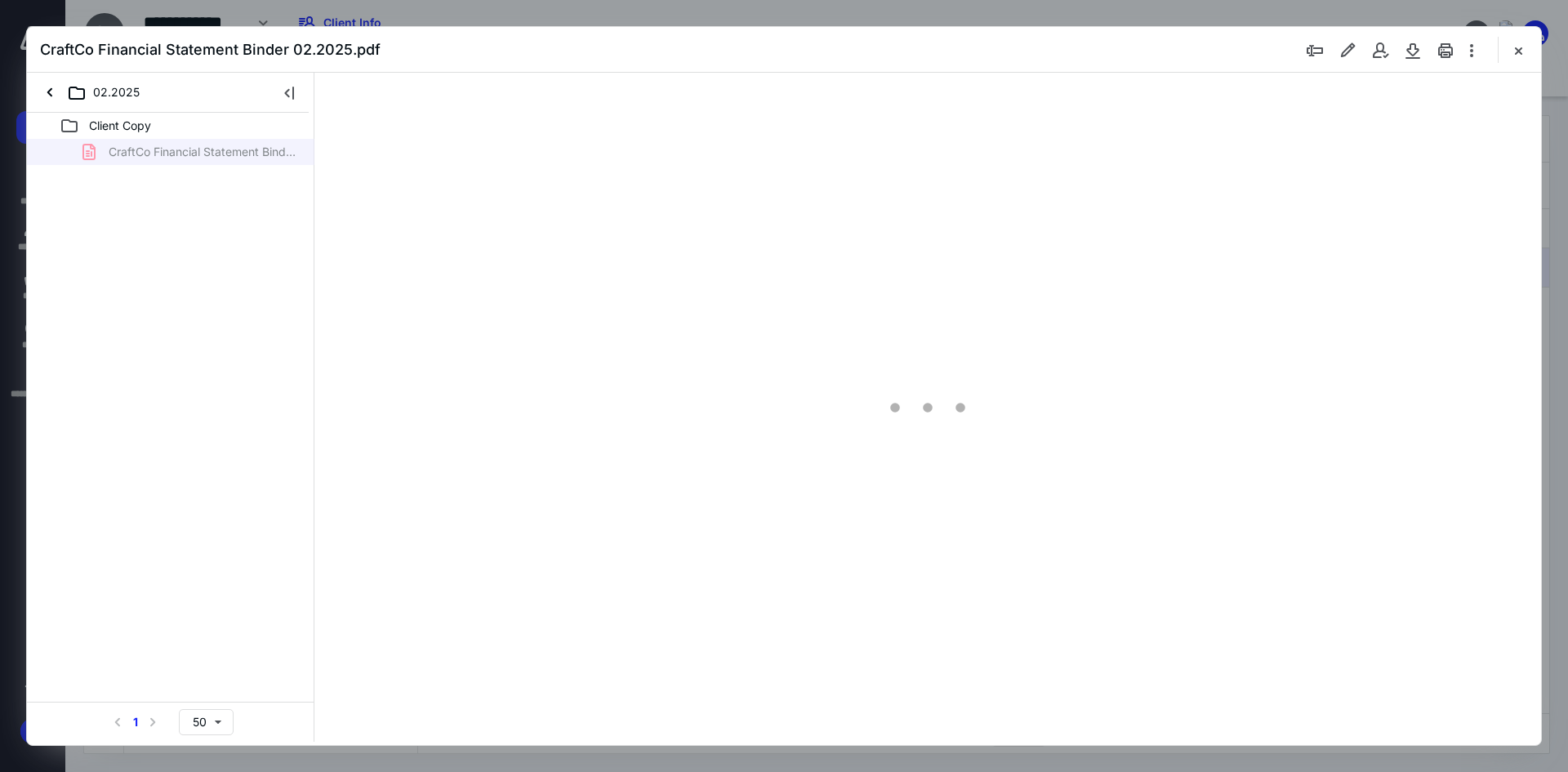 scroll, scrollTop: 0, scrollLeft: 0, axis: both 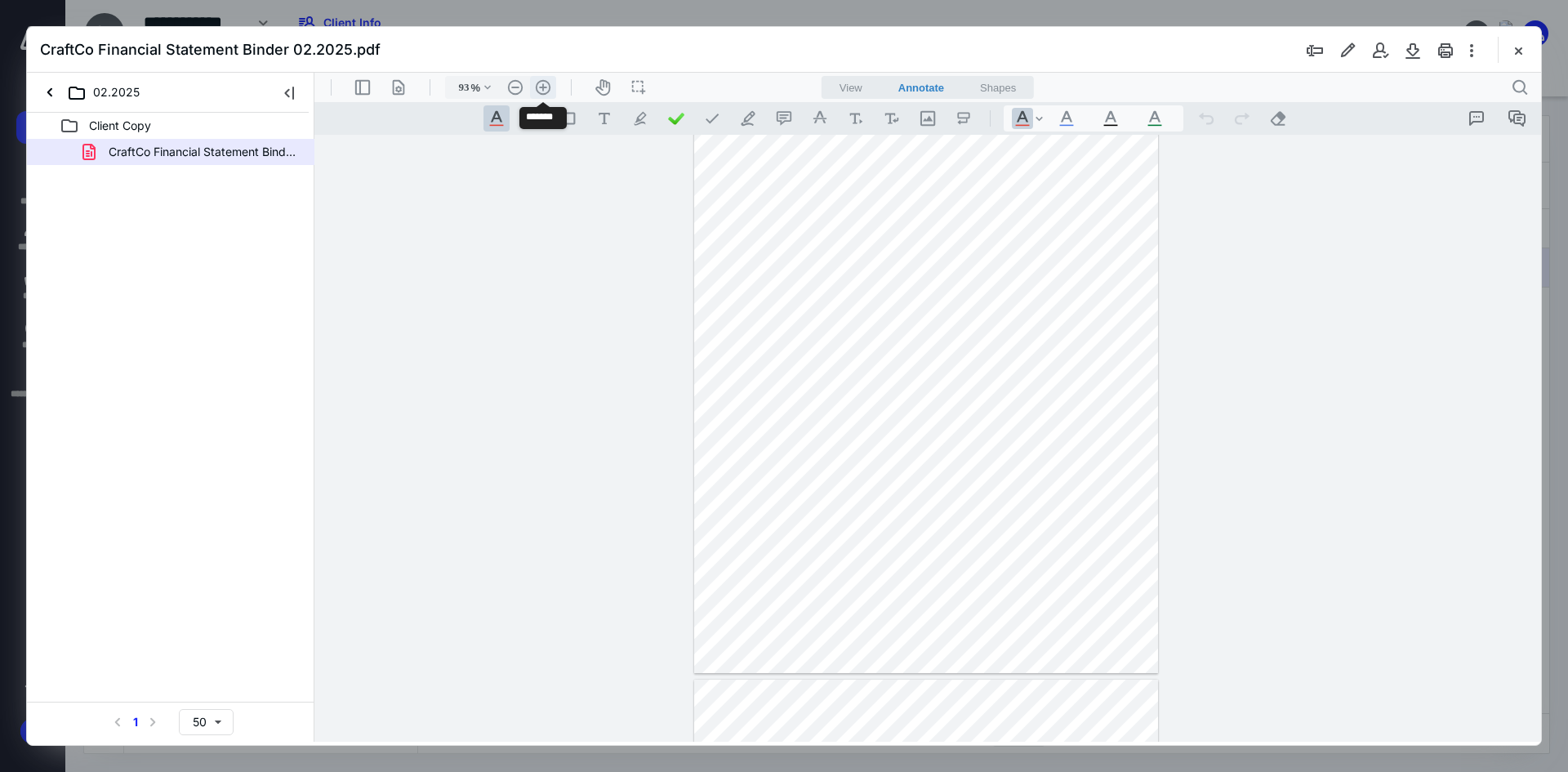 click on ".cls-1{fill:#abb0c4;} icon - header - zoom - in - line" at bounding box center (543, 87) 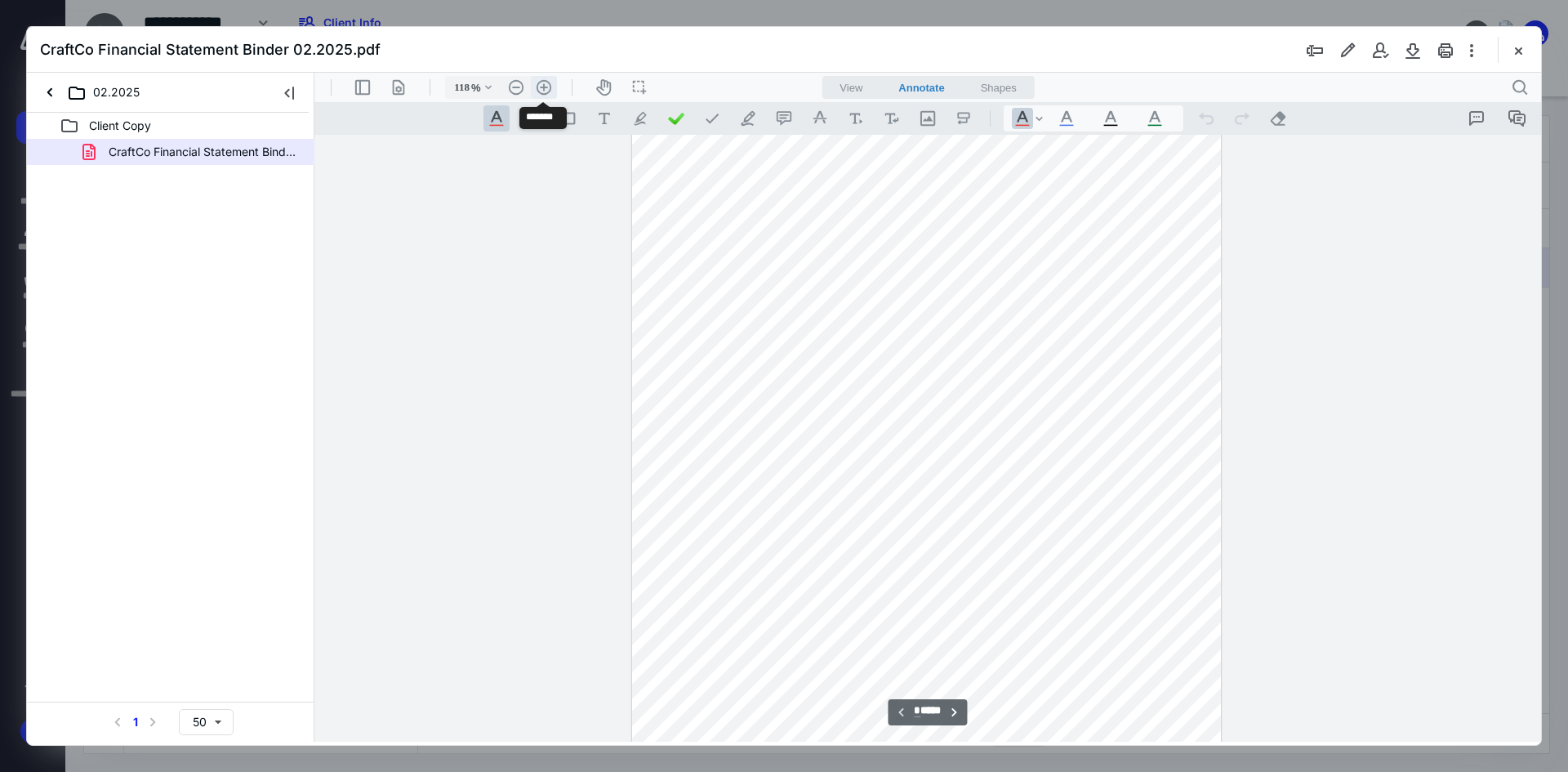 click on ".cls-1{fill:#abb0c4;} icon - header - zoom - in - line" at bounding box center [544, 87] 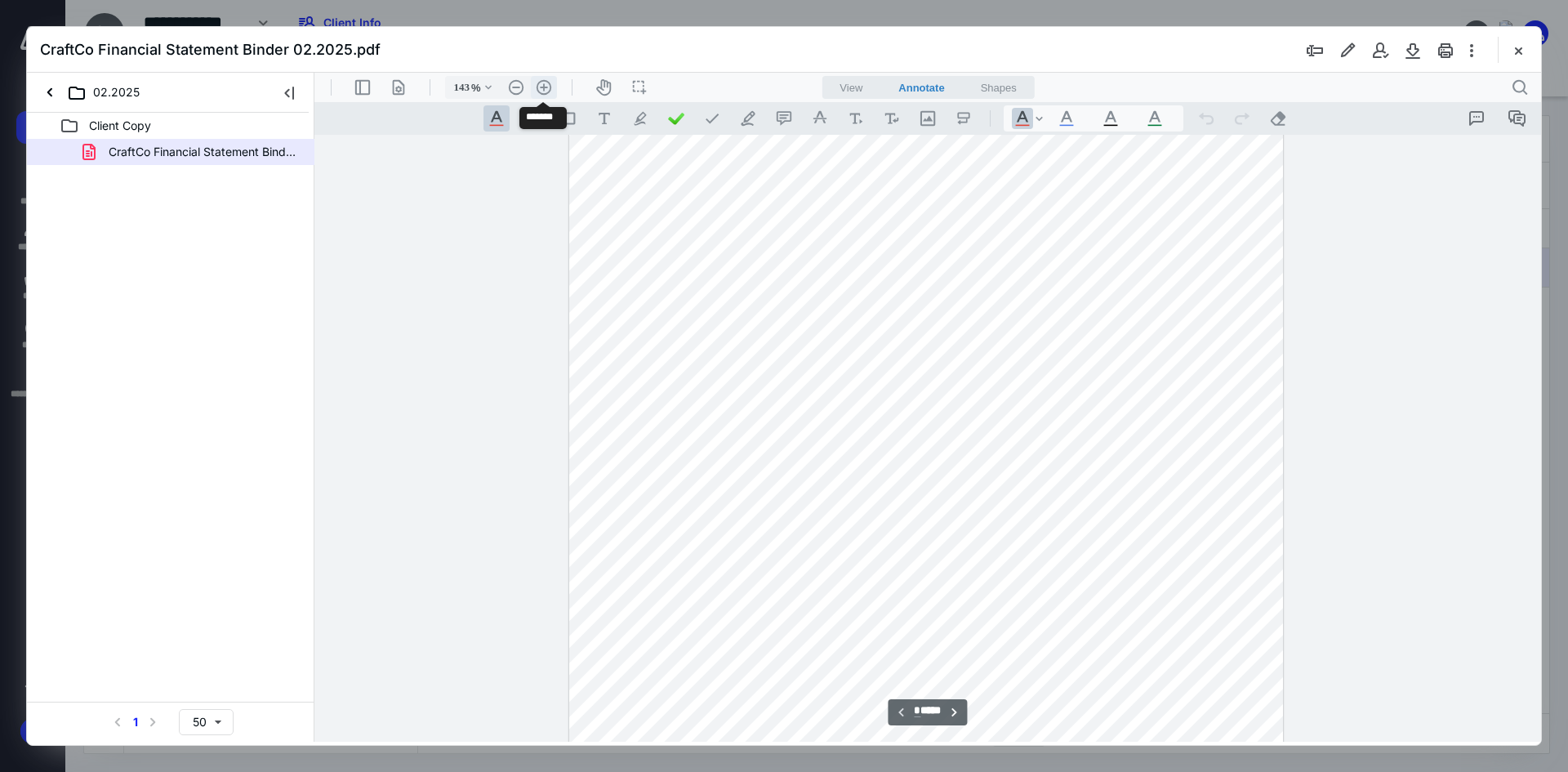 click on ".cls-1{fill:#abb0c4;} icon - header - zoom - in - line" at bounding box center (544, 87) 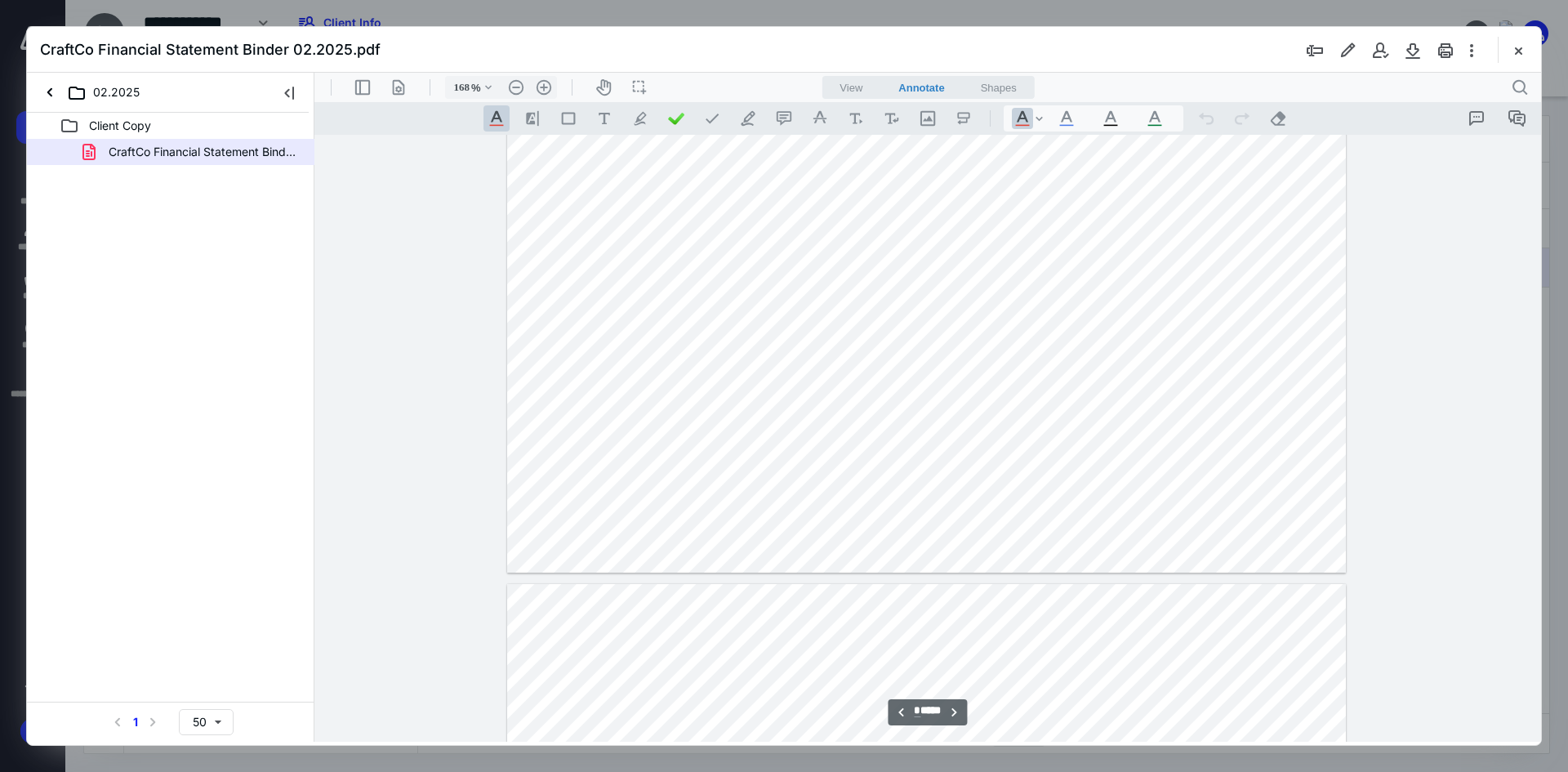 scroll, scrollTop: 899, scrollLeft: 0, axis: vertical 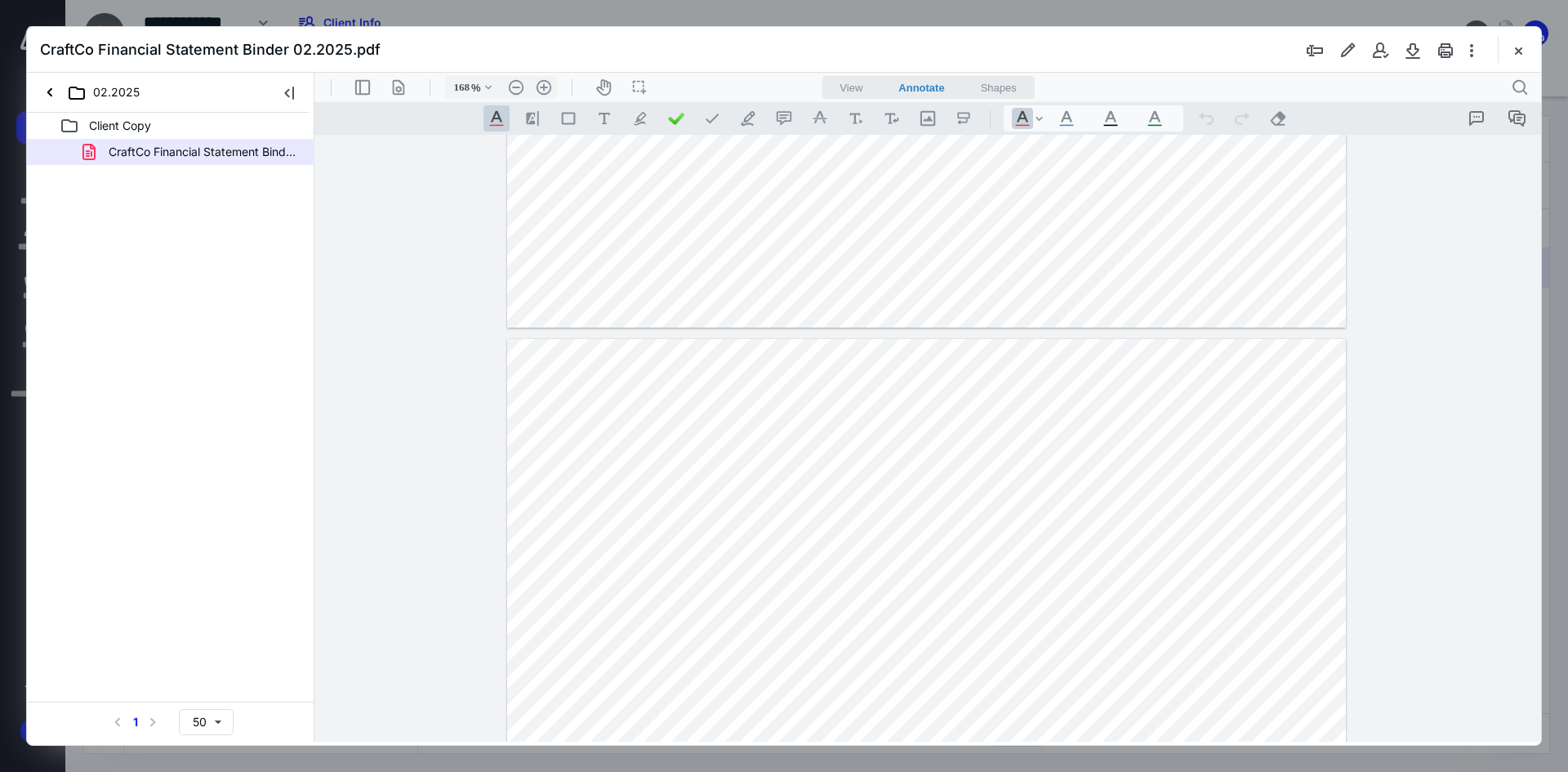 type on "*" 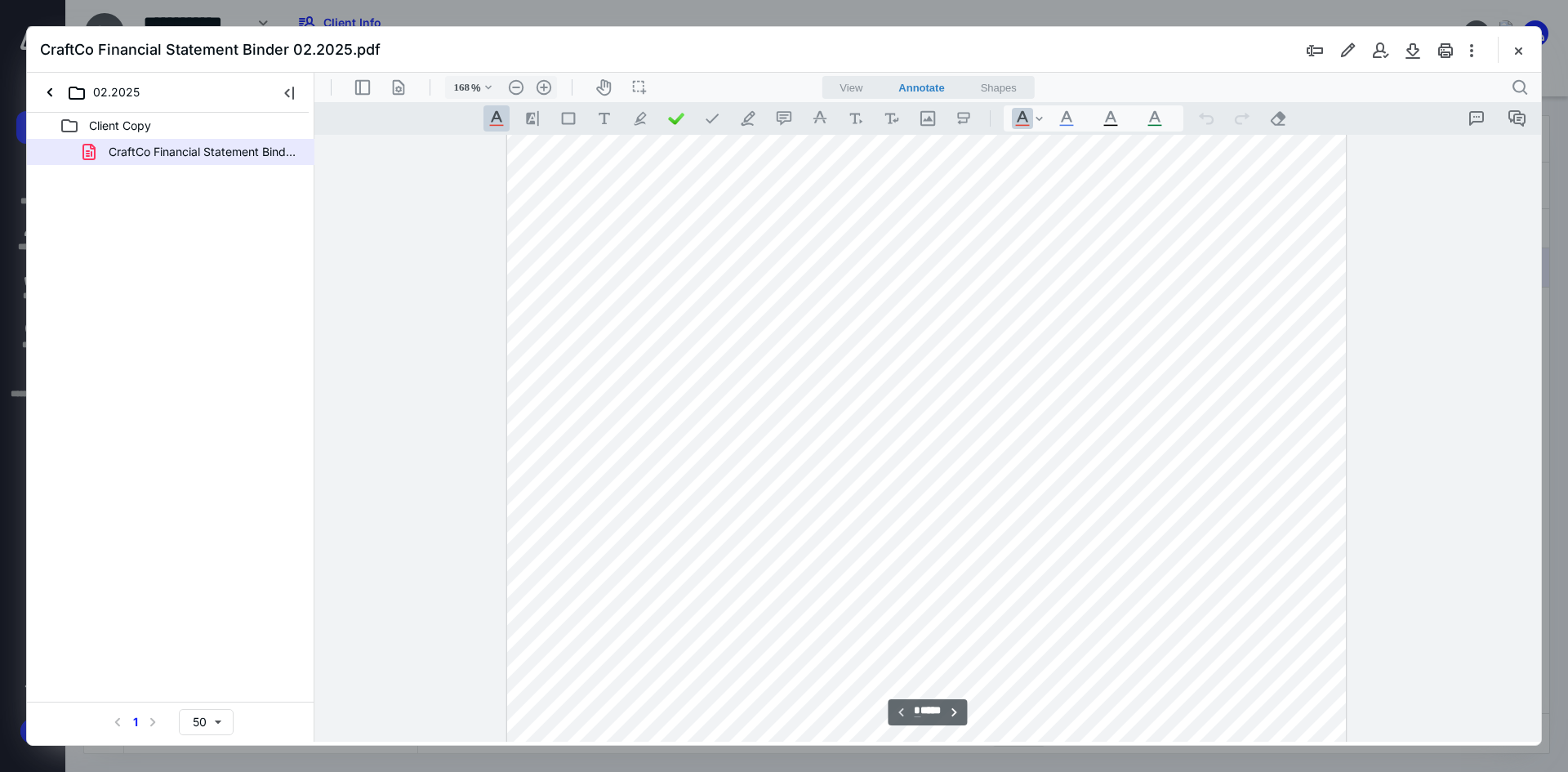 scroll, scrollTop: 245, scrollLeft: 0, axis: vertical 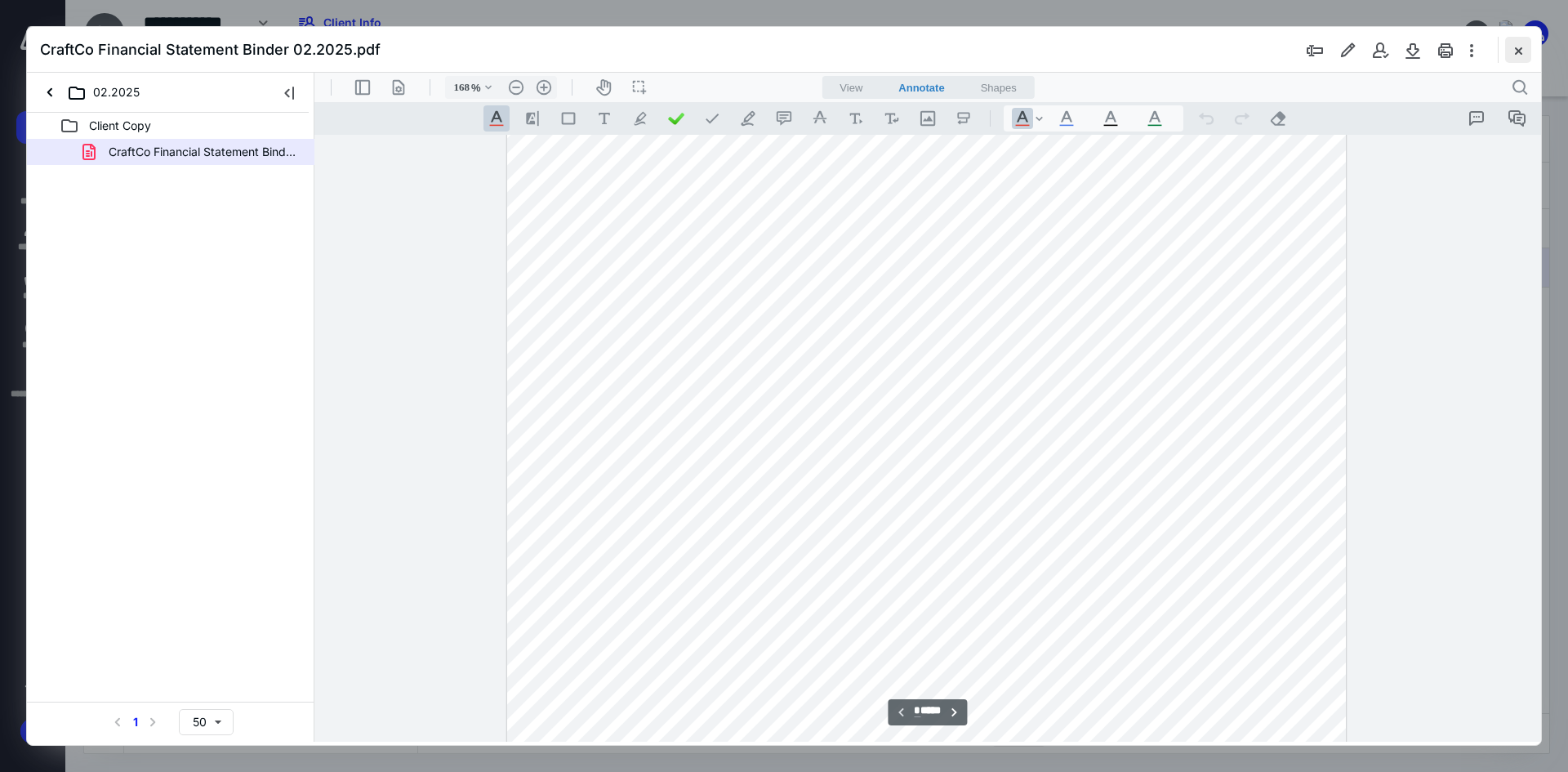 click at bounding box center [1518, 50] 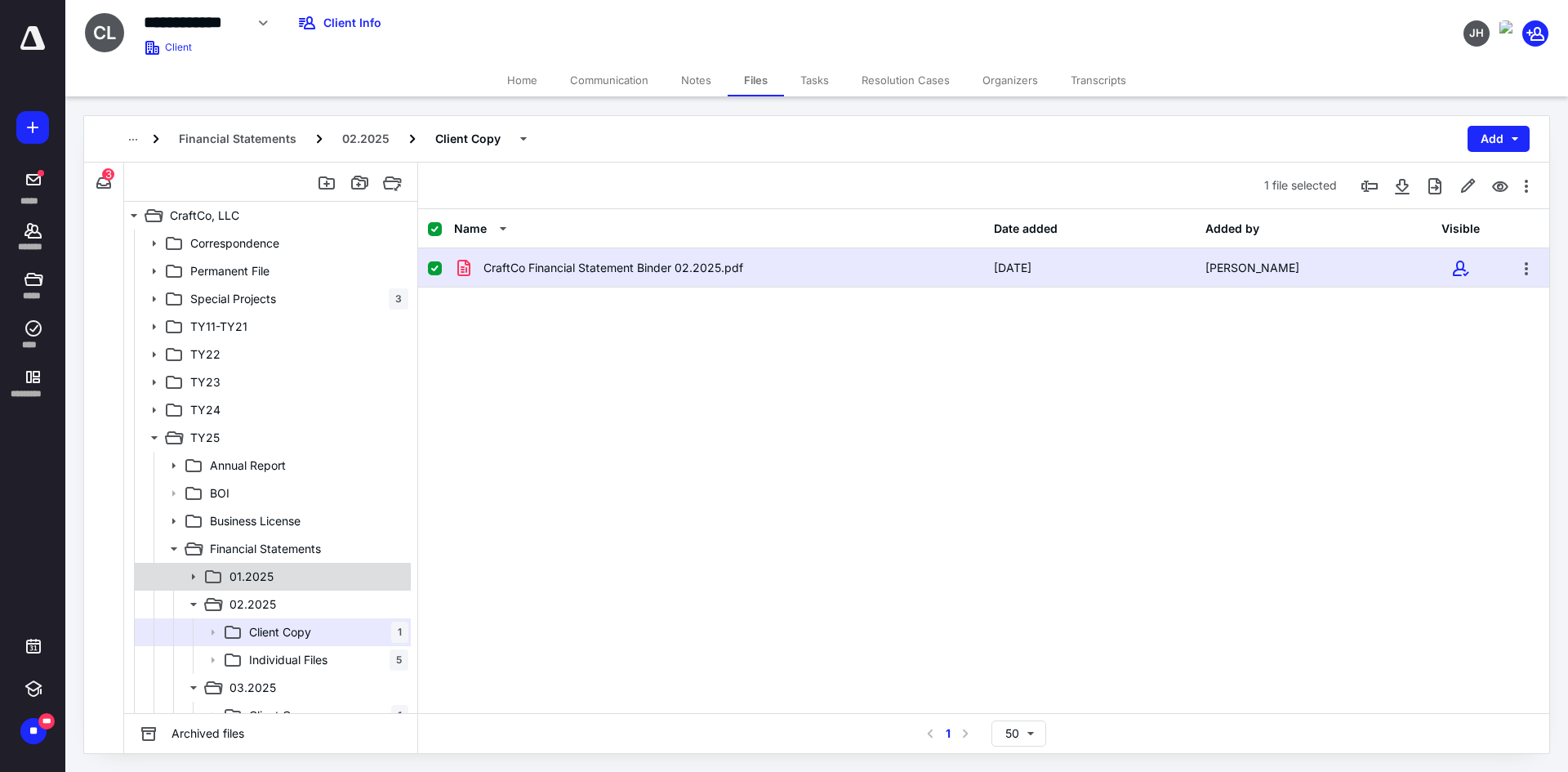 click on "01.2025" at bounding box center [252, 577] 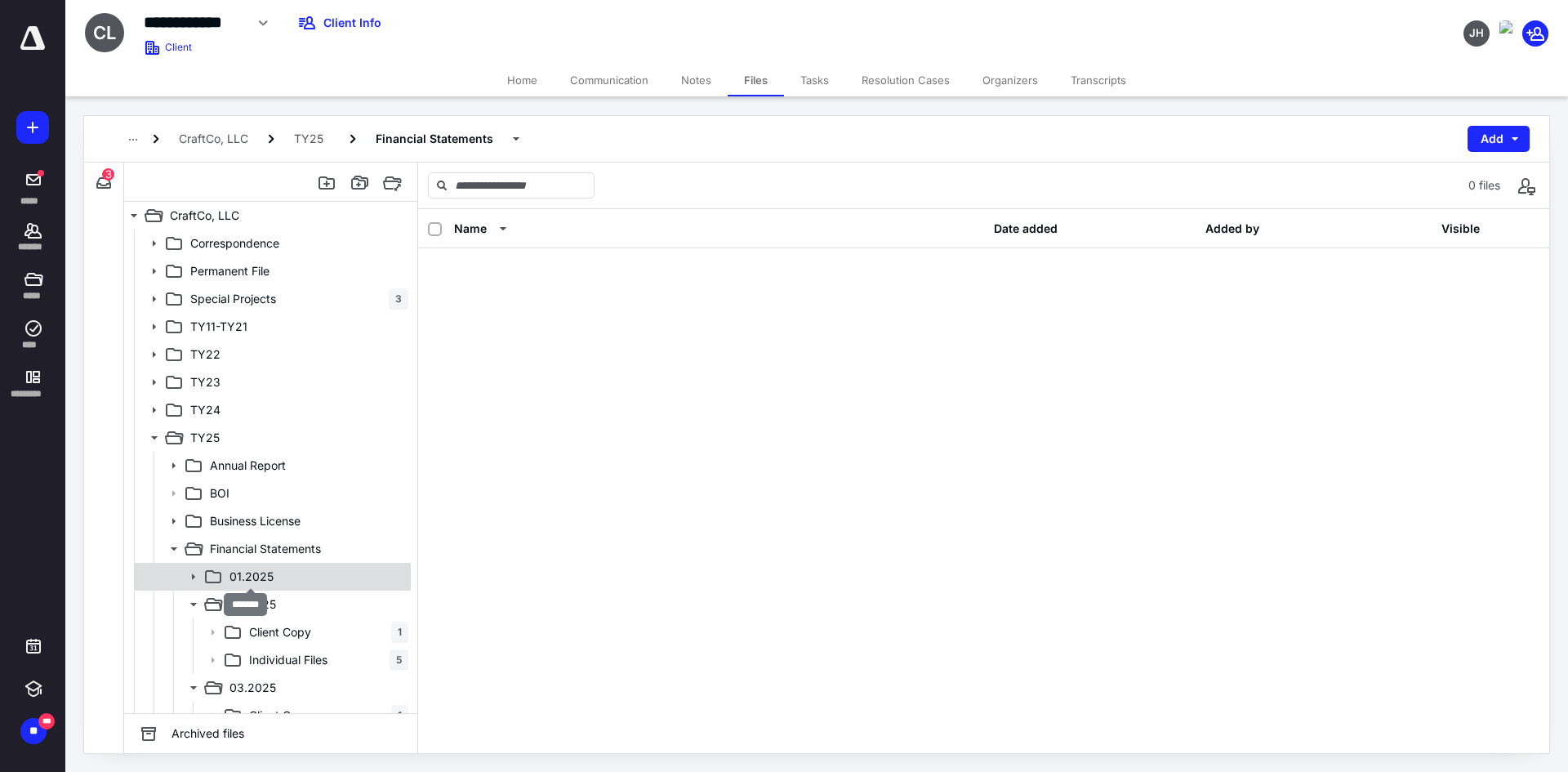 click on "01.2025" at bounding box center [252, 577] 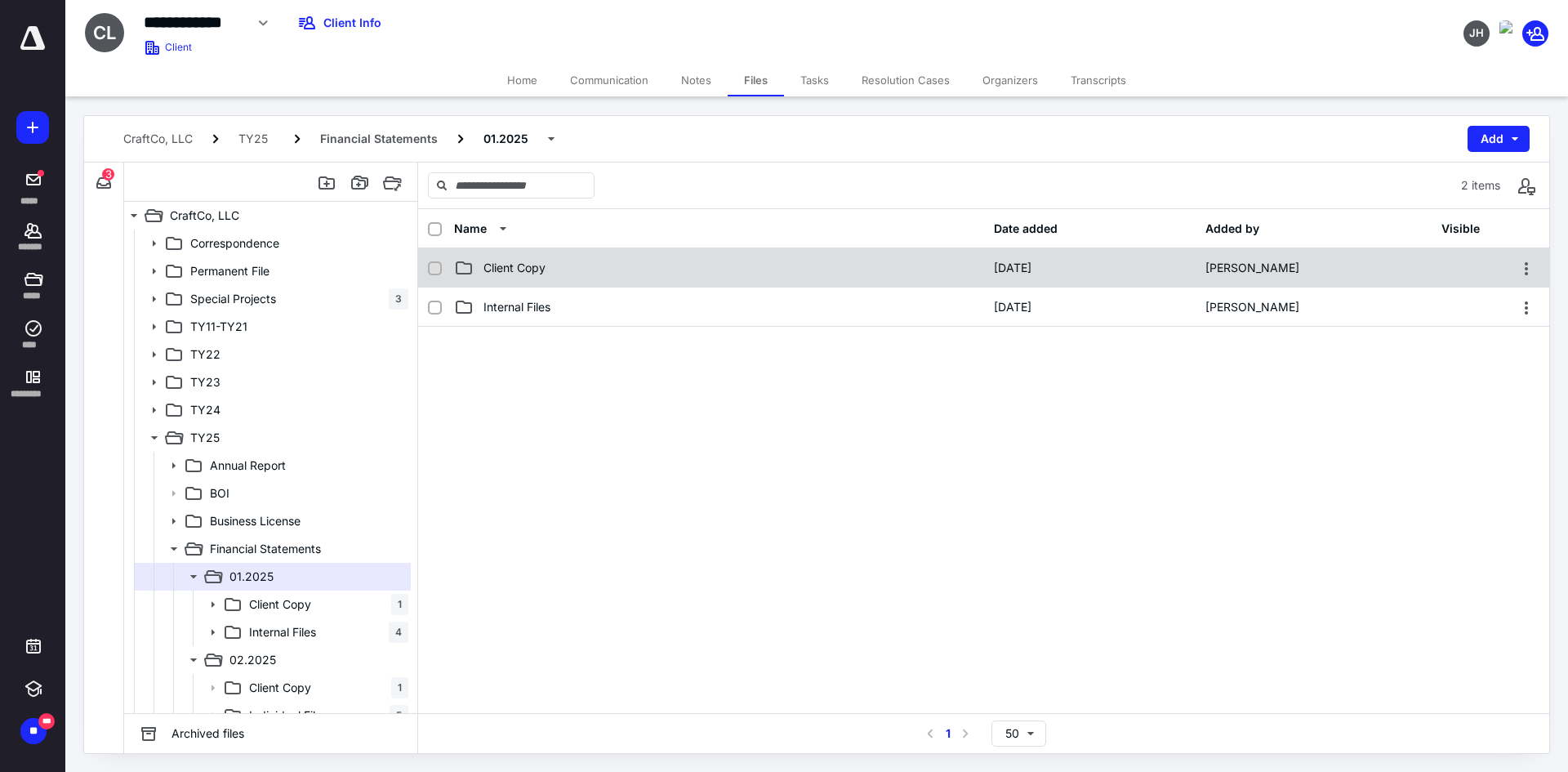 click on "Client Copy" at bounding box center [514, 268] 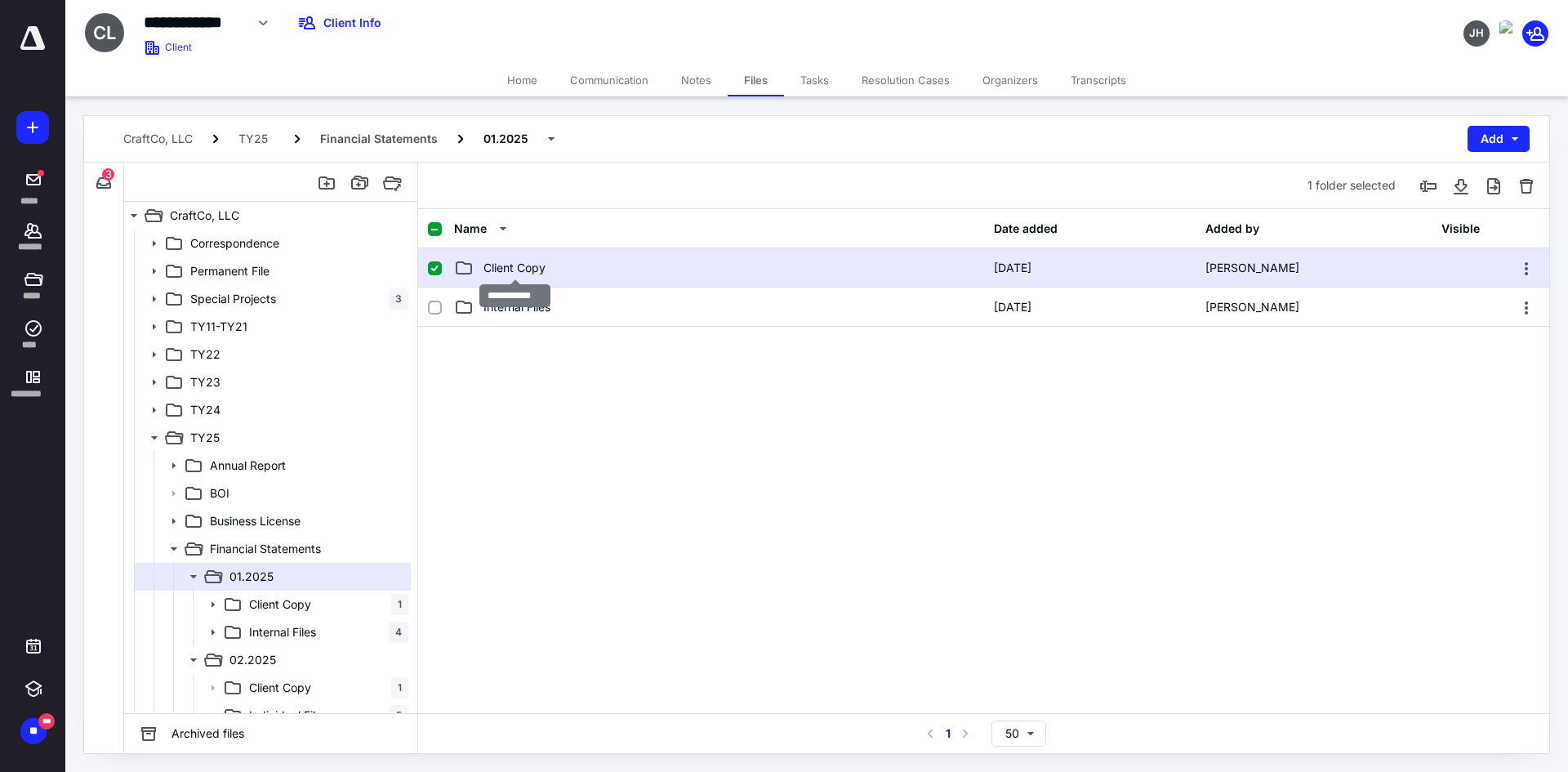 click on "Client Copy" at bounding box center [514, 268] 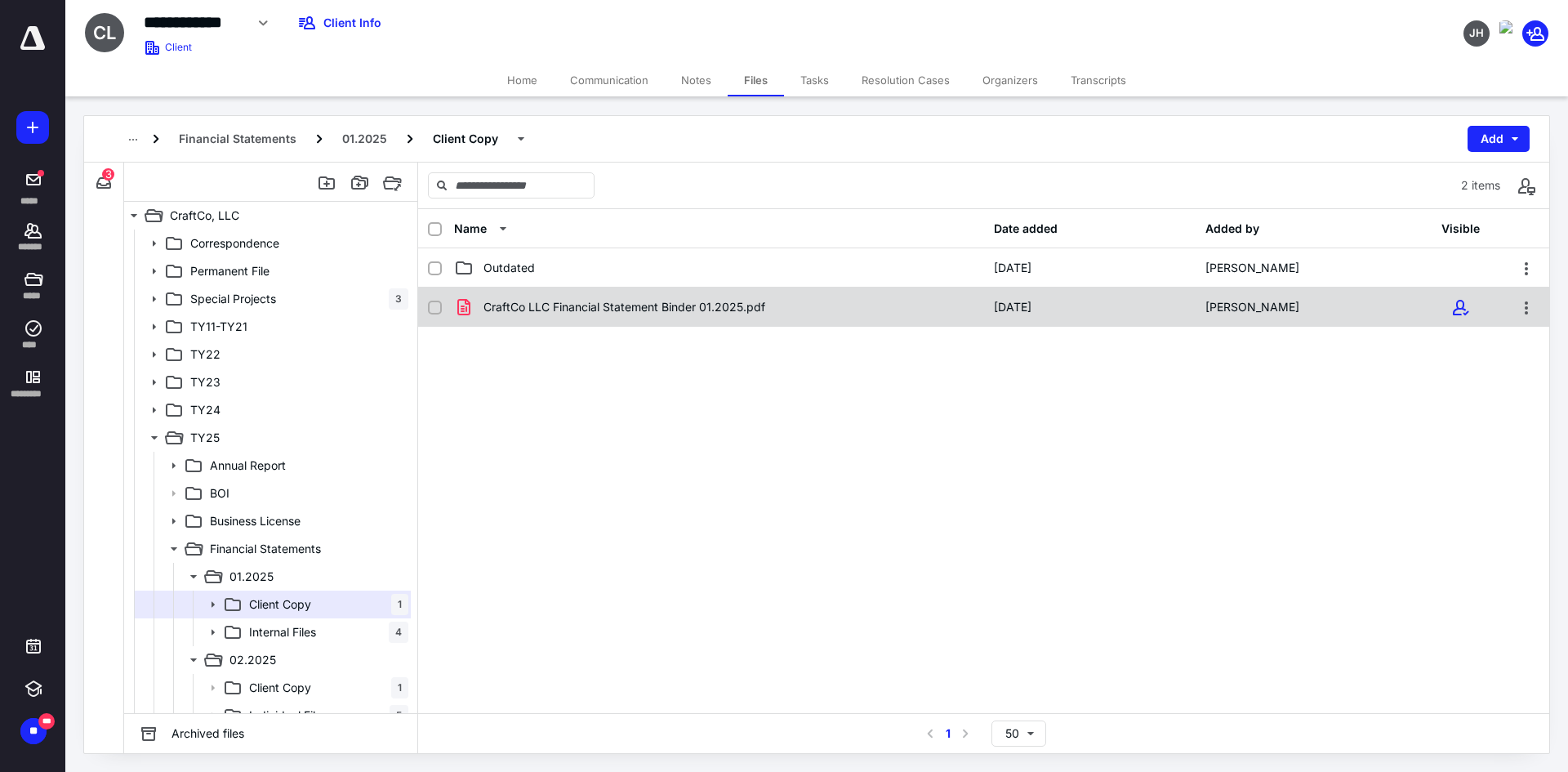click on "CraftCo LLC Financial Statement Binder 01.2025.pdf 2/19/2025 Justin Hood" at bounding box center [983, 307] 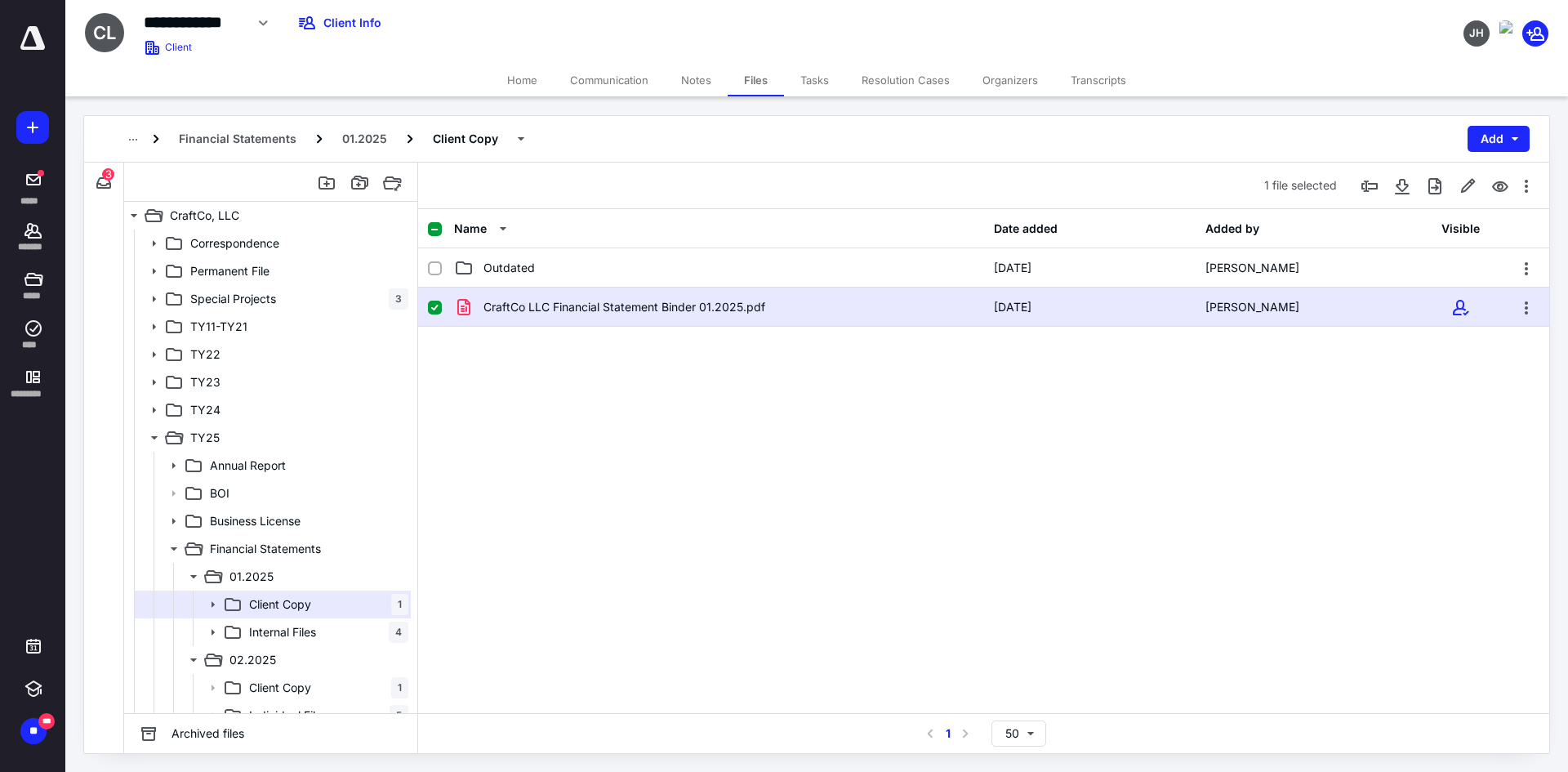 click on "CraftCo LLC Financial Statement Binder 01.2025.pdf 2/19/2025 Justin Hood" at bounding box center [983, 307] 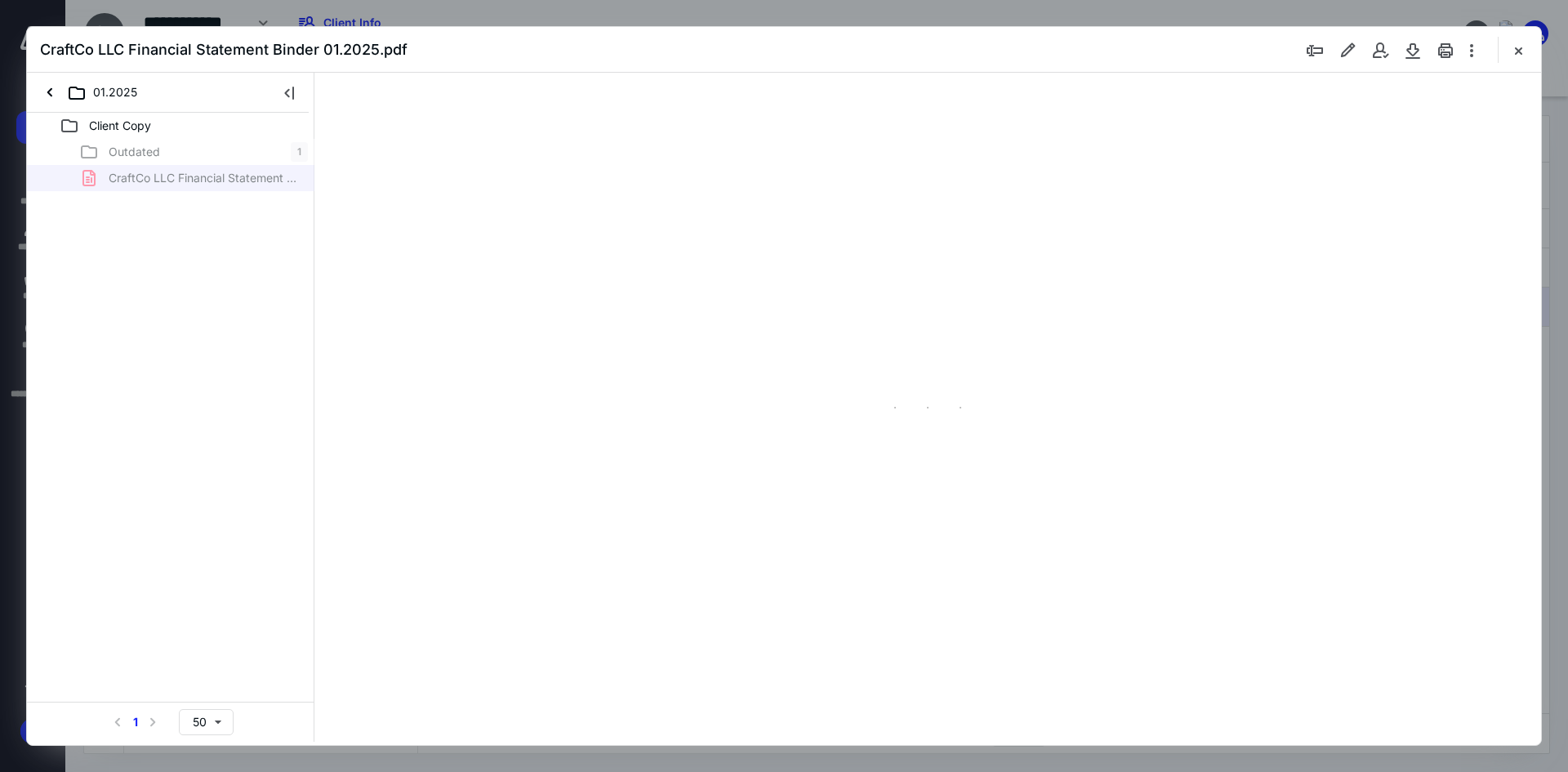 scroll, scrollTop: 0, scrollLeft: 0, axis: both 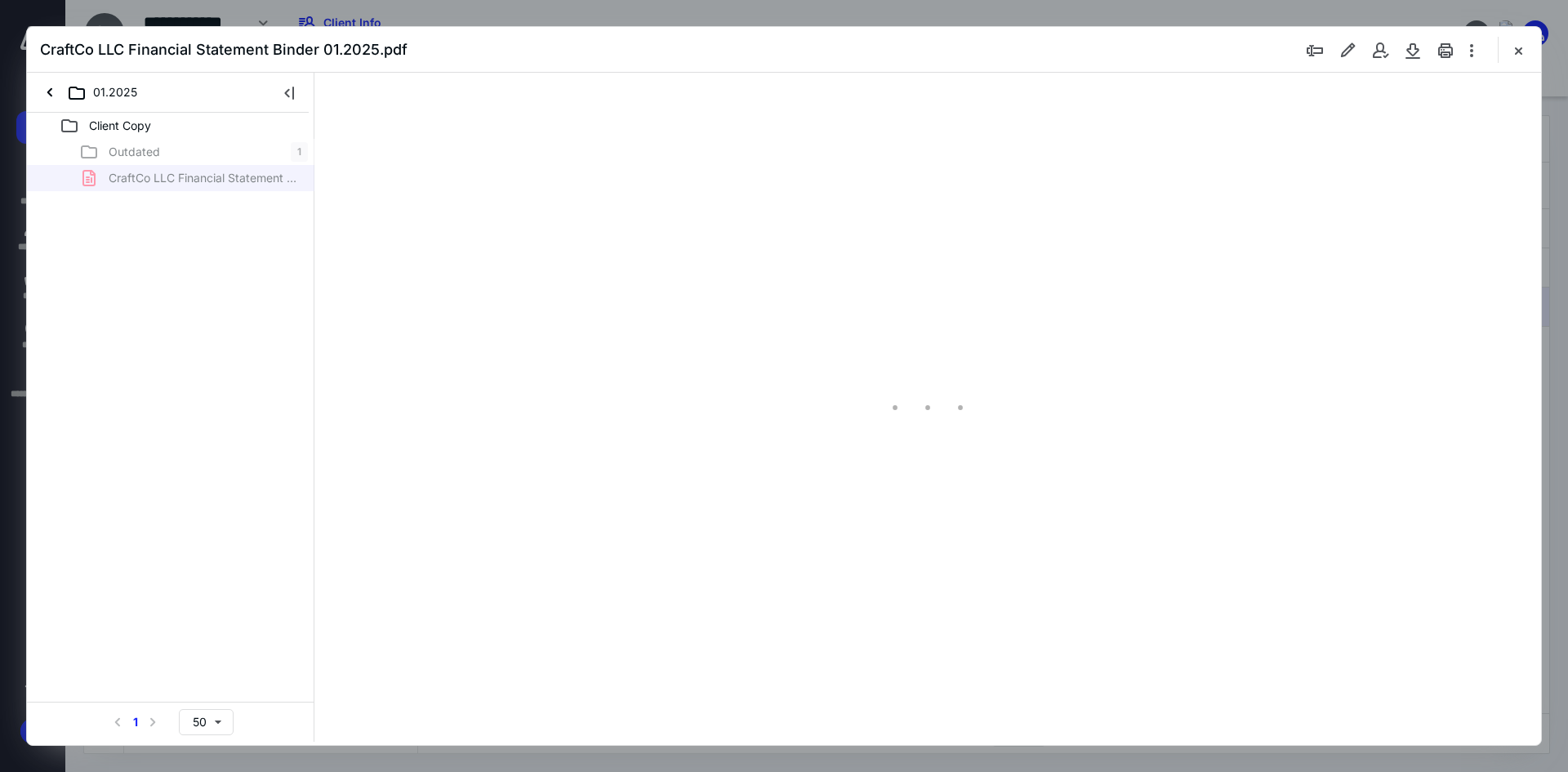 type on "93" 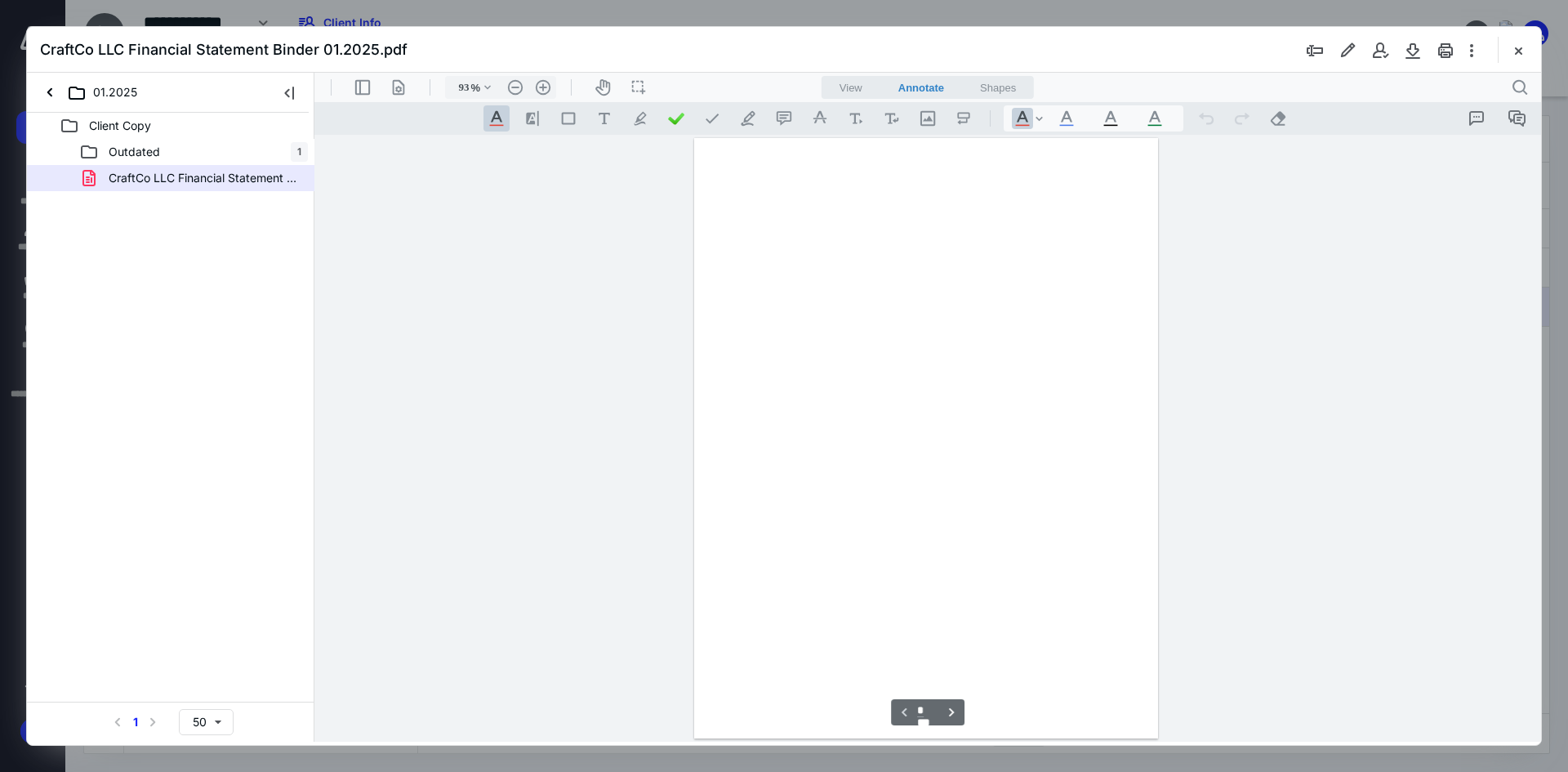 scroll, scrollTop: 65, scrollLeft: 0, axis: vertical 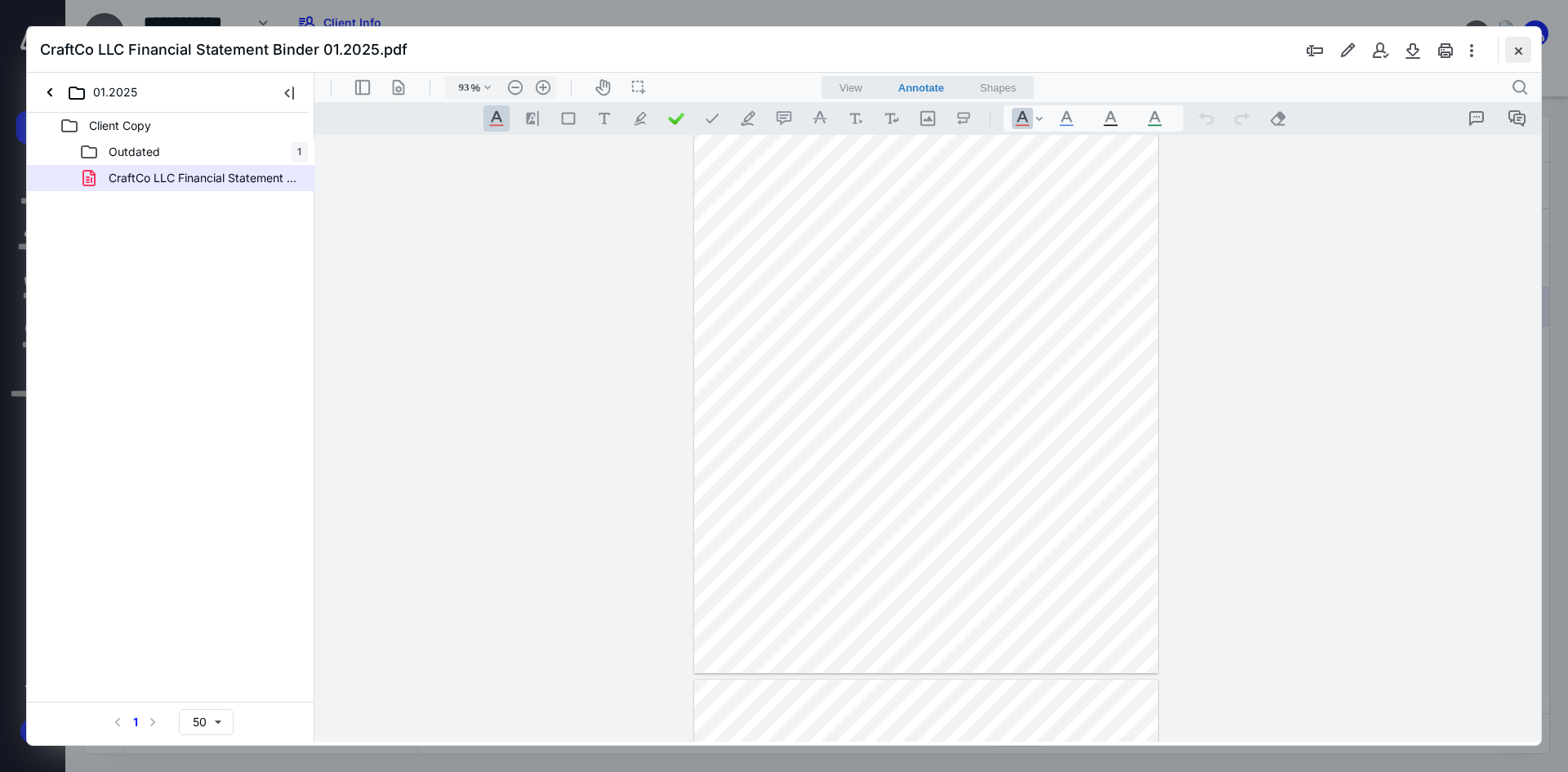 click at bounding box center [1518, 50] 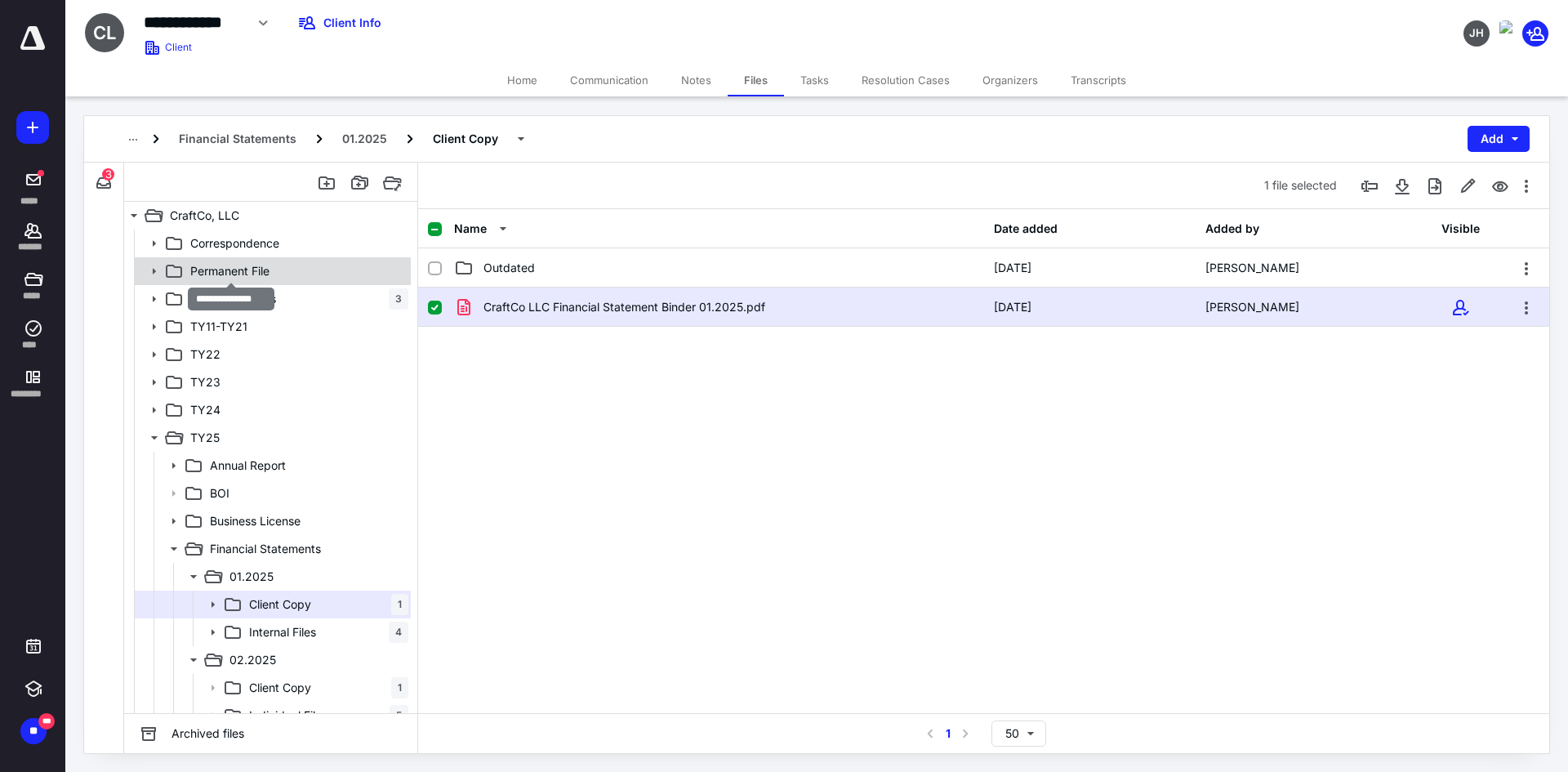 click on "Permanent File" at bounding box center [229, 271] 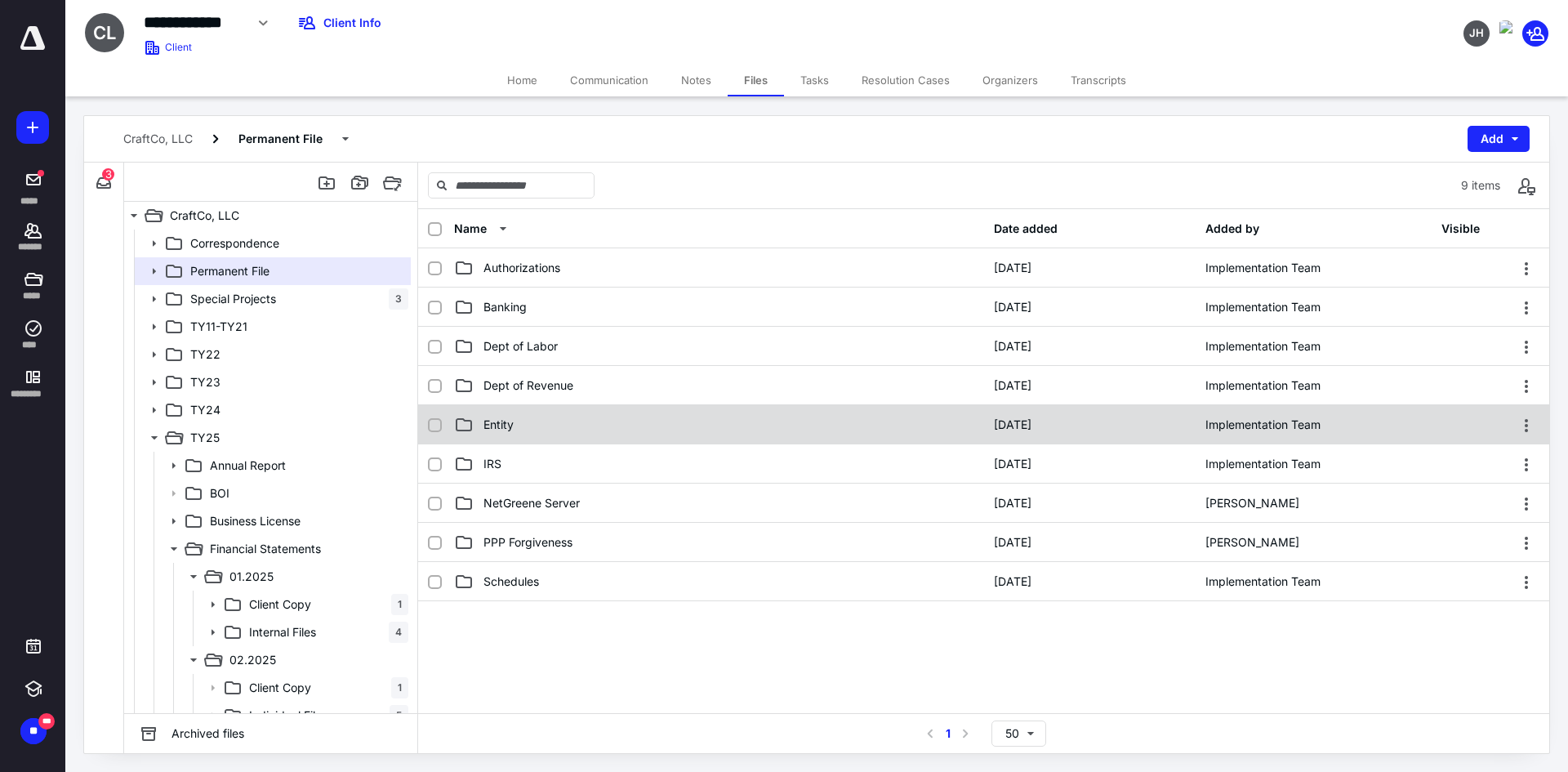 click on "Entity 8/3/2023 Implementation Team" at bounding box center (983, 425) 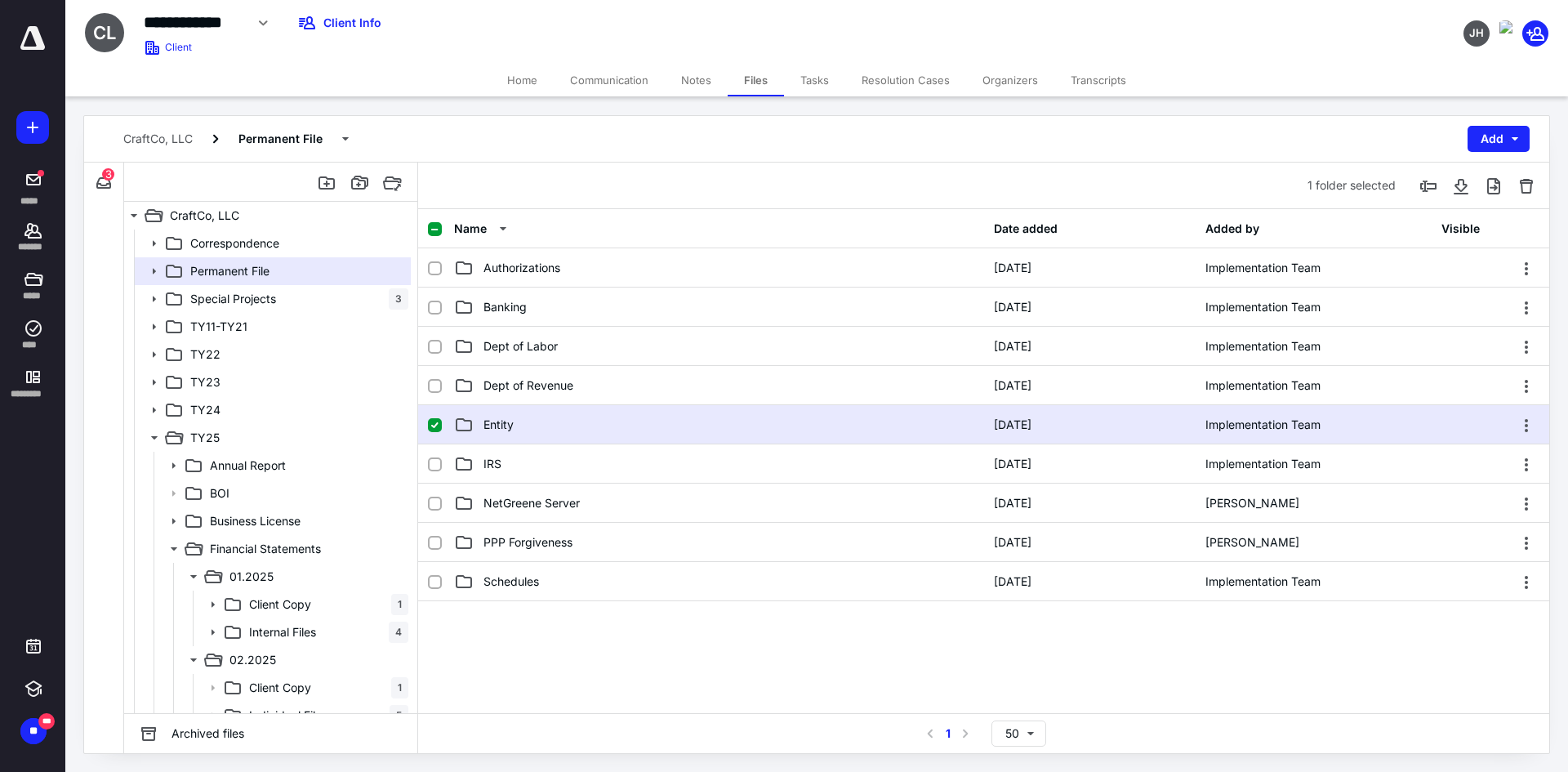 click on "Entity 8/3/2023 Implementation Team" at bounding box center [983, 425] 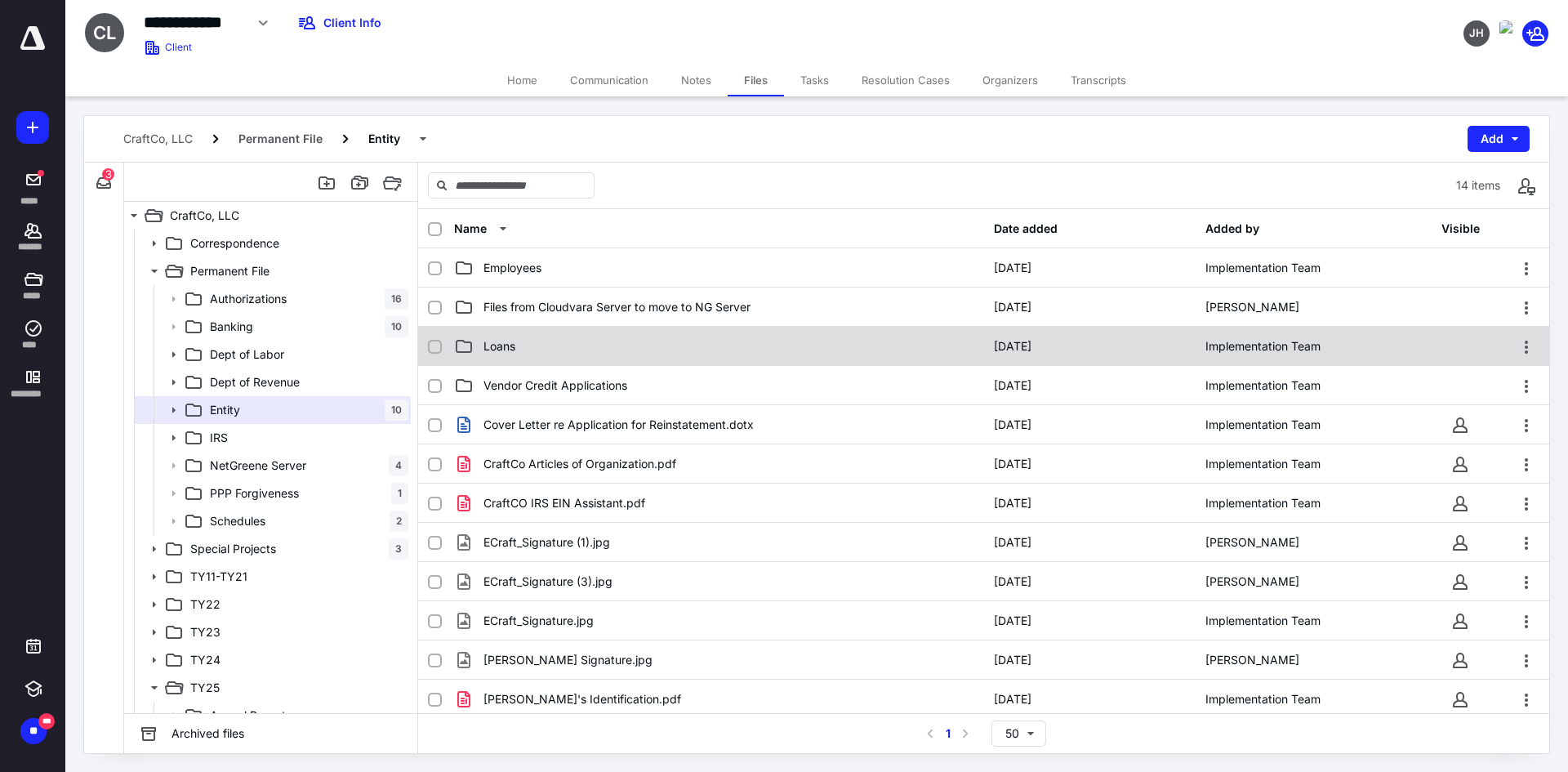 click on "Loans" at bounding box center [719, 346] 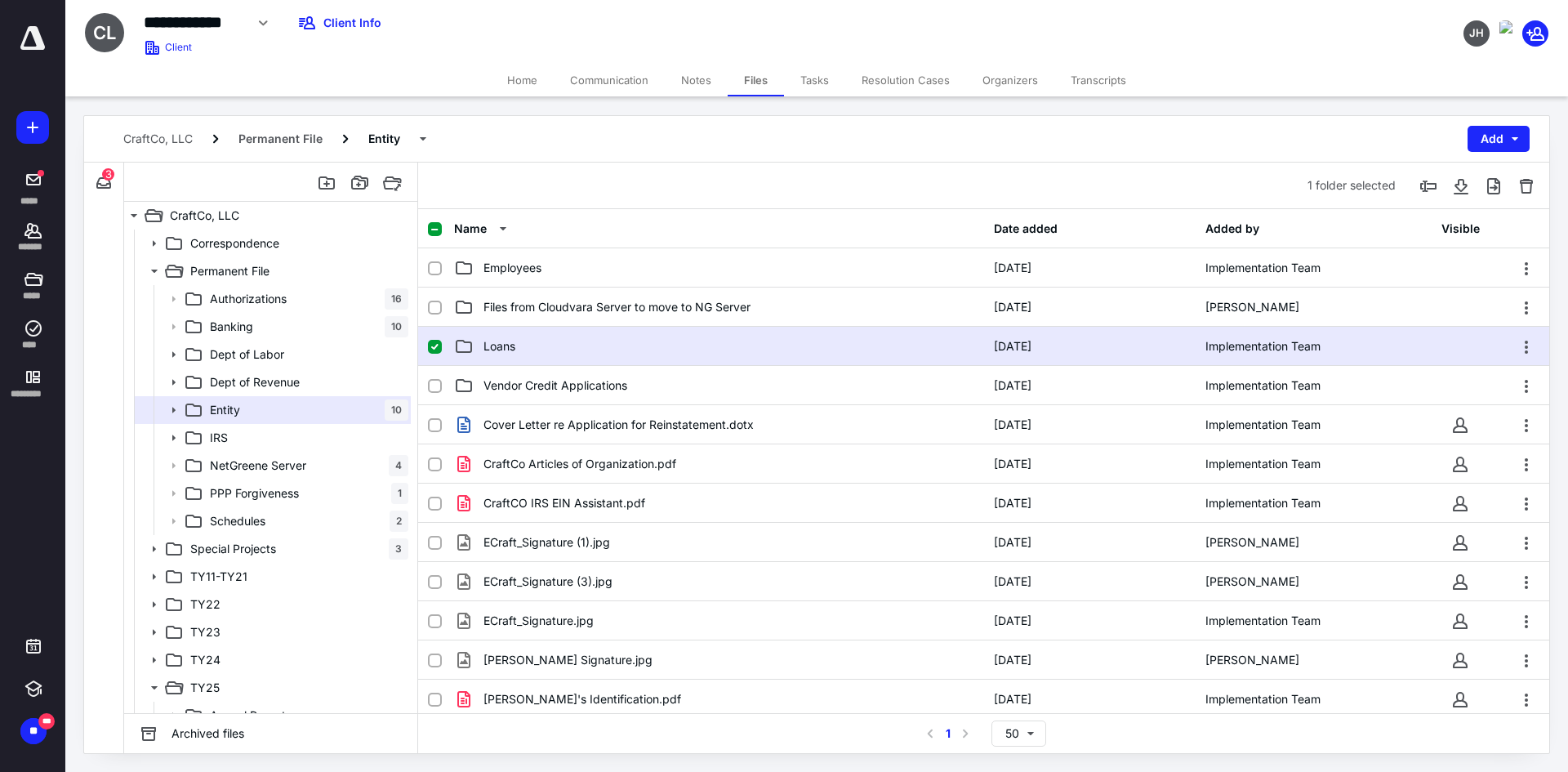 click on "Loans" at bounding box center [719, 346] 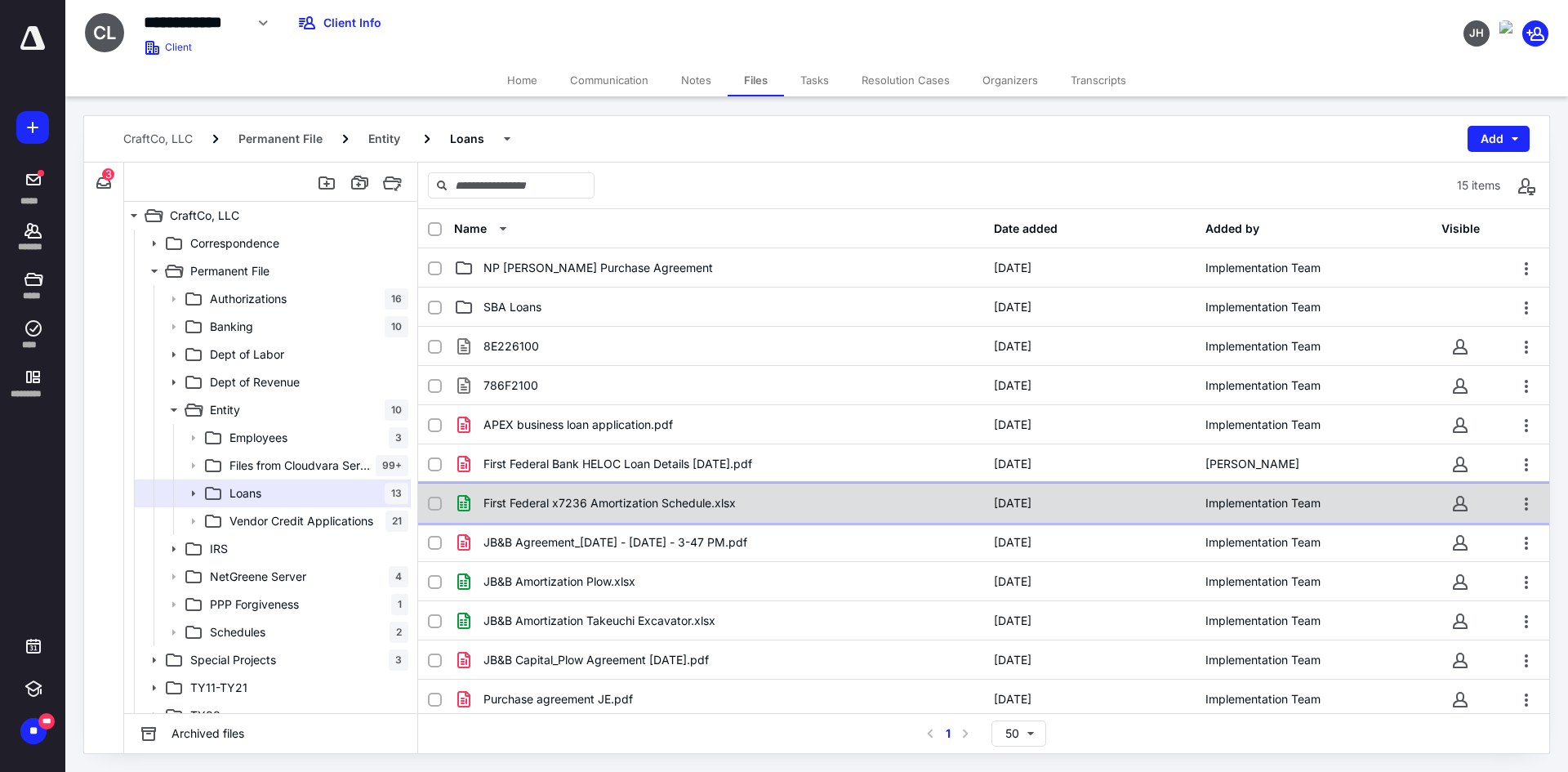 click on "First Federal x7236 Amortization Schedule.xlsx 8/3/2023 Implementation Team" at bounding box center (983, 503) 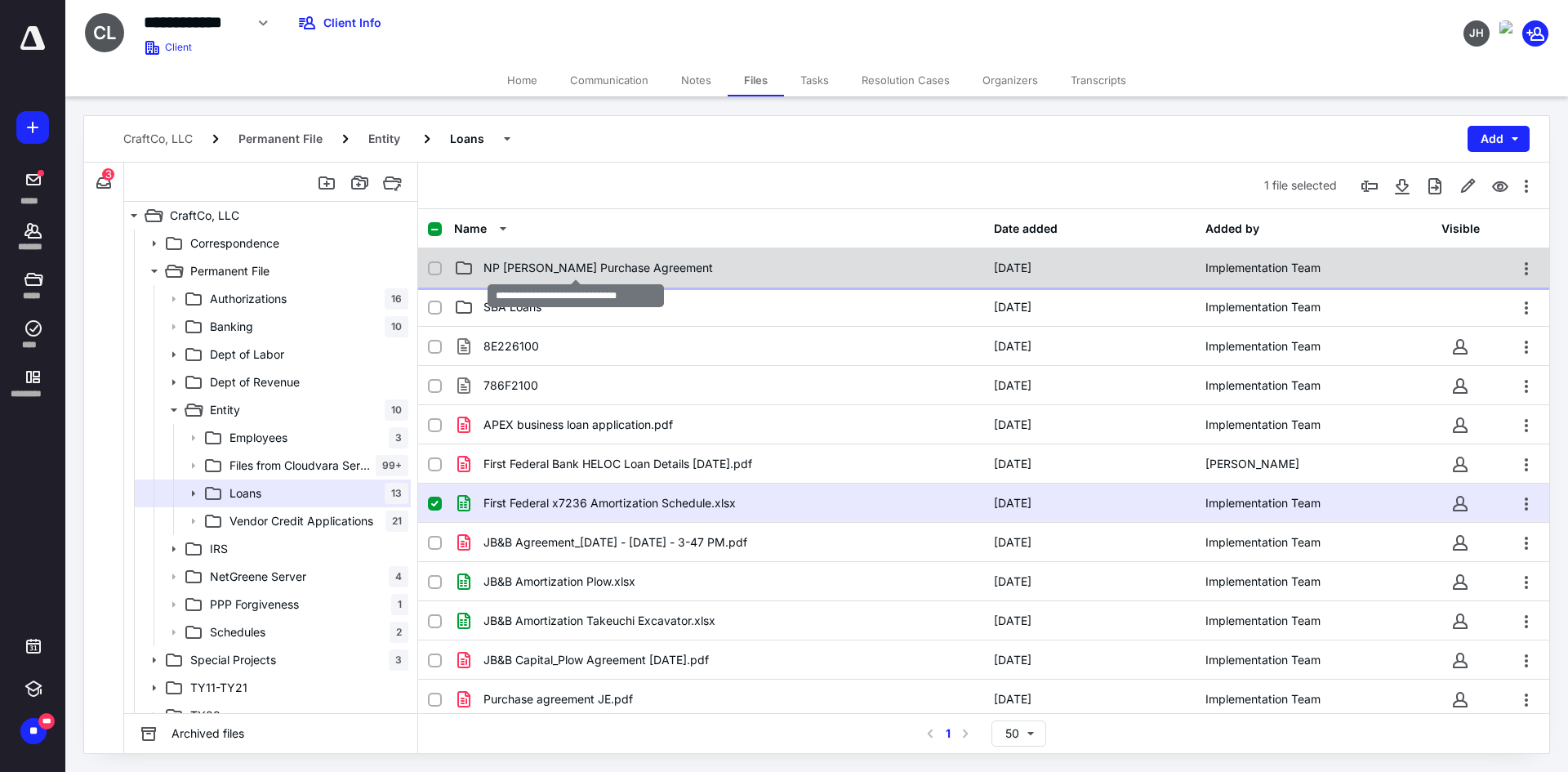 checkbox on "false" 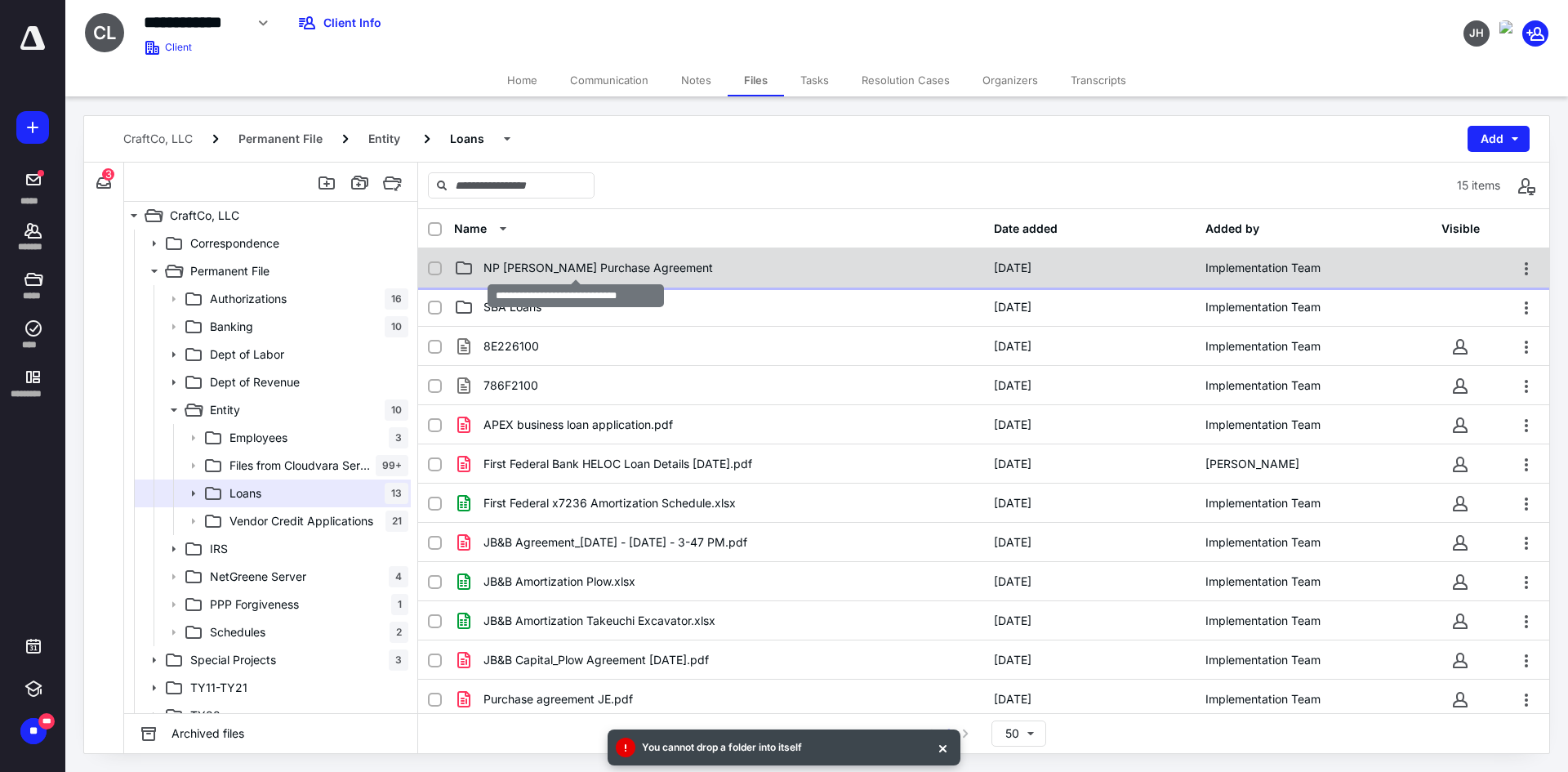 click on "NP CW Craft Purchase Agreement" at bounding box center (598, 268) 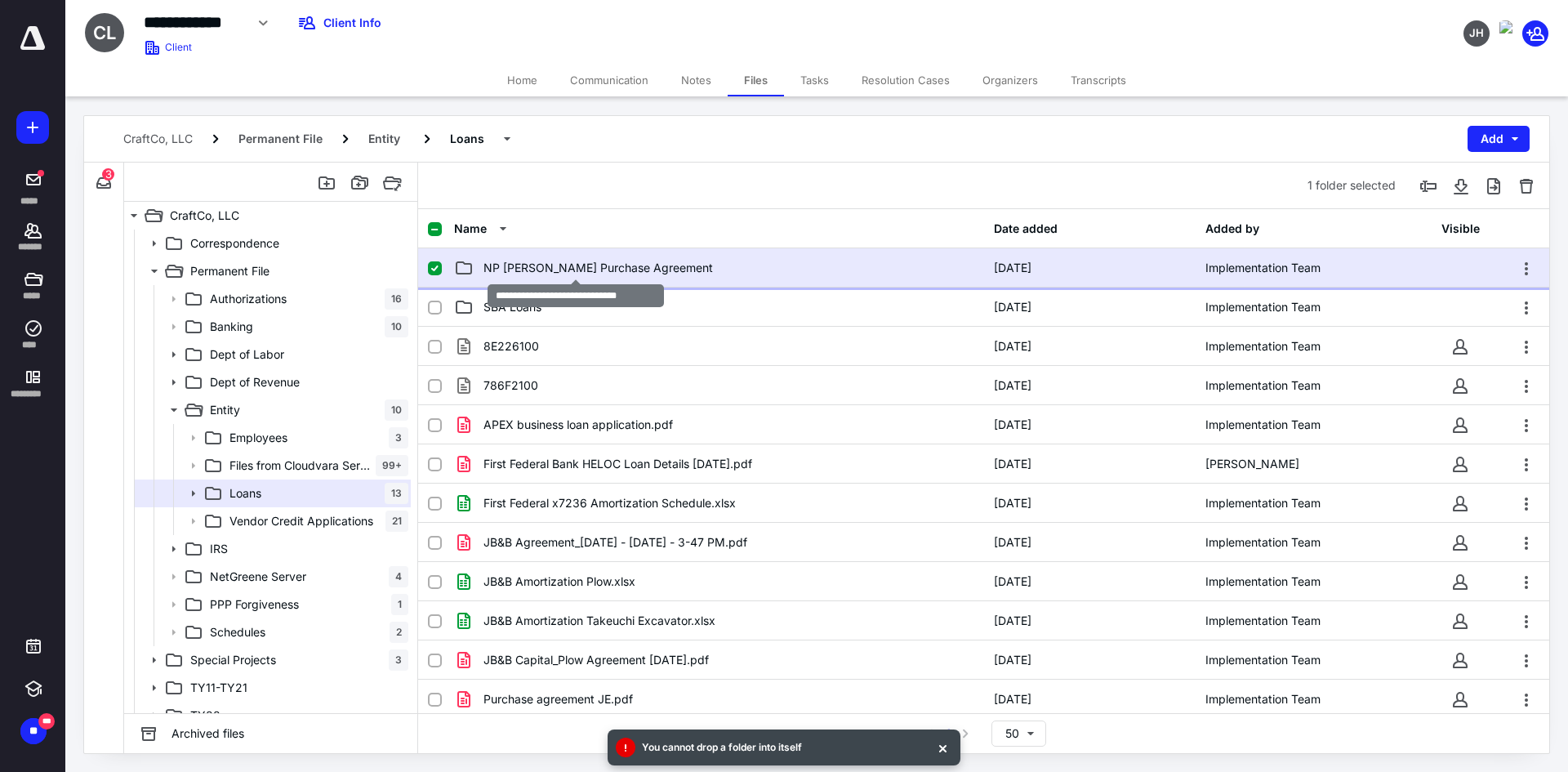 click on "NP CW Craft Purchase Agreement" at bounding box center [598, 268] 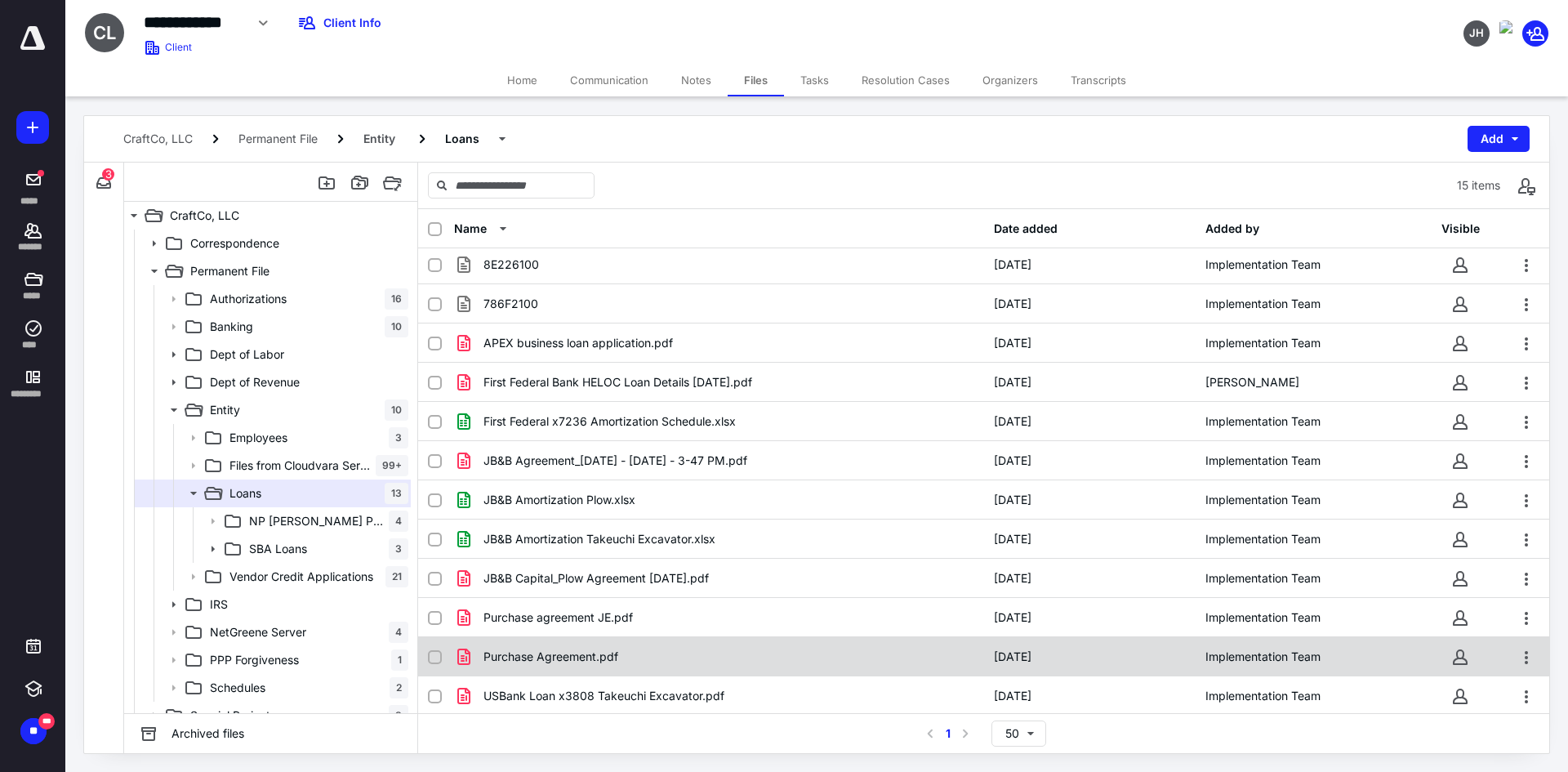 scroll, scrollTop: 123, scrollLeft: 0, axis: vertical 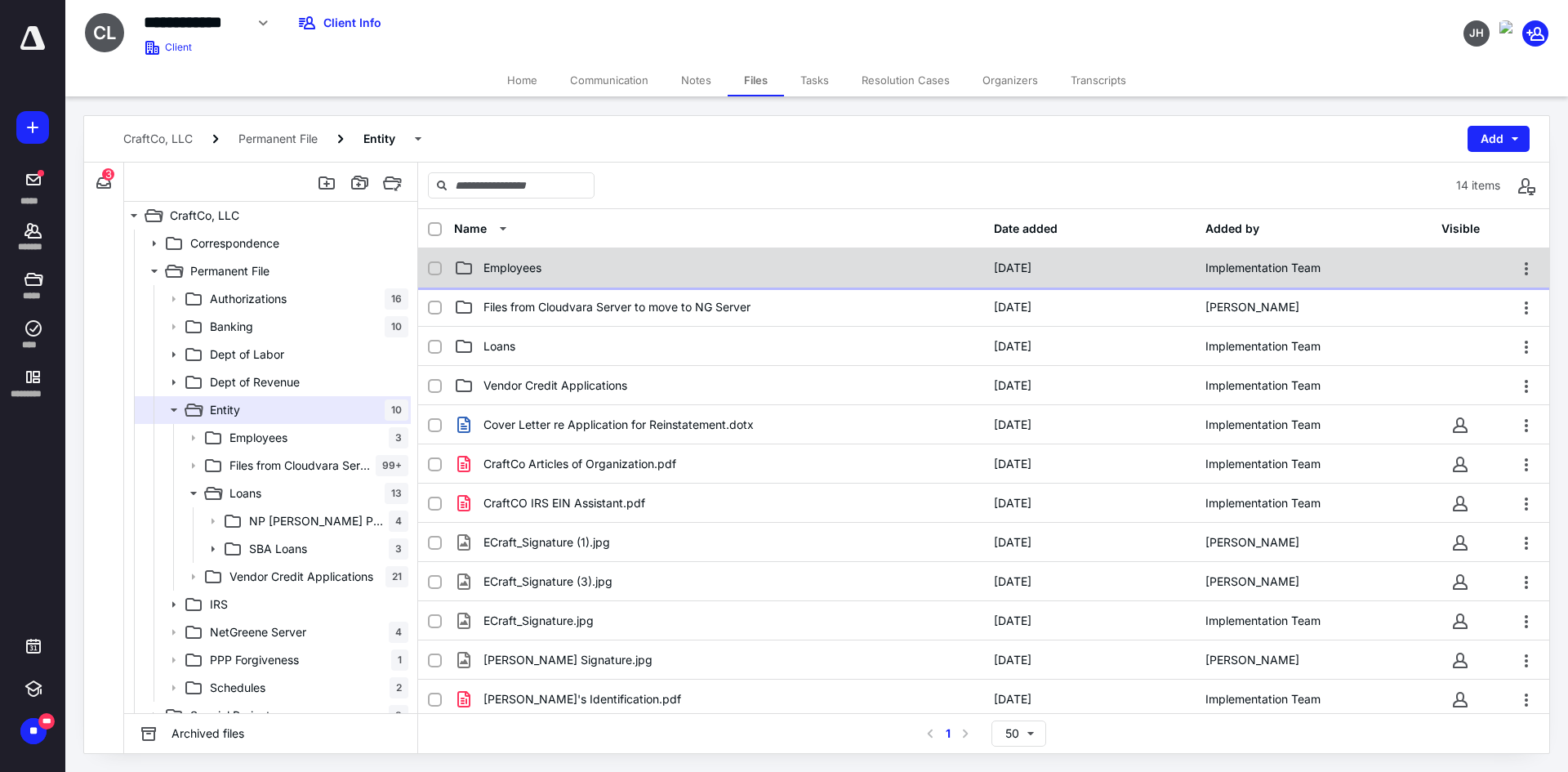 click on "Employees" at bounding box center (719, 268) 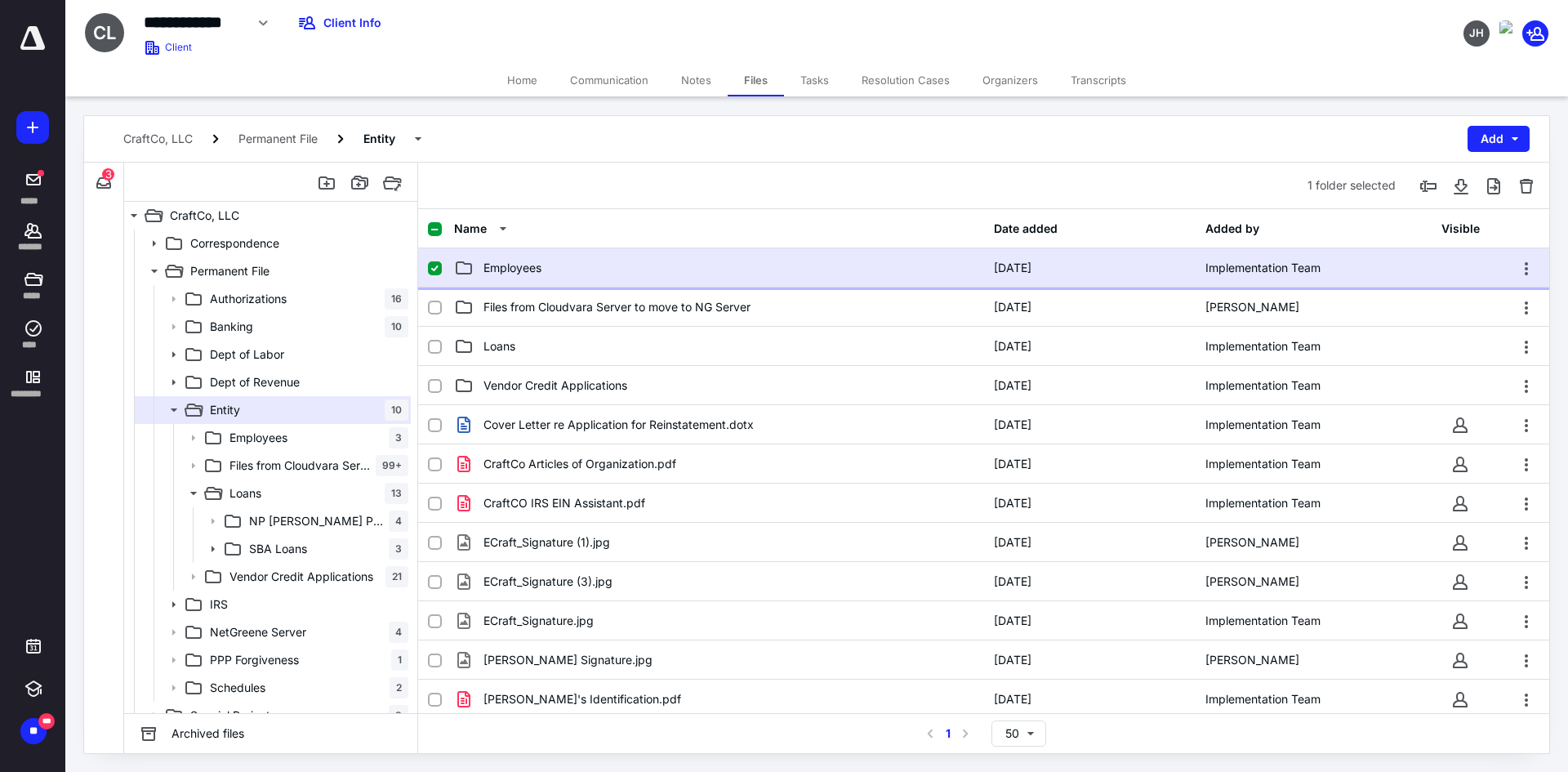 click on "Employees" at bounding box center (719, 268) 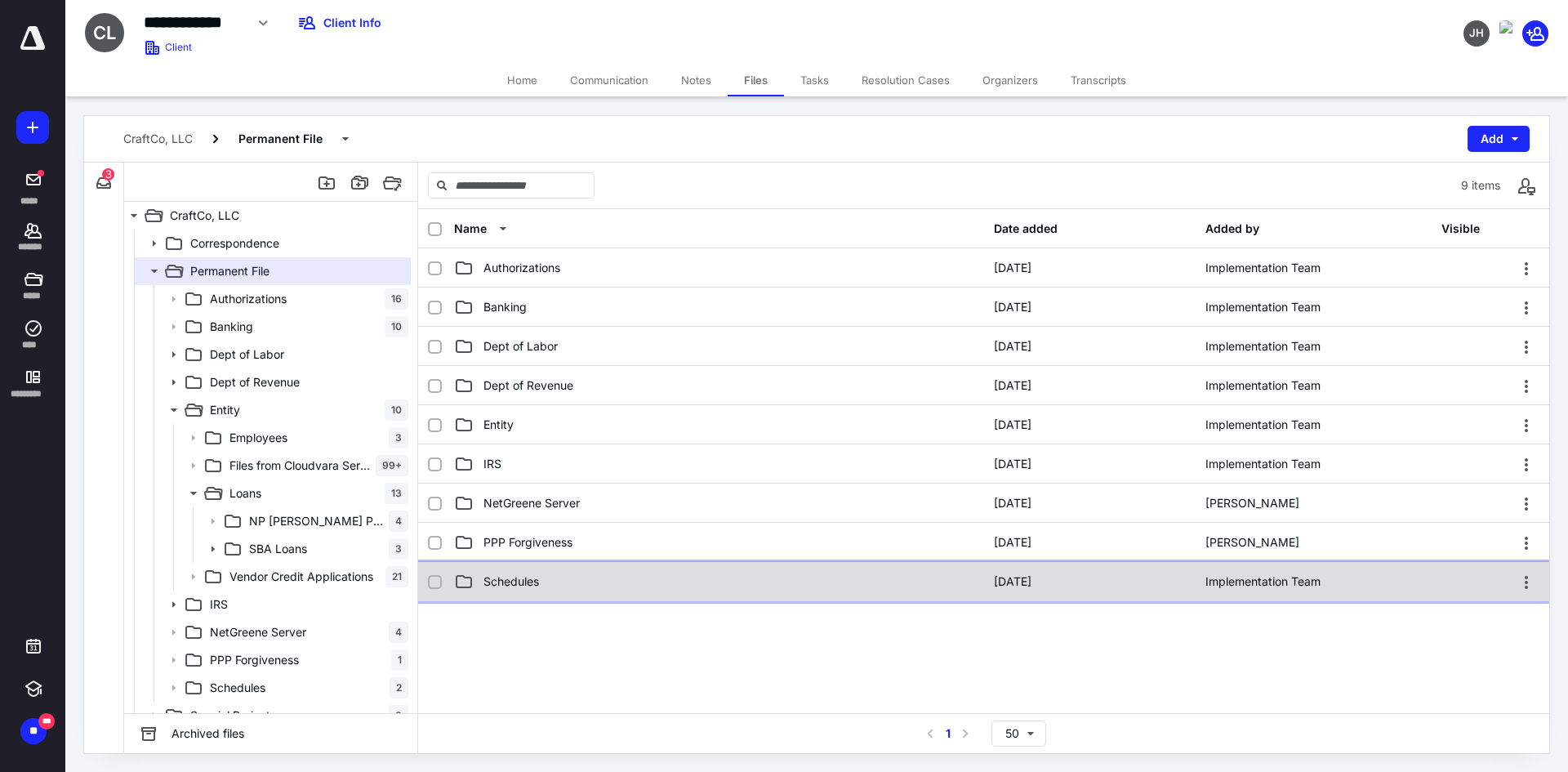 click on "Schedules" at bounding box center (511, 582) 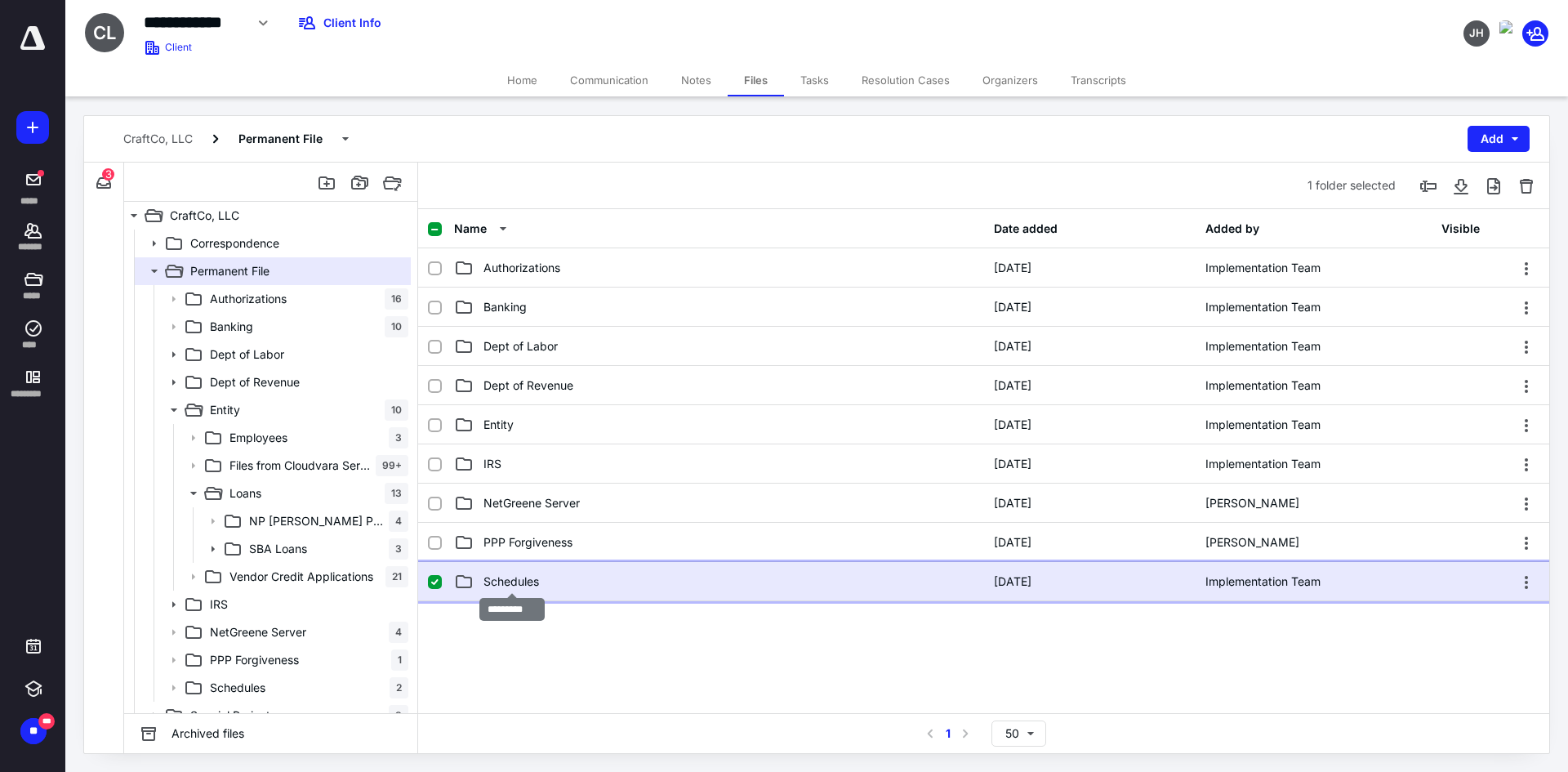 click on "Schedules" at bounding box center [511, 582] 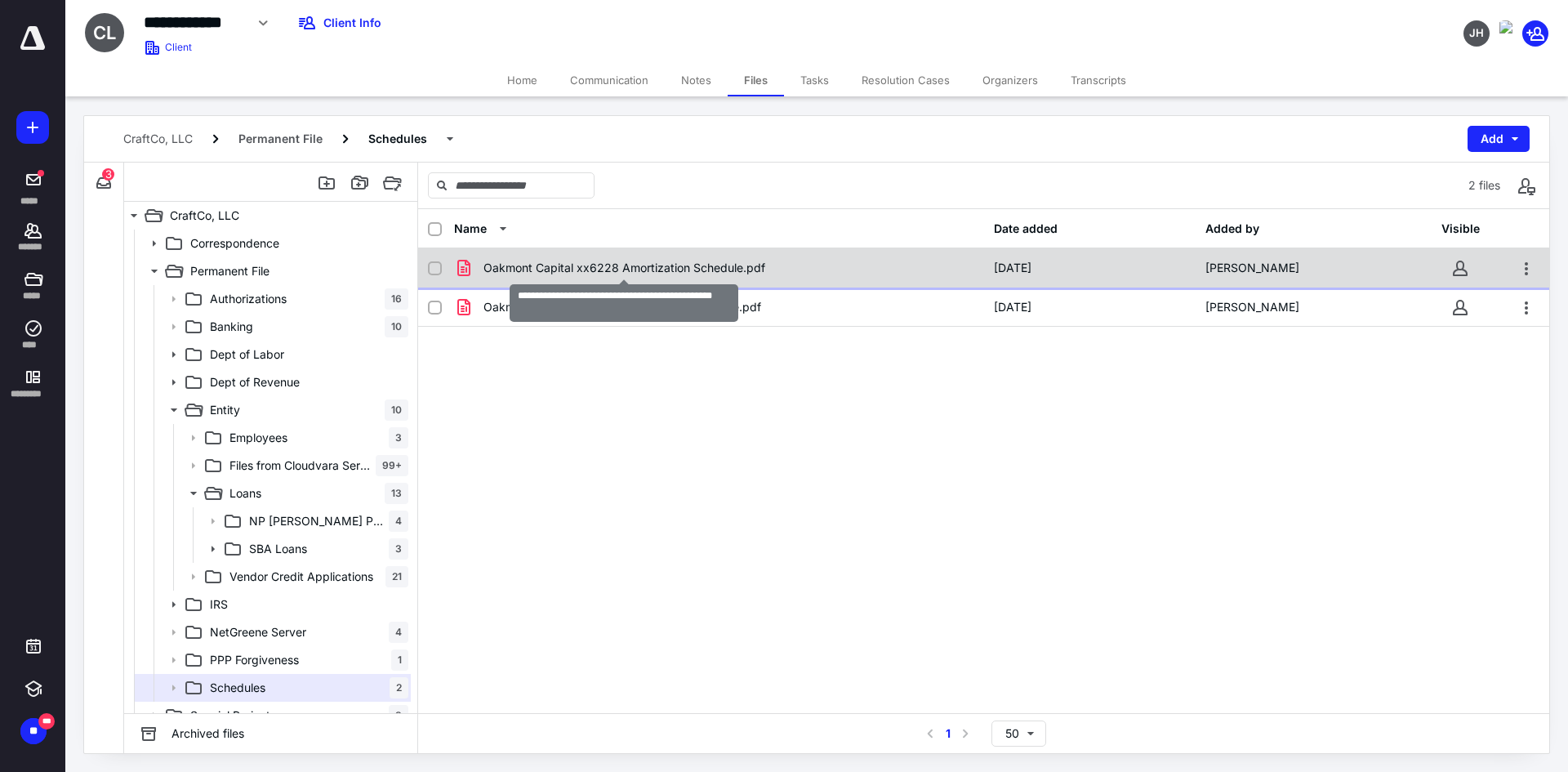 click on "Oakmont Capital xx6228 Amortization Schedule.pdf" at bounding box center [624, 268] 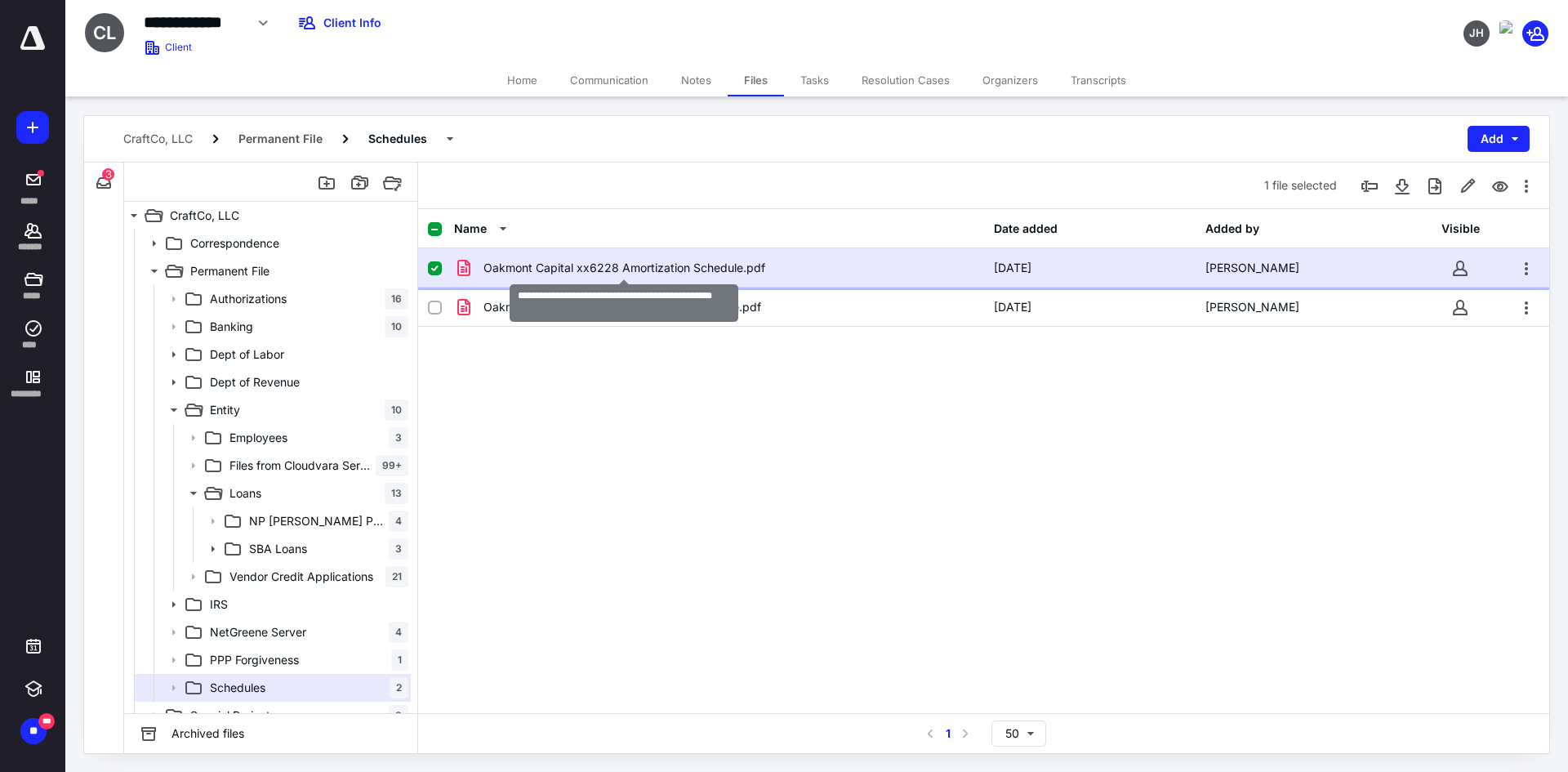 click on "Oakmont Capital xx6228 Amortization Schedule.pdf" at bounding box center (624, 268) 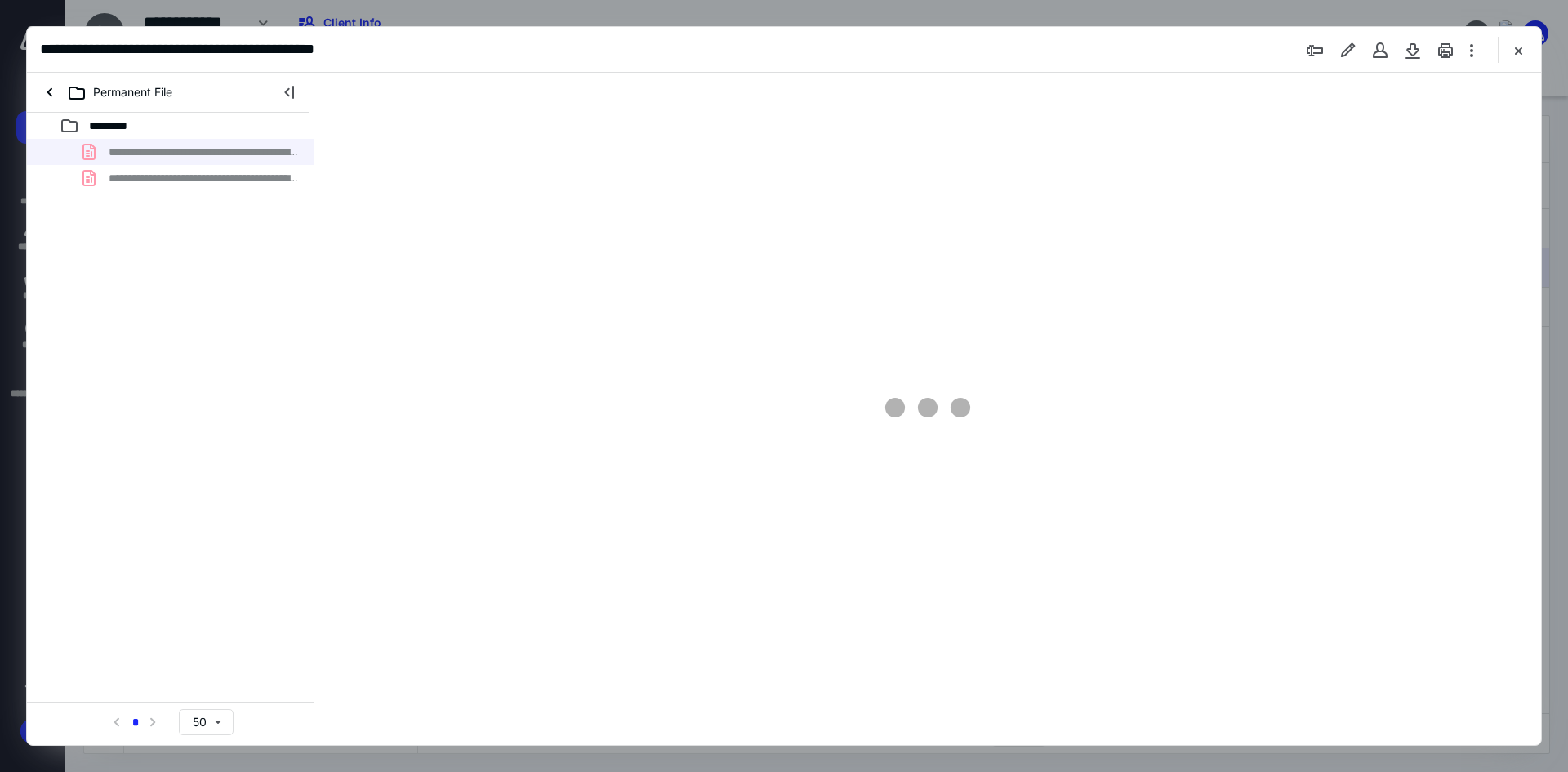 scroll, scrollTop: 0, scrollLeft: 0, axis: both 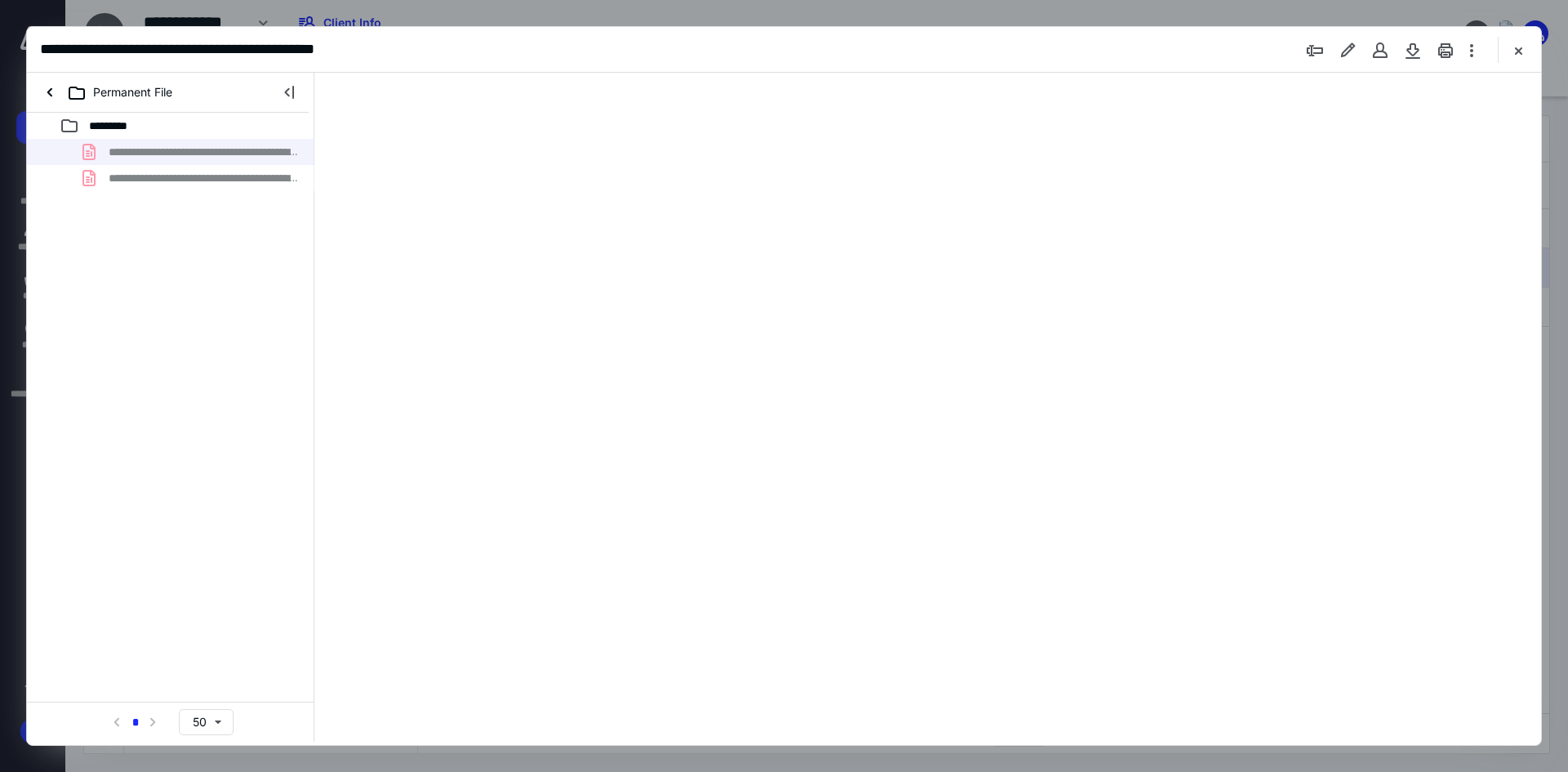 type on "93" 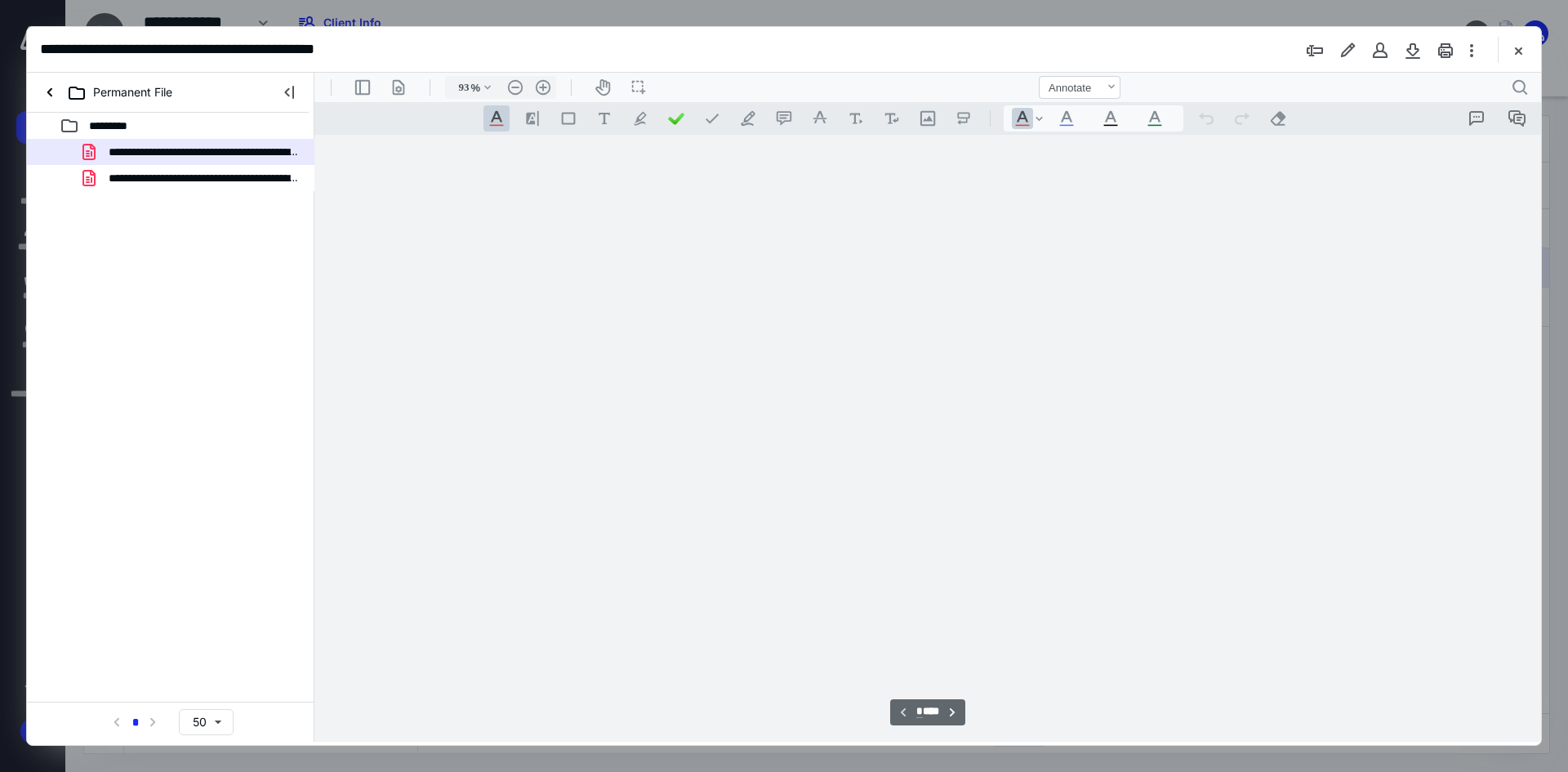 scroll, scrollTop: 65, scrollLeft: 0, axis: vertical 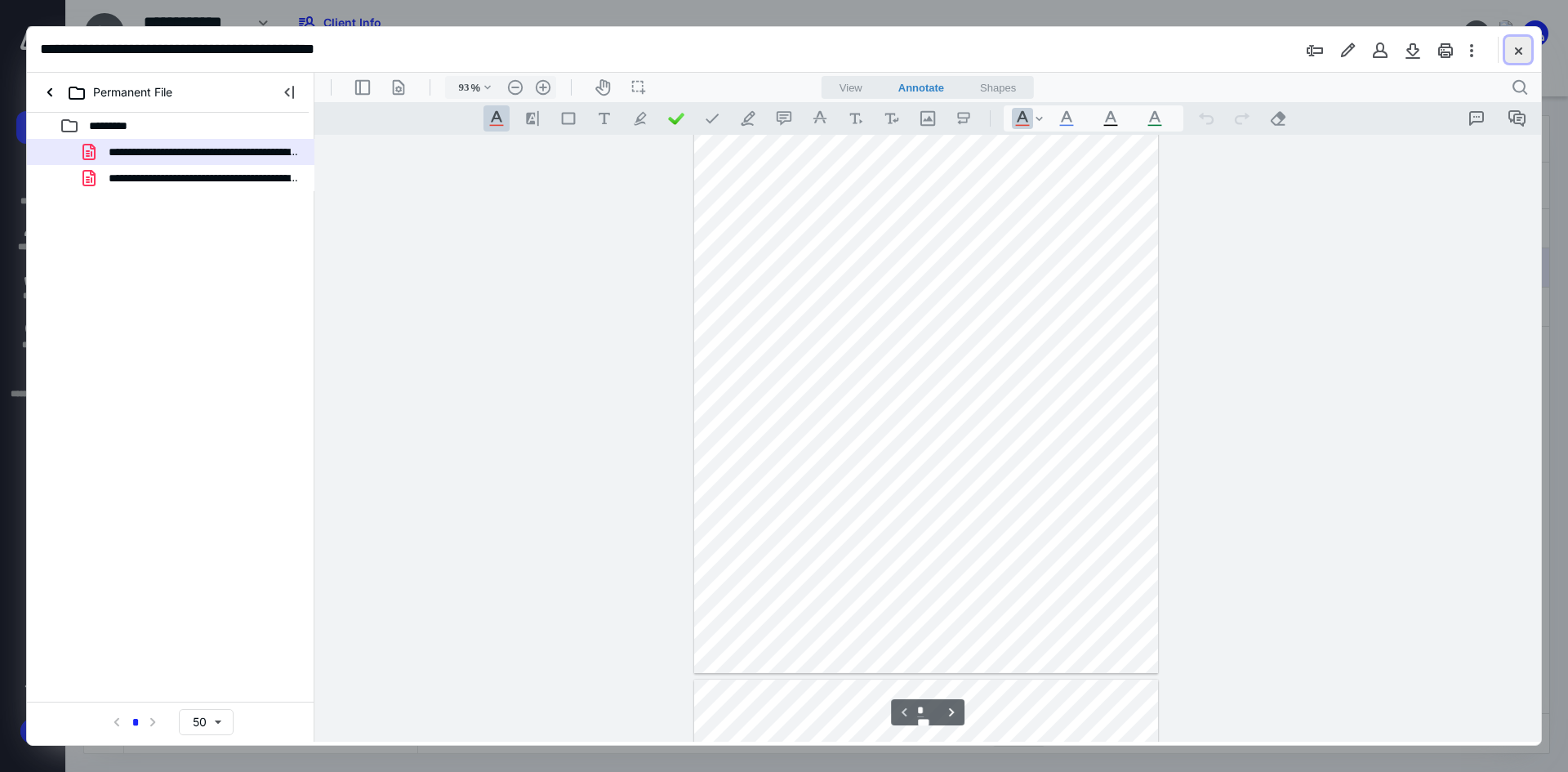 click at bounding box center [1518, 50] 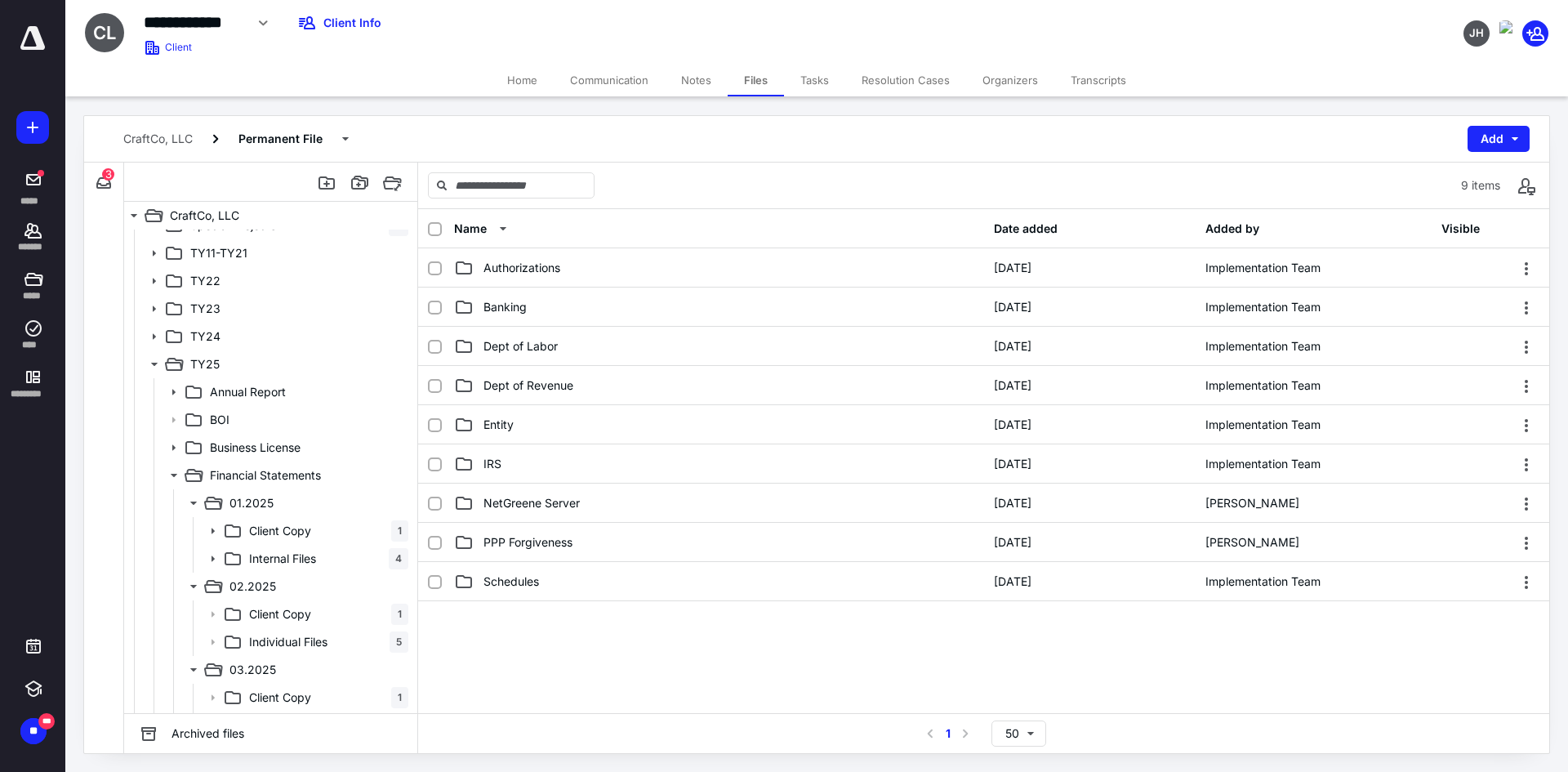scroll, scrollTop: 735, scrollLeft: 0, axis: vertical 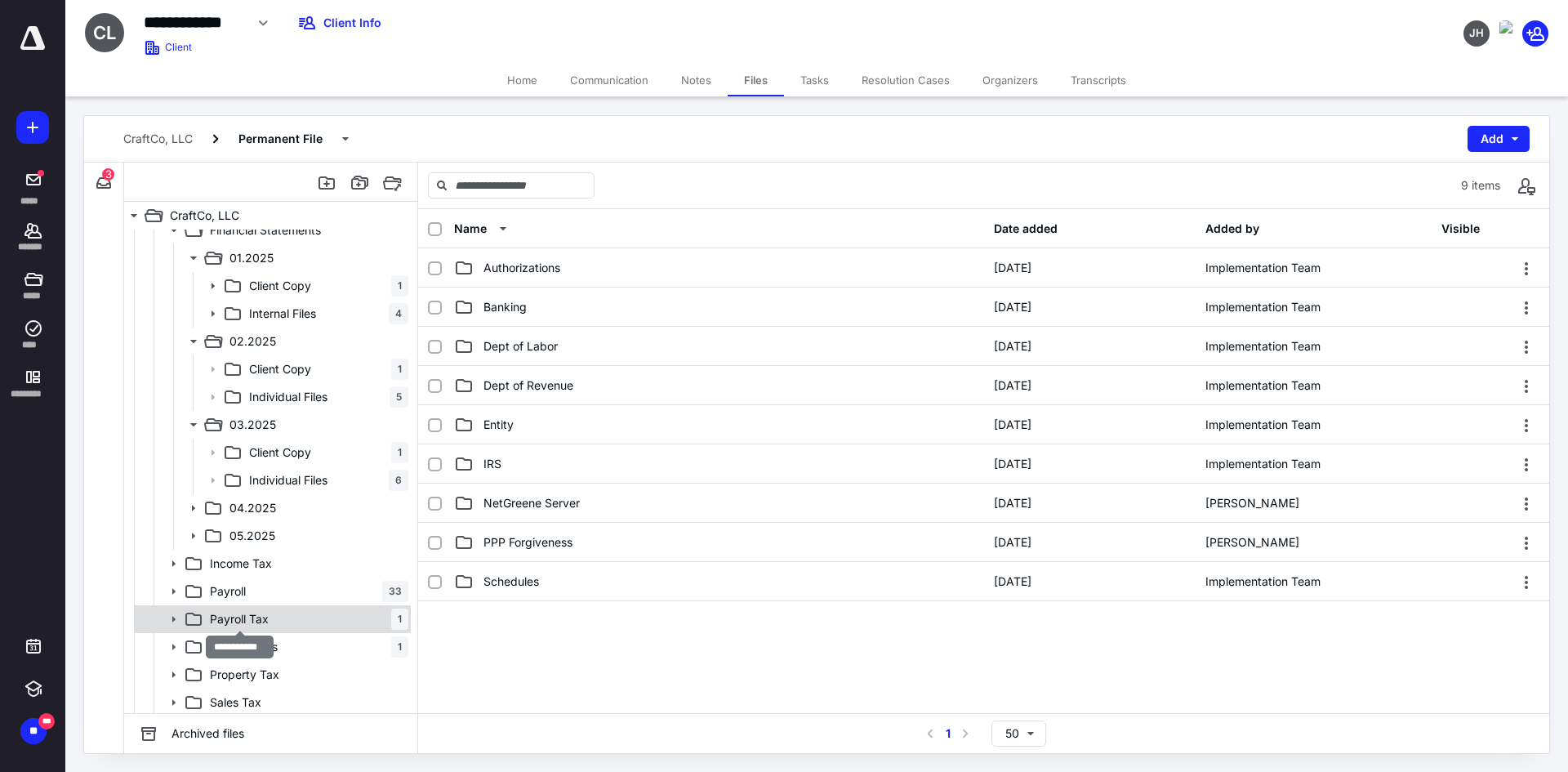 click on "Payroll Tax" at bounding box center [239, 619] 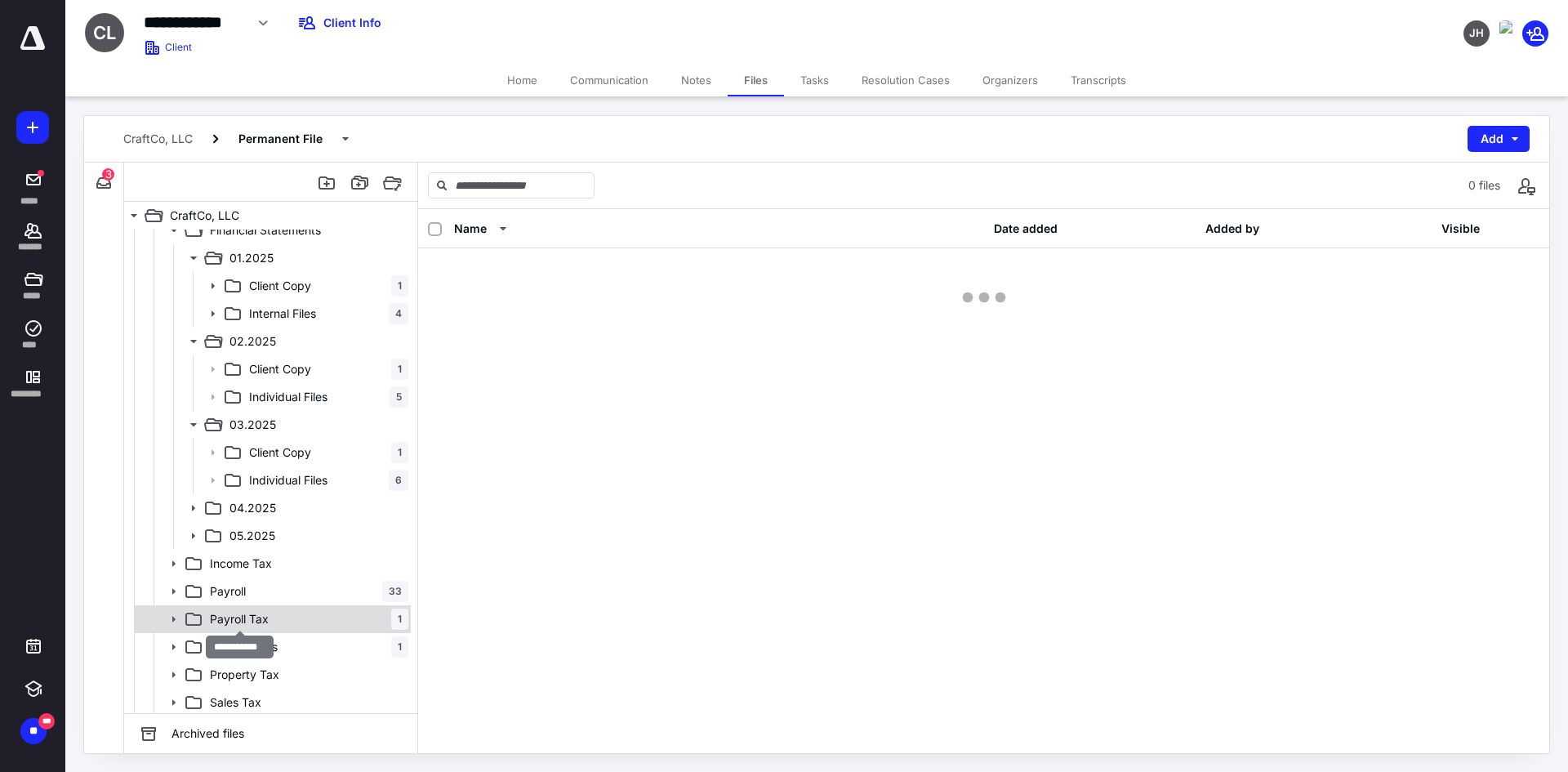 click on "Payroll Tax" at bounding box center [239, 619] 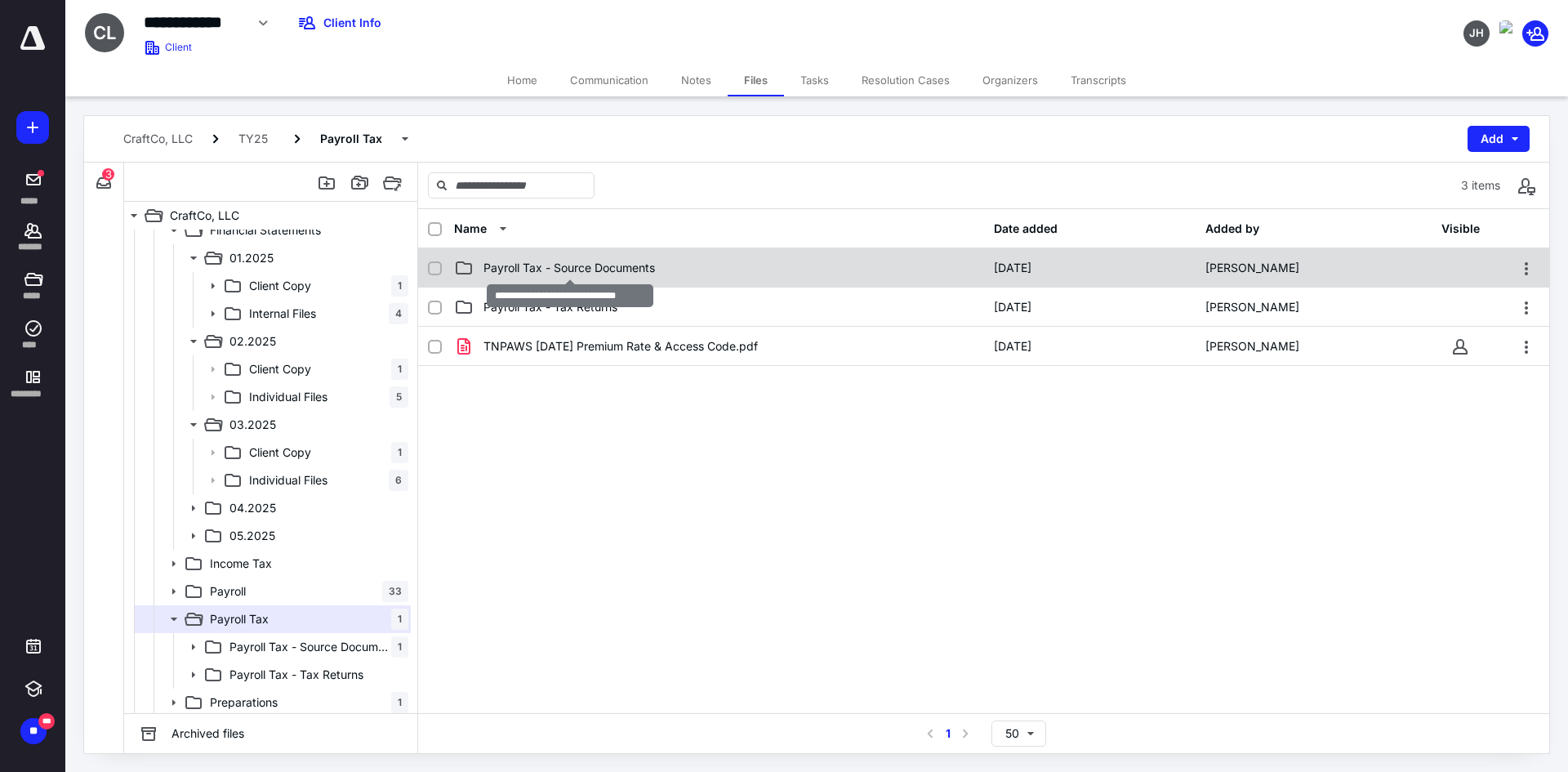 click on "Payroll Tax - Source Documents" at bounding box center (569, 268) 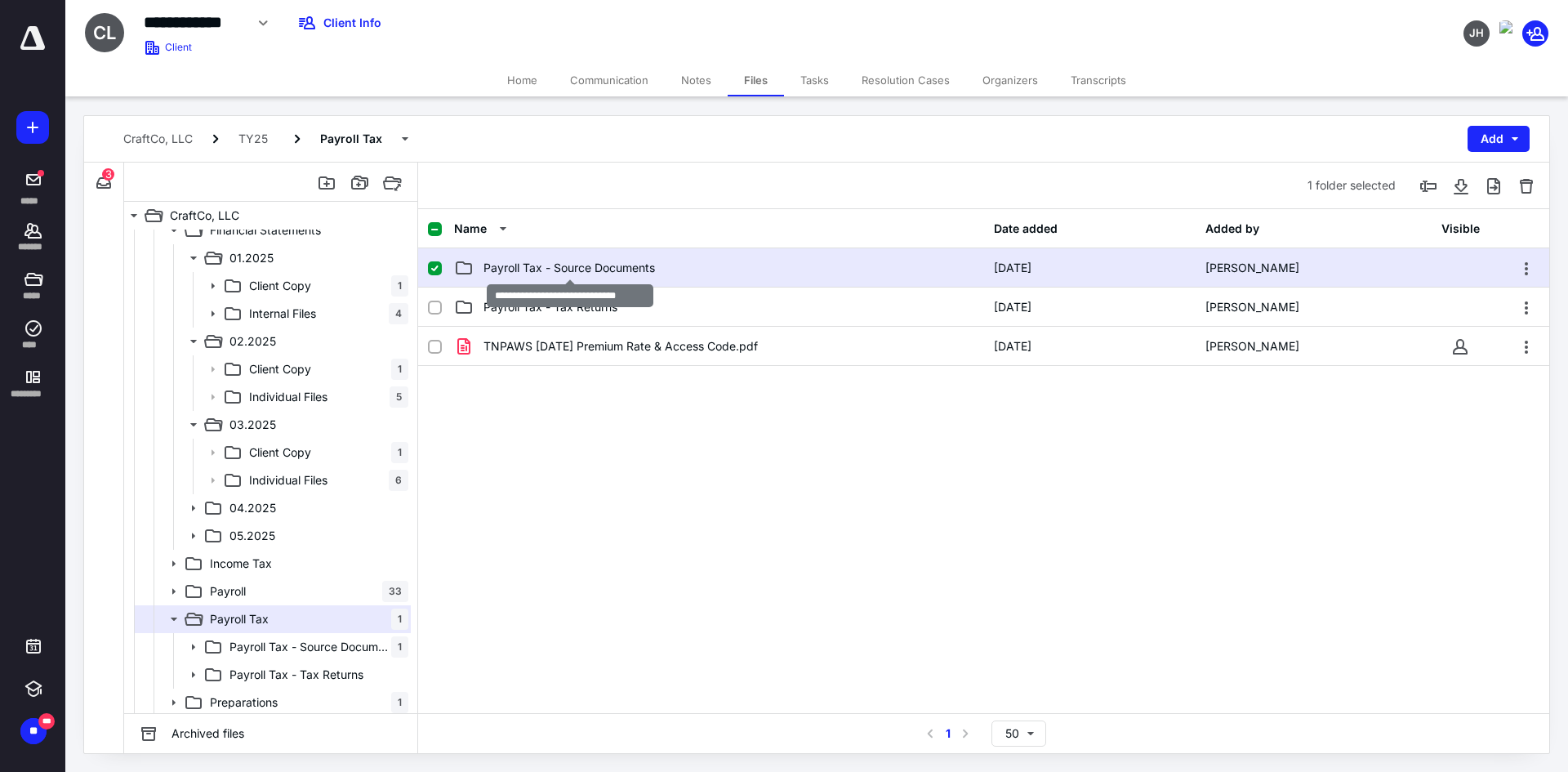 click on "Payroll Tax - Source Documents" at bounding box center [569, 268] 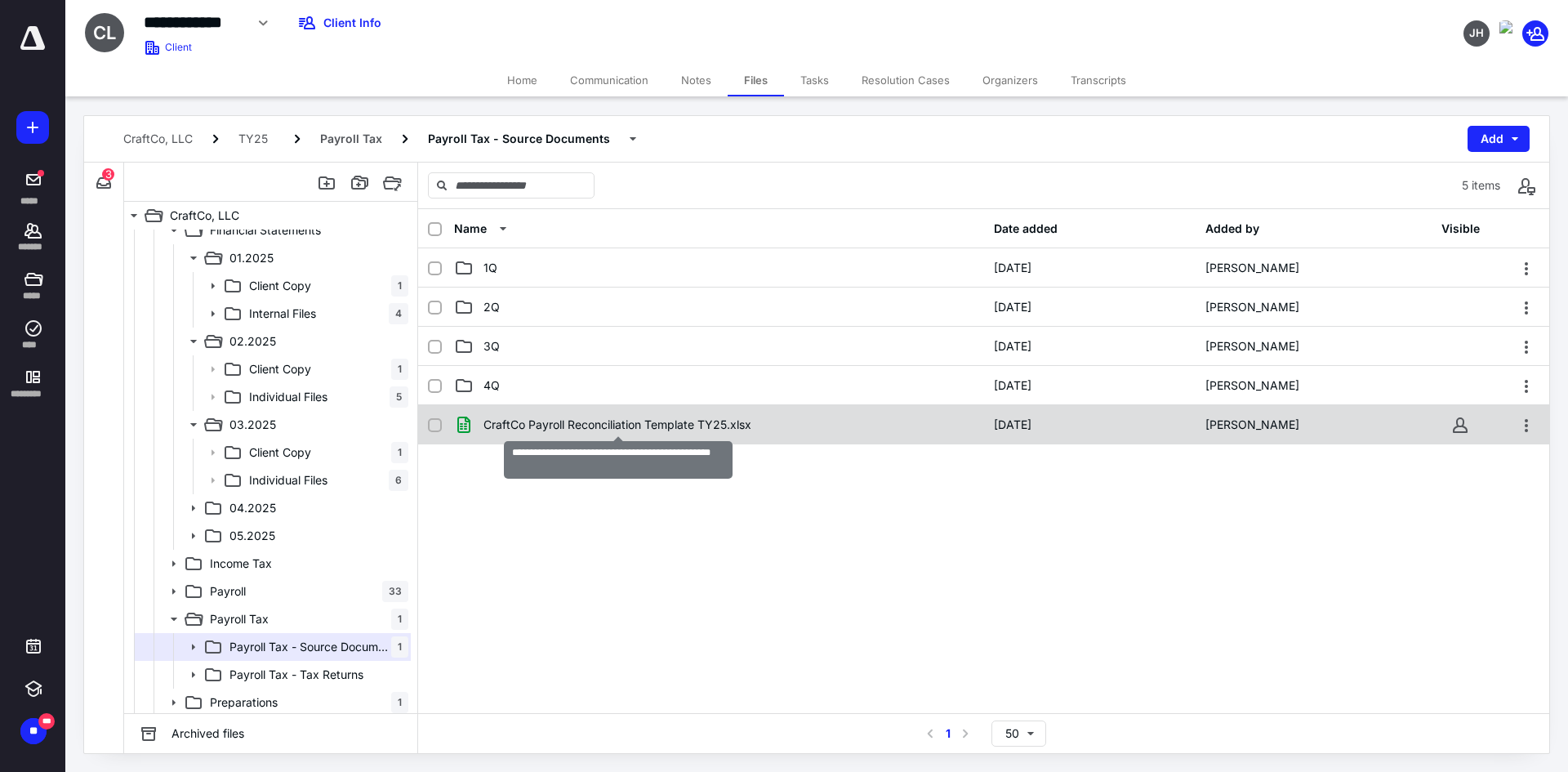 click on "CraftCo Payroll Reconciliation Template TY25.xlsx" at bounding box center (617, 425) 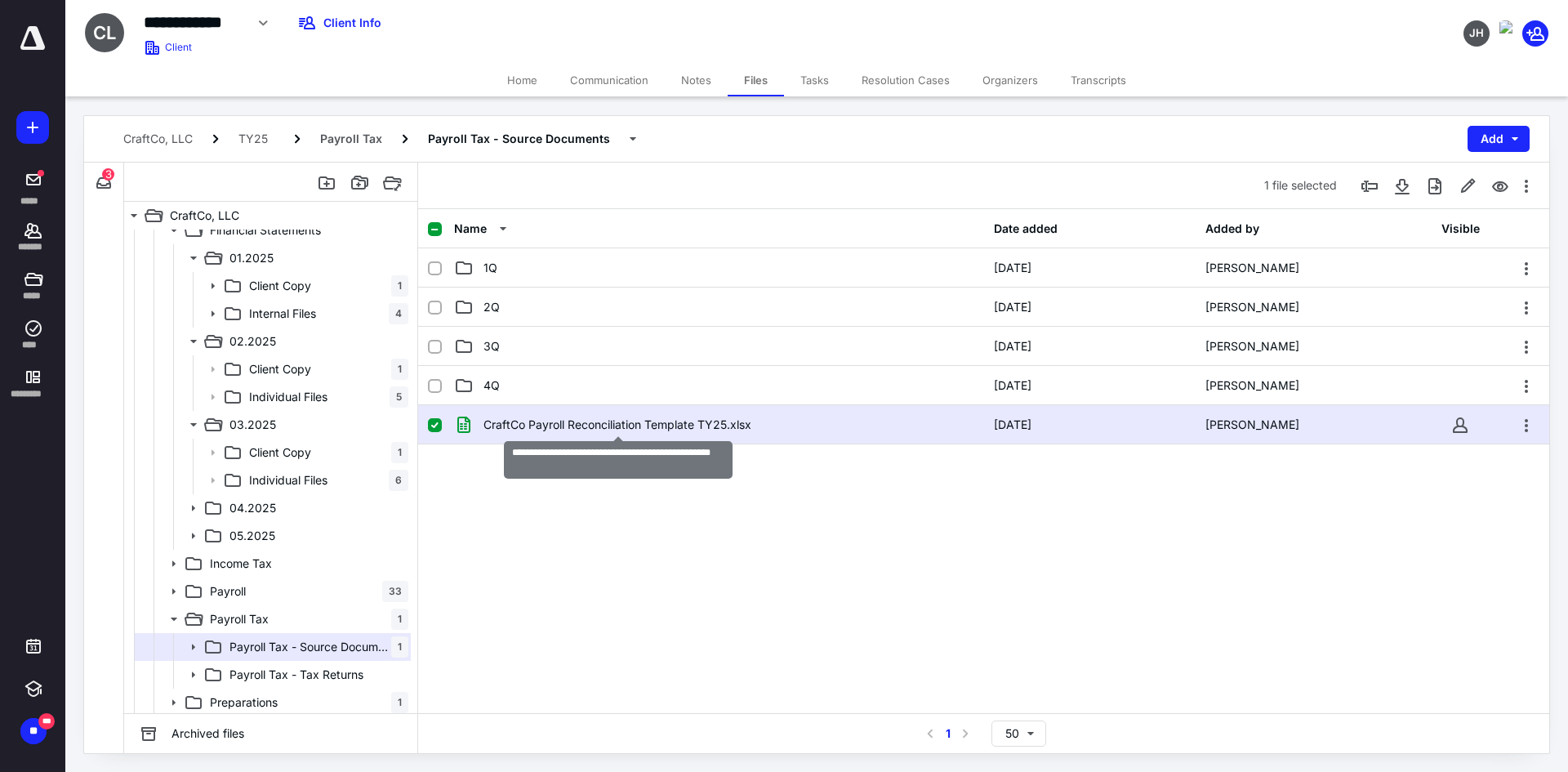 click on "CraftCo Payroll Reconciliation Template TY25.xlsx" at bounding box center (617, 425) 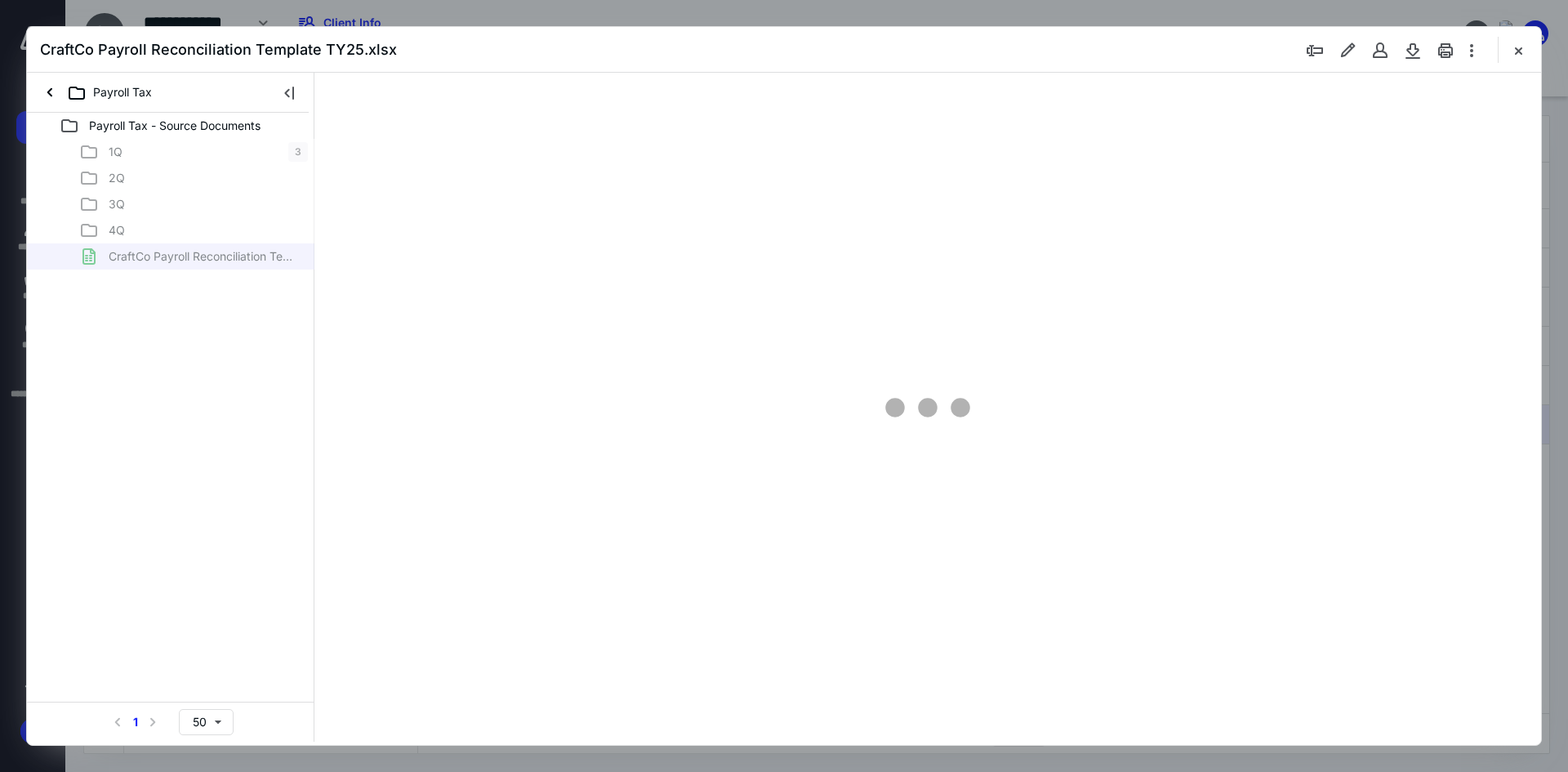 scroll, scrollTop: 0, scrollLeft: 0, axis: both 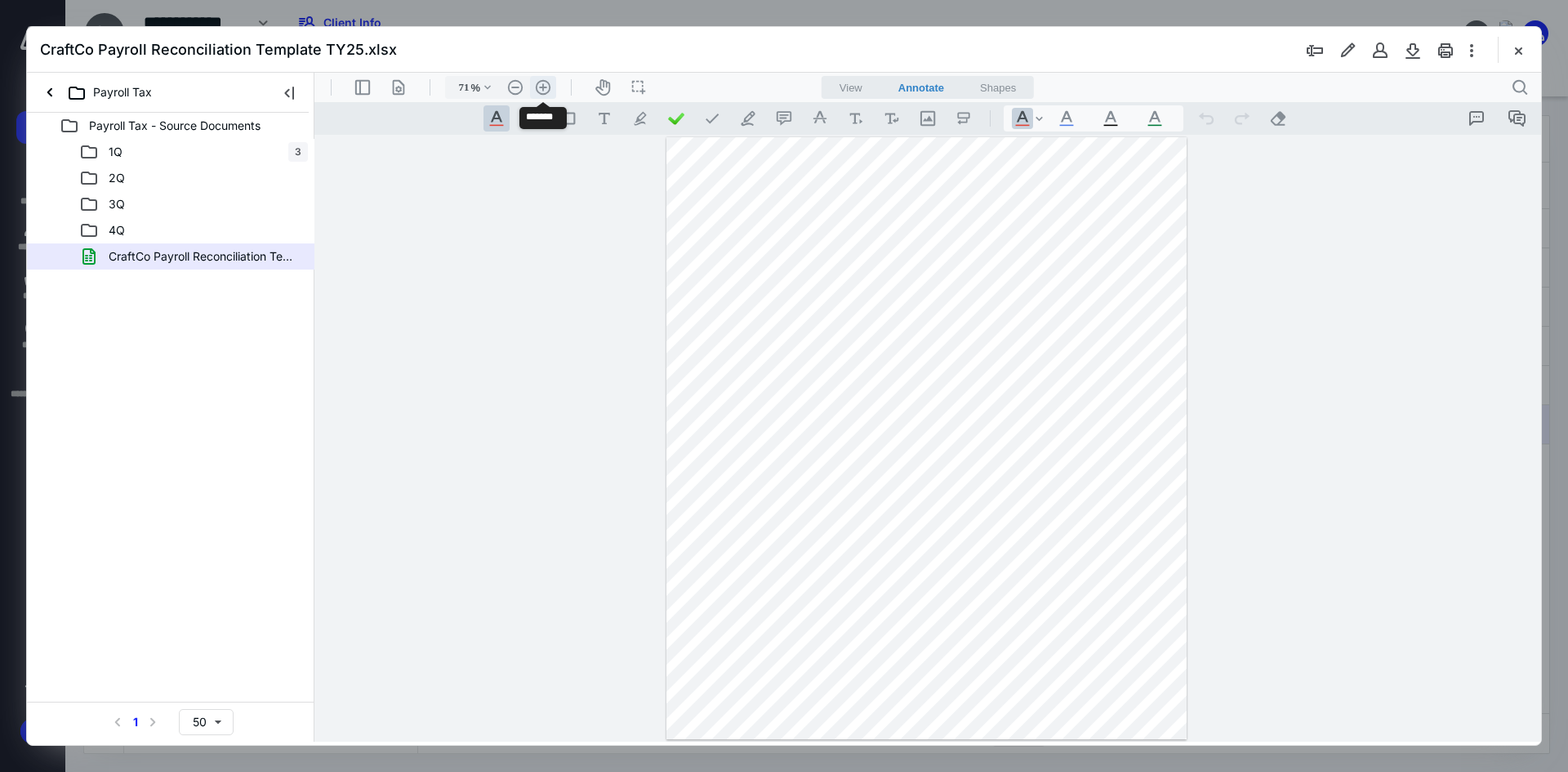 click on ".cls-1{fill:#abb0c4;} icon - header - zoom - in - line" at bounding box center (543, 87) 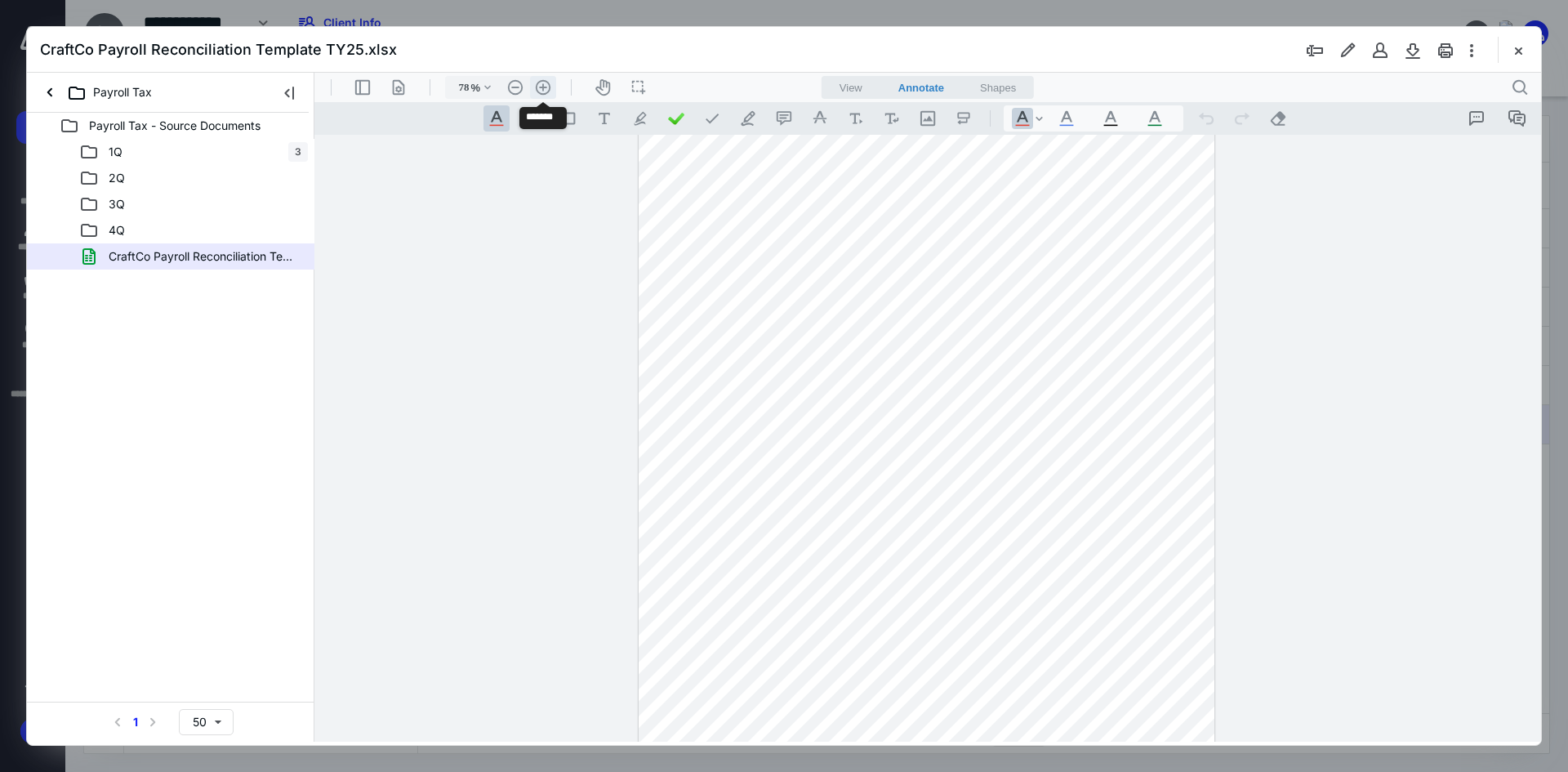 click on ".cls-1{fill:#abb0c4;} icon - header - zoom - in - line" at bounding box center (543, 87) 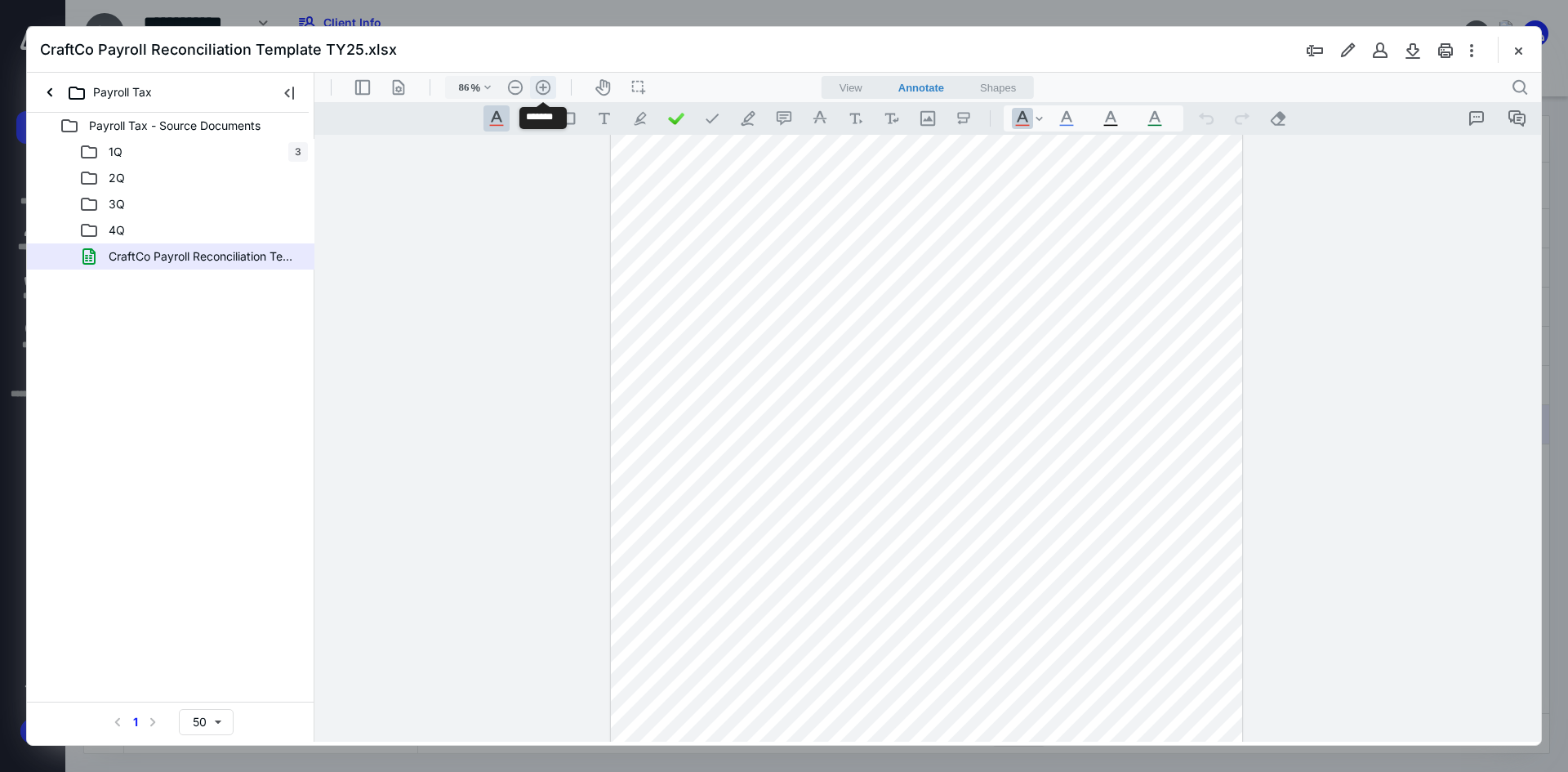 scroll, scrollTop: 59, scrollLeft: 0, axis: vertical 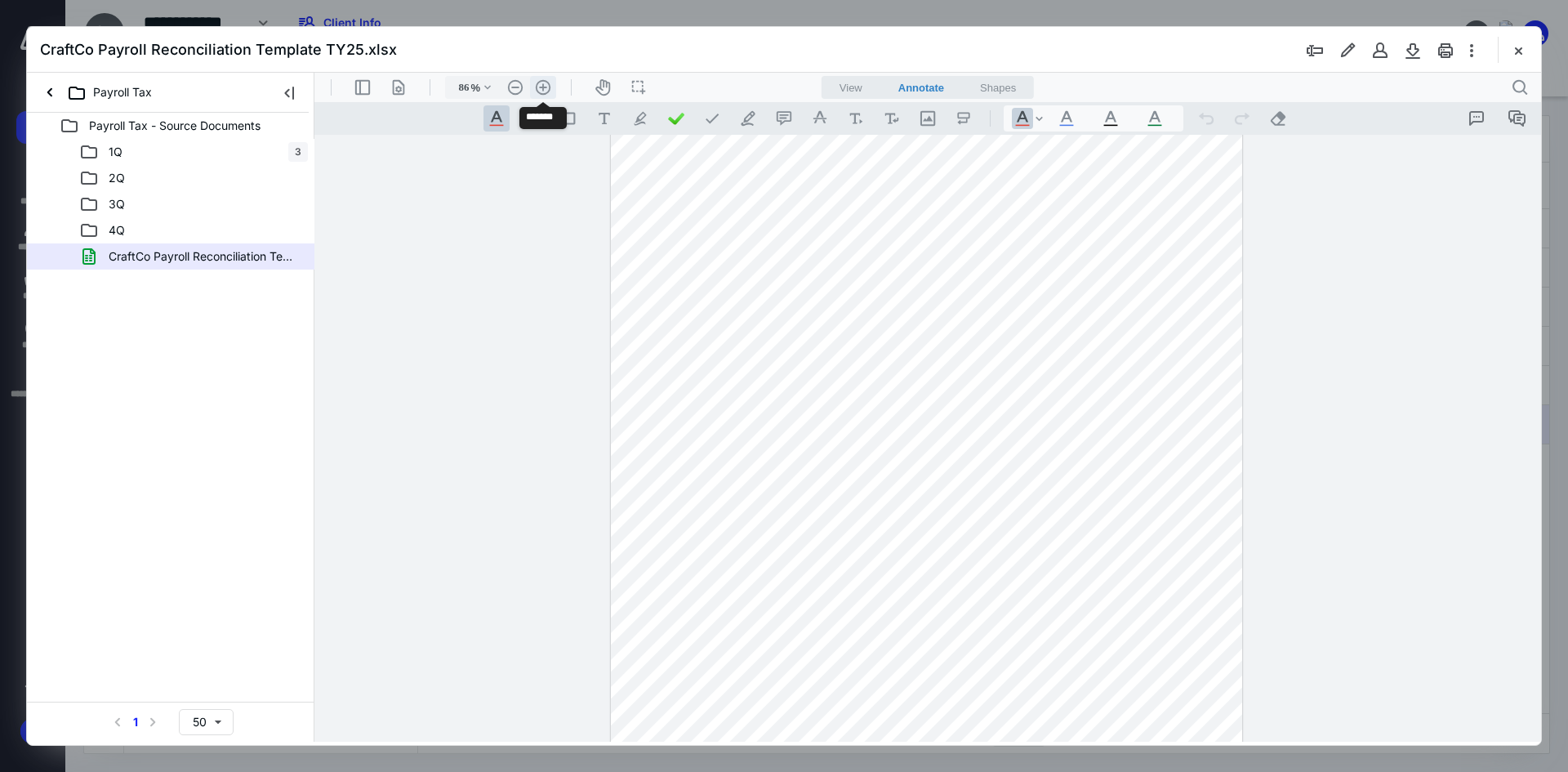 click on ".cls-1{fill:#abb0c4;} icon - header - zoom - in - line" at bounding box center (543, 87) 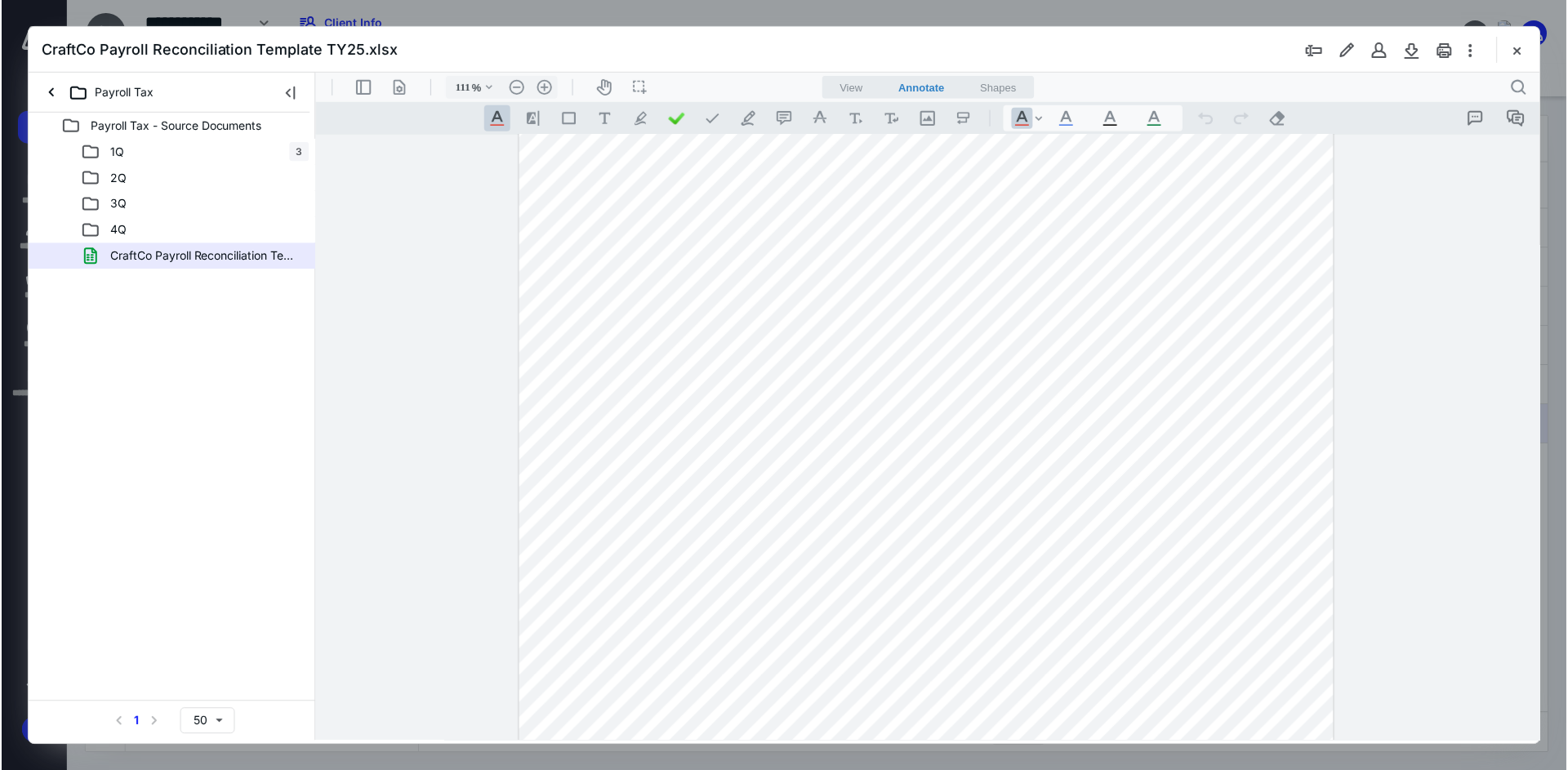 scroll, scrollTop: 163, scrollLeft: 0, axis: vertical 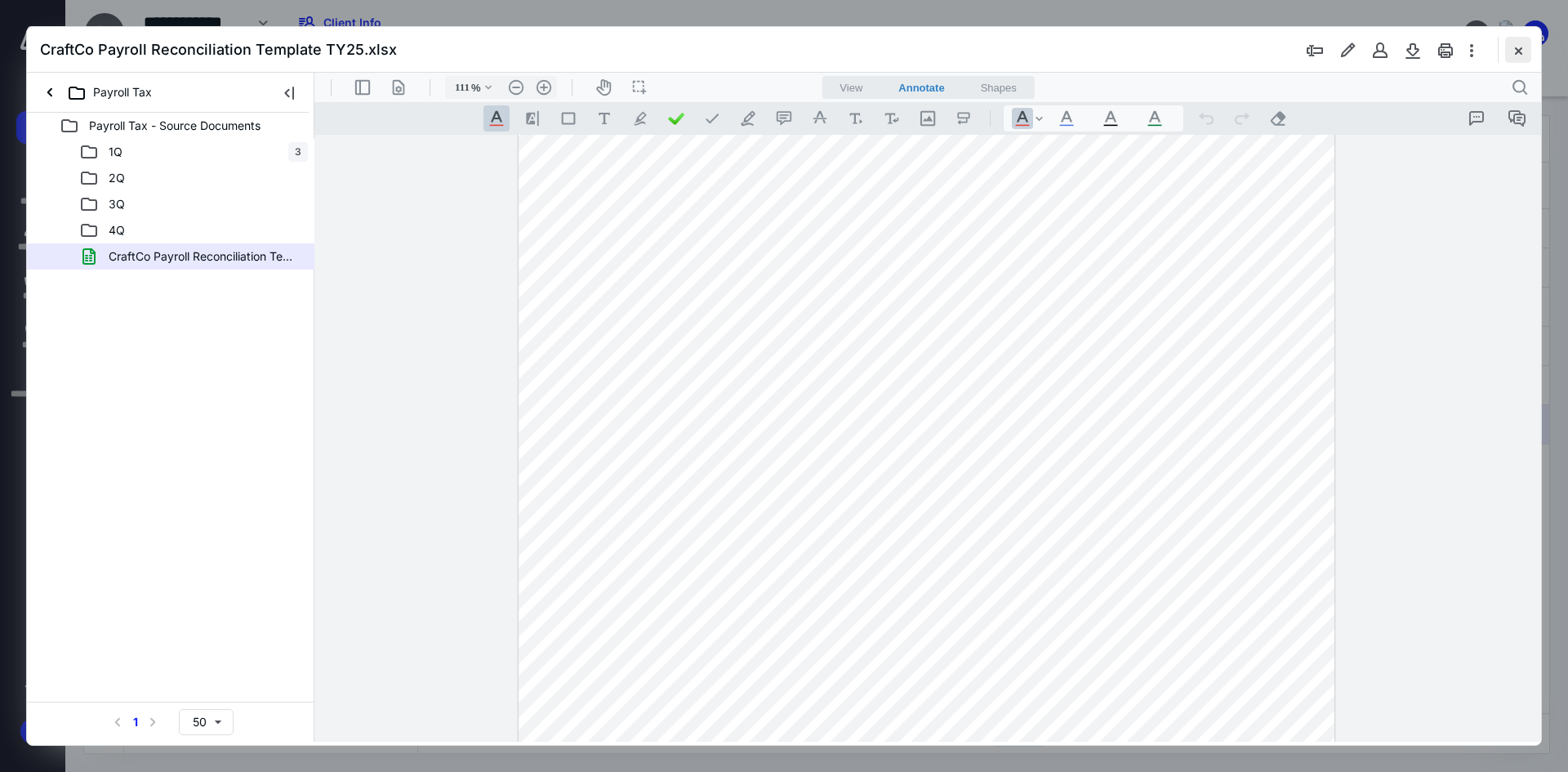 click at bounding box center [1518, 50] 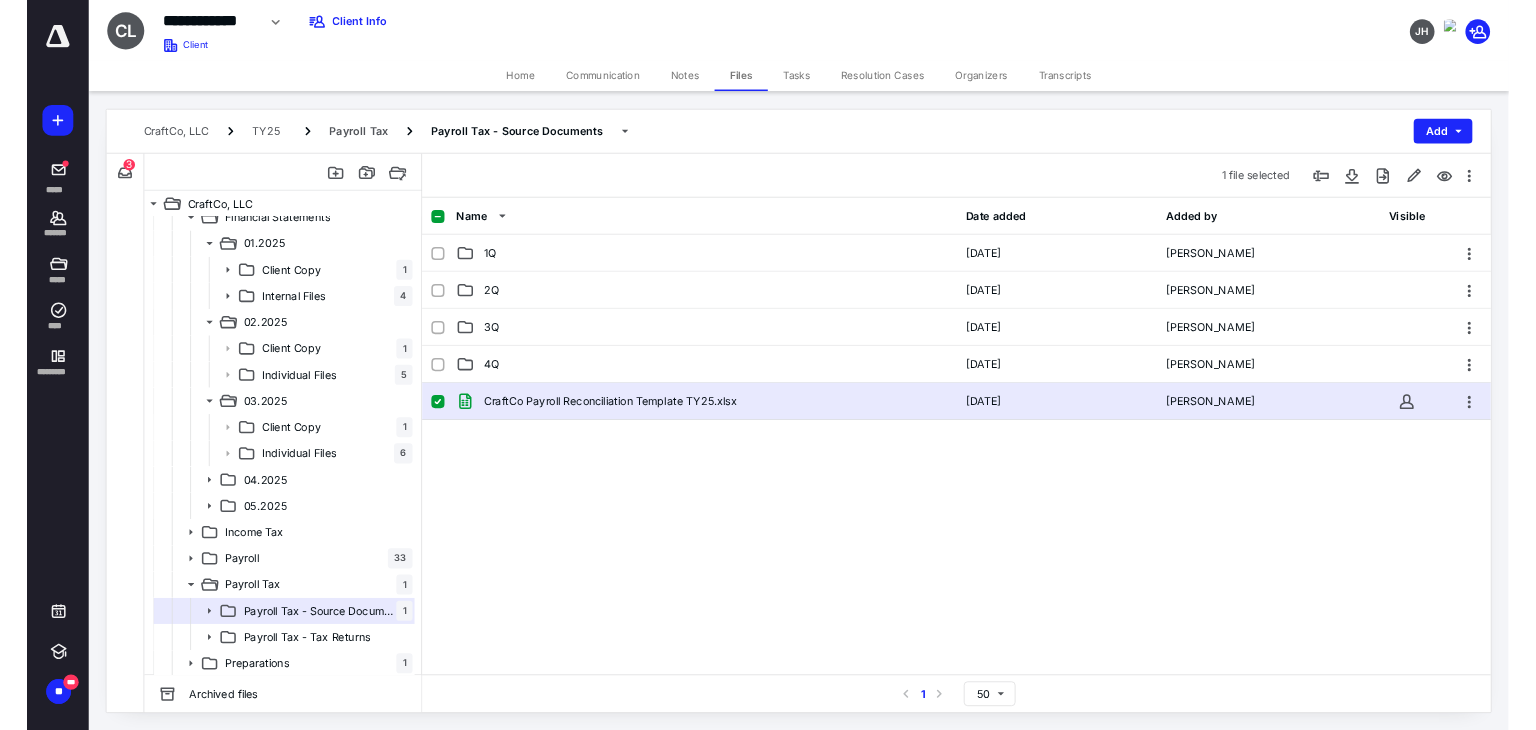 scroll, scrollTop: 900, scrollLeft: 0, axis: vertical 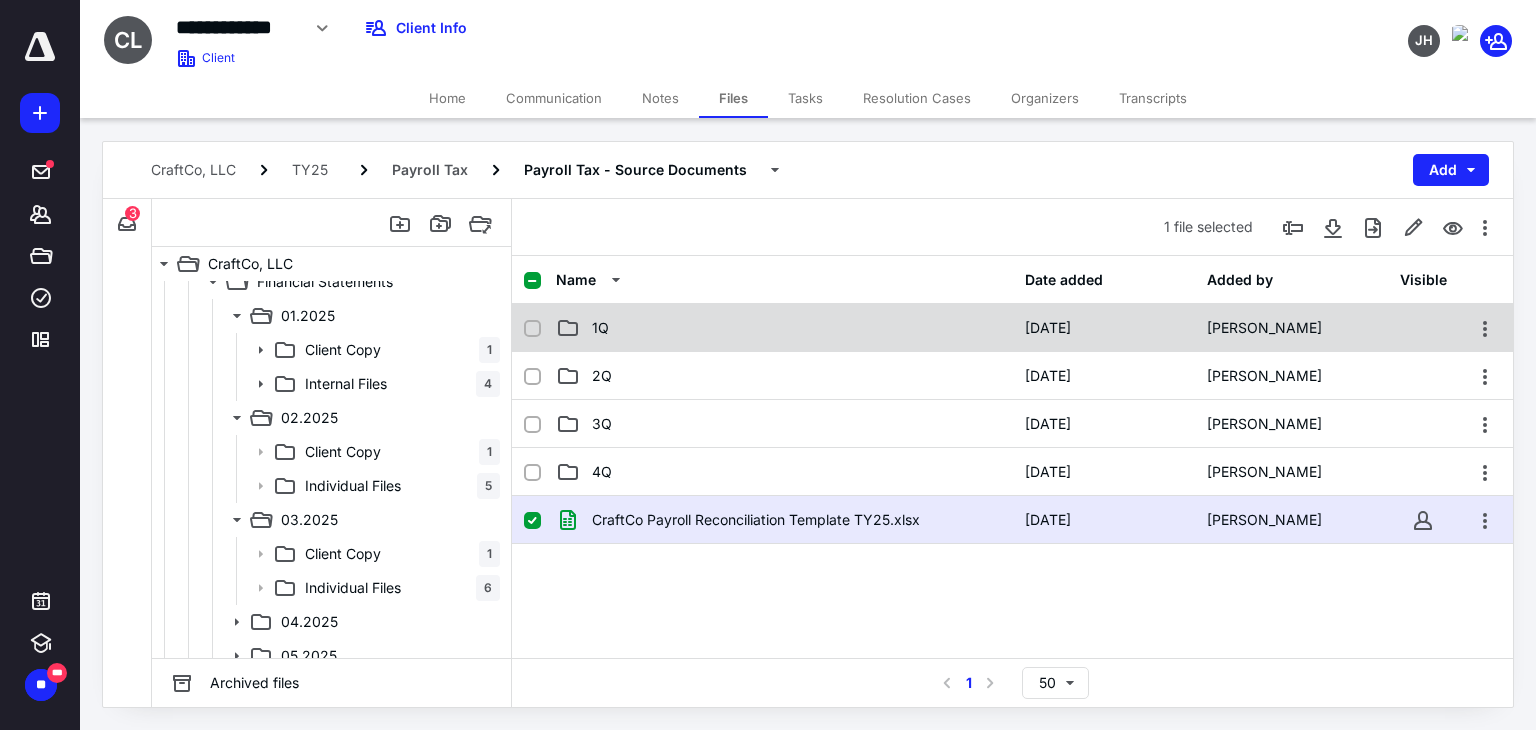 click on "1Q" at bounding box center (784, 328) 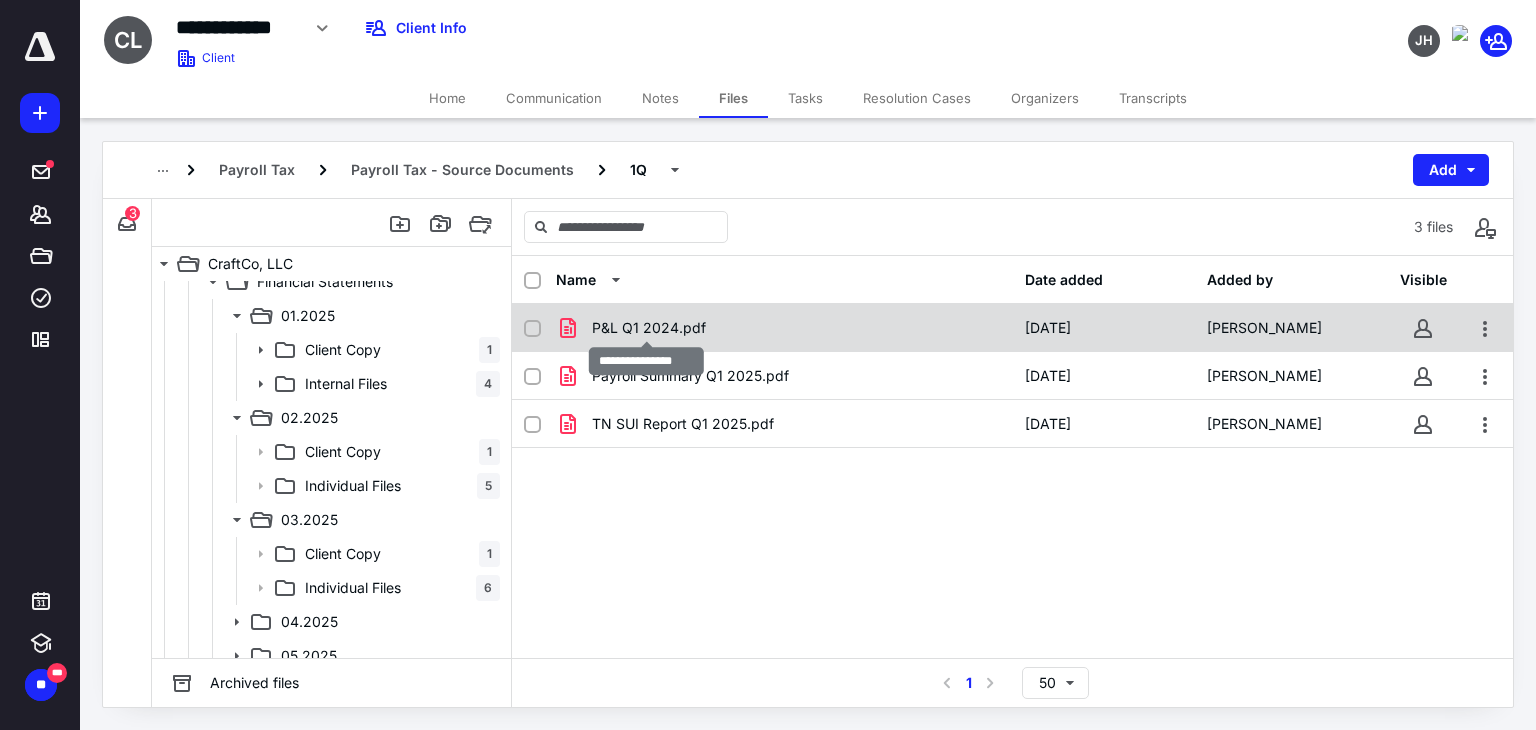 click on "P&L Q1 2024.pdf" at bounding box center (649, 328) 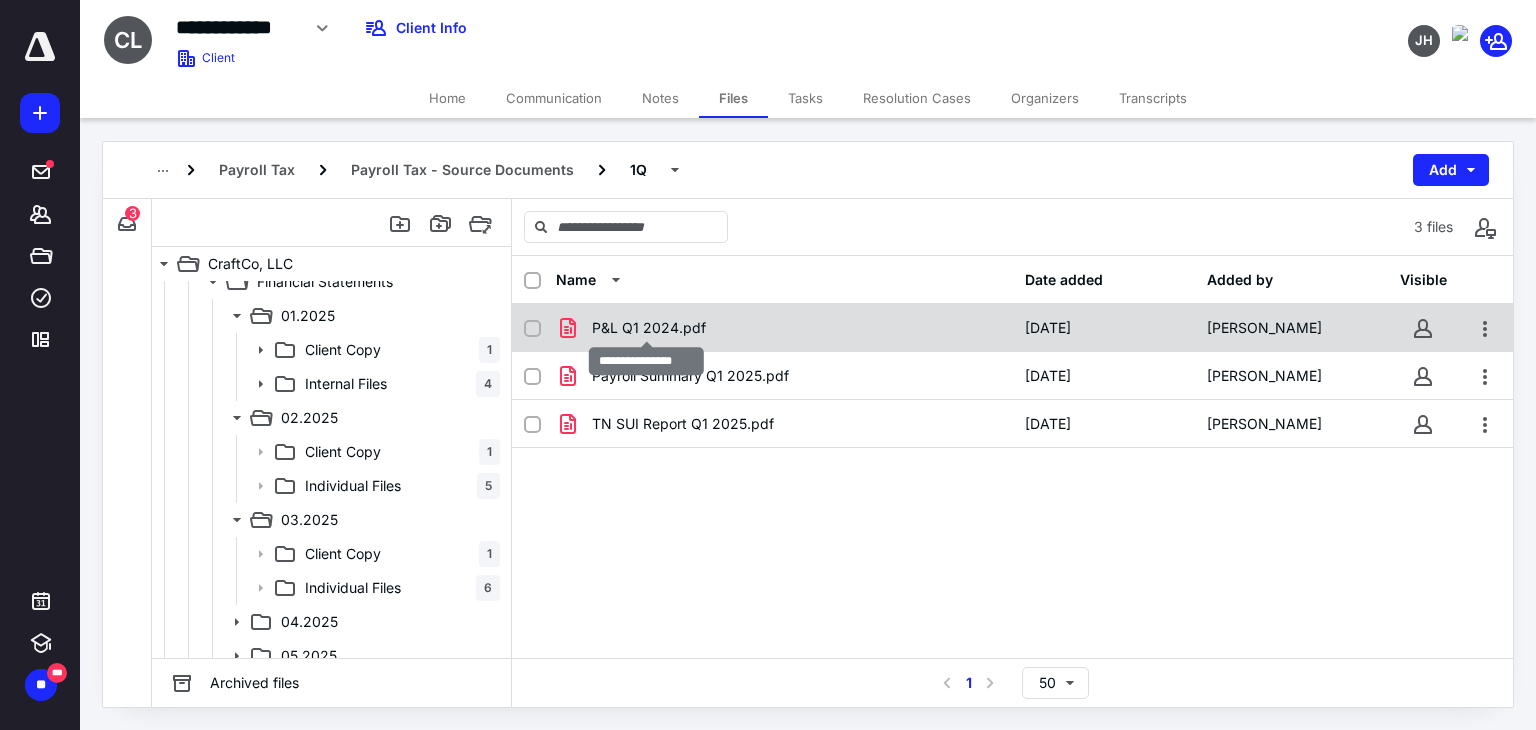 checkbox on "true" 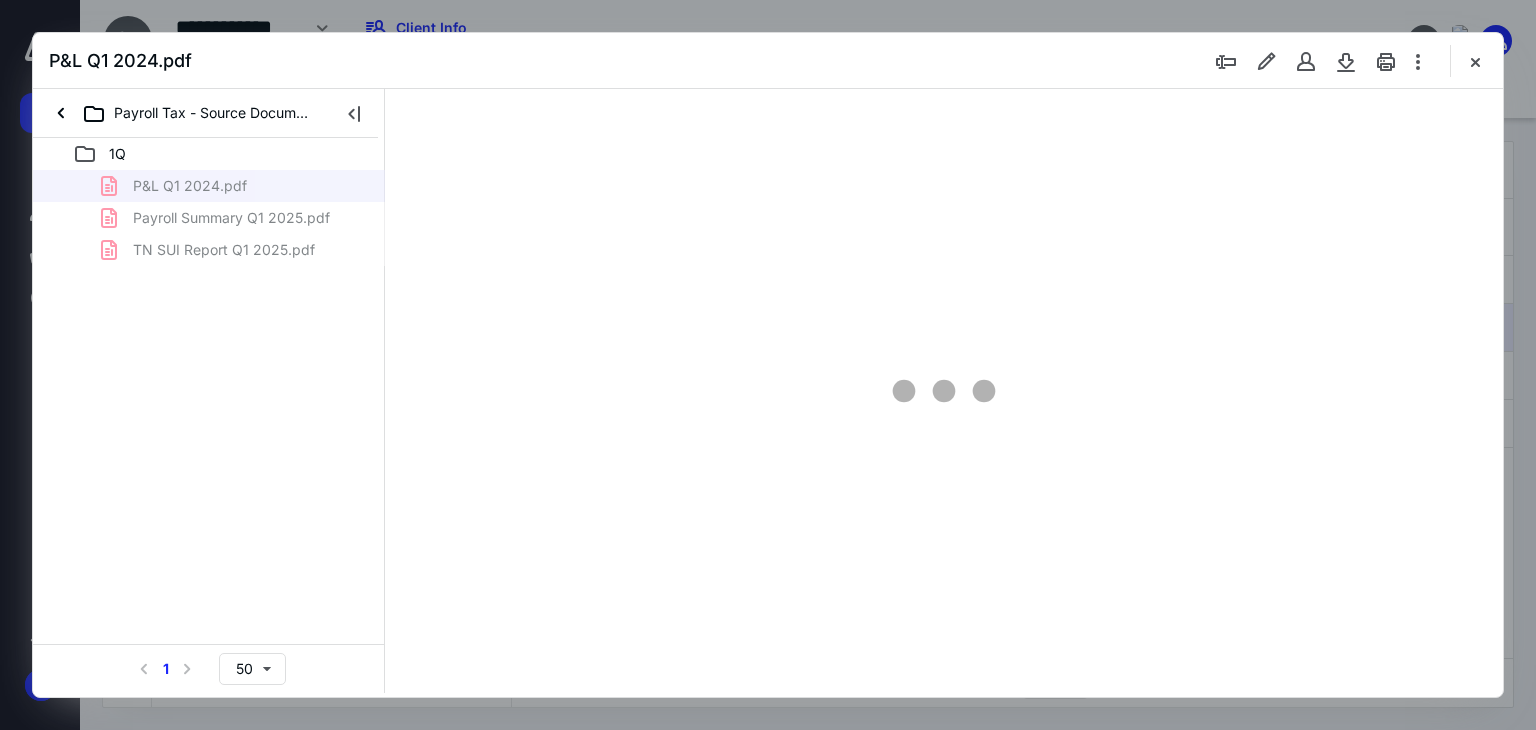 scroll, scrollTop: 0, scrollLeft: 0, axis: both 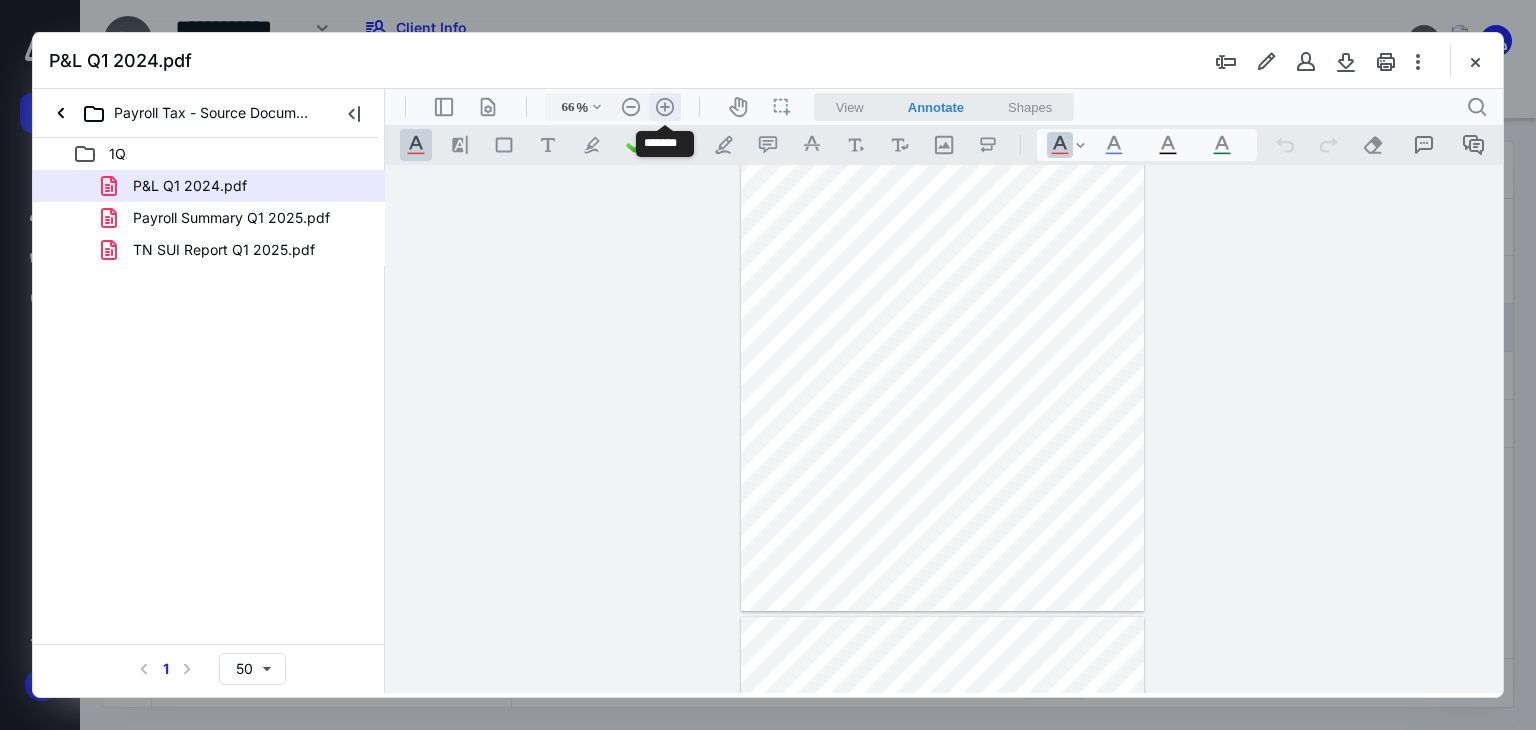 click on ".cls-1{fill:#abb0c4;} icon - header - zoom - in - line" at bounding box center [665, 107] 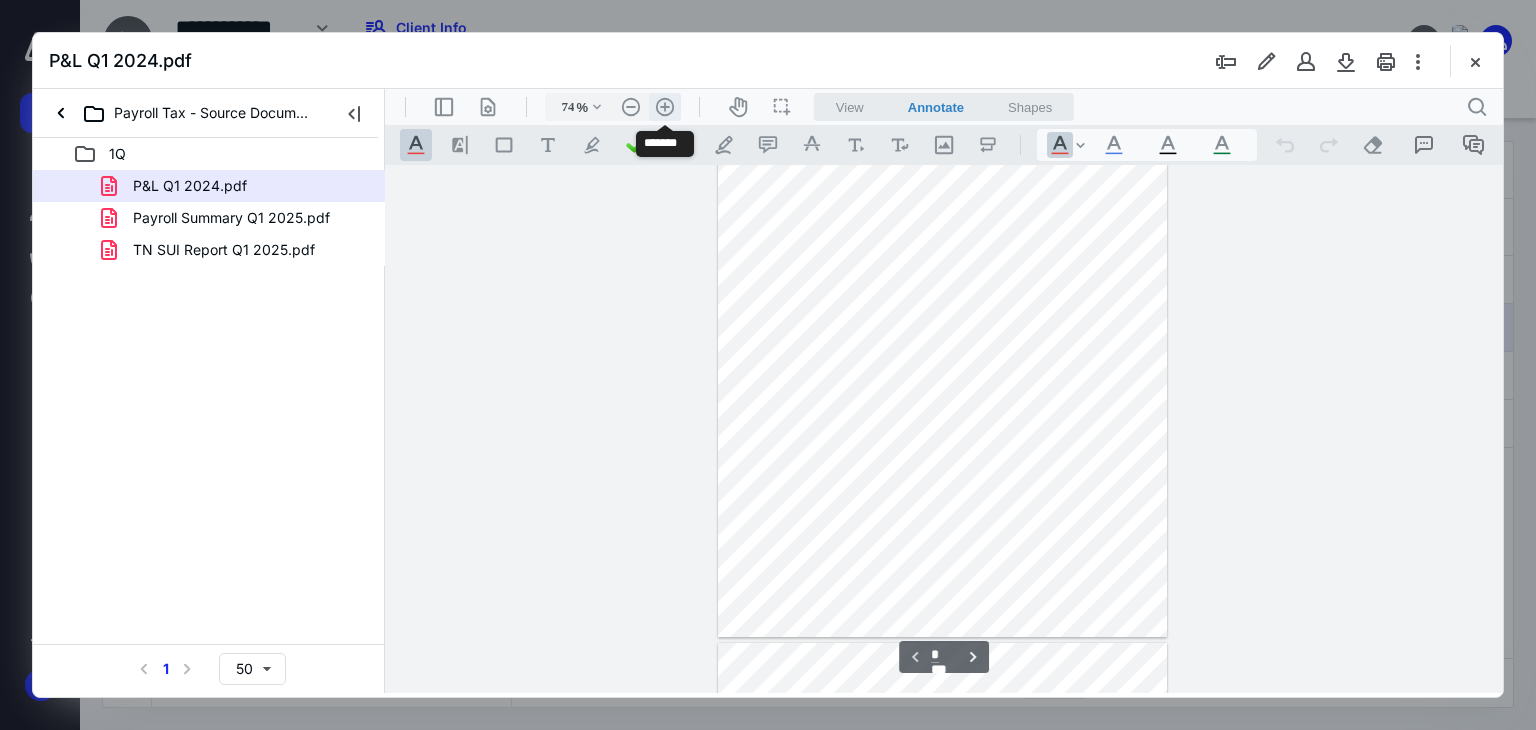 click on ".cls-1{fill:#abb0c4;} icon - header - zoom - in - line" at bounding box center [665, 107] 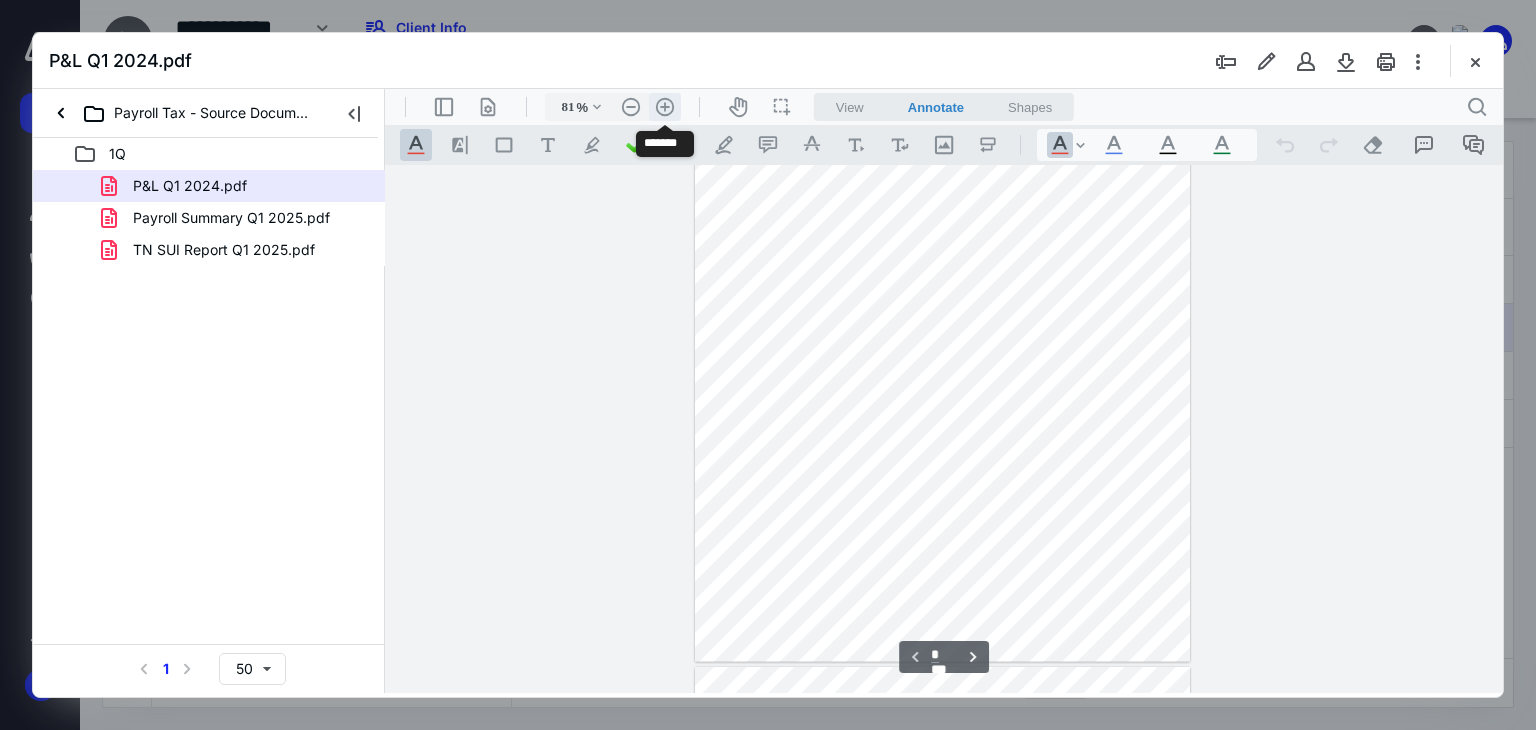 click on ".cls-1{fill:#abb0c4;} icon - header - zoom - in - line" at bounding box center (665, 107) 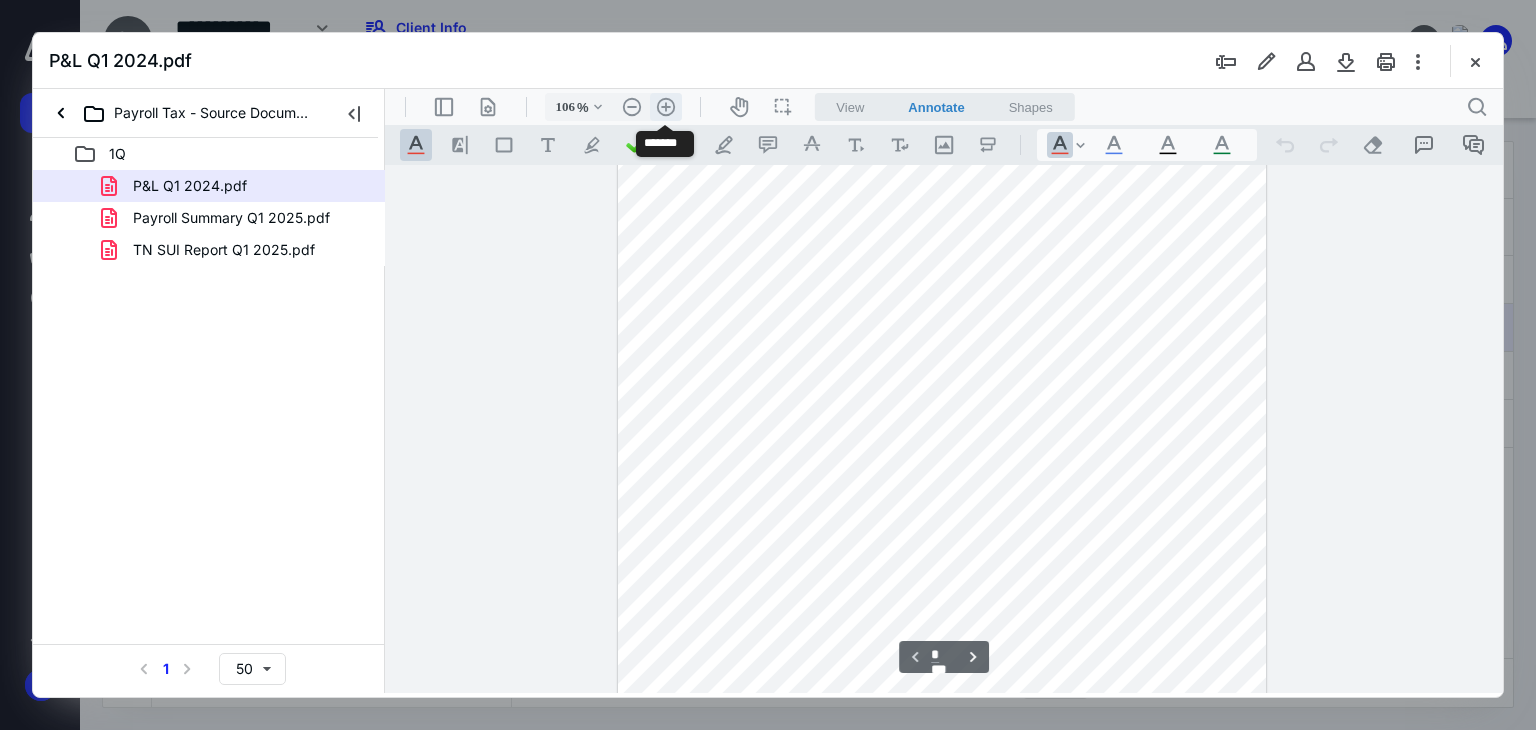 click on ".cls-1{fill:#abb0c4;} icon - header - zoom - in - line" at bounding box center [666, 107] 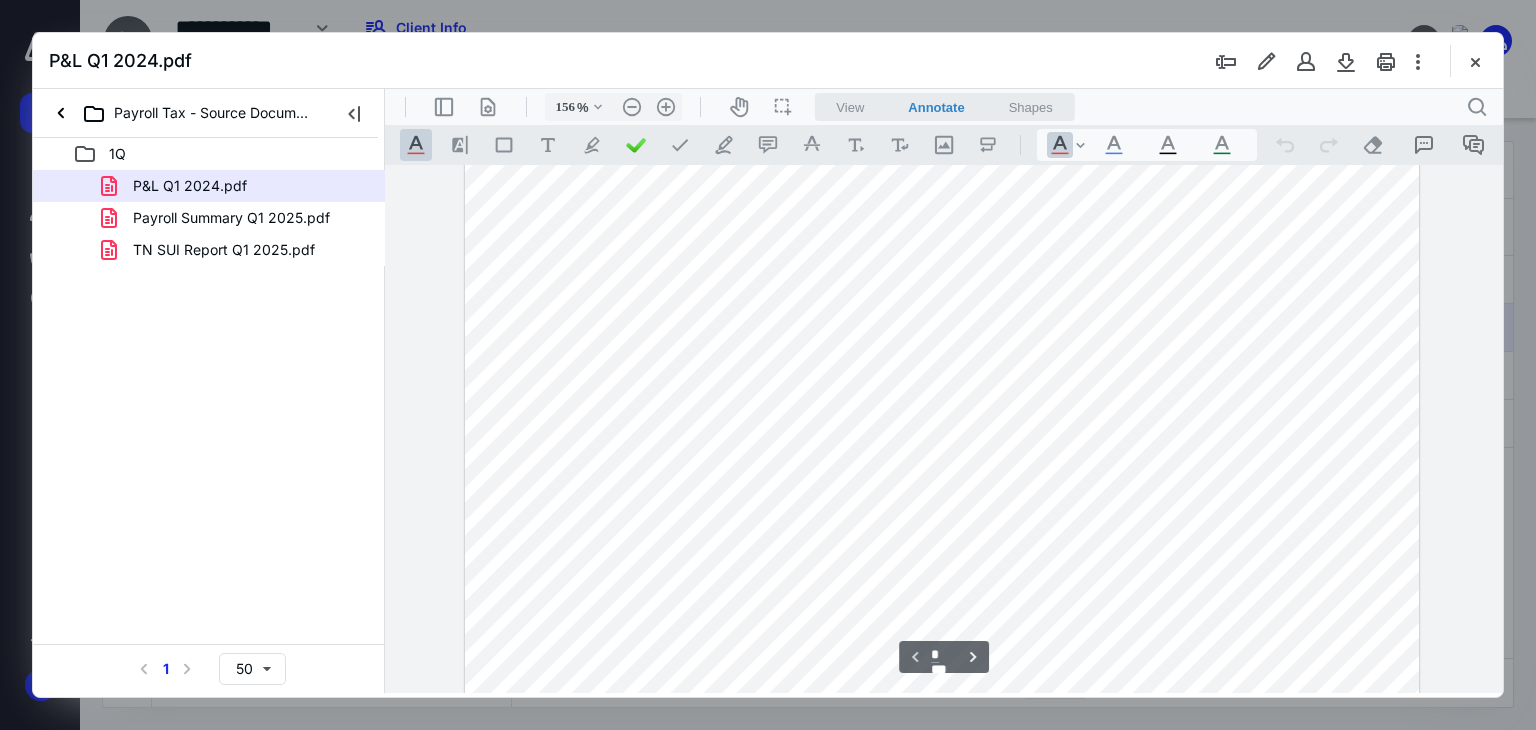 scroll, scrollTop: 693, scrollLeft: 0, axis: vertical 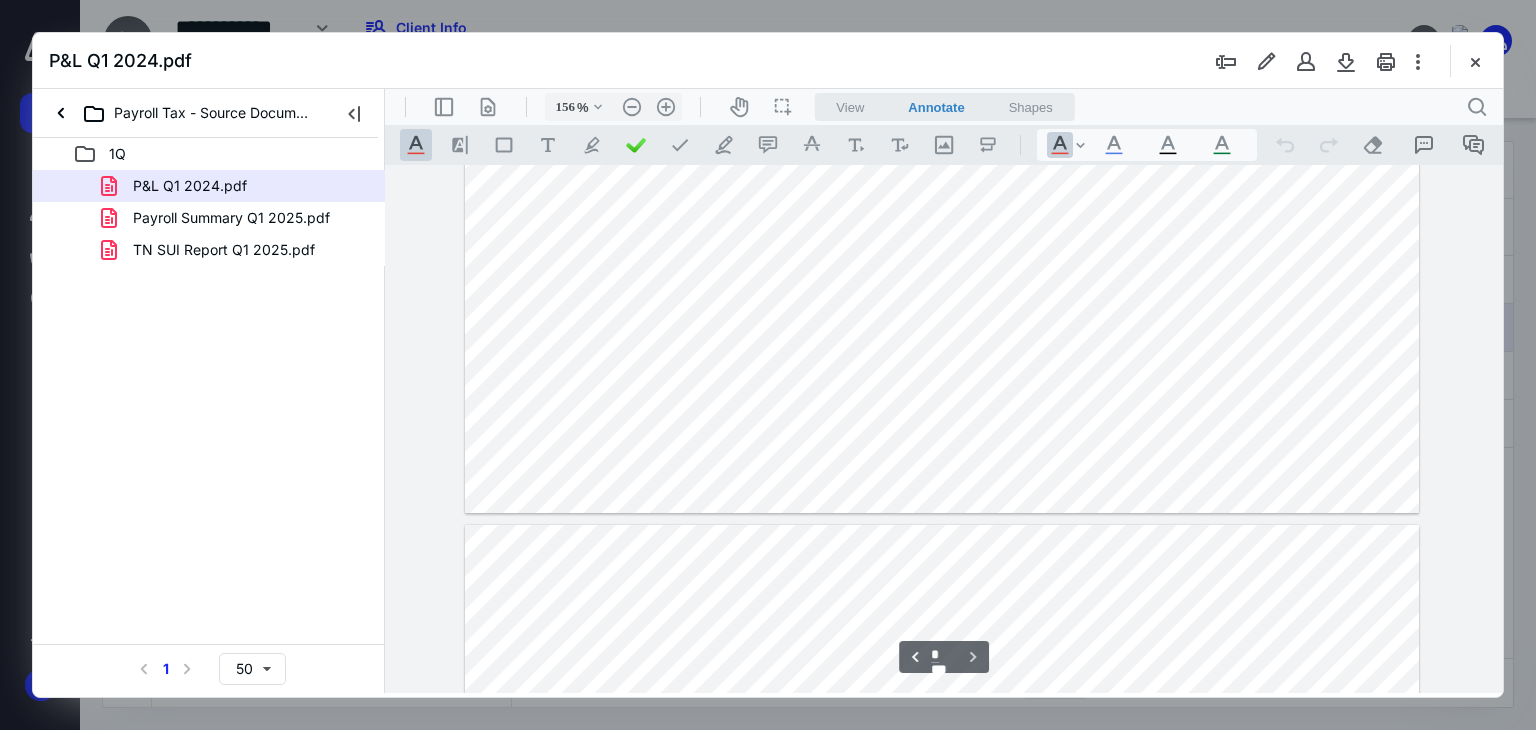 type on "*" 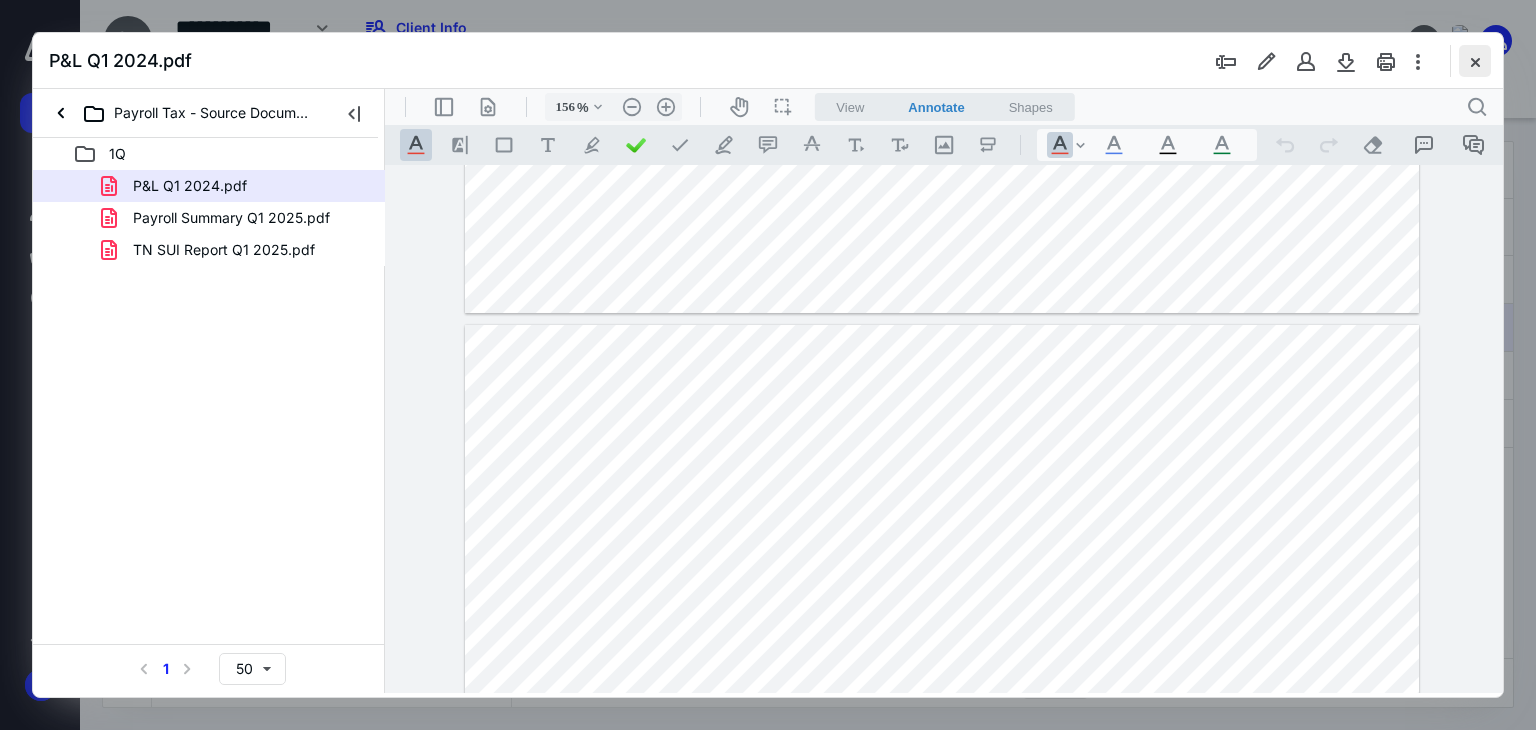 click at bounding box center [1475, 61] 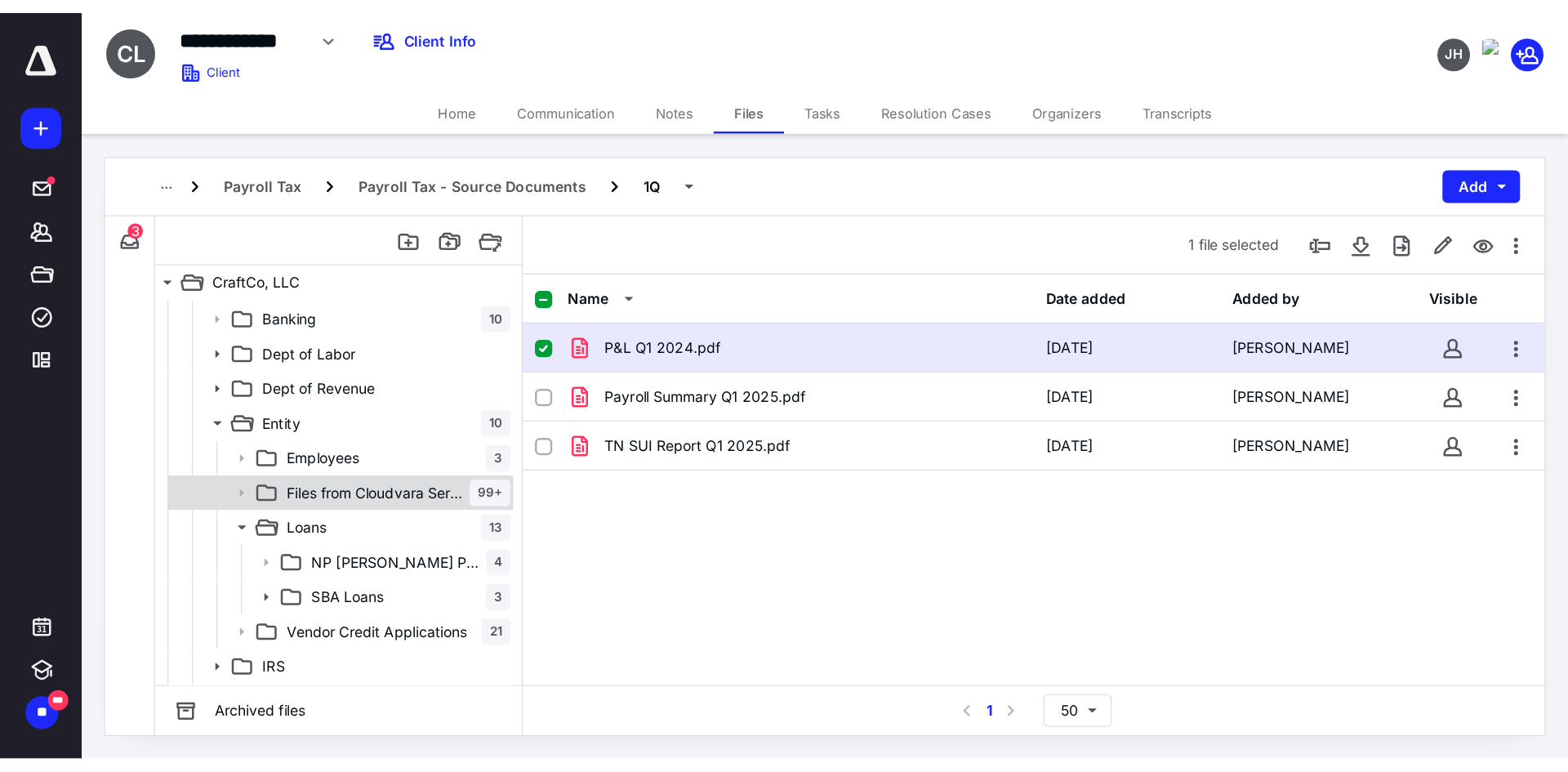 scroll, scrollTop: 0, scrollLeft: 0, axis: both 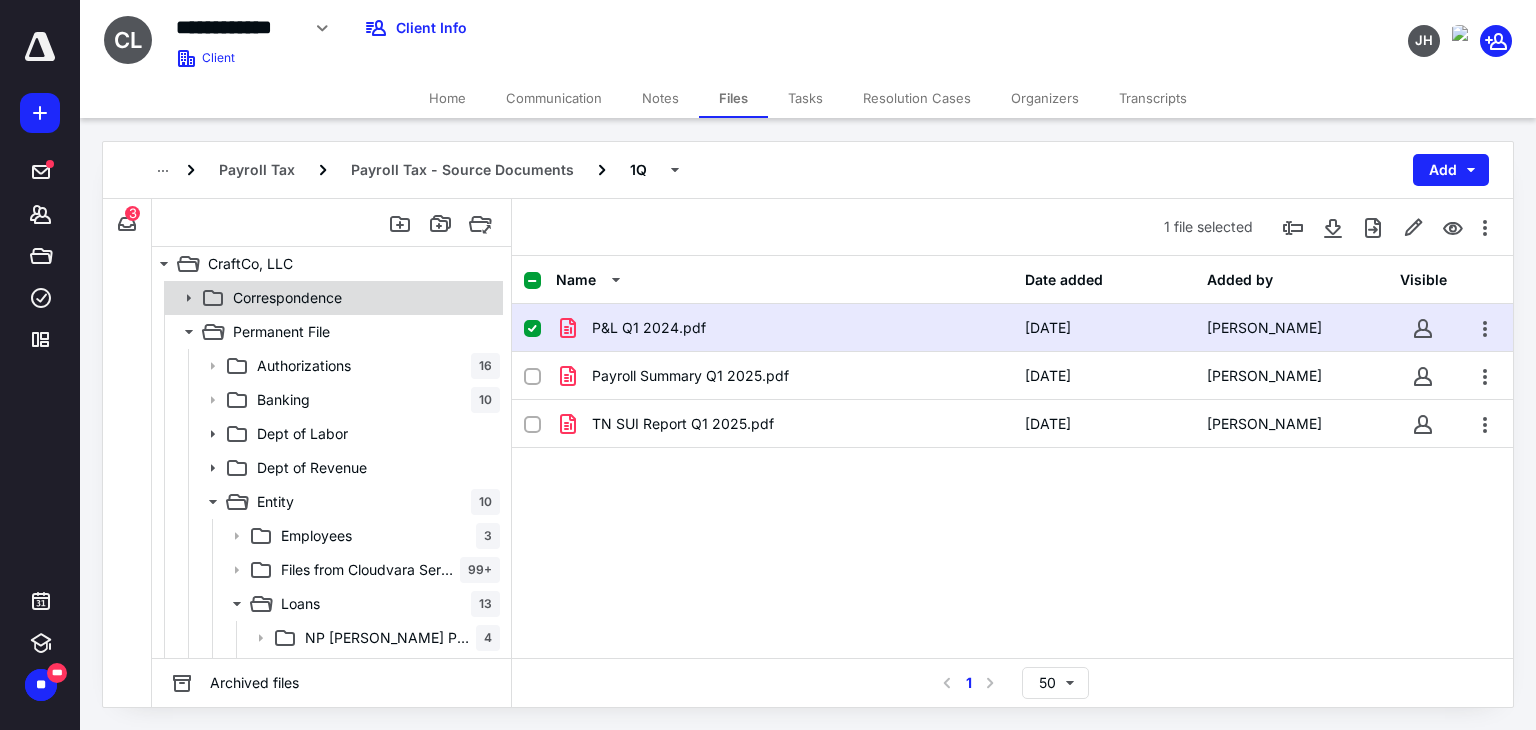 click on "Correspondence" at bounding box center (287, 298) 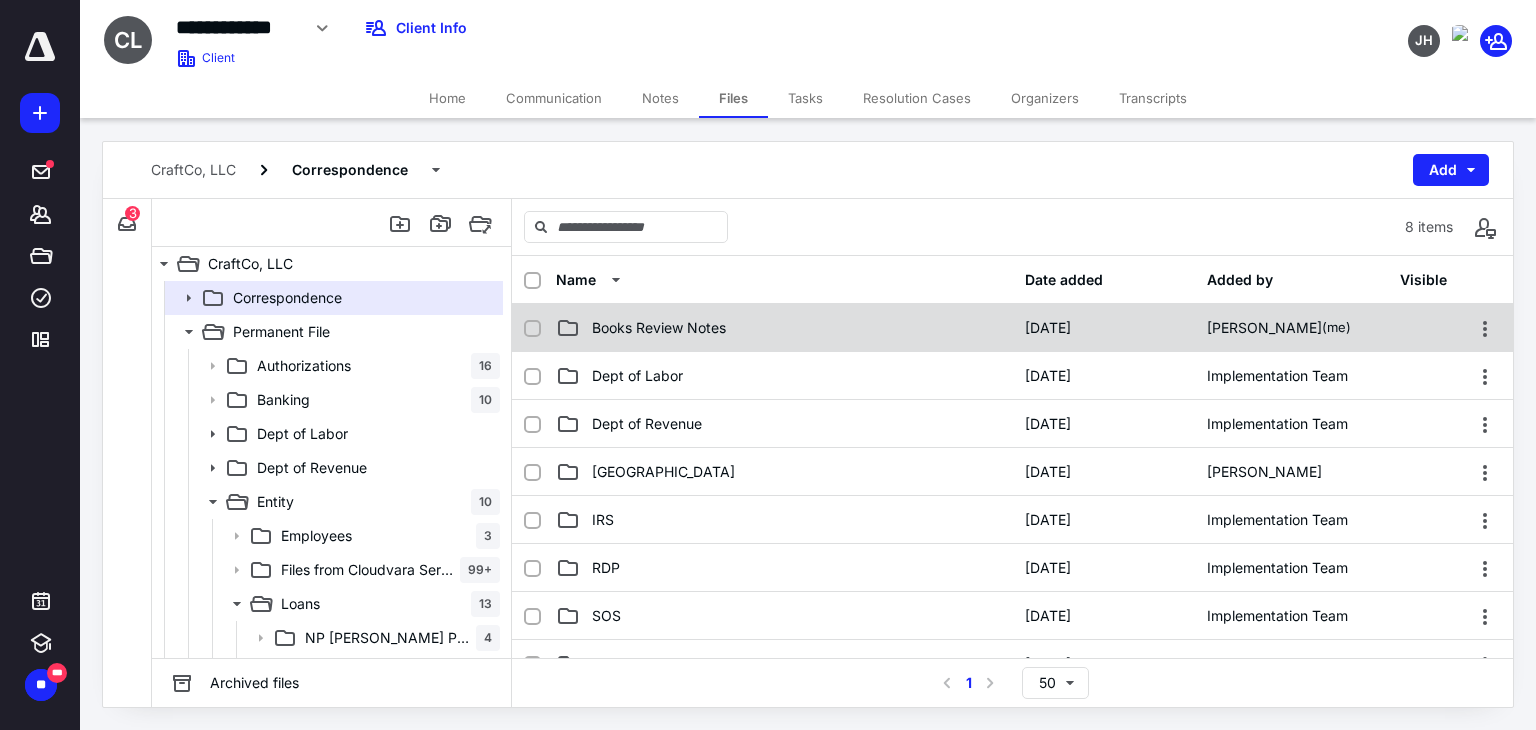 click on "Books Review Notes" at bounding box center [659, 328] 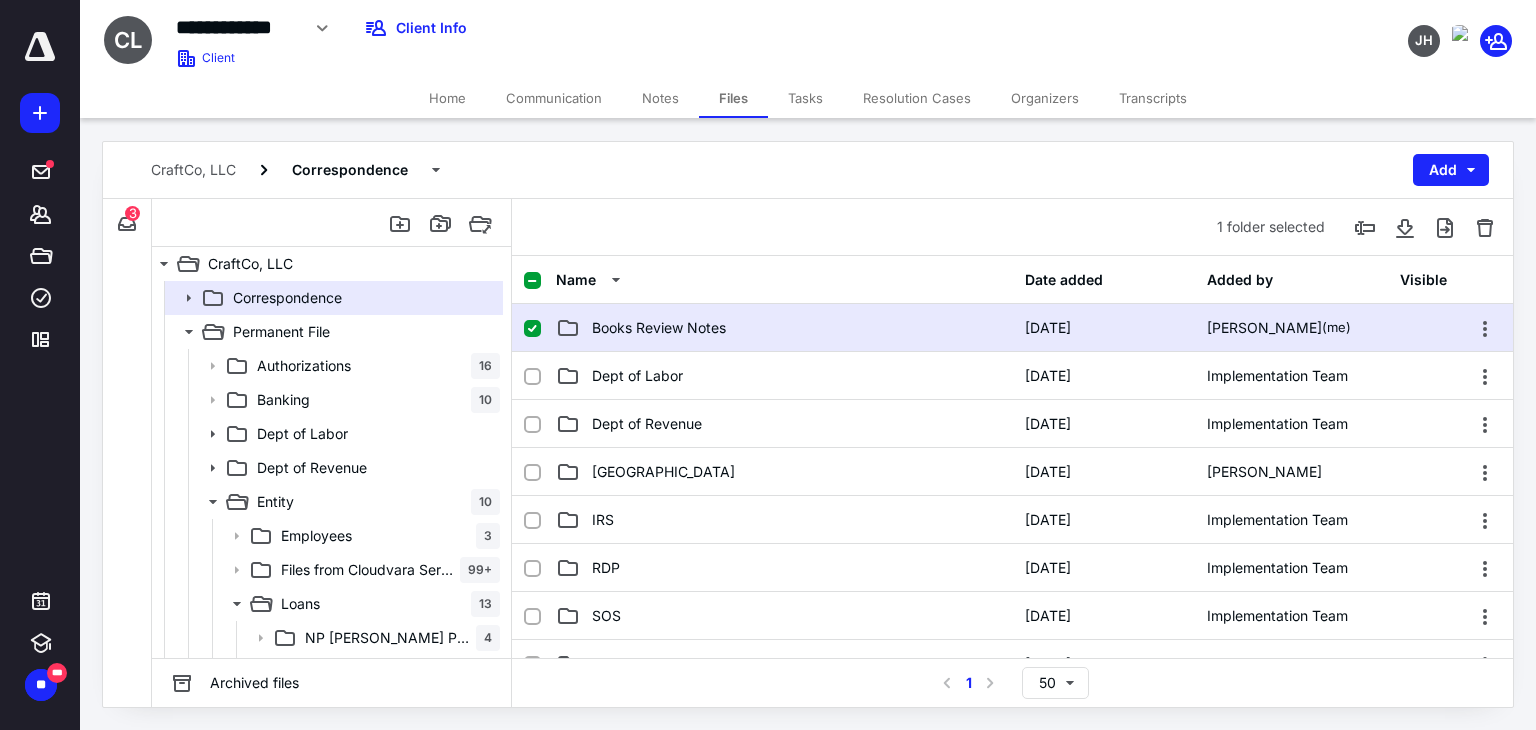 click on "Books Review Notes" at bounding box center [659, 328] 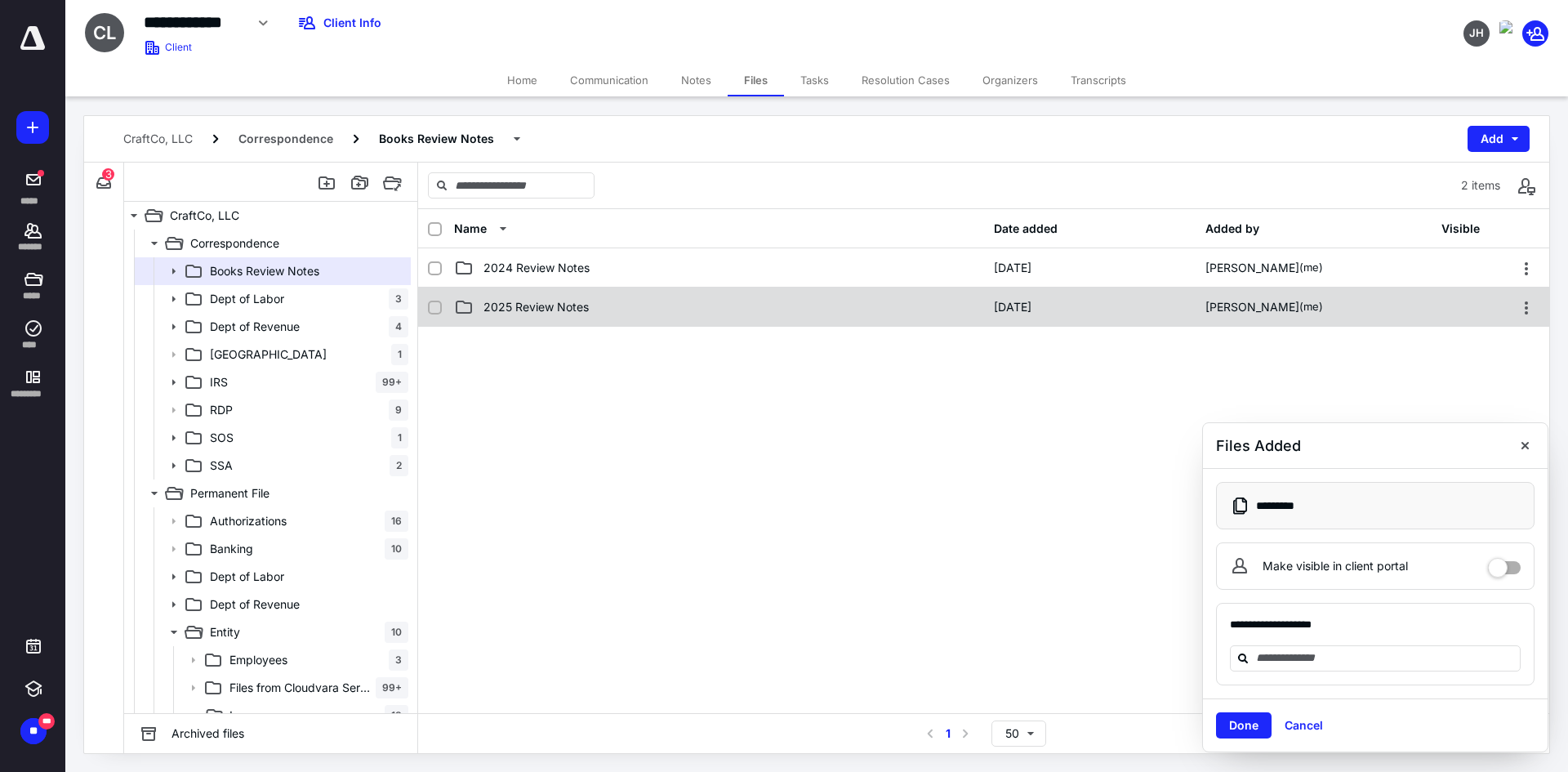 click on "2025 Review Notes" at bounding box center (536, 307) 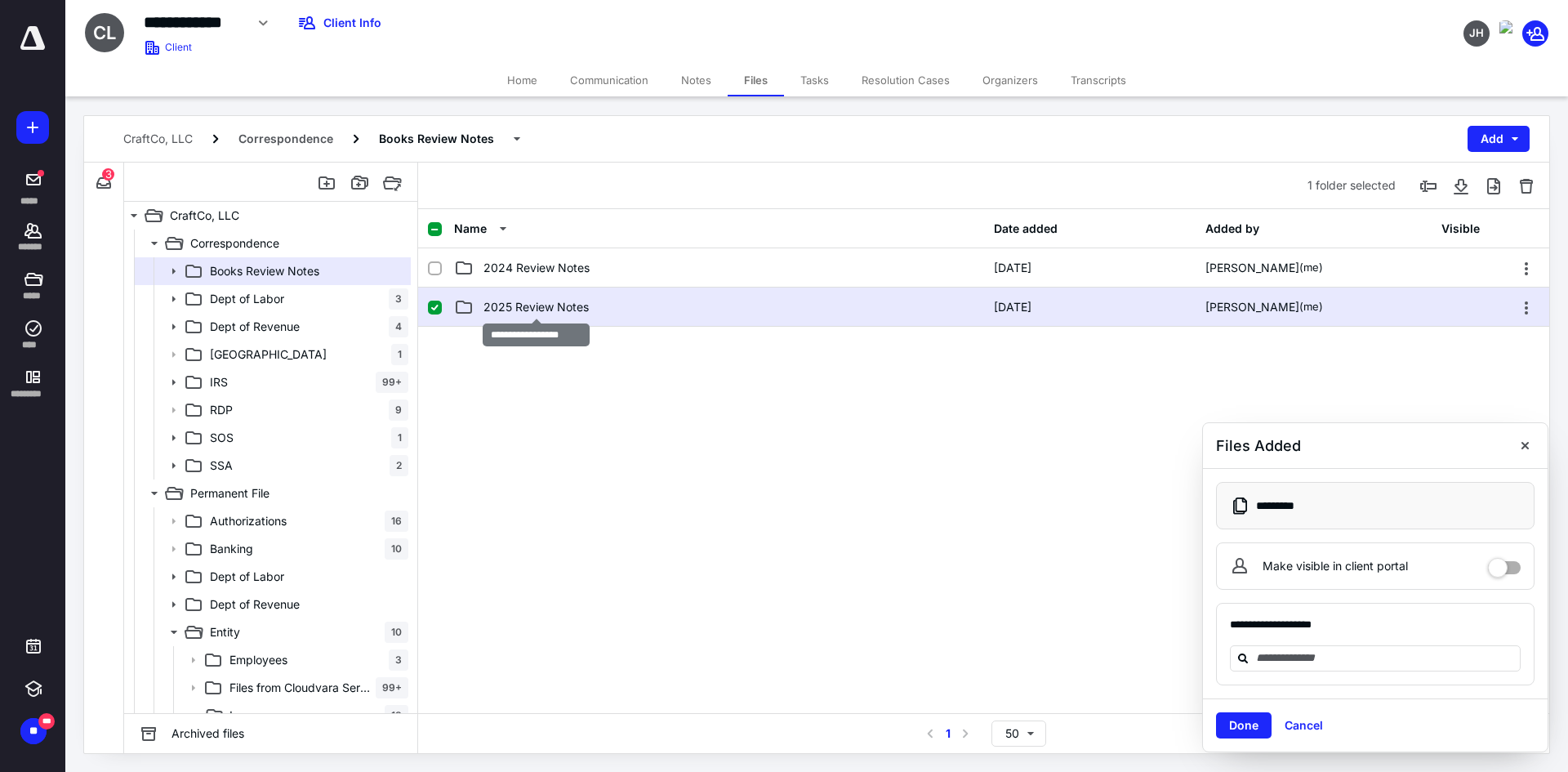 click on "2025 Review Notes" at bounding box center (536, 307) 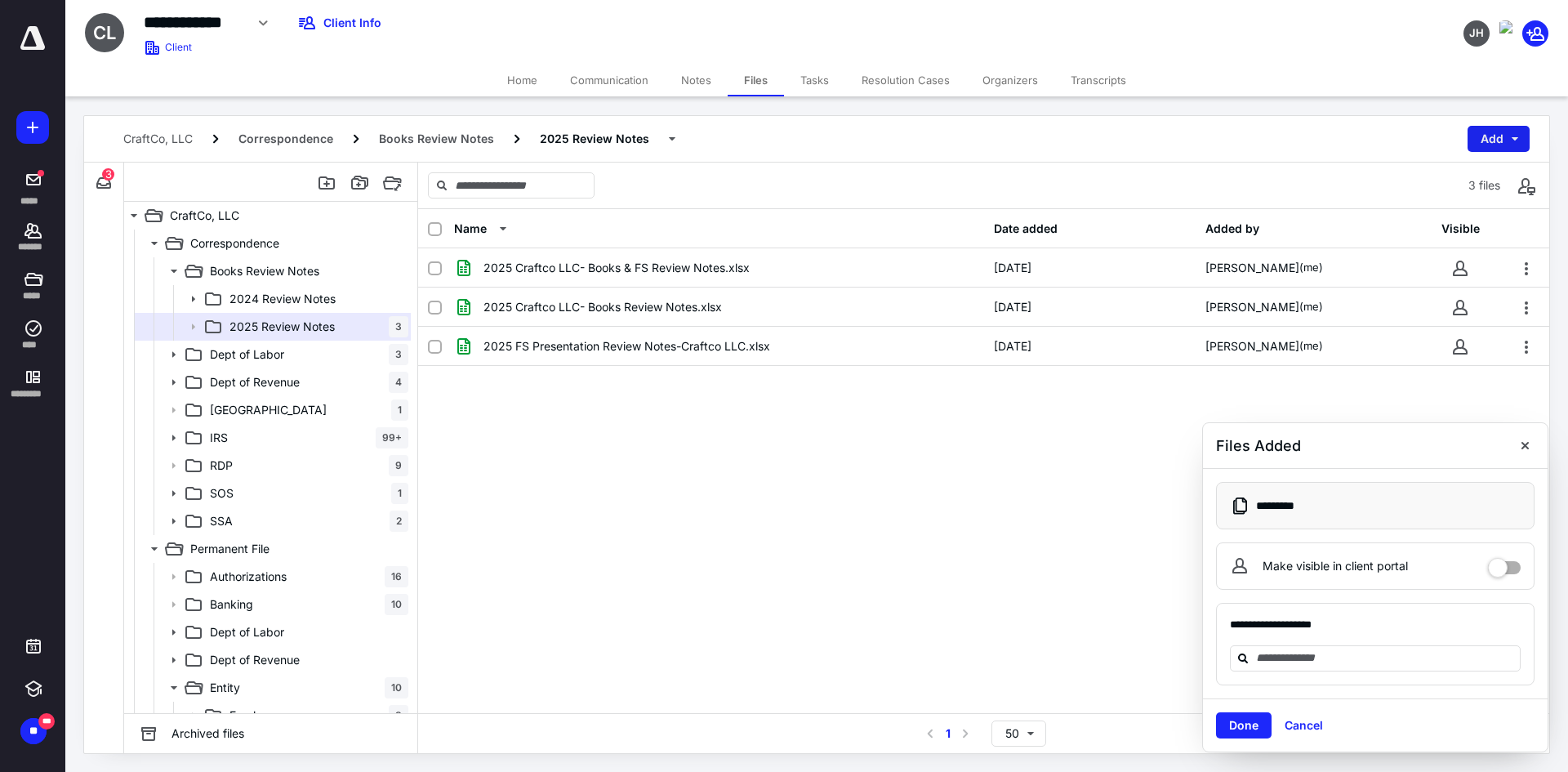 click on "Add" at bounding box center (1499, 139) 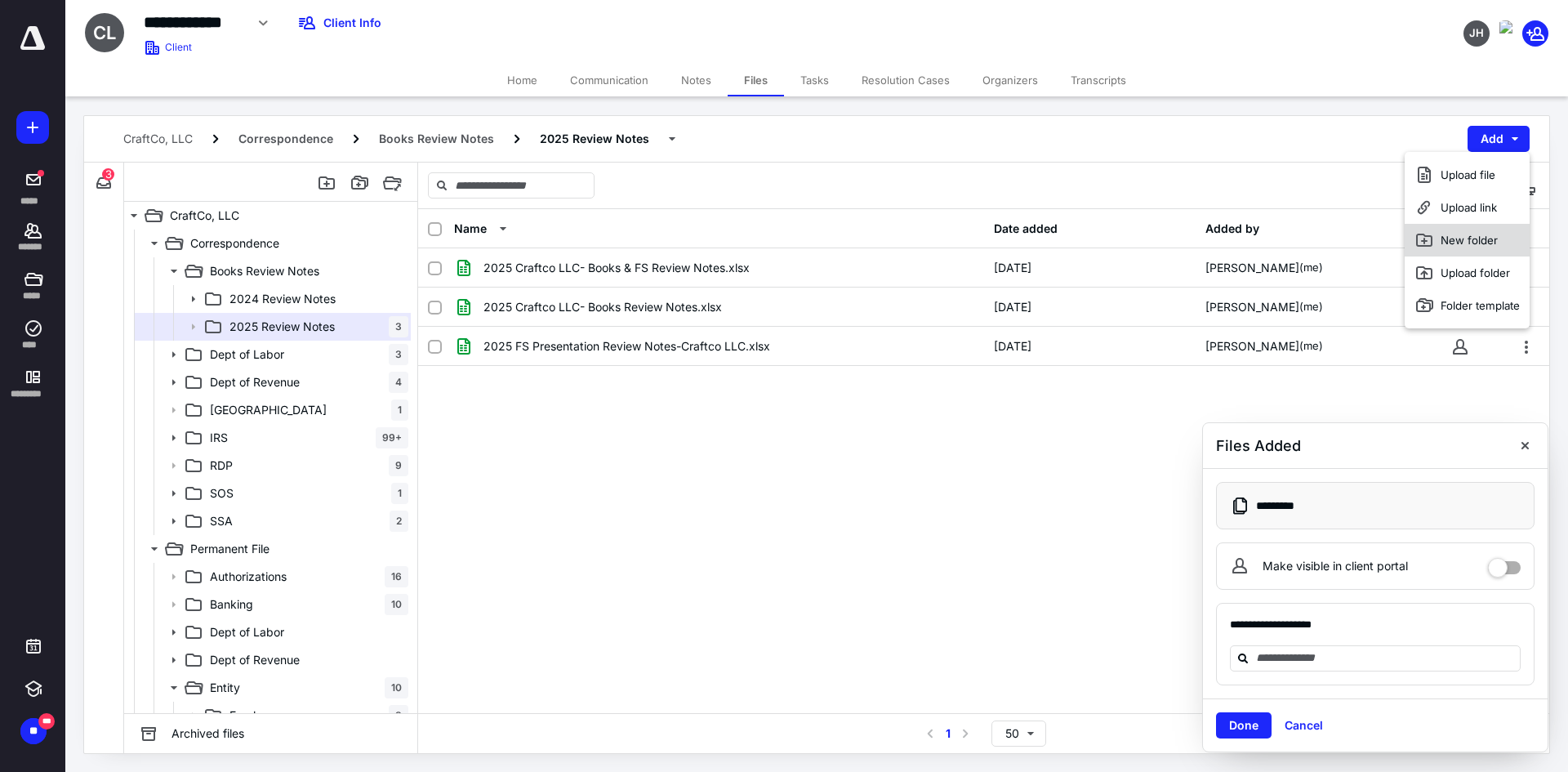 click on "New folder" at bounding box center [1467, 240] 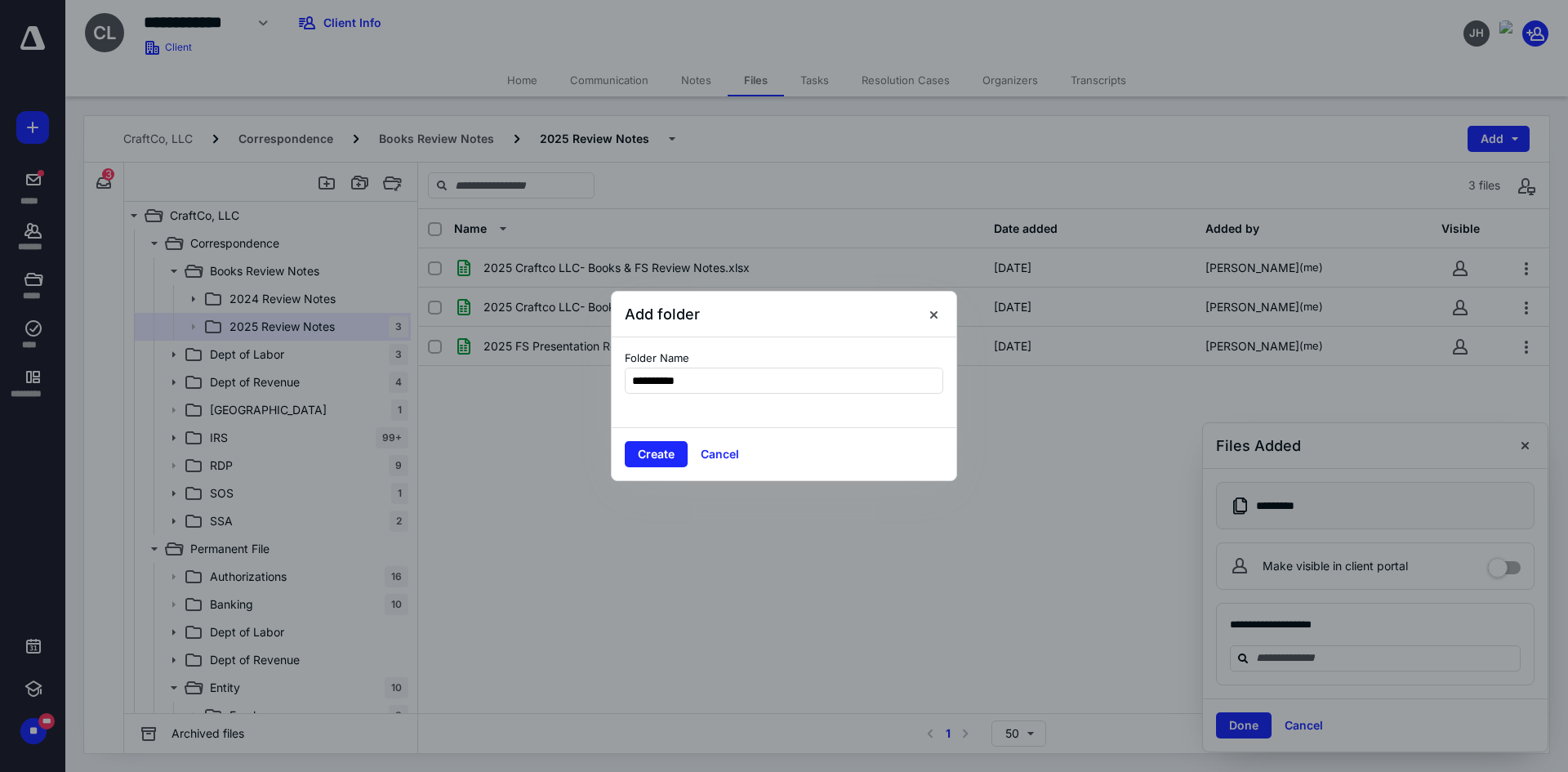 type on "**********" 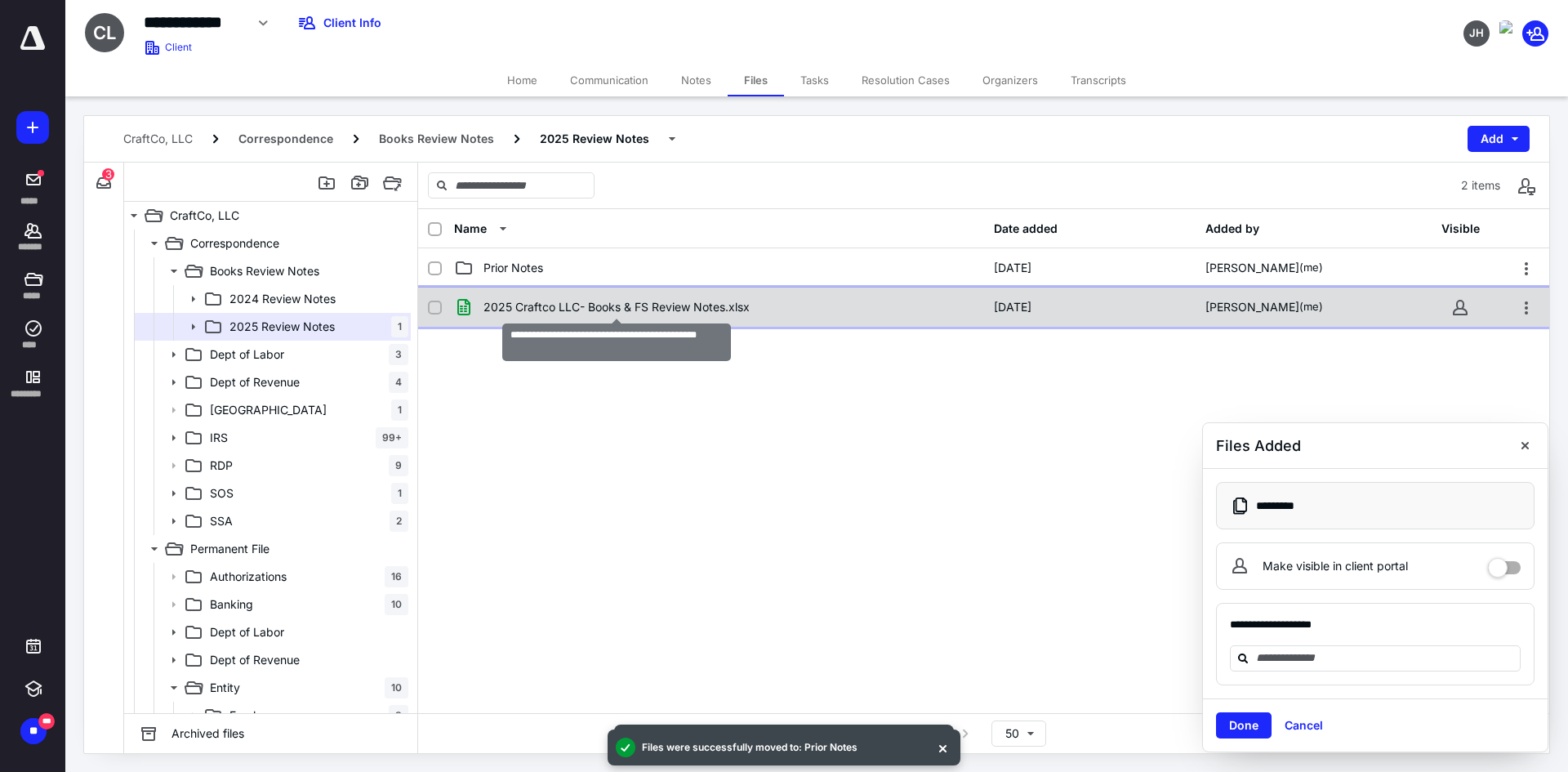 click on "2025 Craftco LLC- Books & FS Review Notes.xlsx" at bounding box center [617, 307] 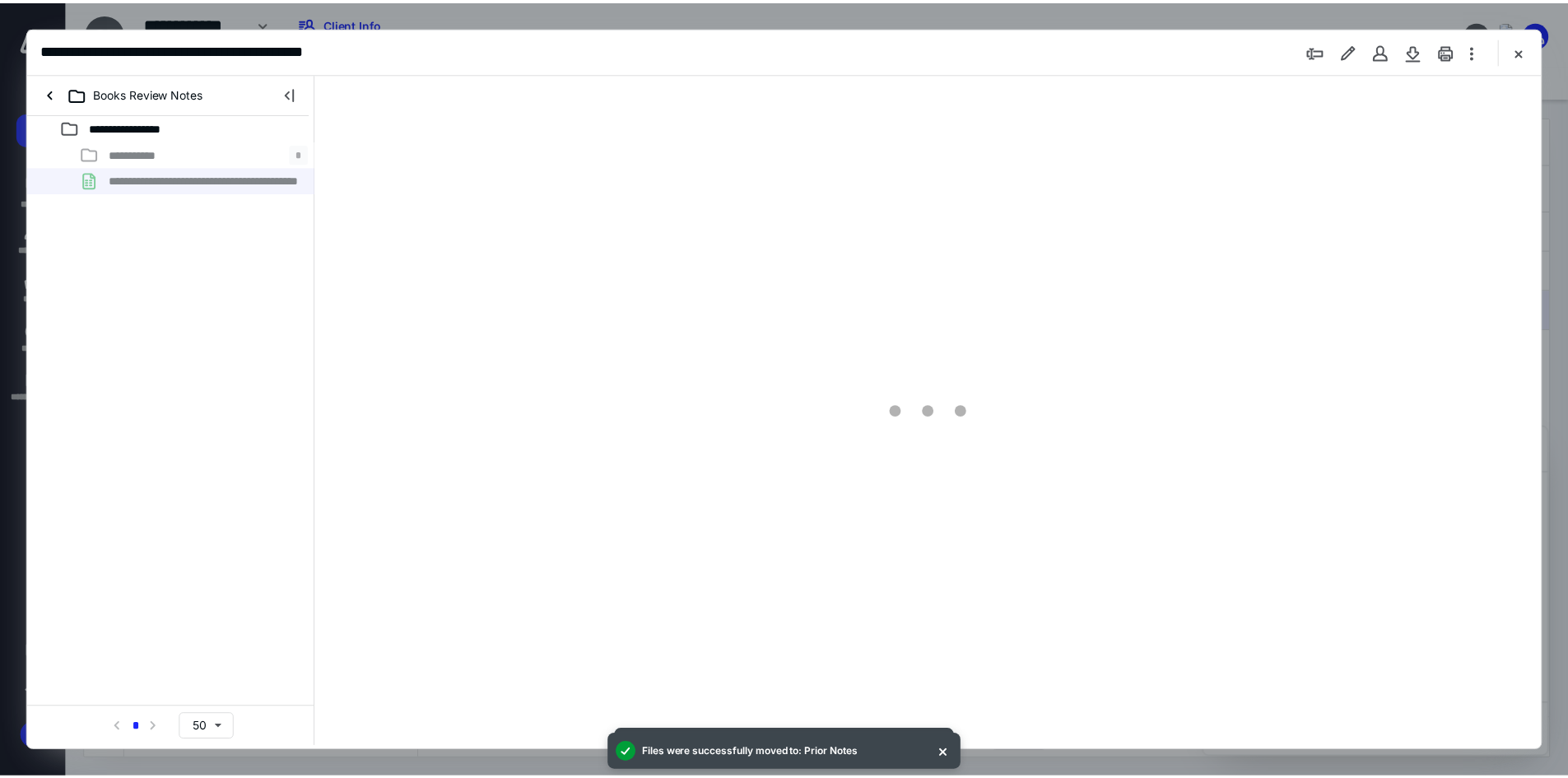 scroll, scrollTop: 0, scrollLeft: 0, axis: both 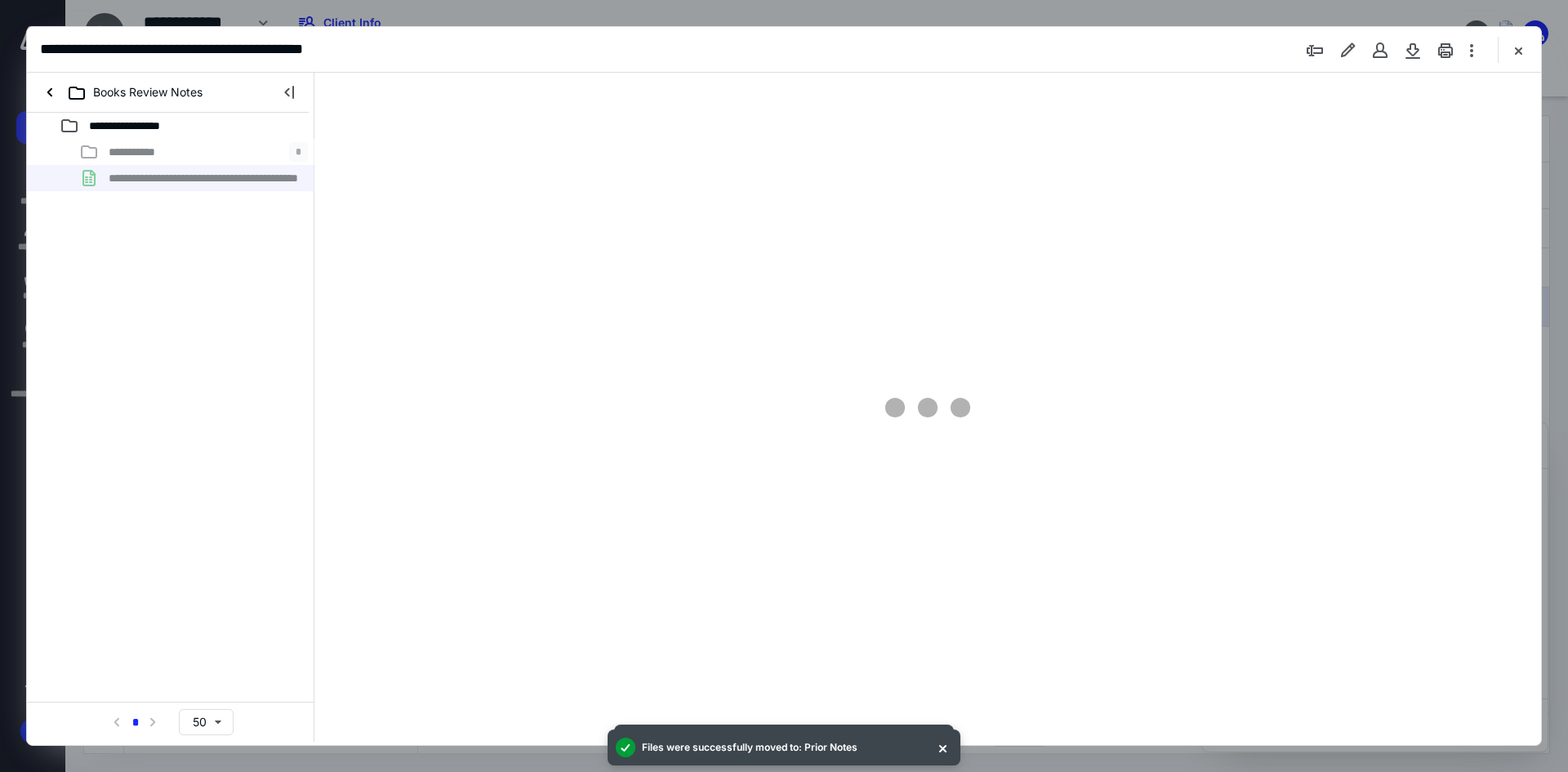 type on "194" 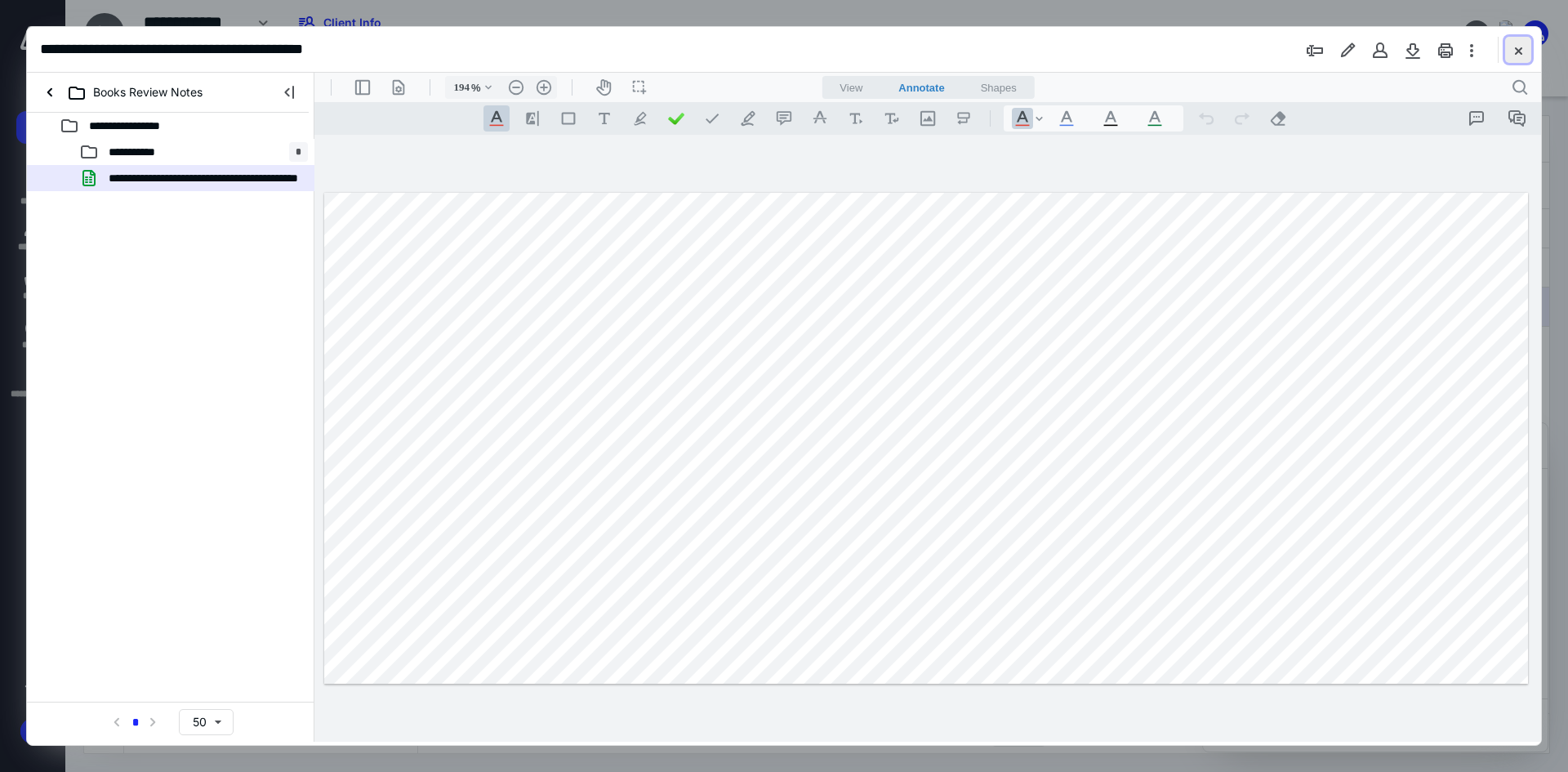 click at bounding box center (1518, 50) 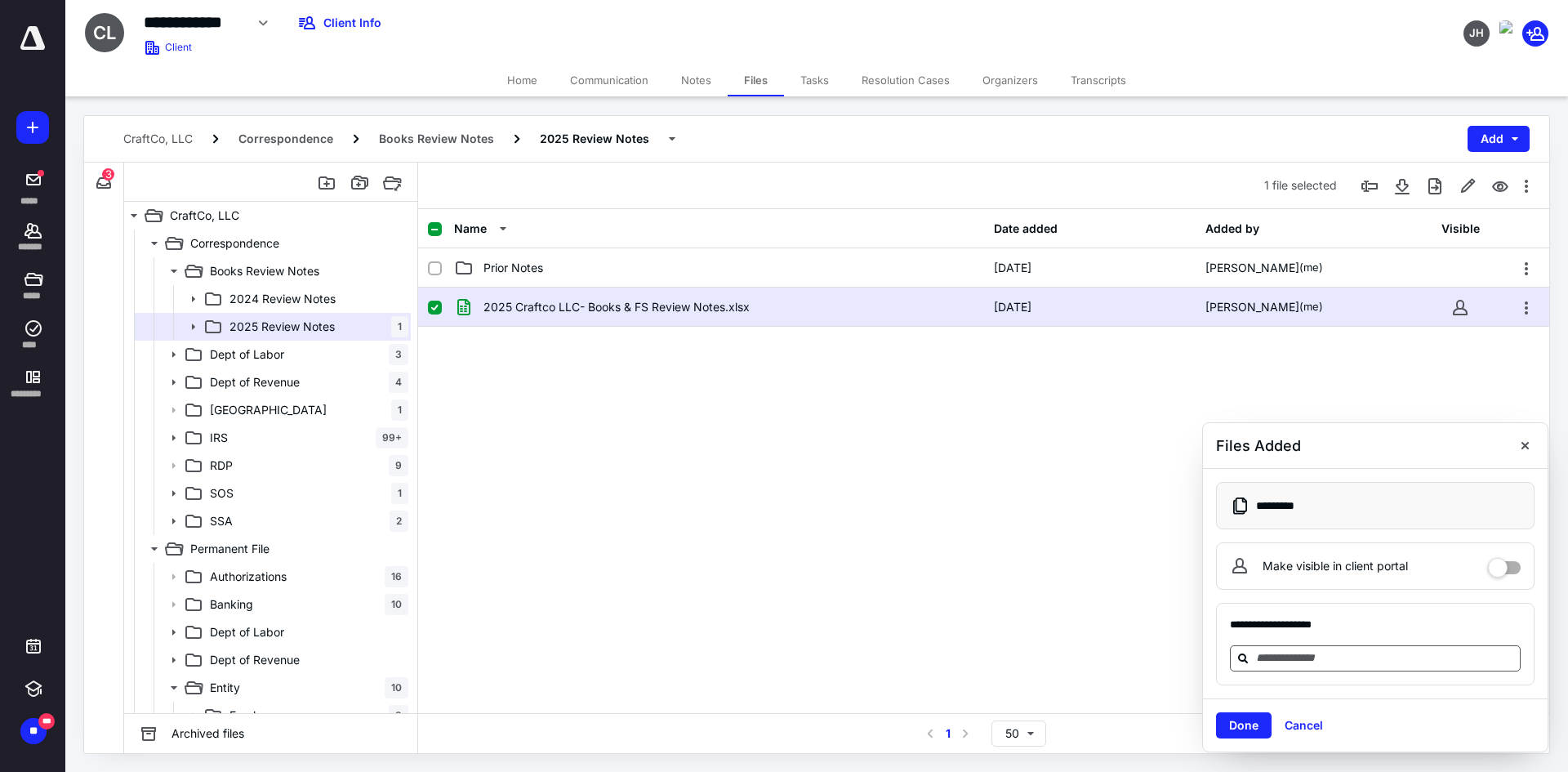 click at bounding box center (1385, 658) 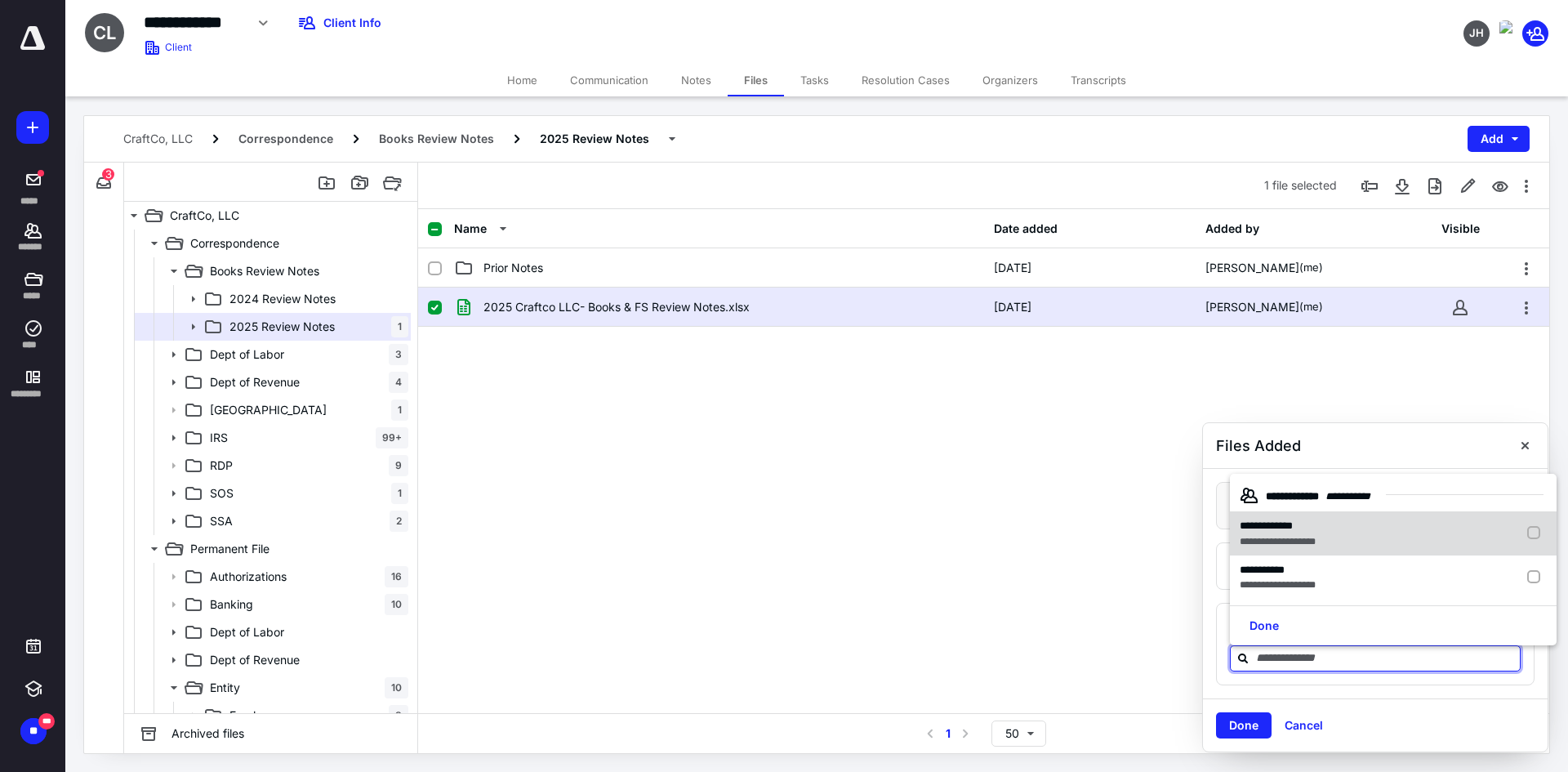 click at bounding box center (1537, 533) 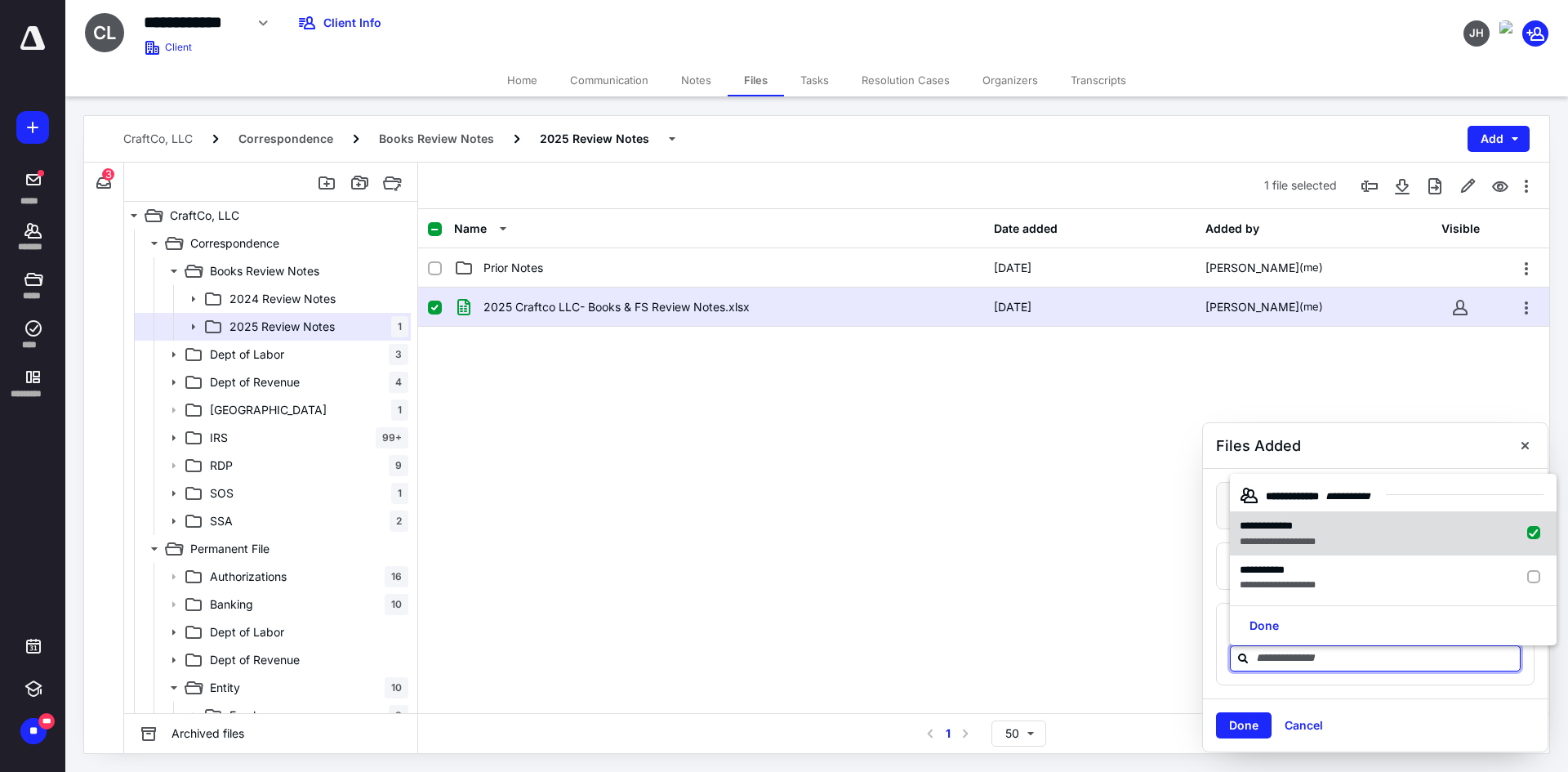 checkbox on "true" 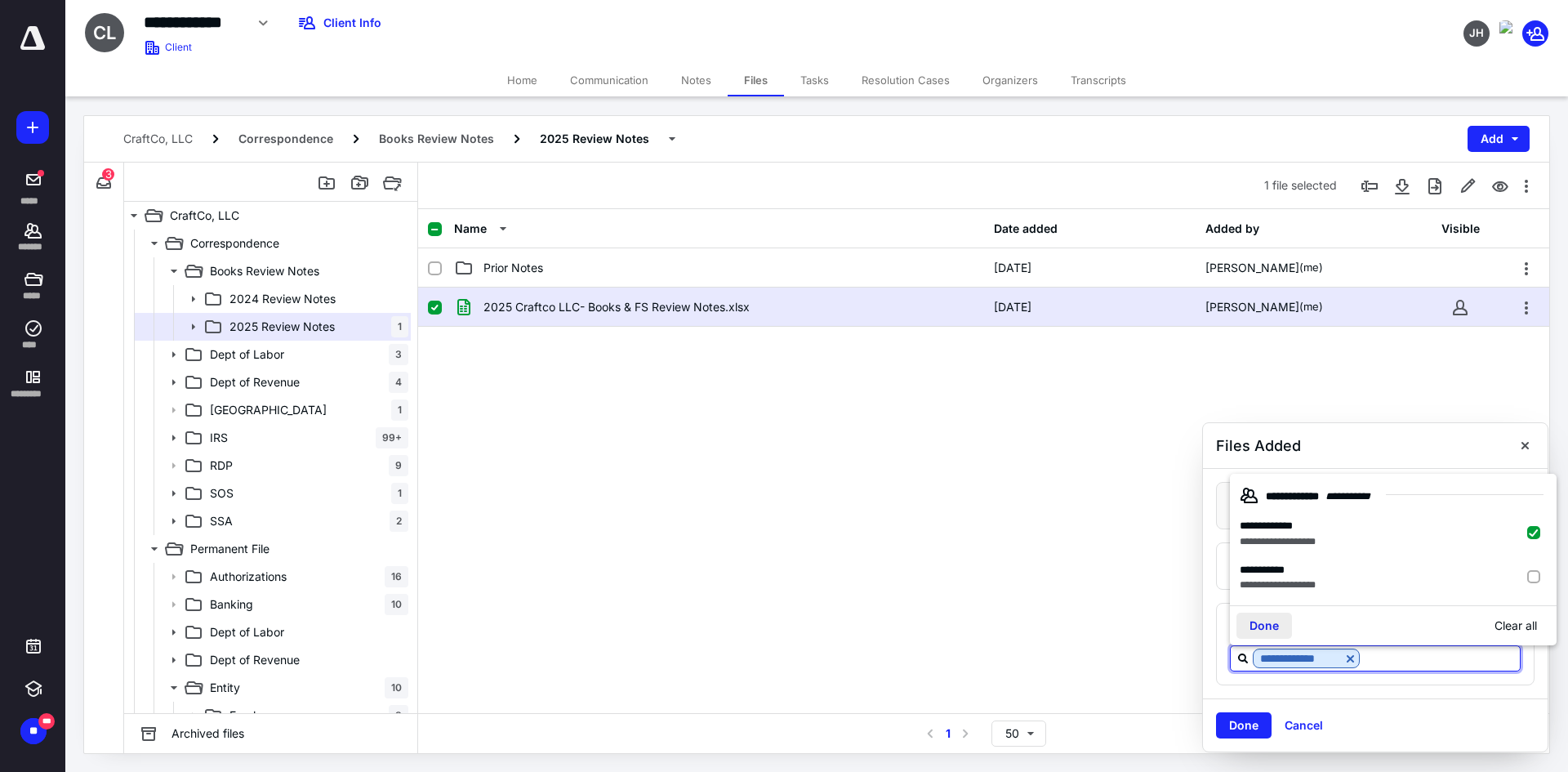 click on "Done" at bounding box center (1264, 626) 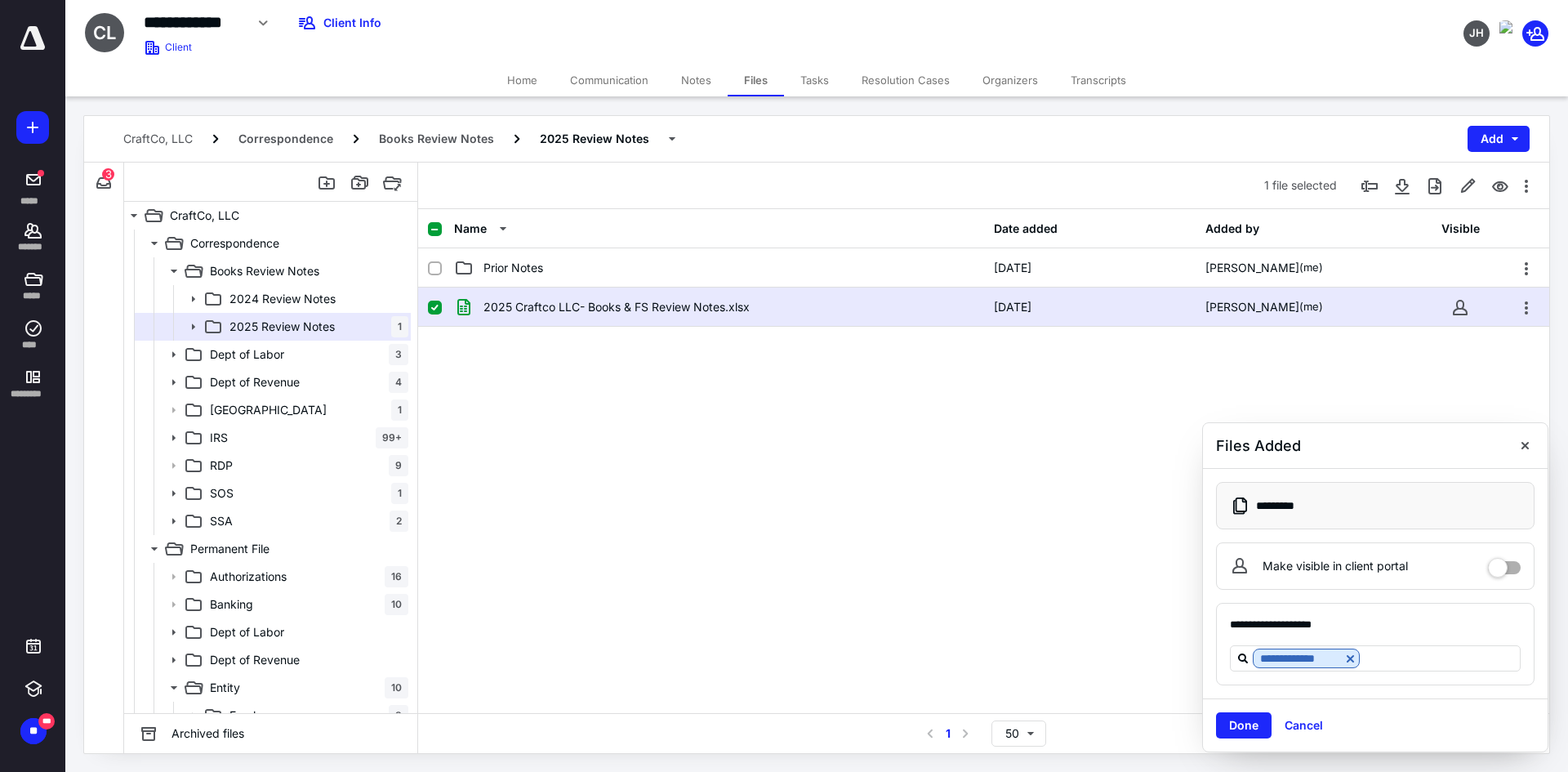 click on "Done" at bounding box center [1244, 725] 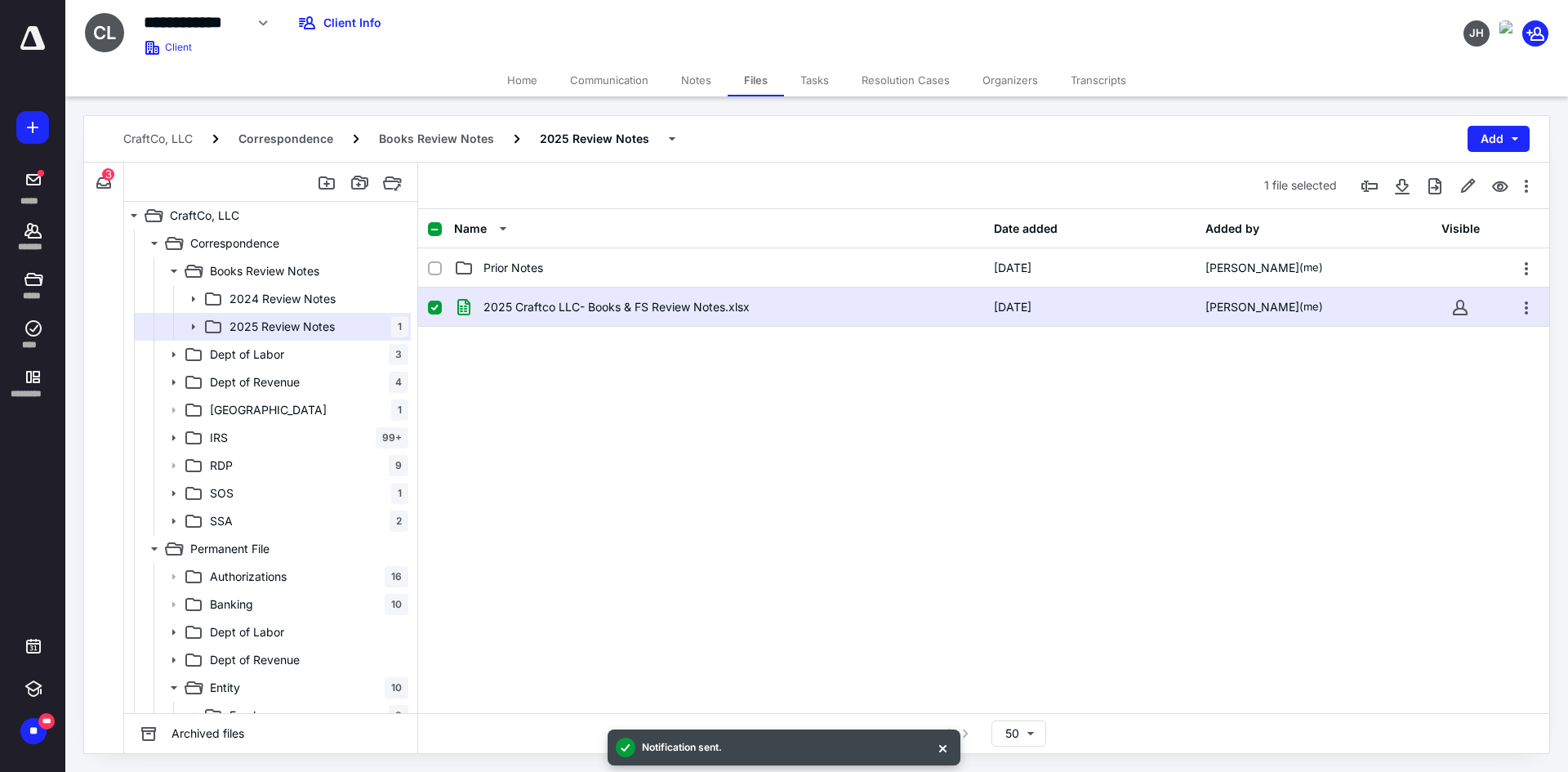 click on "Tasks" at bounding box center (814, 80) 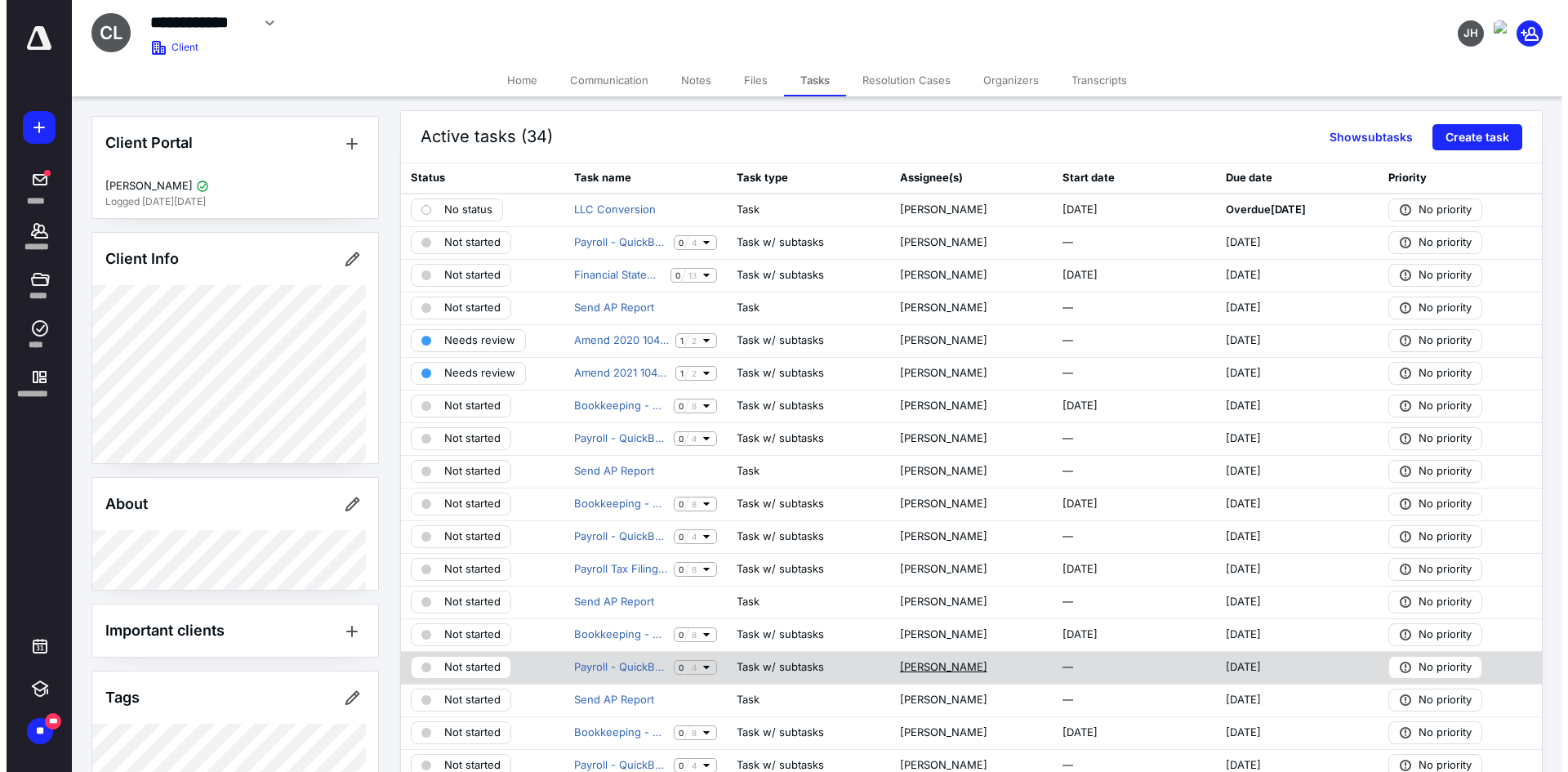 scroll, scrollTop: 0, scrollLeft: 0, axis: both 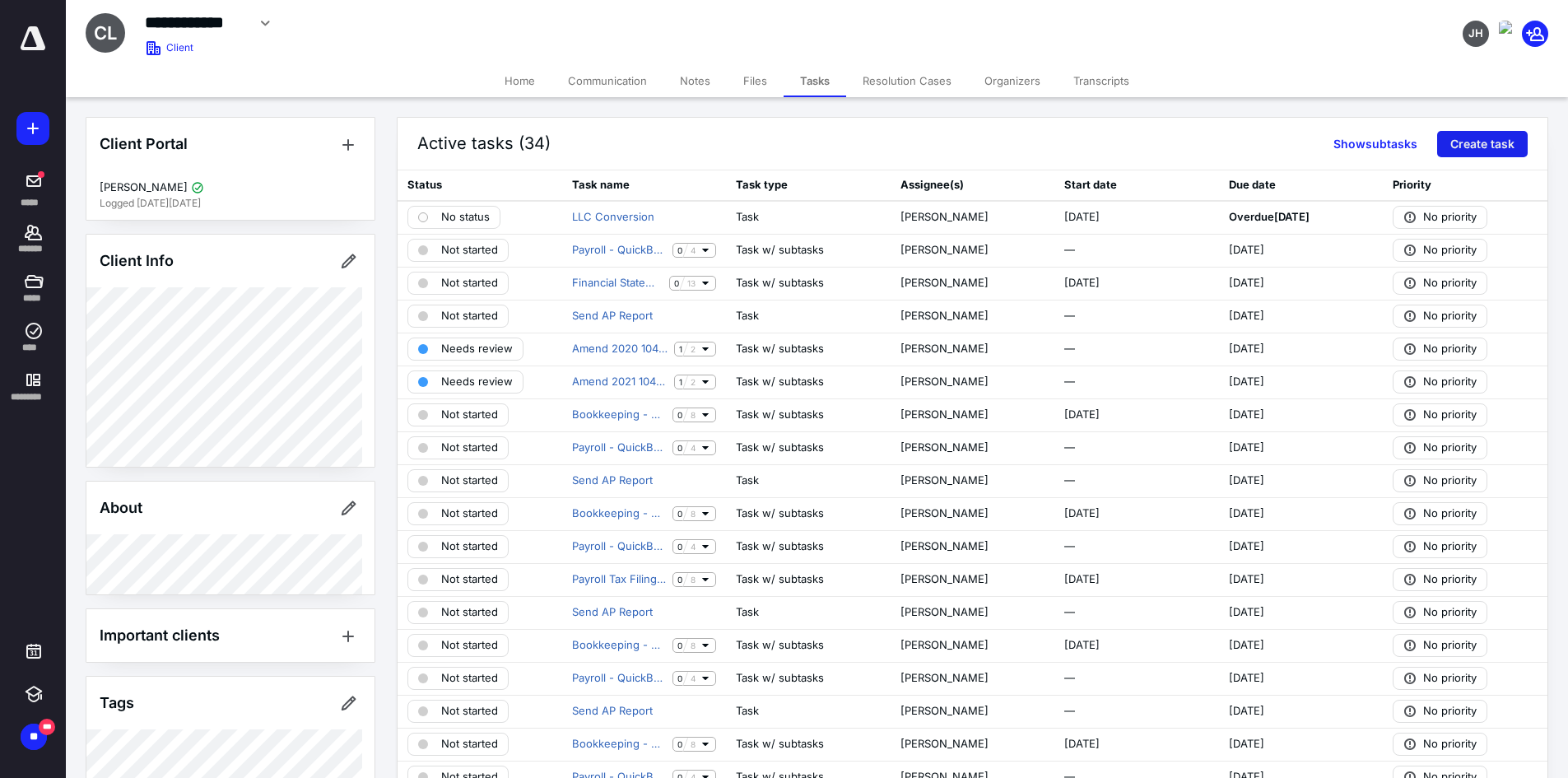 click on "Create task" at bounding box center [1482, 144] 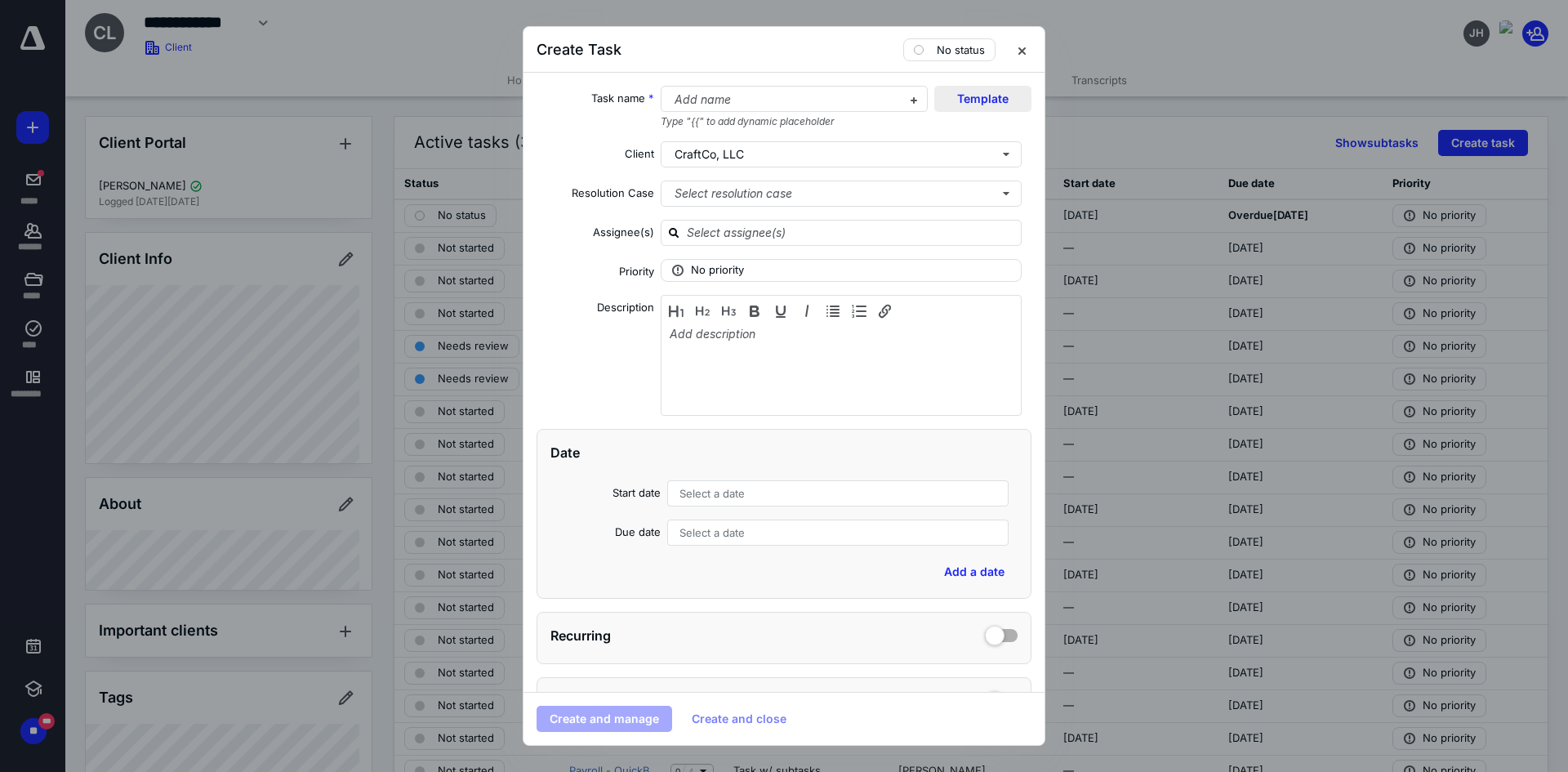 click on "Template" at bounding box center (982, 99) 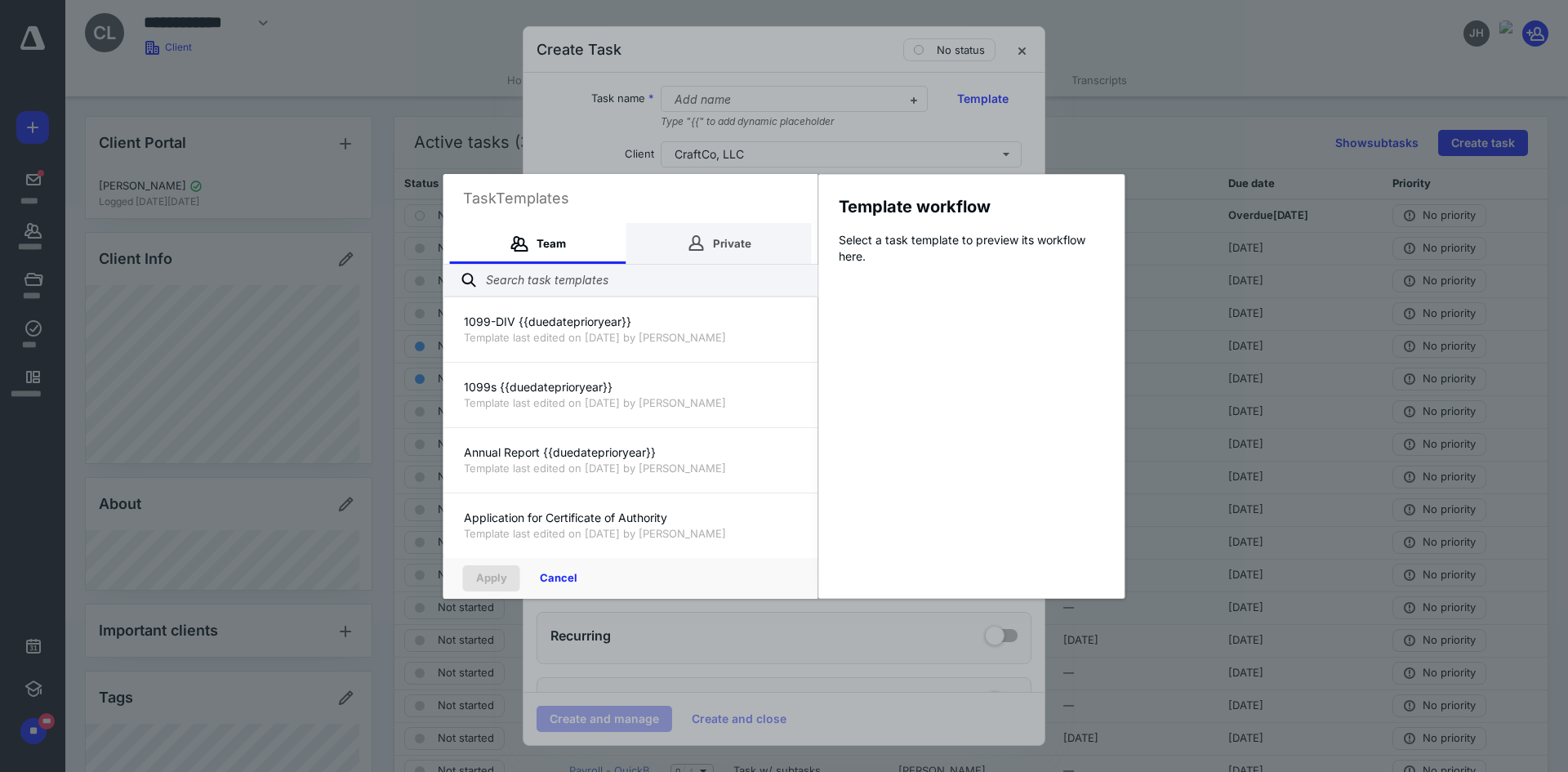 click on "Private" at bounding box center (719, 243) 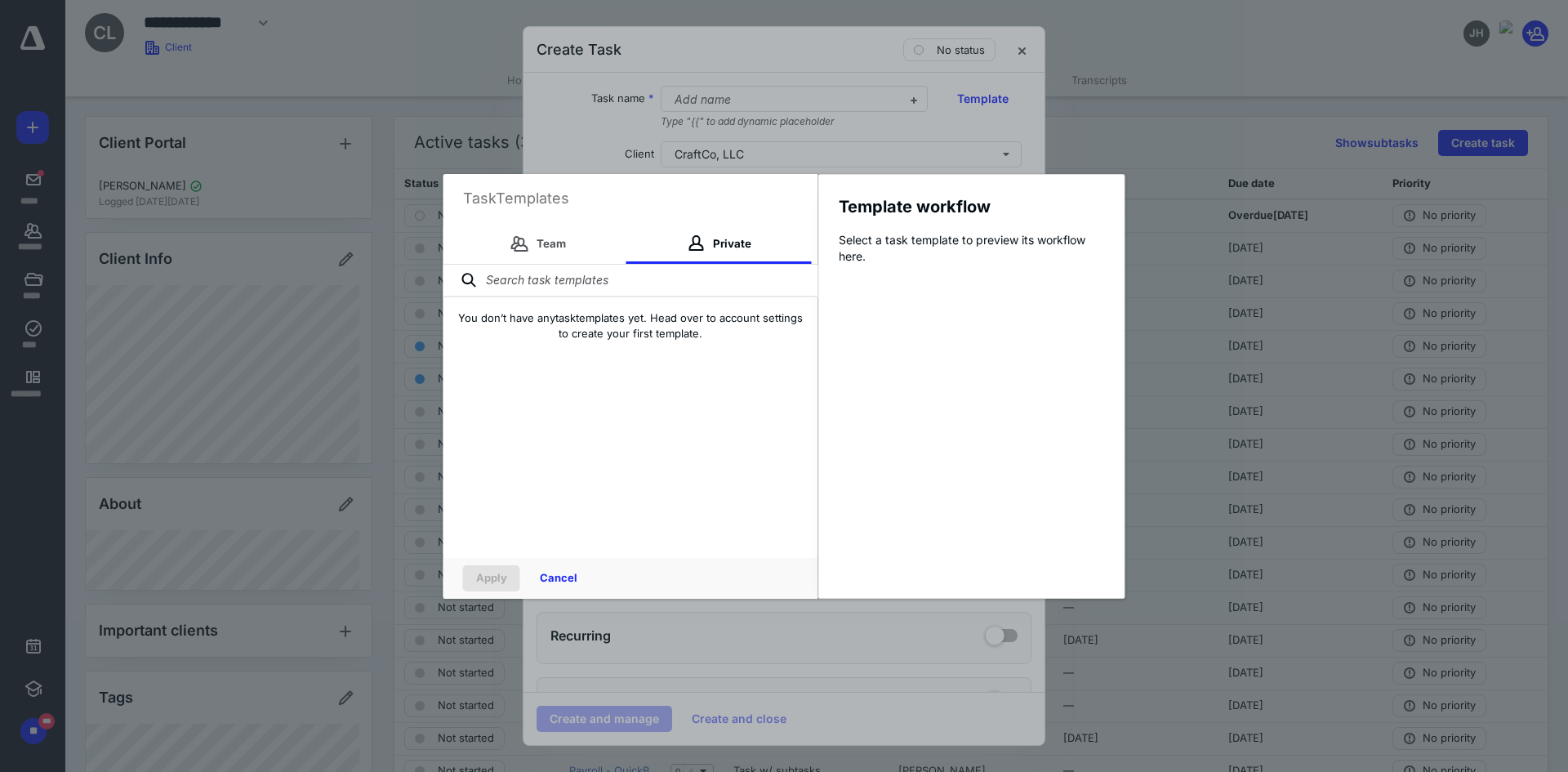 click at bounding box center [630, 281] 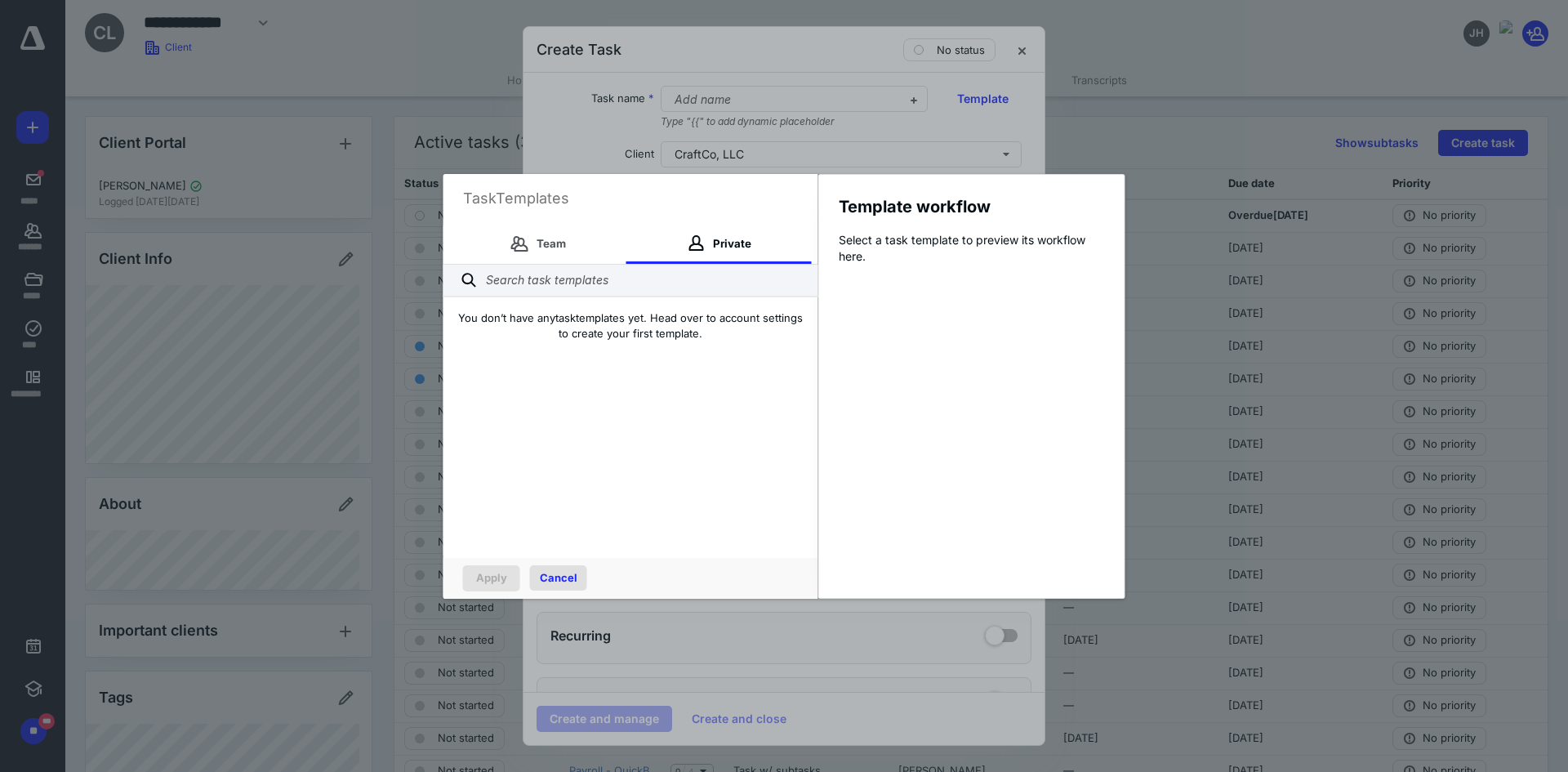 click on "Cancel" at bounding box center [559, 578] 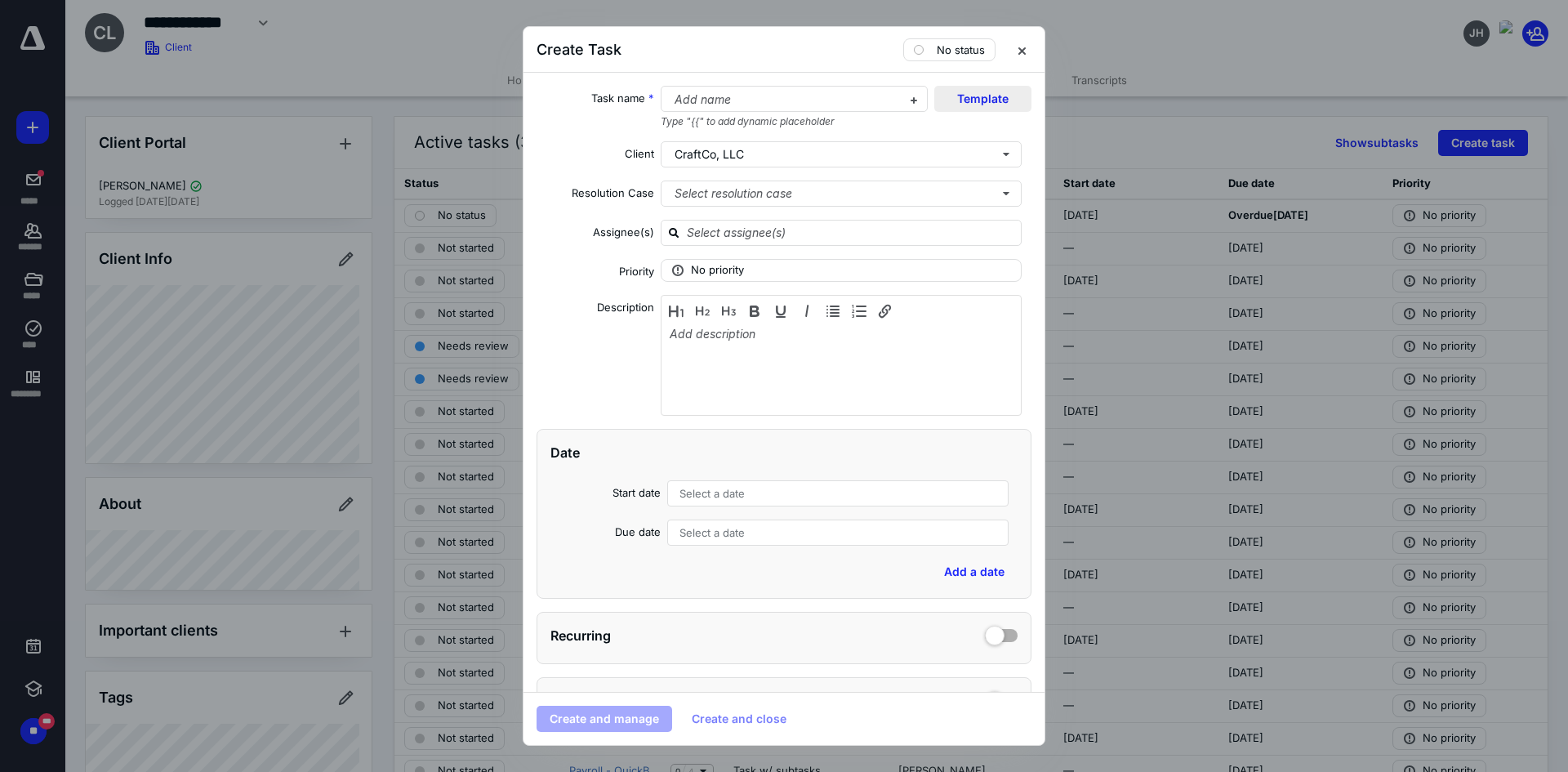 click on "Template" at bounding box center [982, 99] 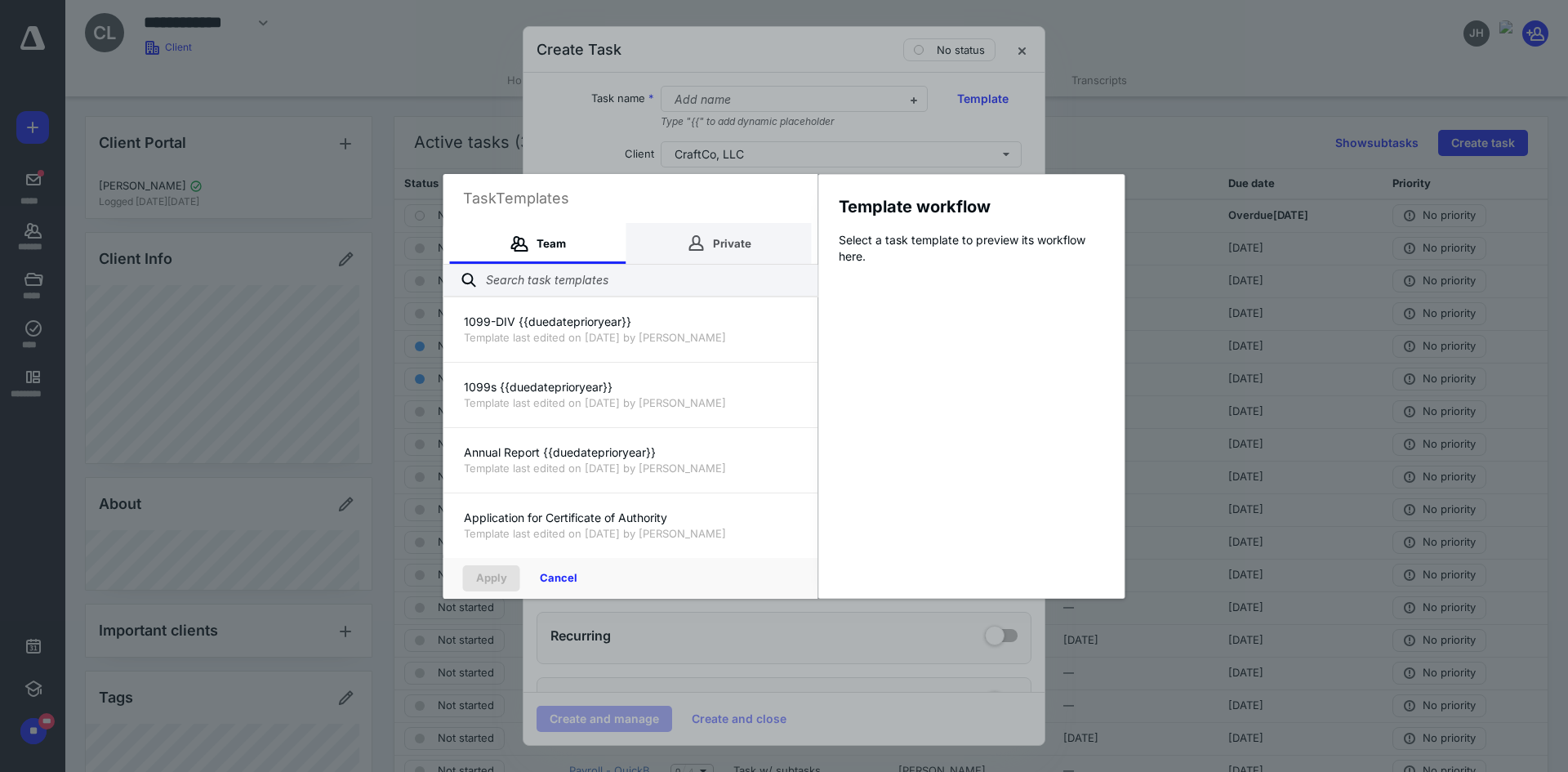 click on "Private" at bounding box center [719, 243] 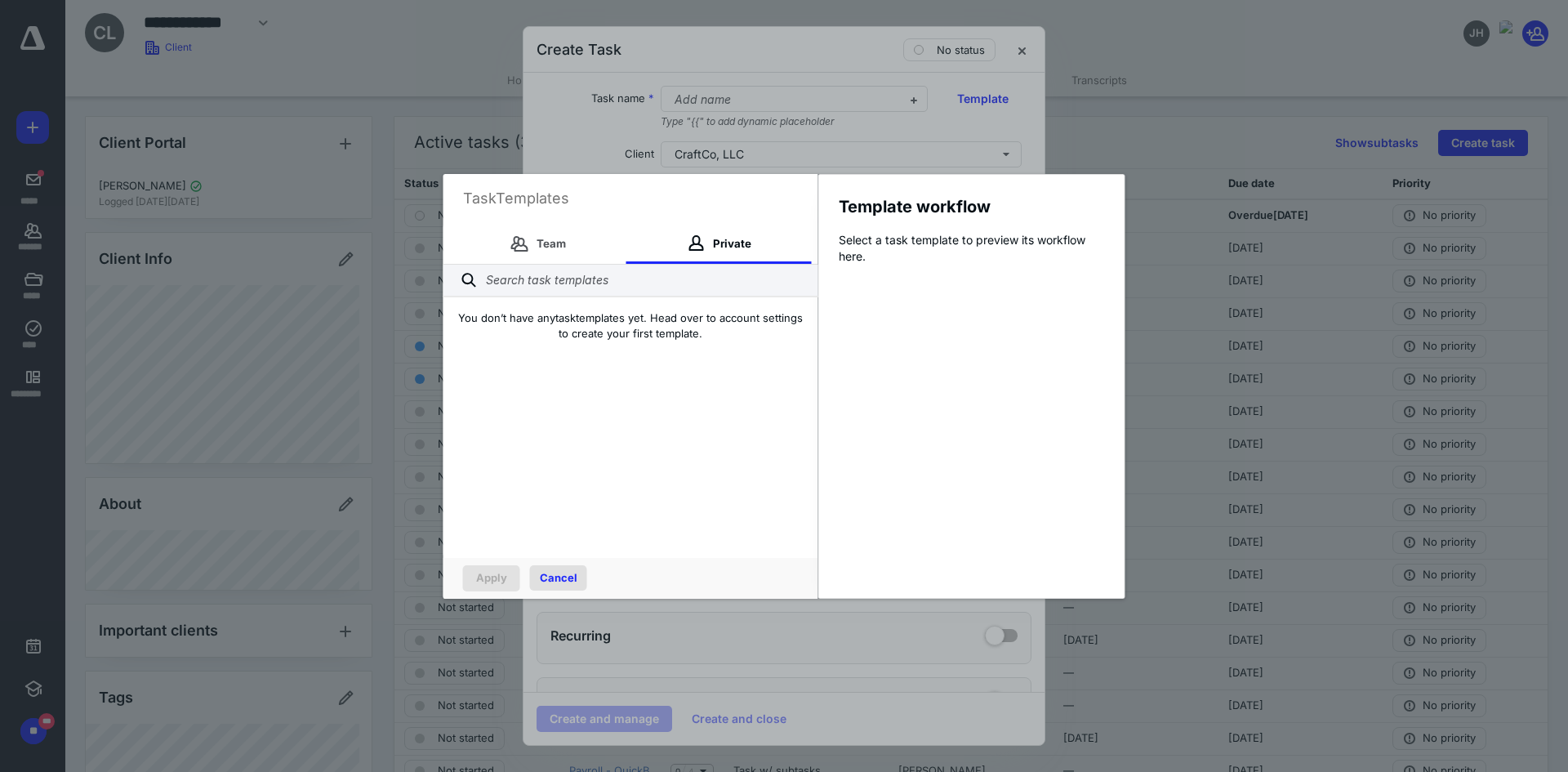 click on "Cancel" at bounding box center [559, 578] 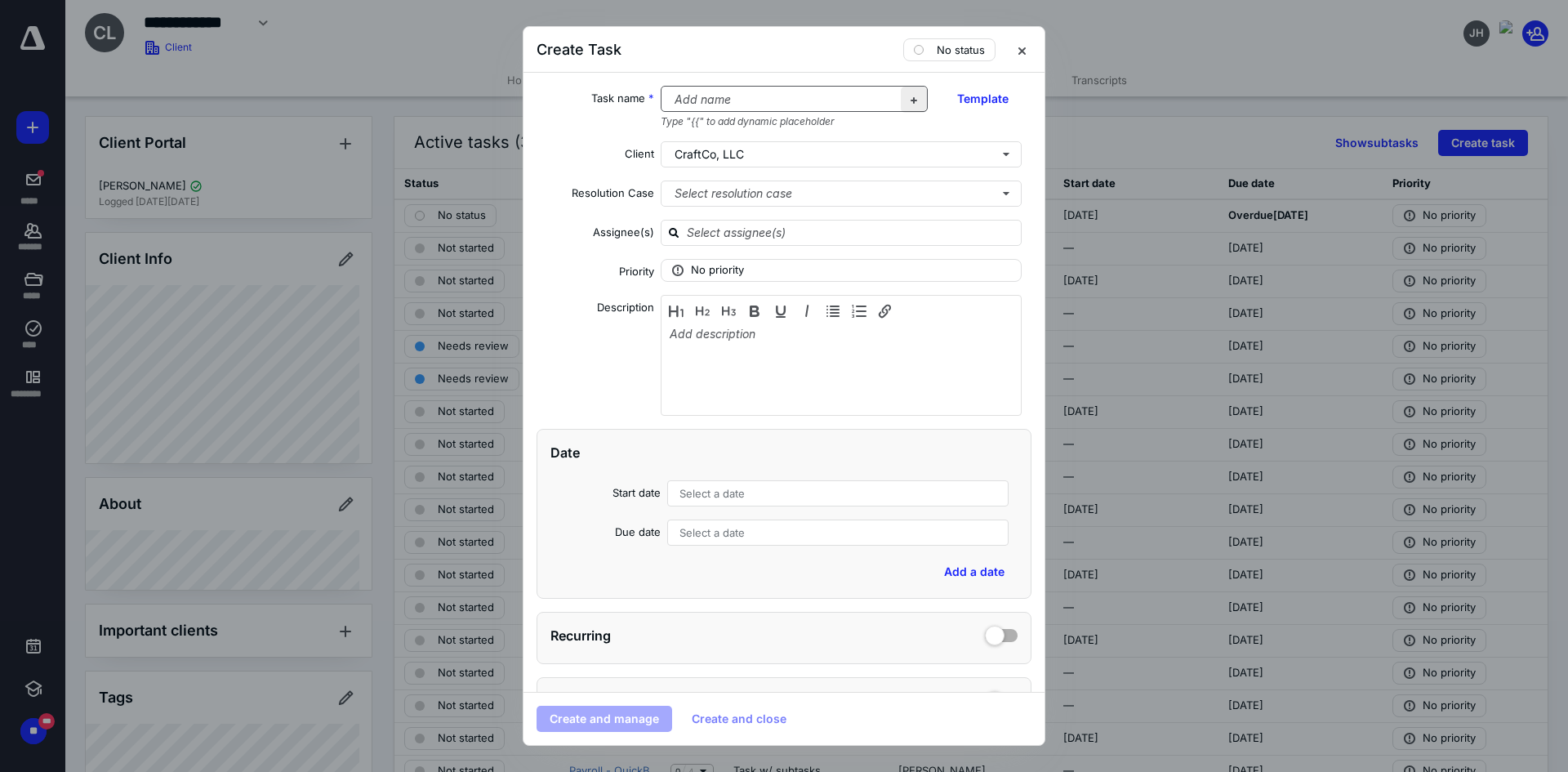 click at bounding box center (914, 100) 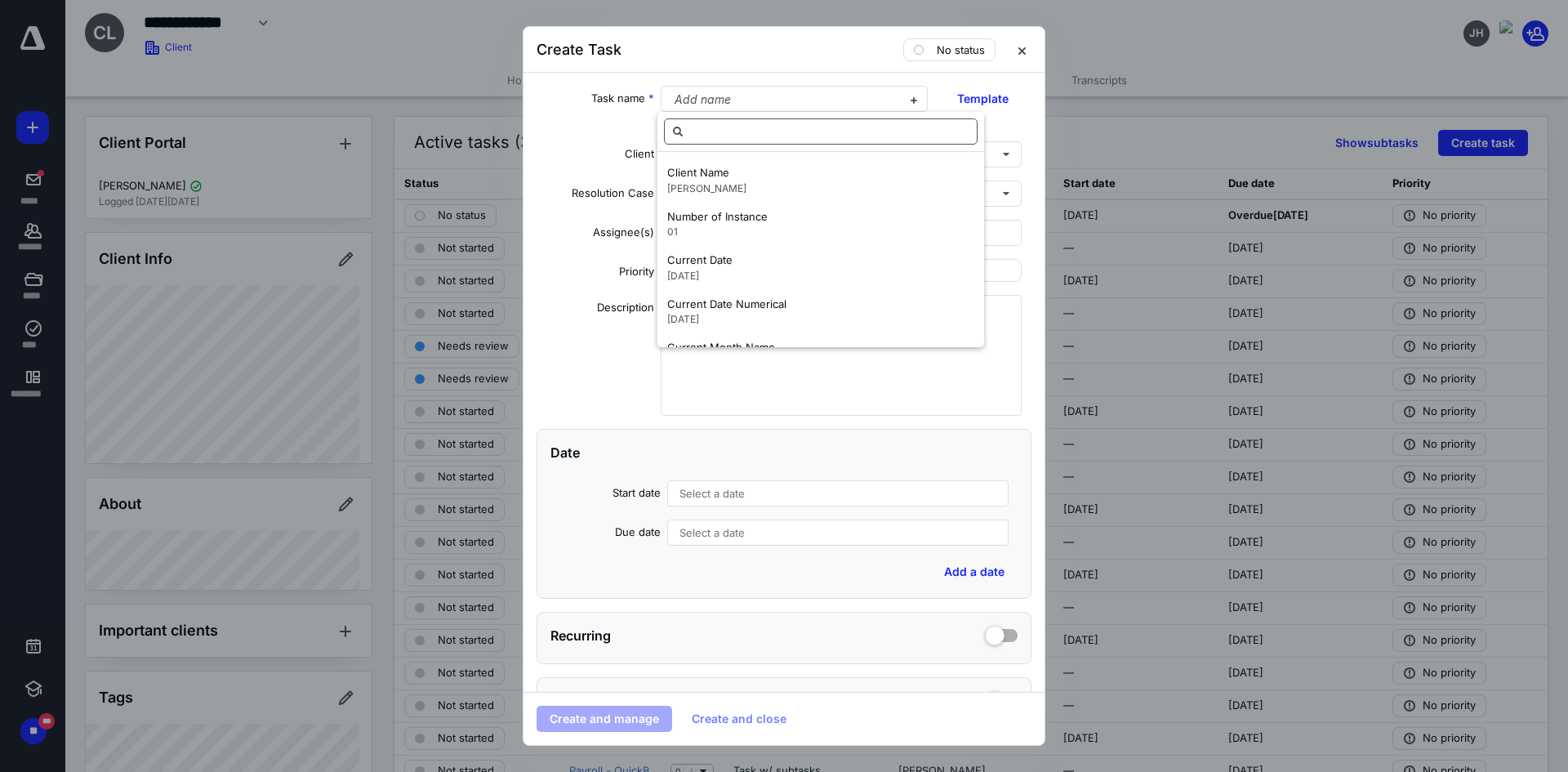 click at bounding box center (821, 132) 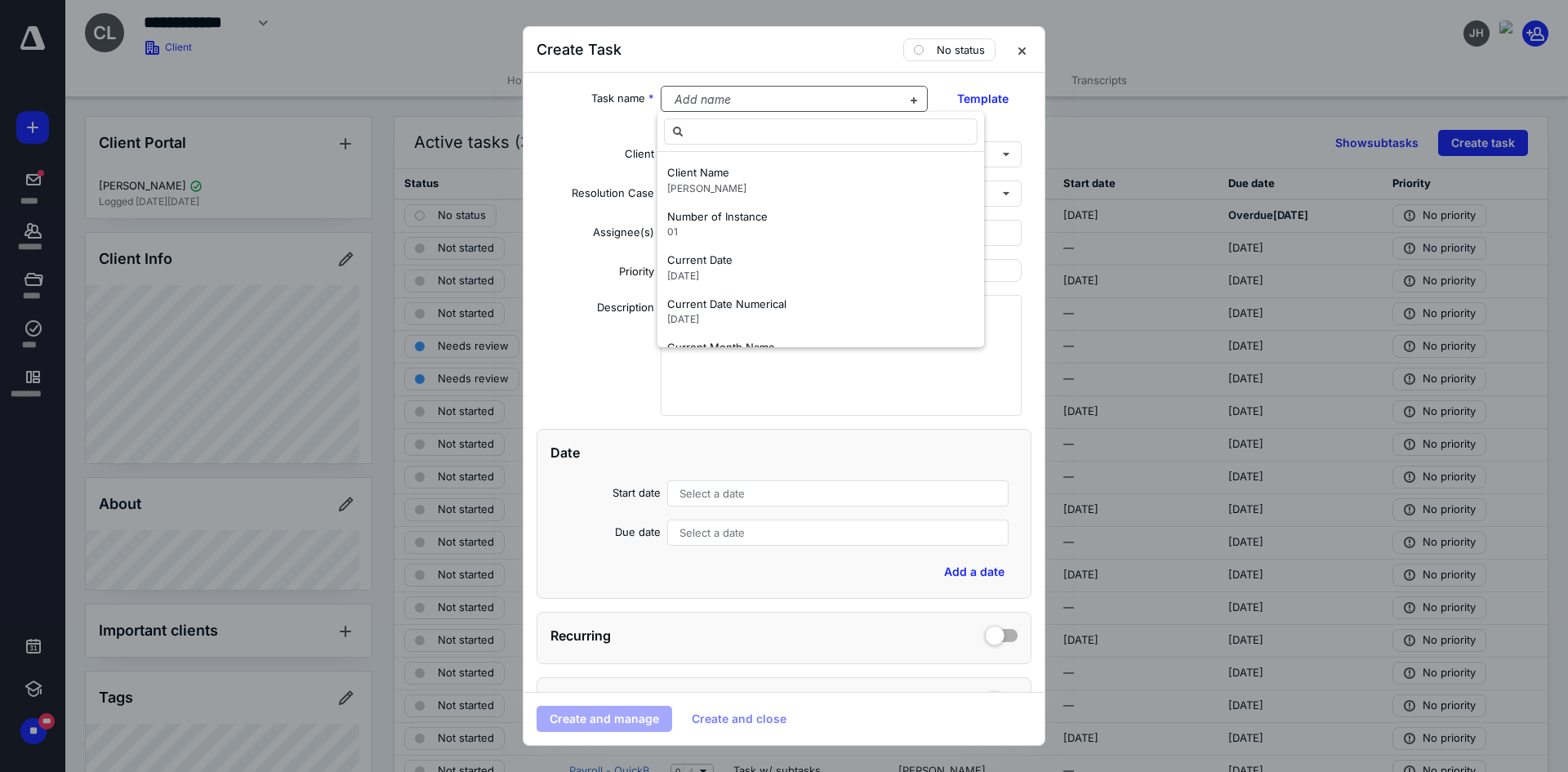 click at bounding box center [785, 100] 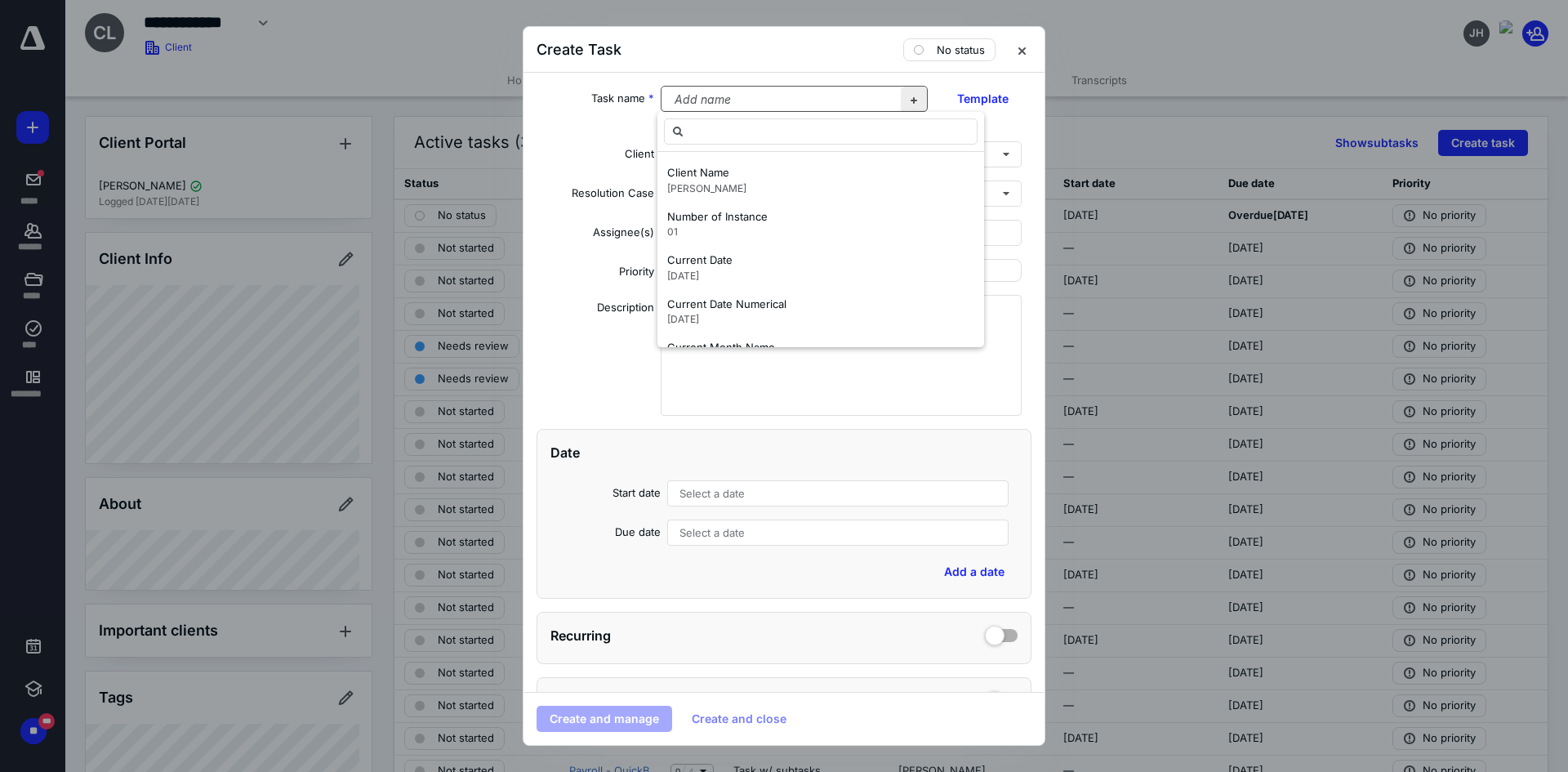 click at bounding box center (914, 100) 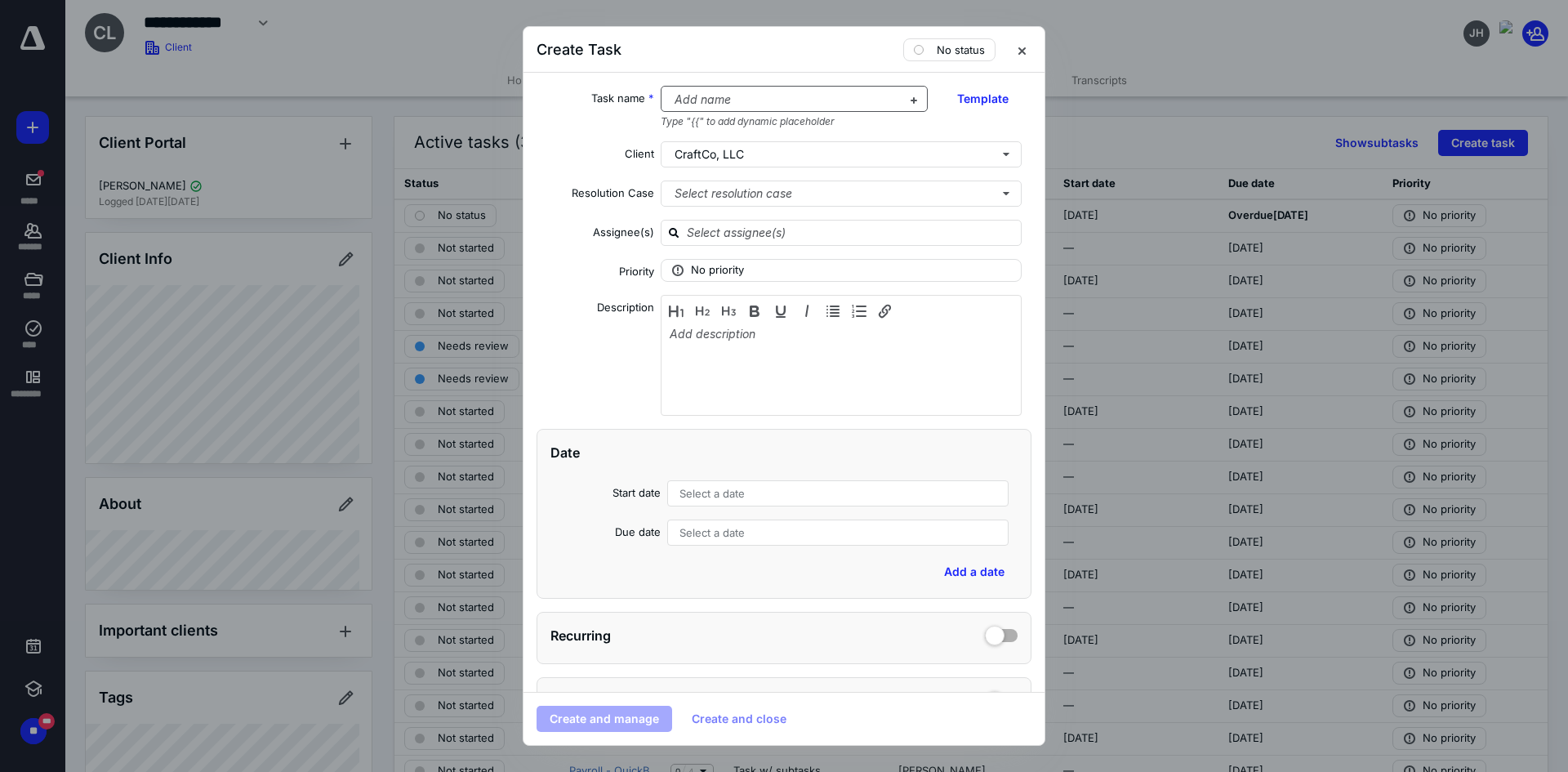 click at bounding box center [785, 100] 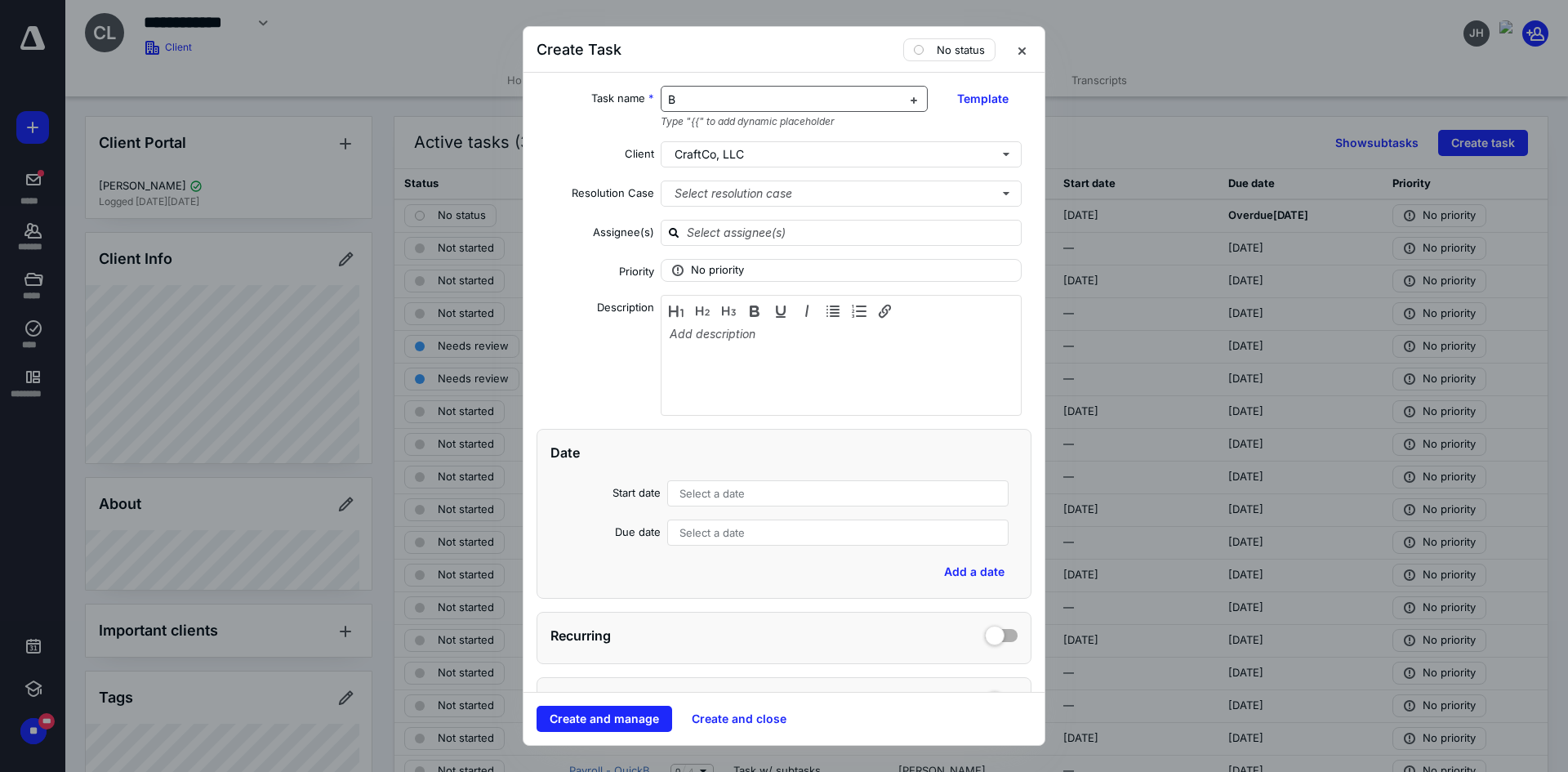 type 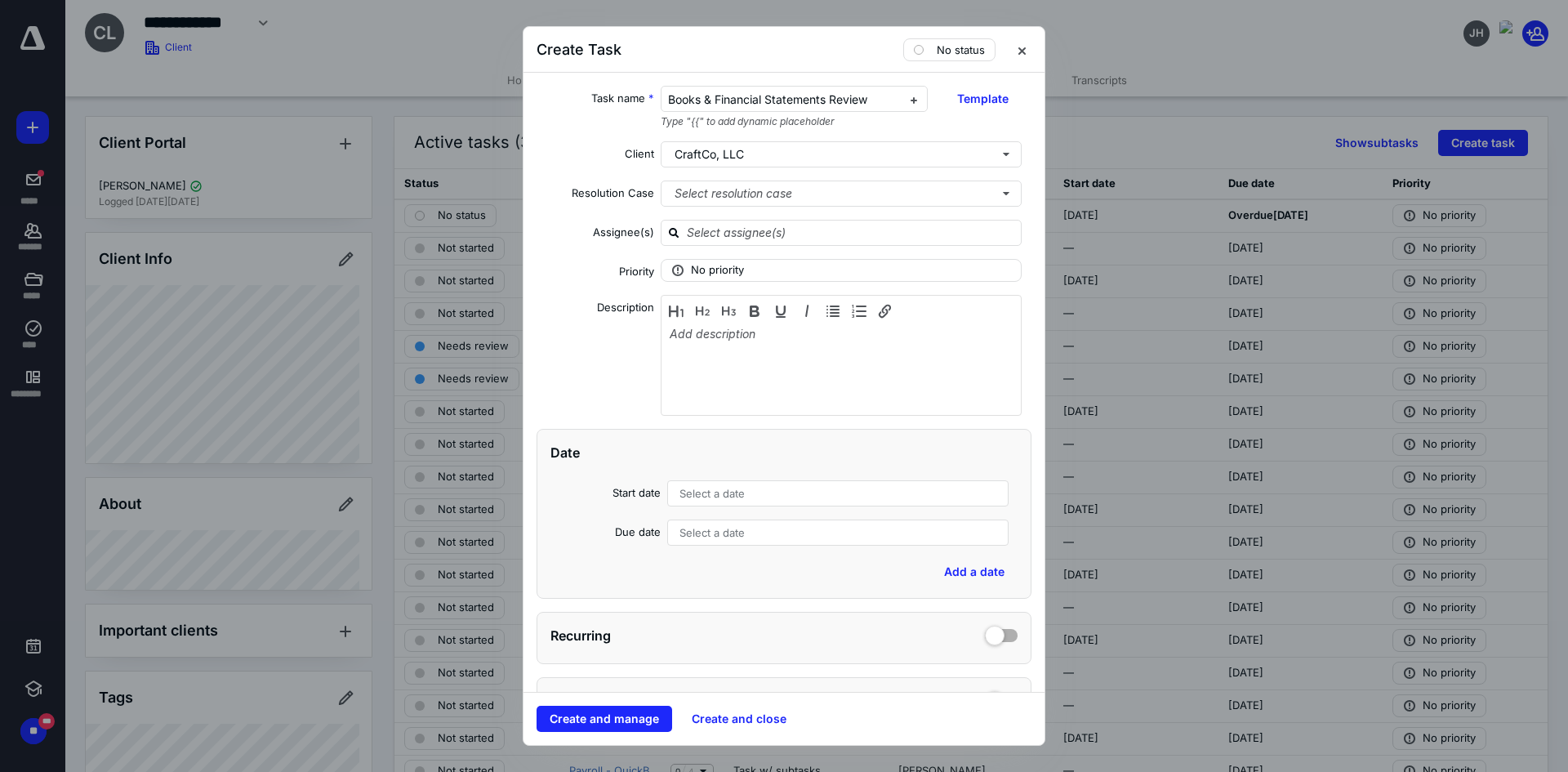 click on "Task name   * Books & Financial Statements Review  Type "{{" to add dynamic placeholder Template Client CraftCo, LLC Resolution Case Select resolution case Assignee(s) Priority No priority Description Date Start date Select a date Due date Select a date Add a date Recurring Tax preparation fields Reminder Add reminder File Add file Automation Add automation Add a client request Add a subtask" at bounding box center (784, 382) 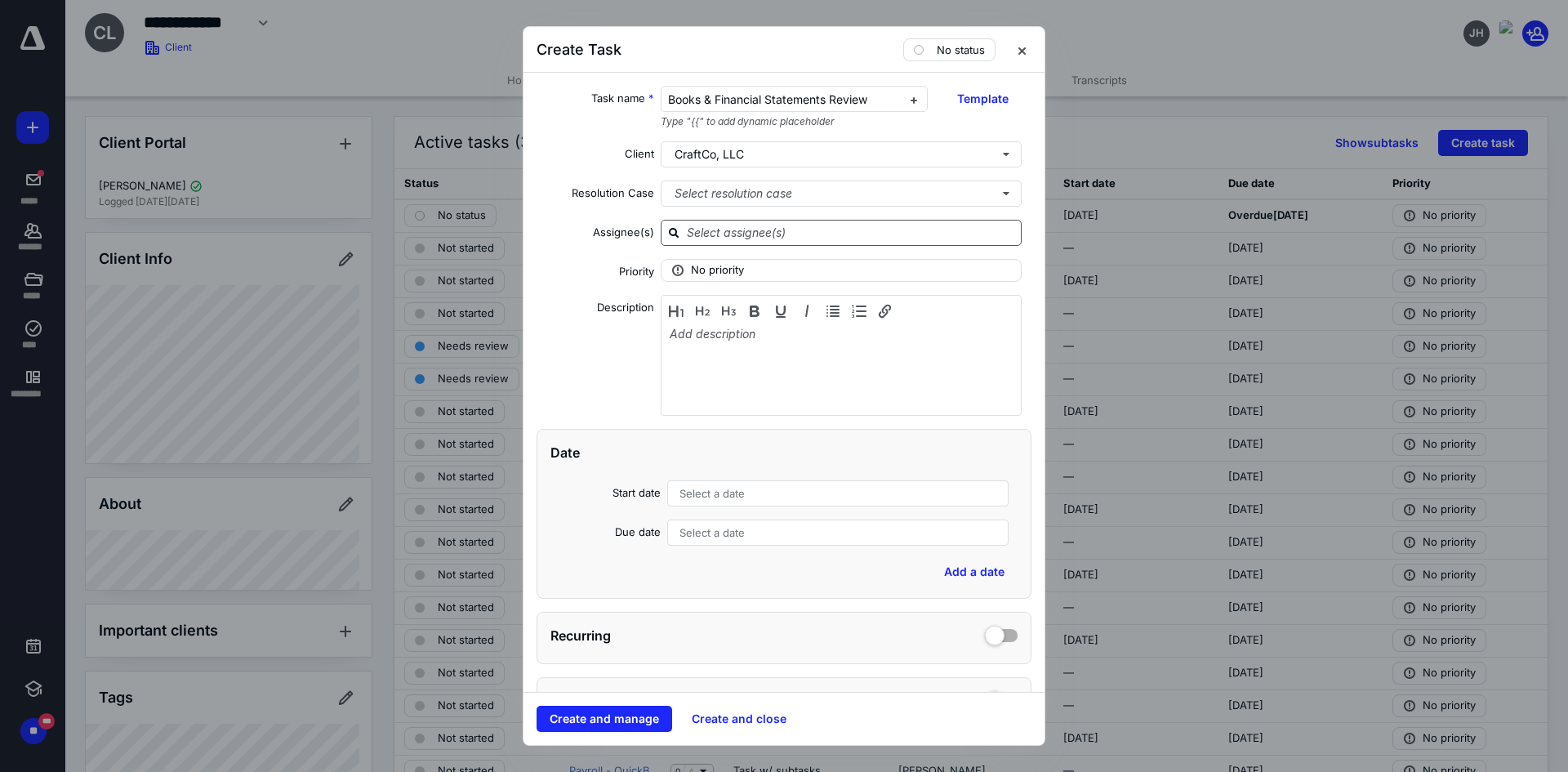 click at bounding box center [851, 232] 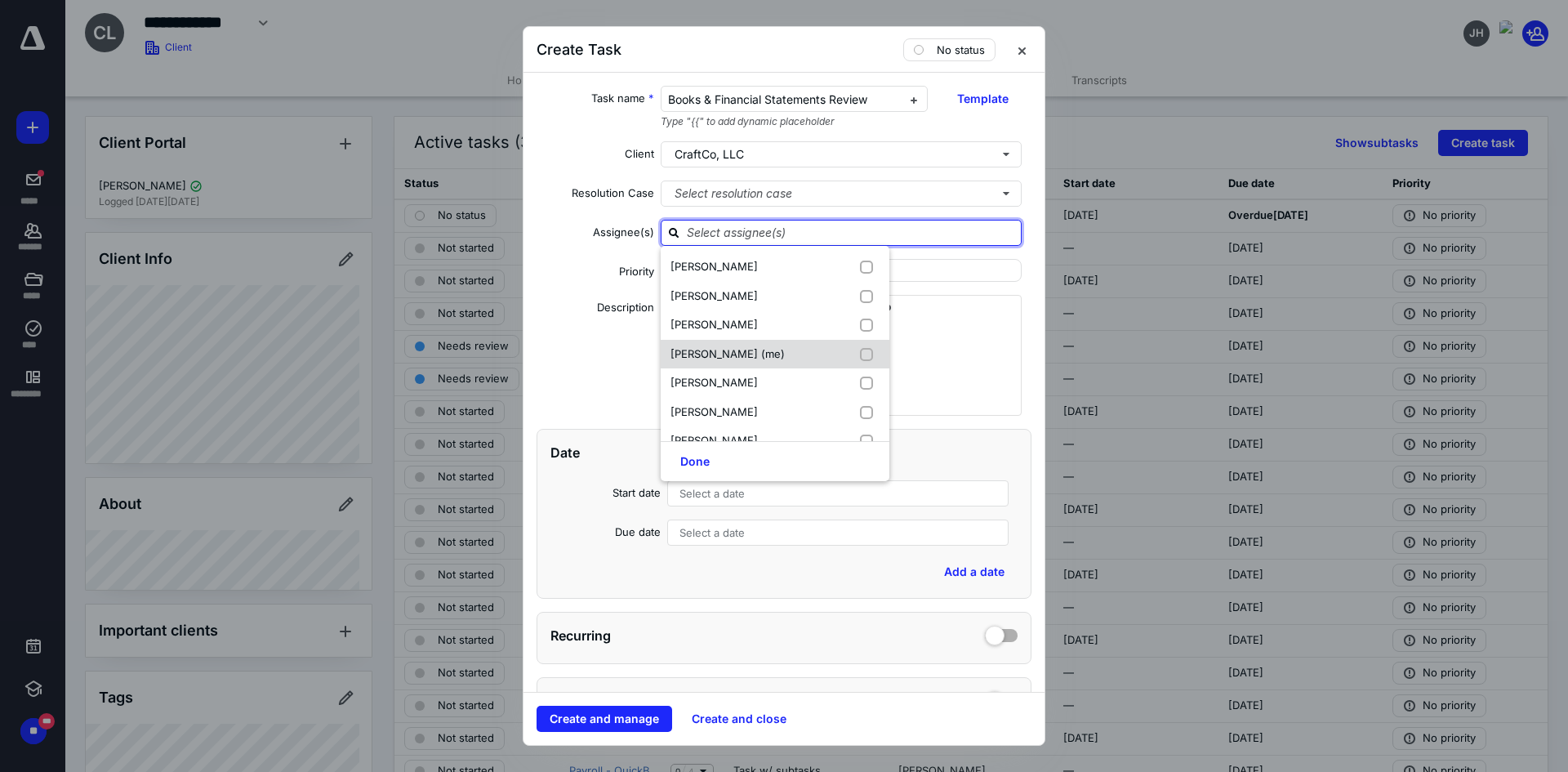click at bounding box center (870, 355) 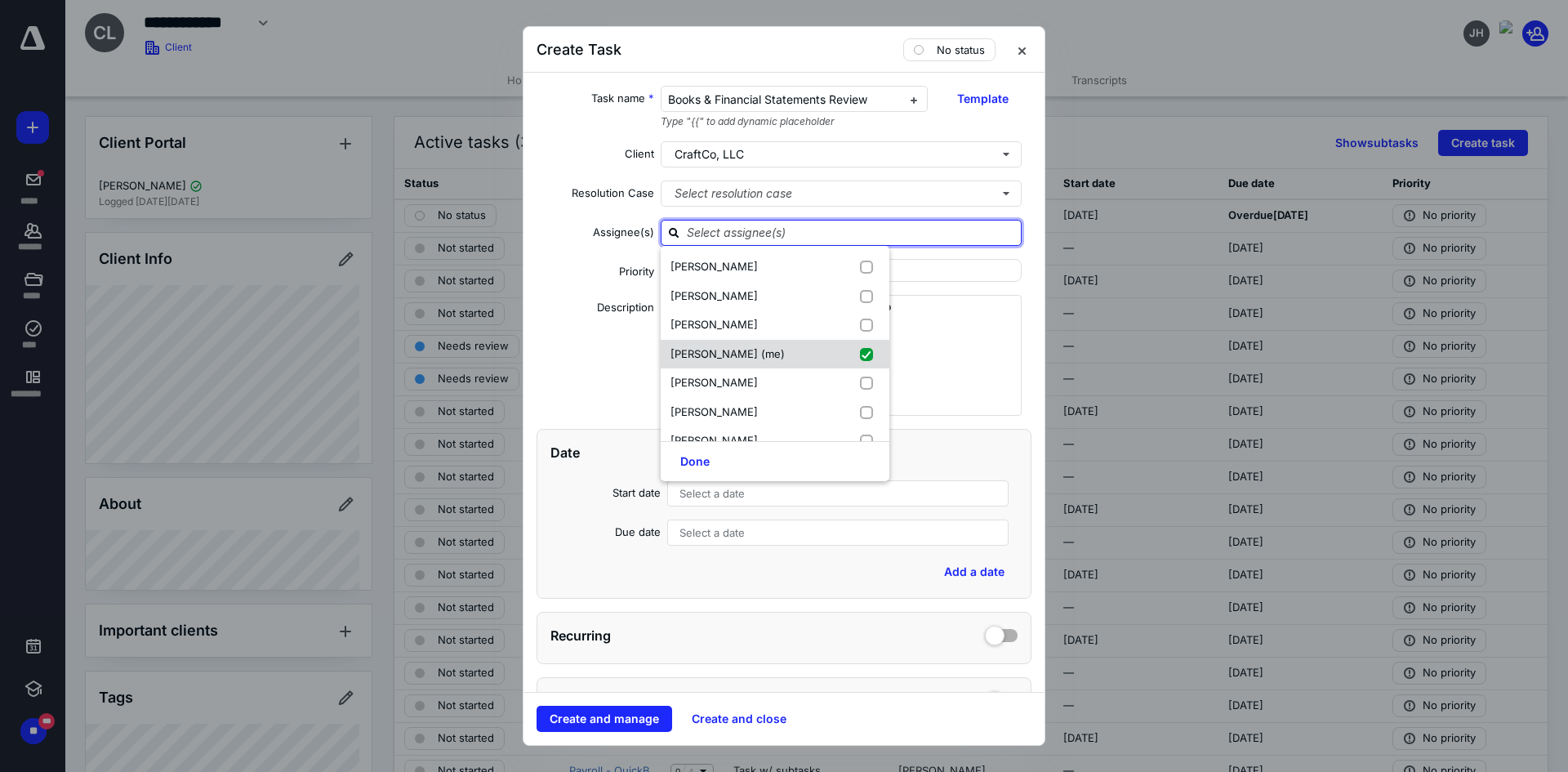 checkbox on "true" 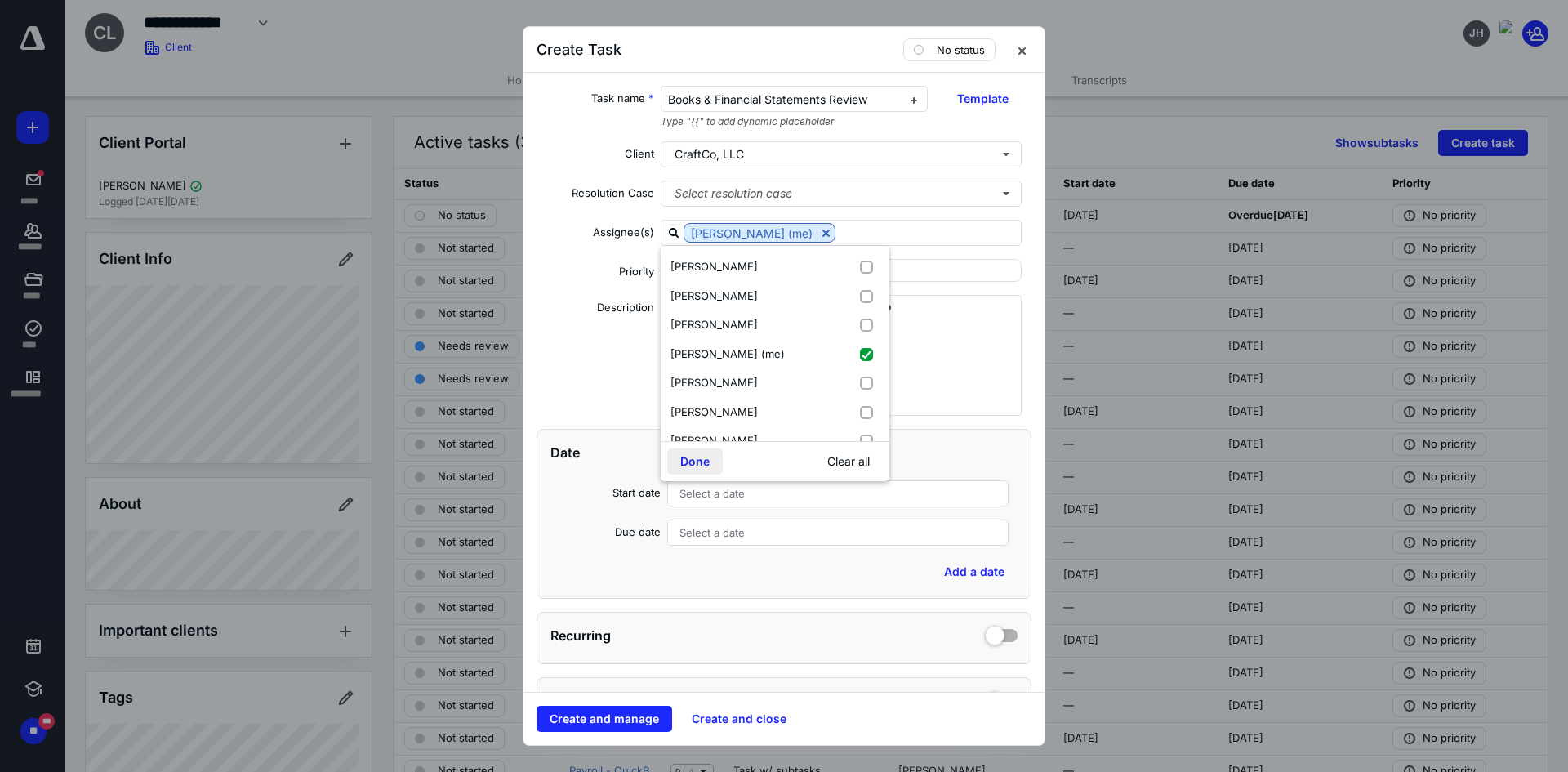 click on "Done" at bounding box center [695, 462] 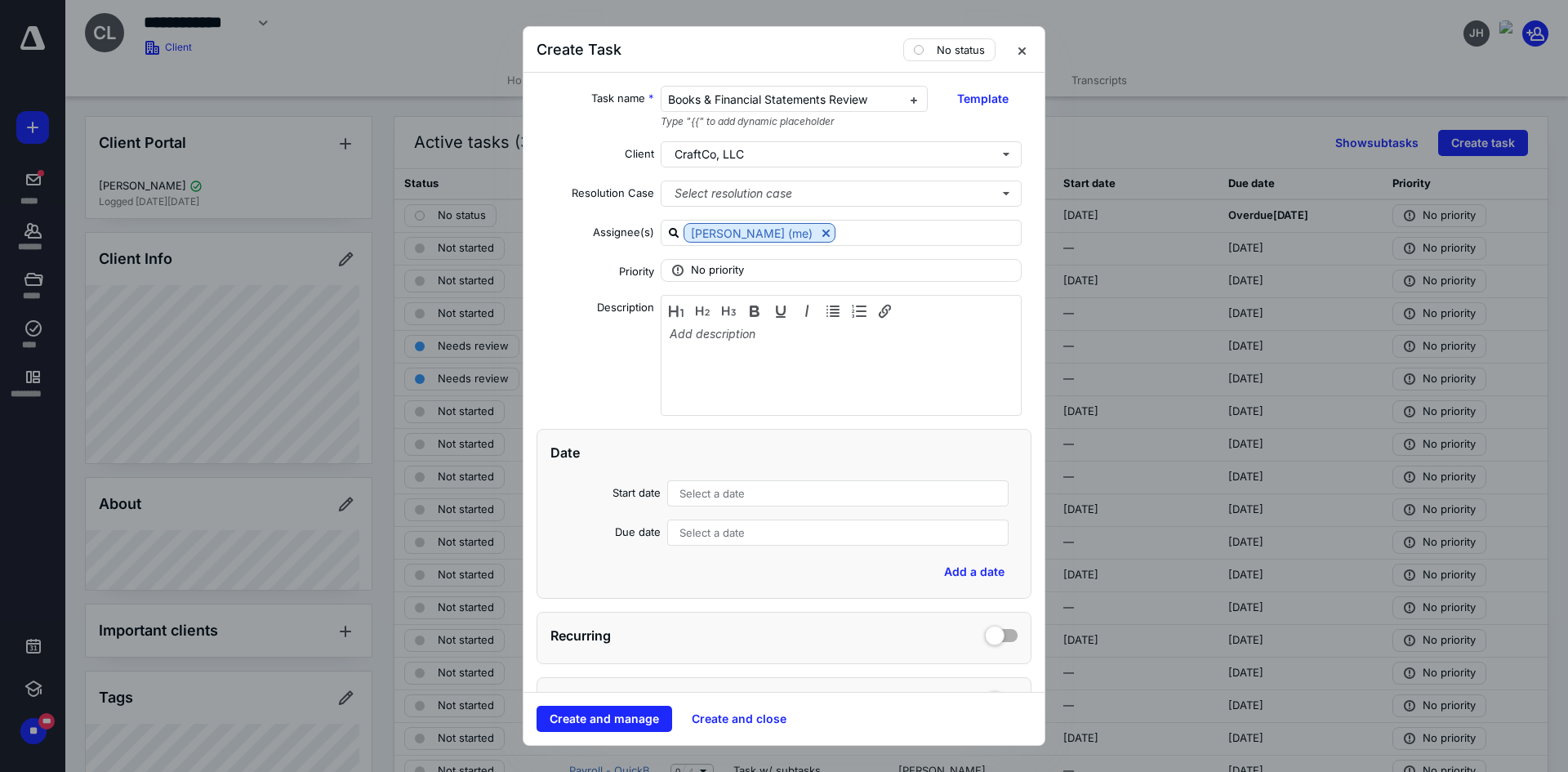 click on "Select a date" at bounding box center [838, 493] 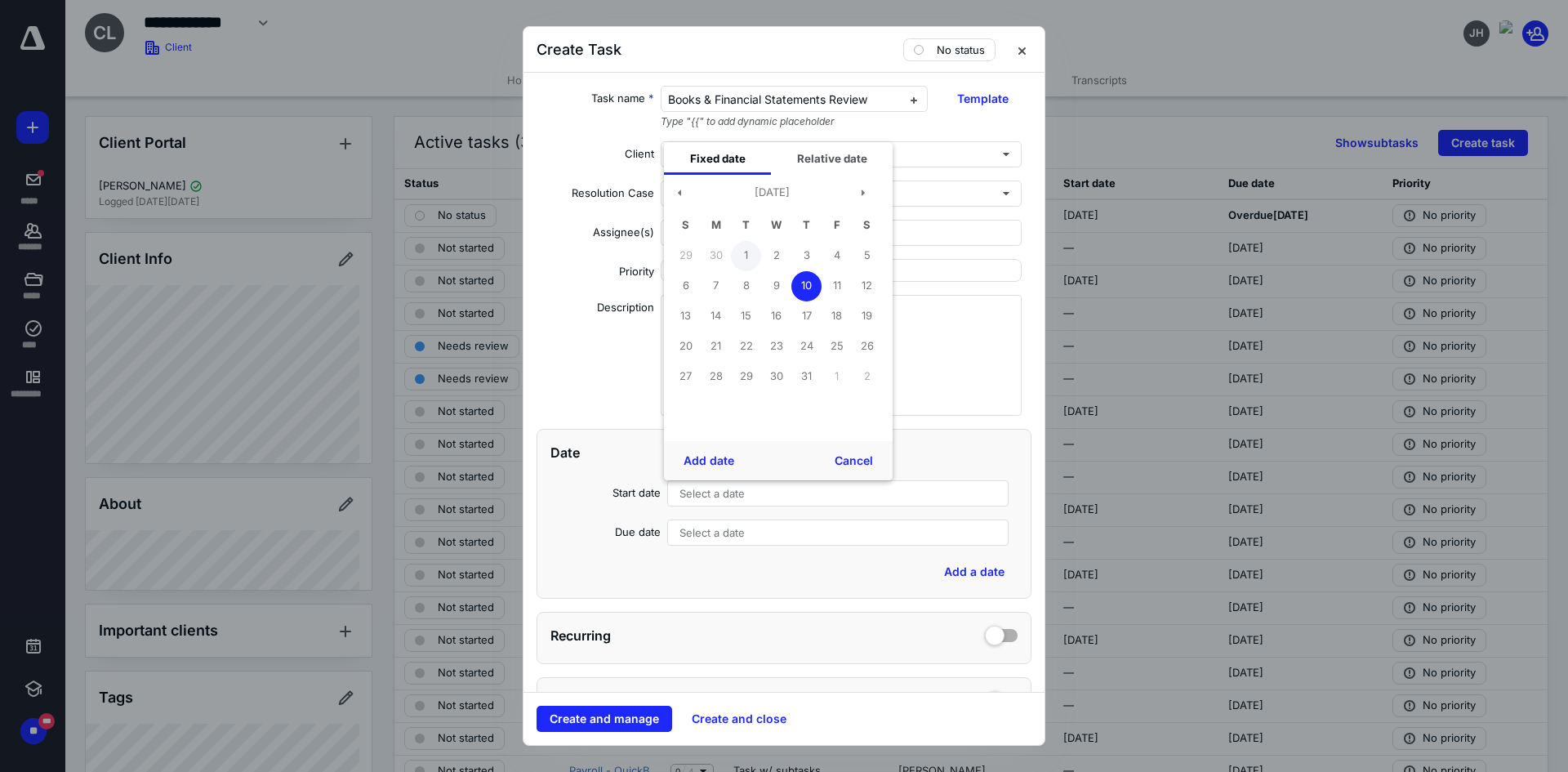 click on "1" at bounding box center [746, 256] 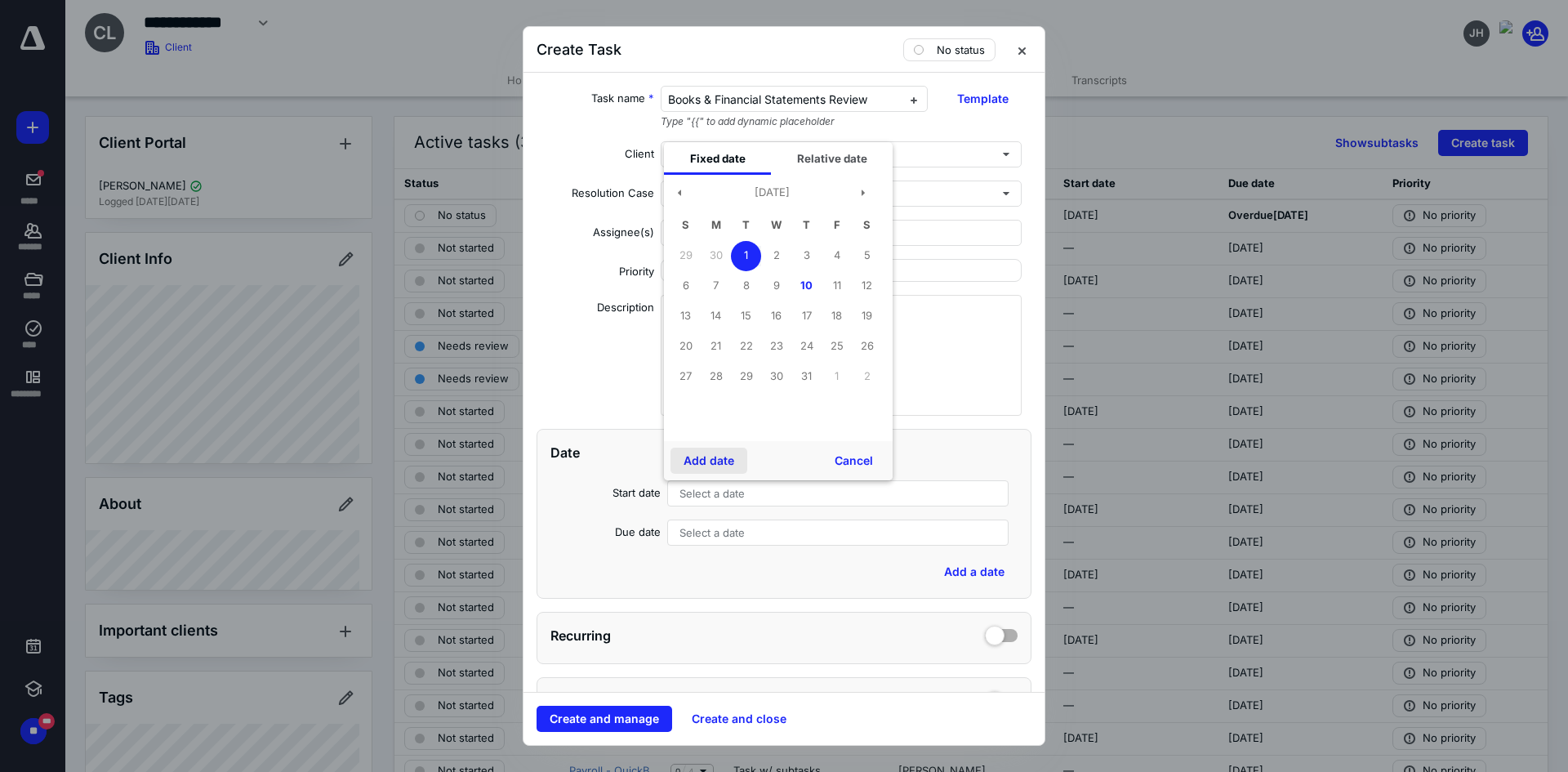 click on "Add date" at bounding box center (709, 461) 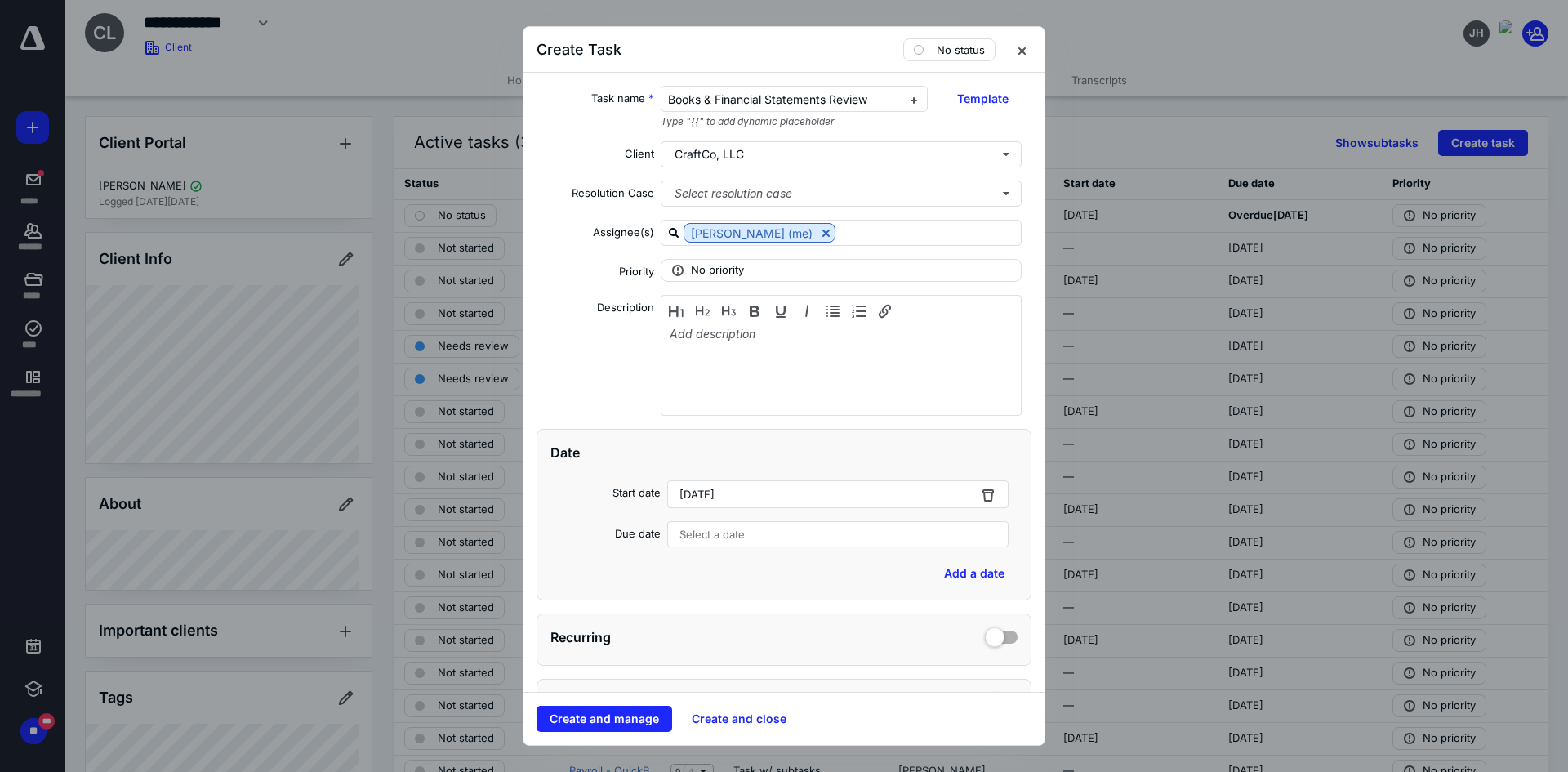 click on "Select a date" at bounding box center [712, 534] 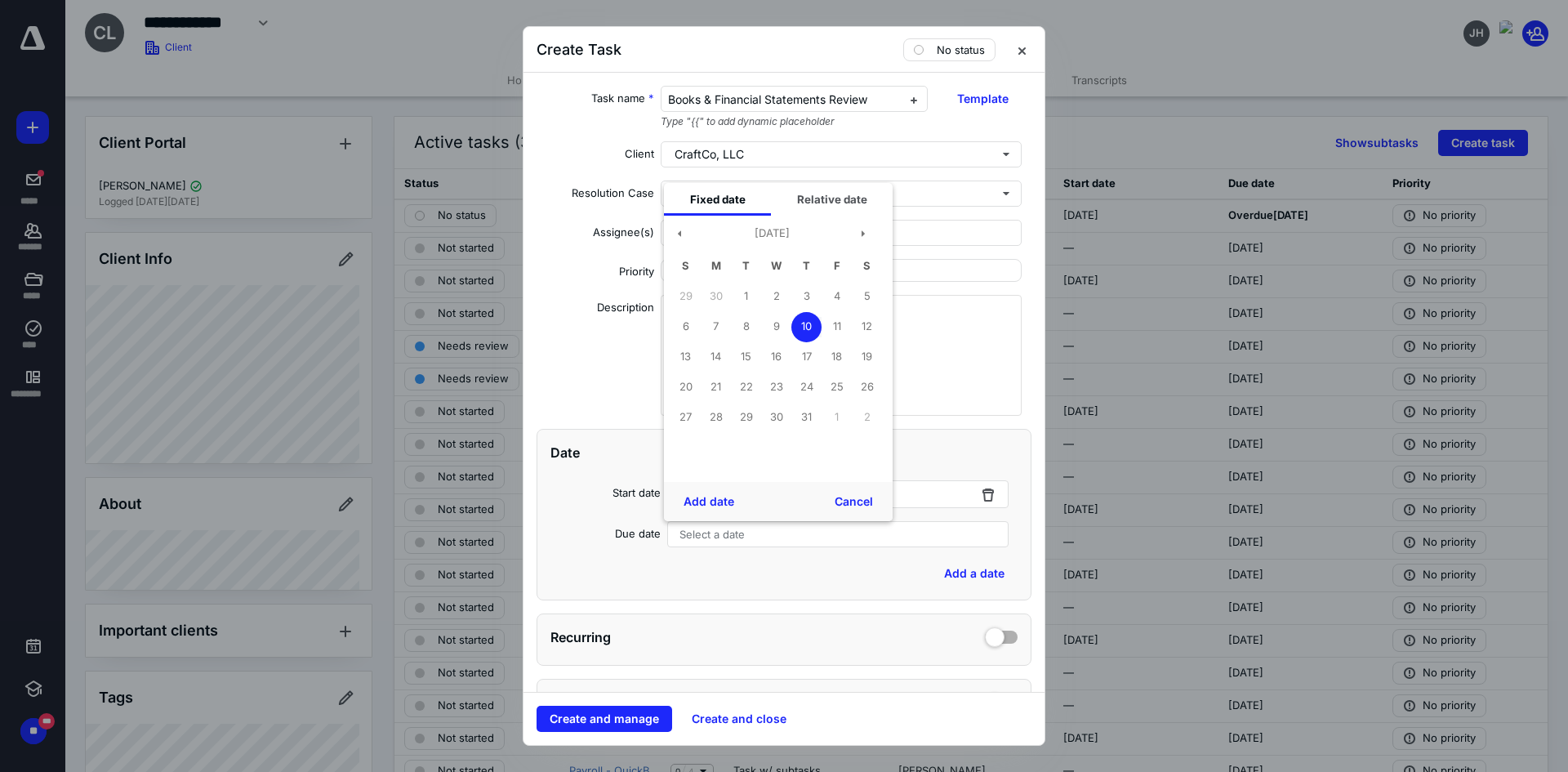 click on "10" at bounding box center [806, 327] 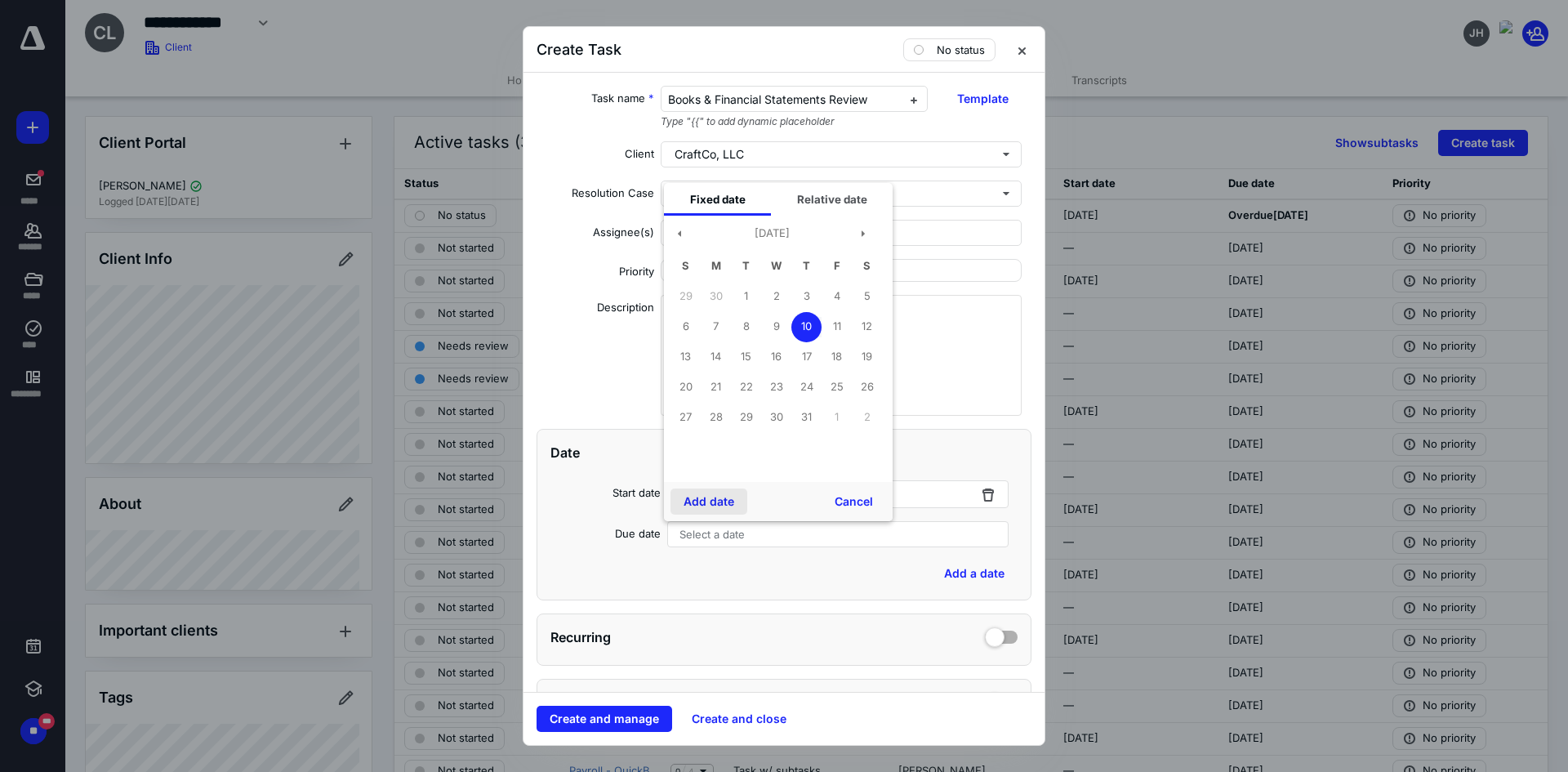 click on "Add date" at bounding box center [709, 502] 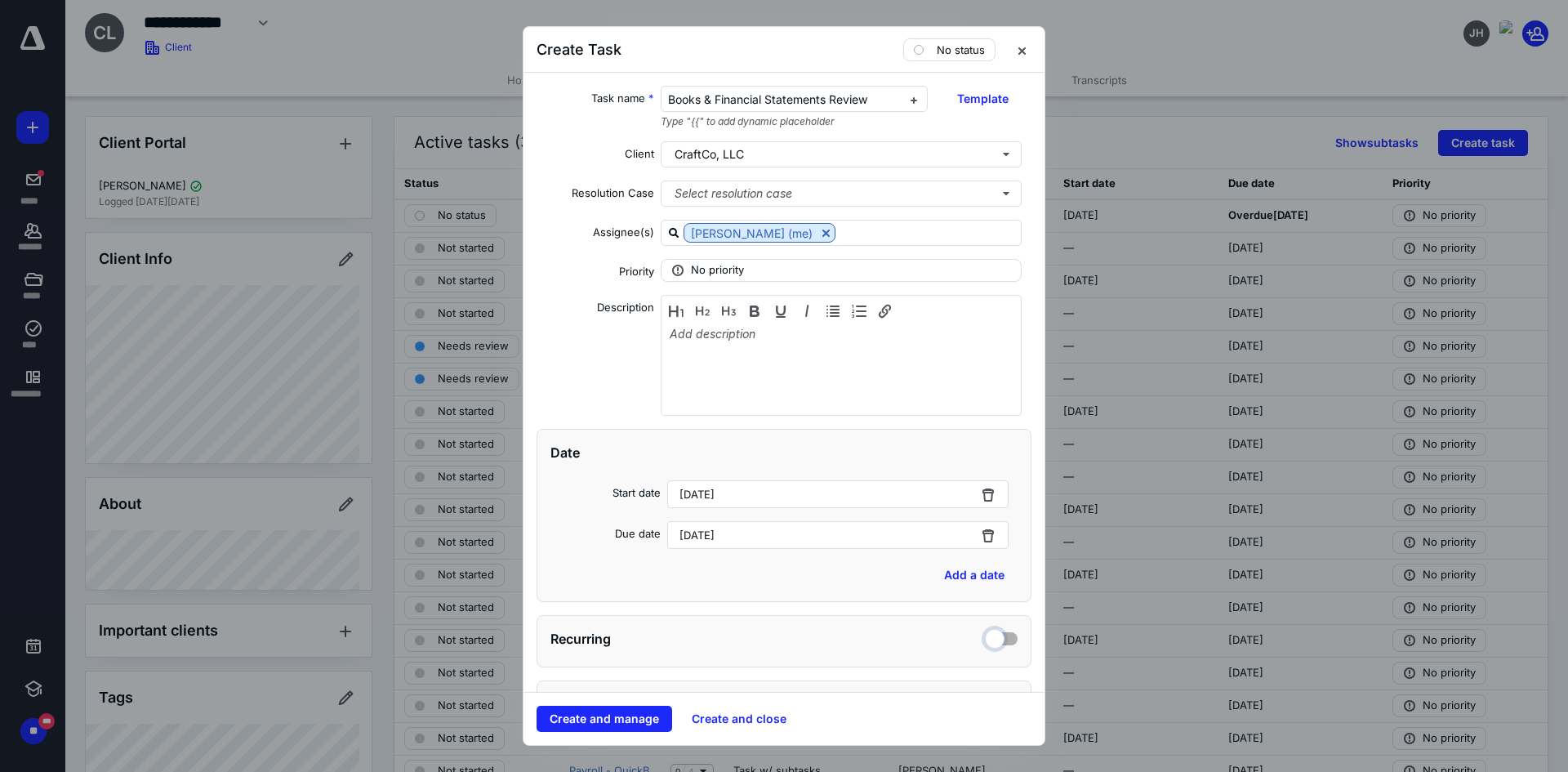 click at bounding box center [1001, 636] 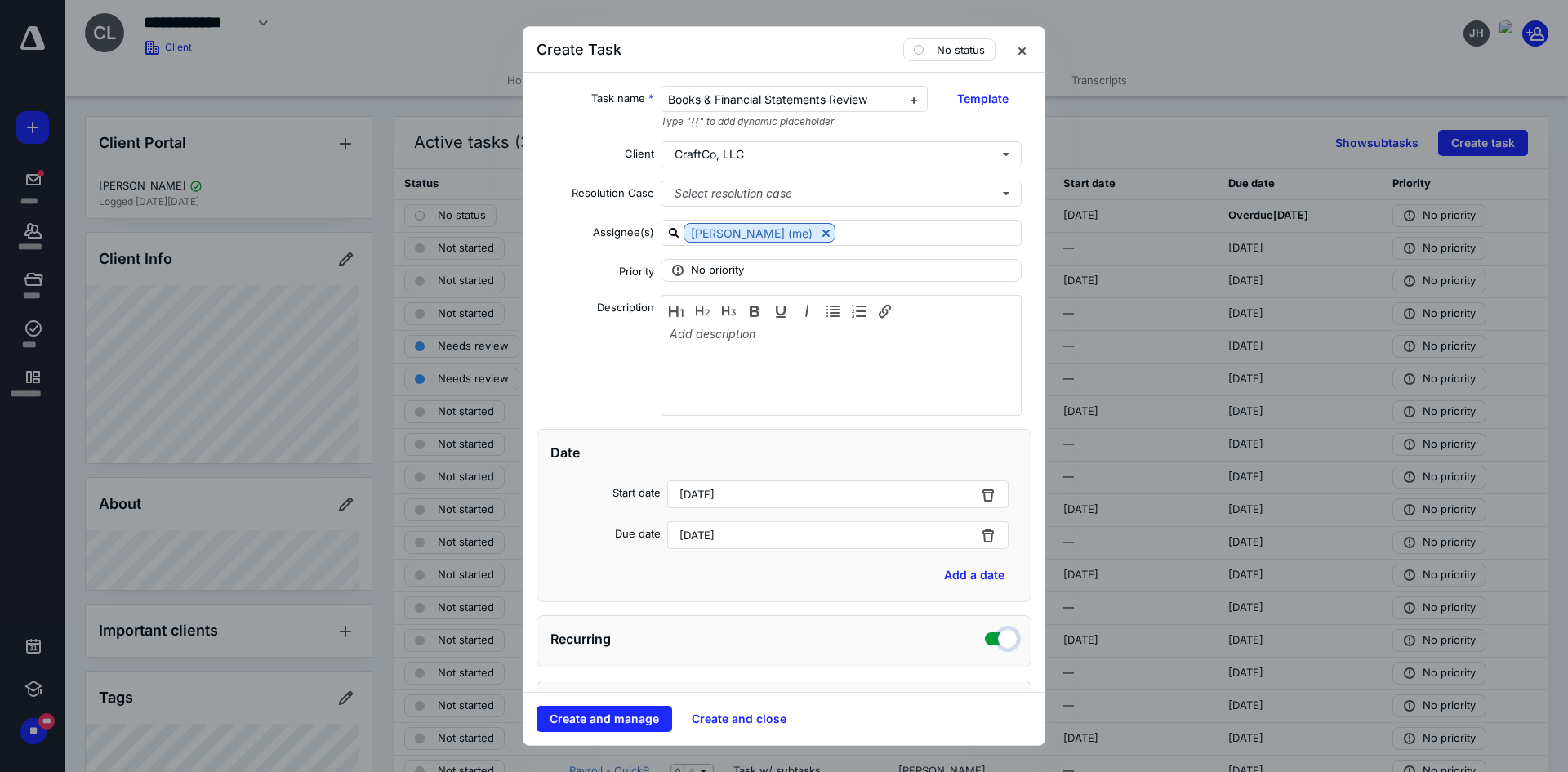 checkbox on "true" 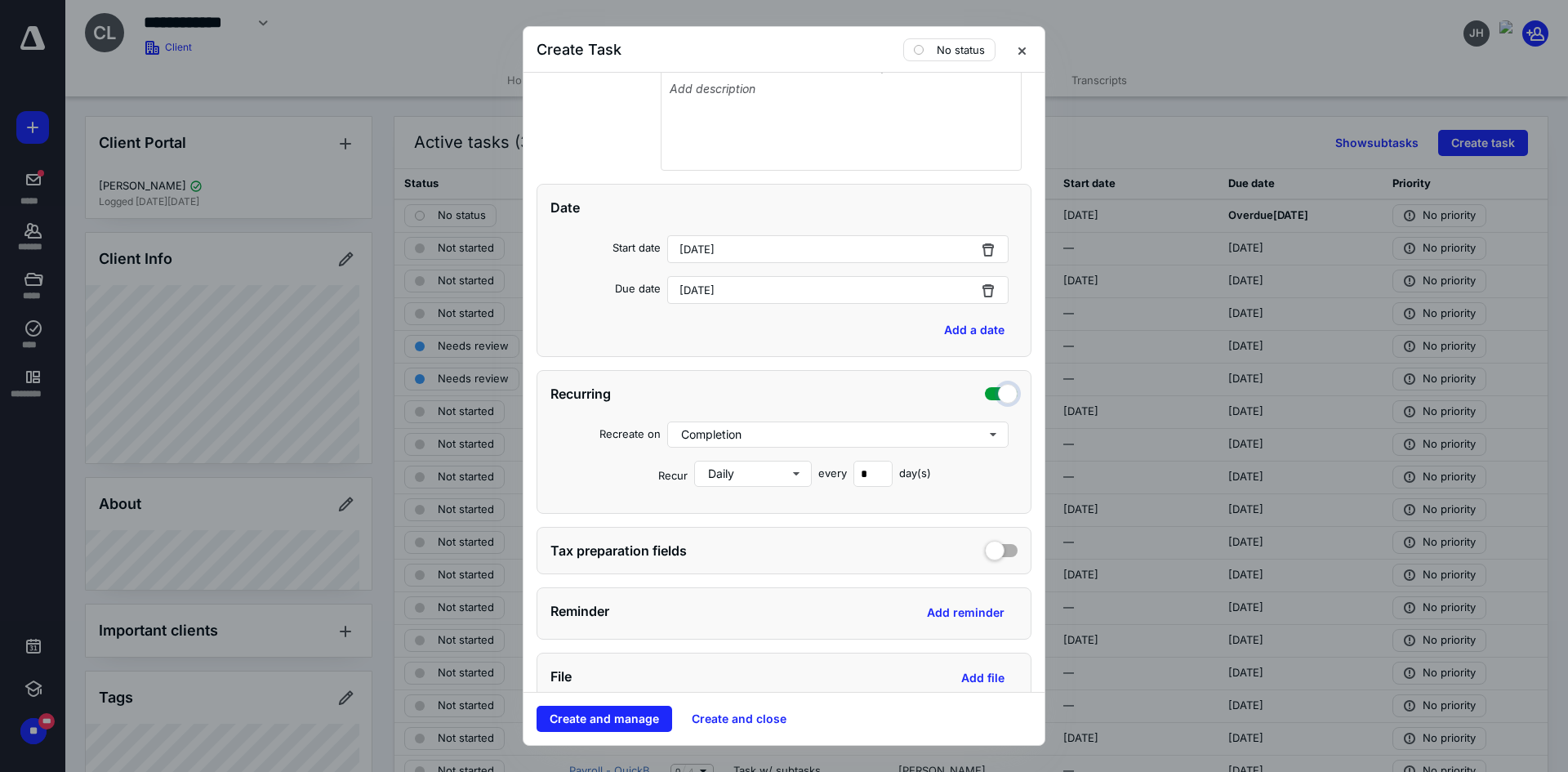 scroll, scrollTop: 327, scrollLeft: 0, axis: vertical 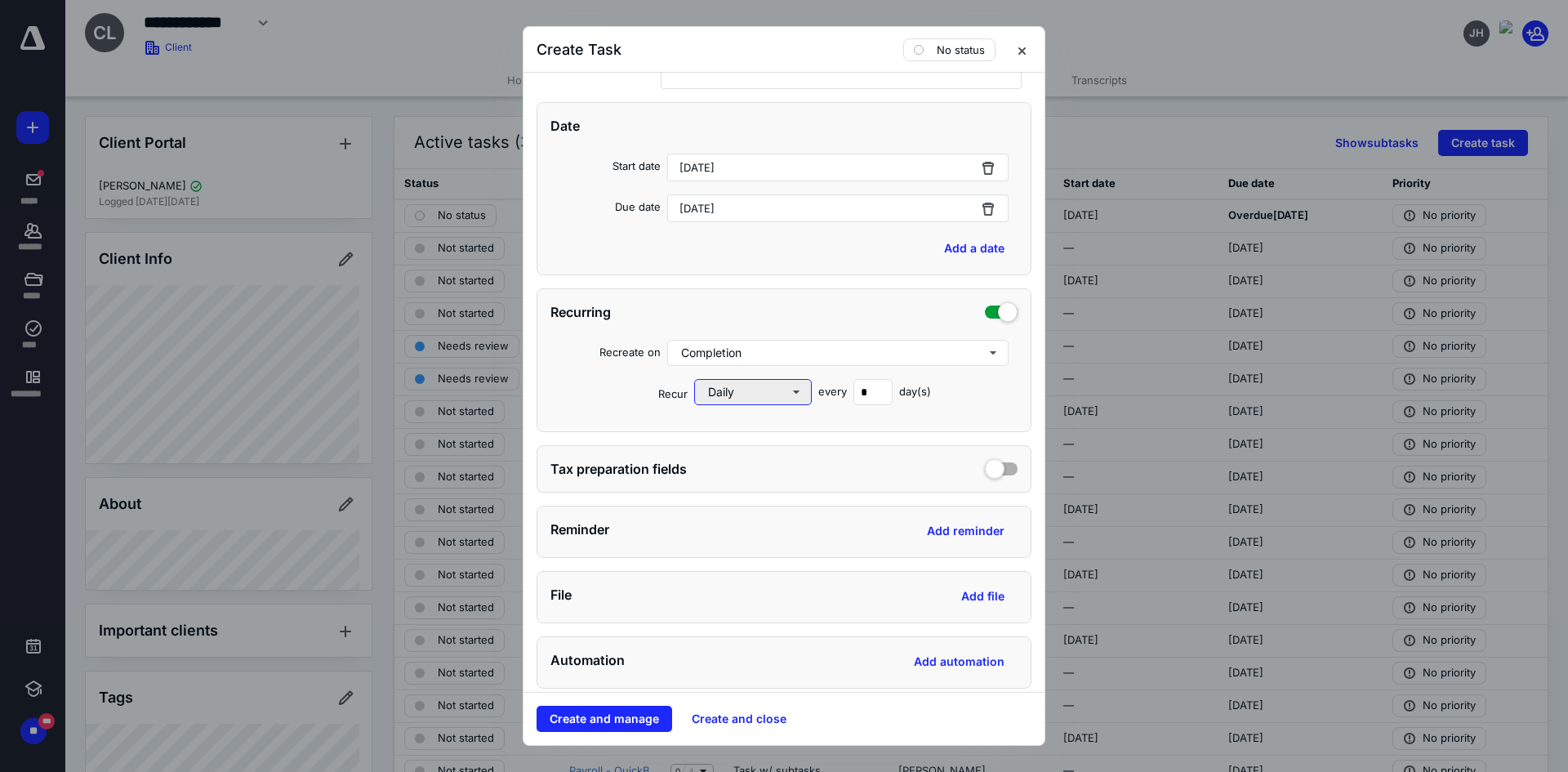 click on "Daily" at bounding box center (753, 392) 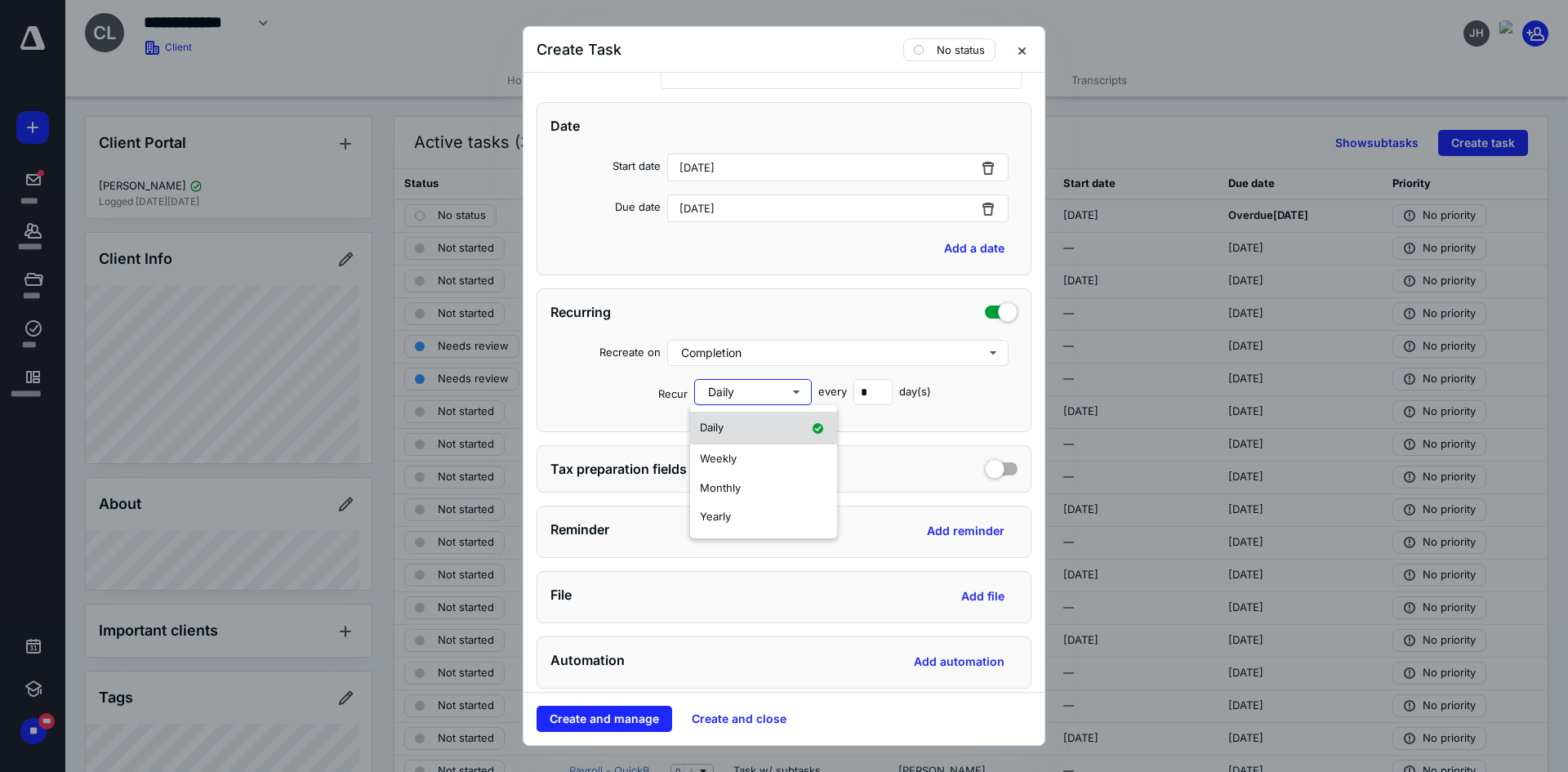 click 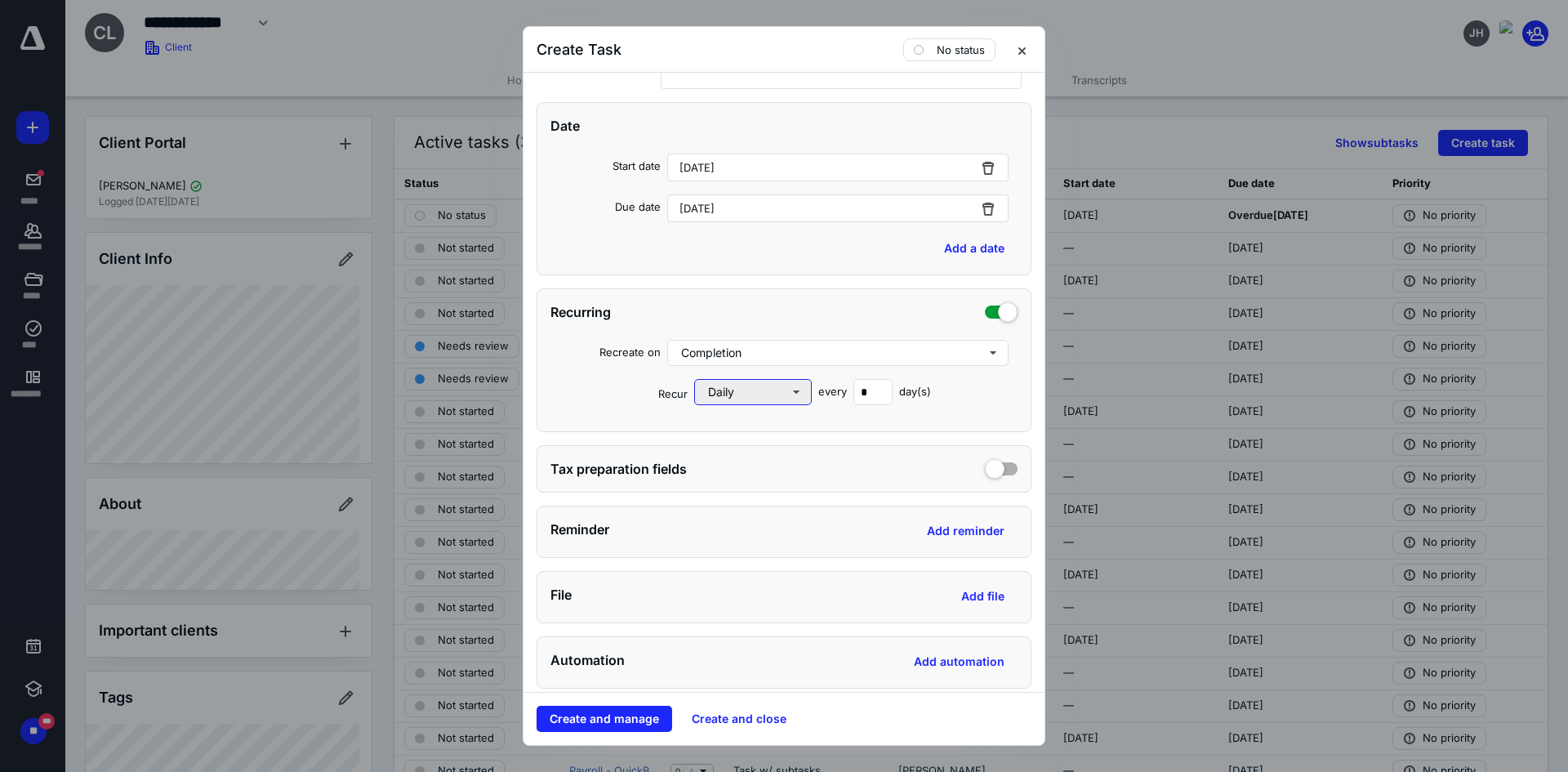 click on "Daily" at bounding box center (753, 392) 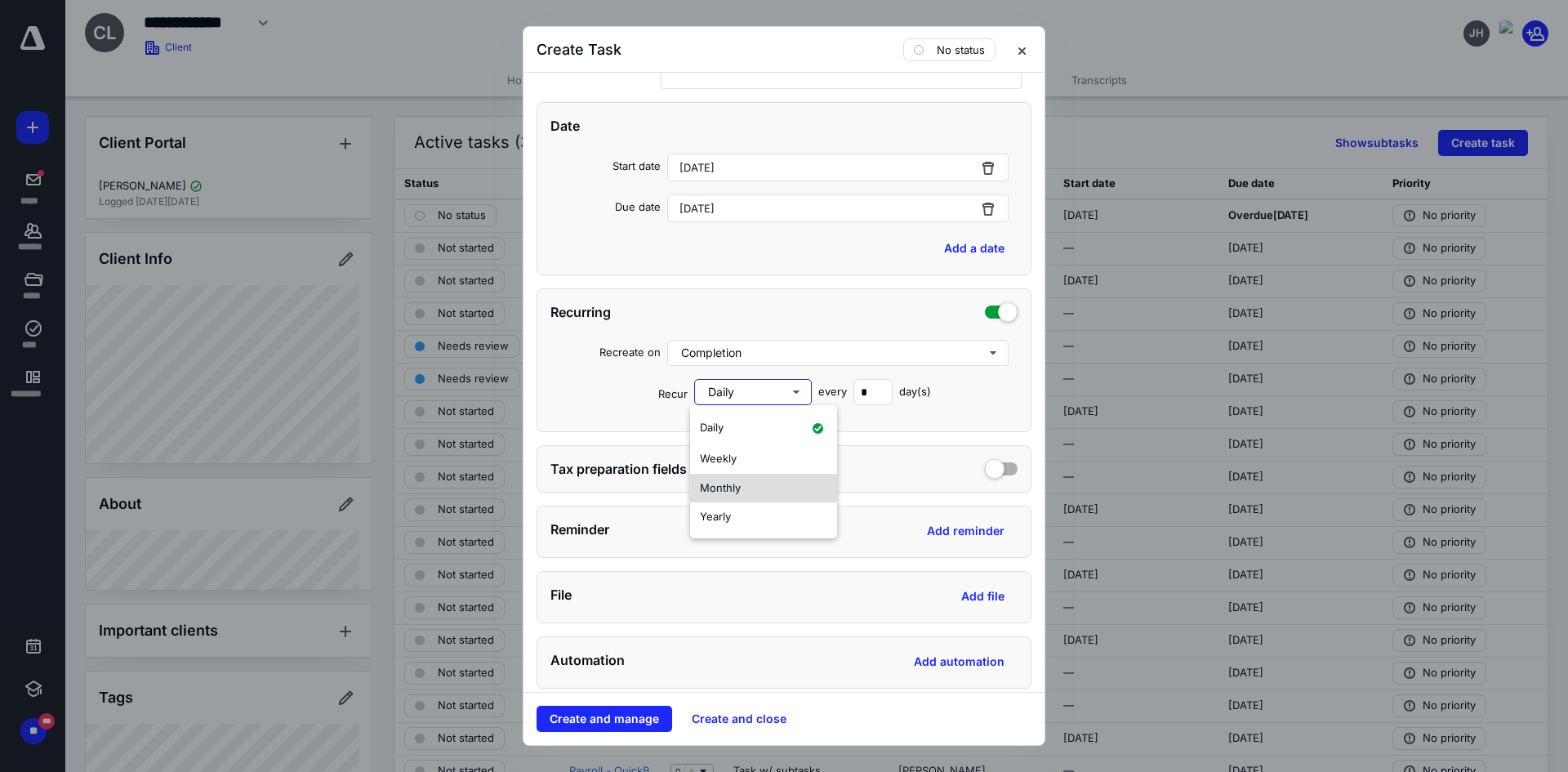 click on "Monthly" at bounding box center (720, 489) 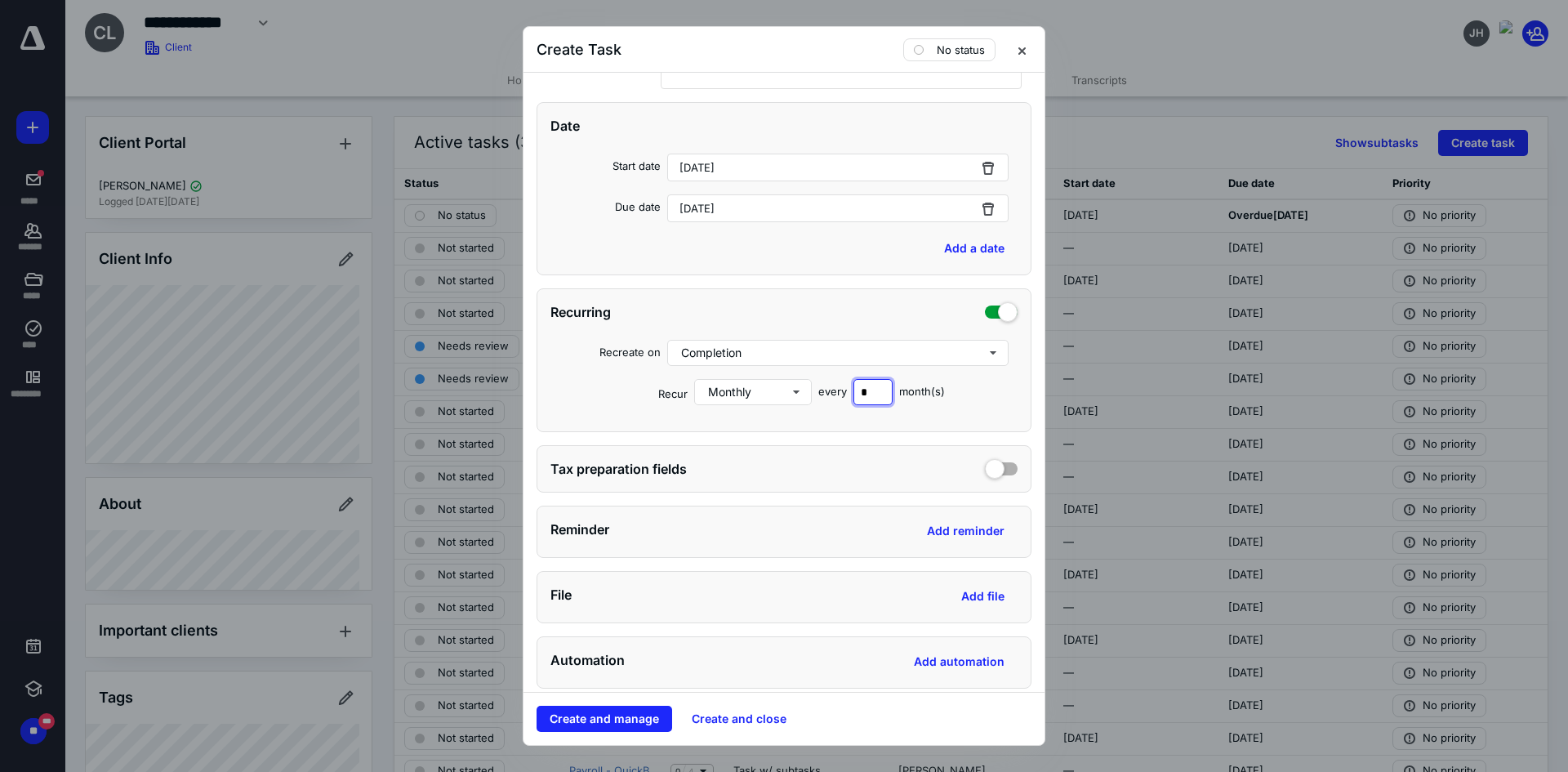 click on "*" at bounding box center (873, 392) 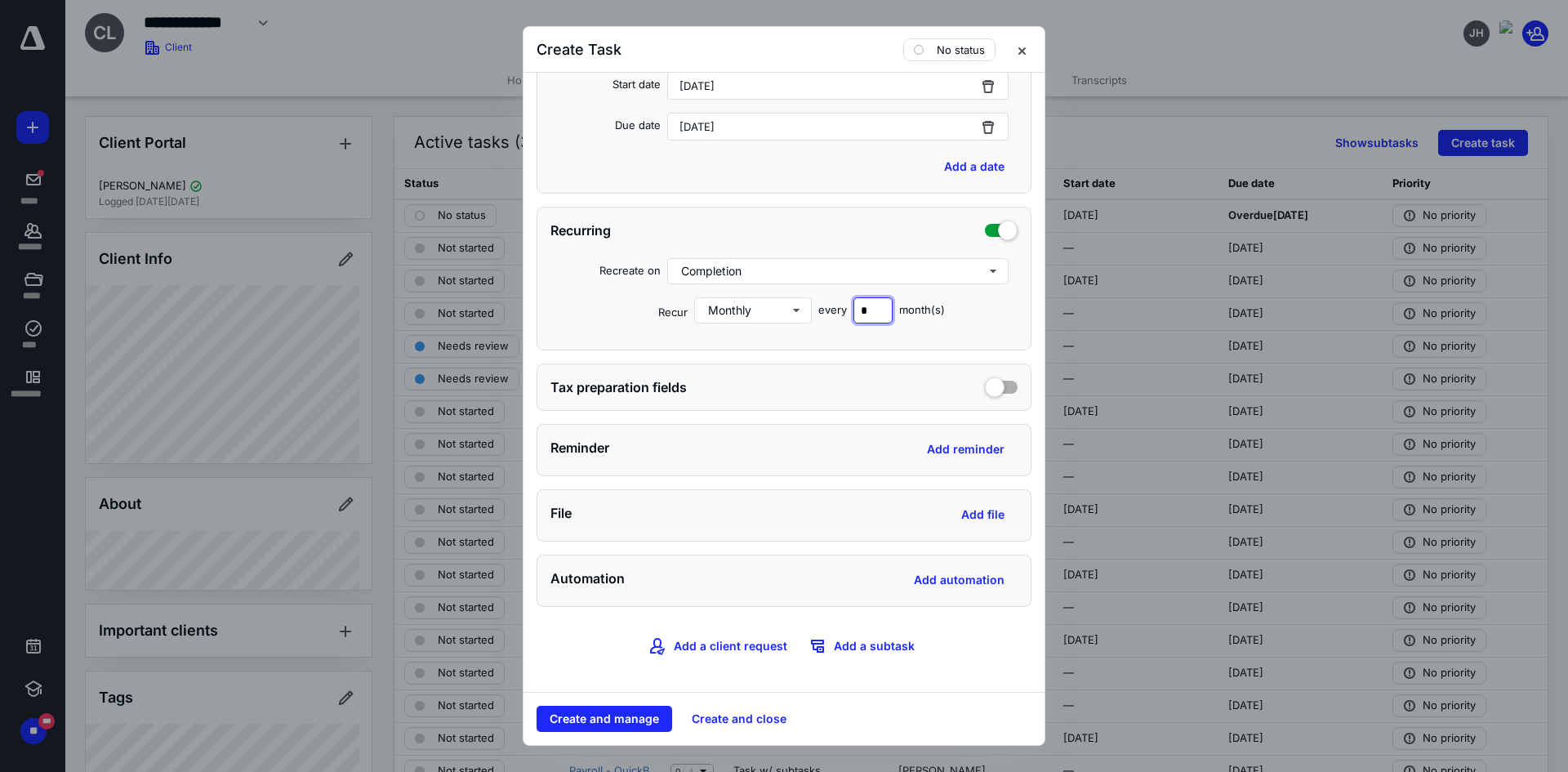 scroll, scrollTop: 415, scrollLeft: 0, axis: vertical 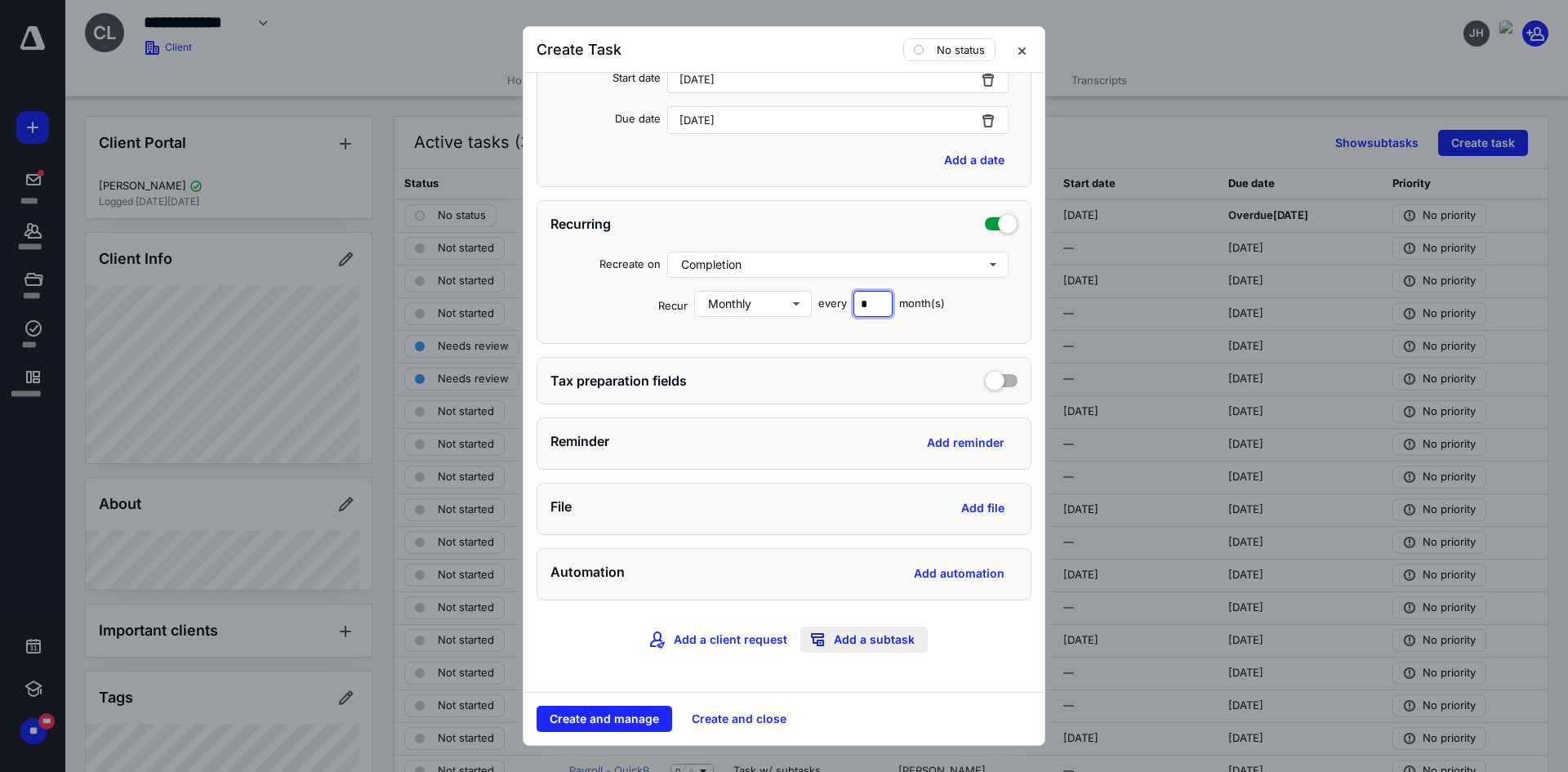 type on "*" 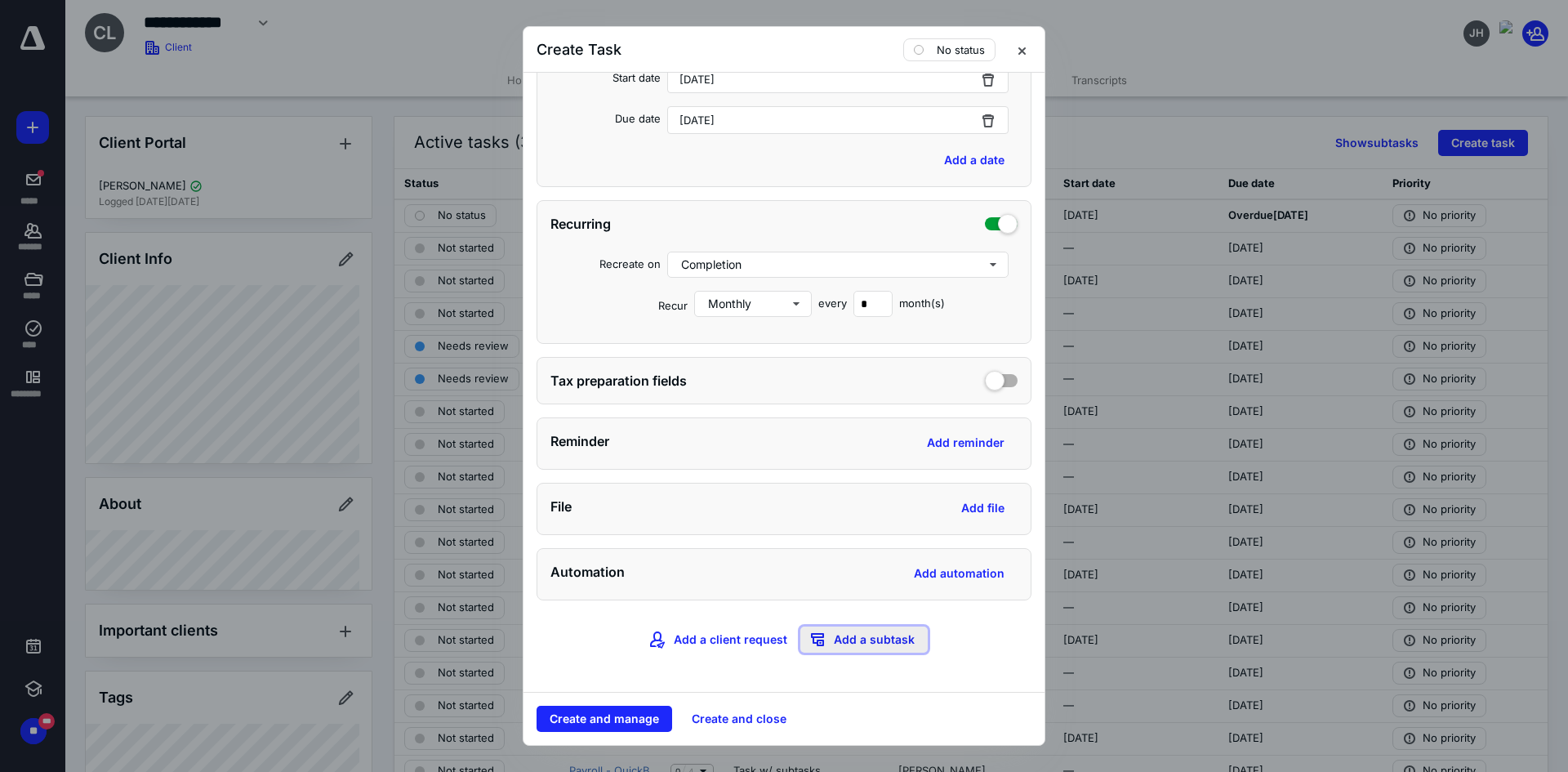 click on "Add a subtask" at bounding box center [864, 640] 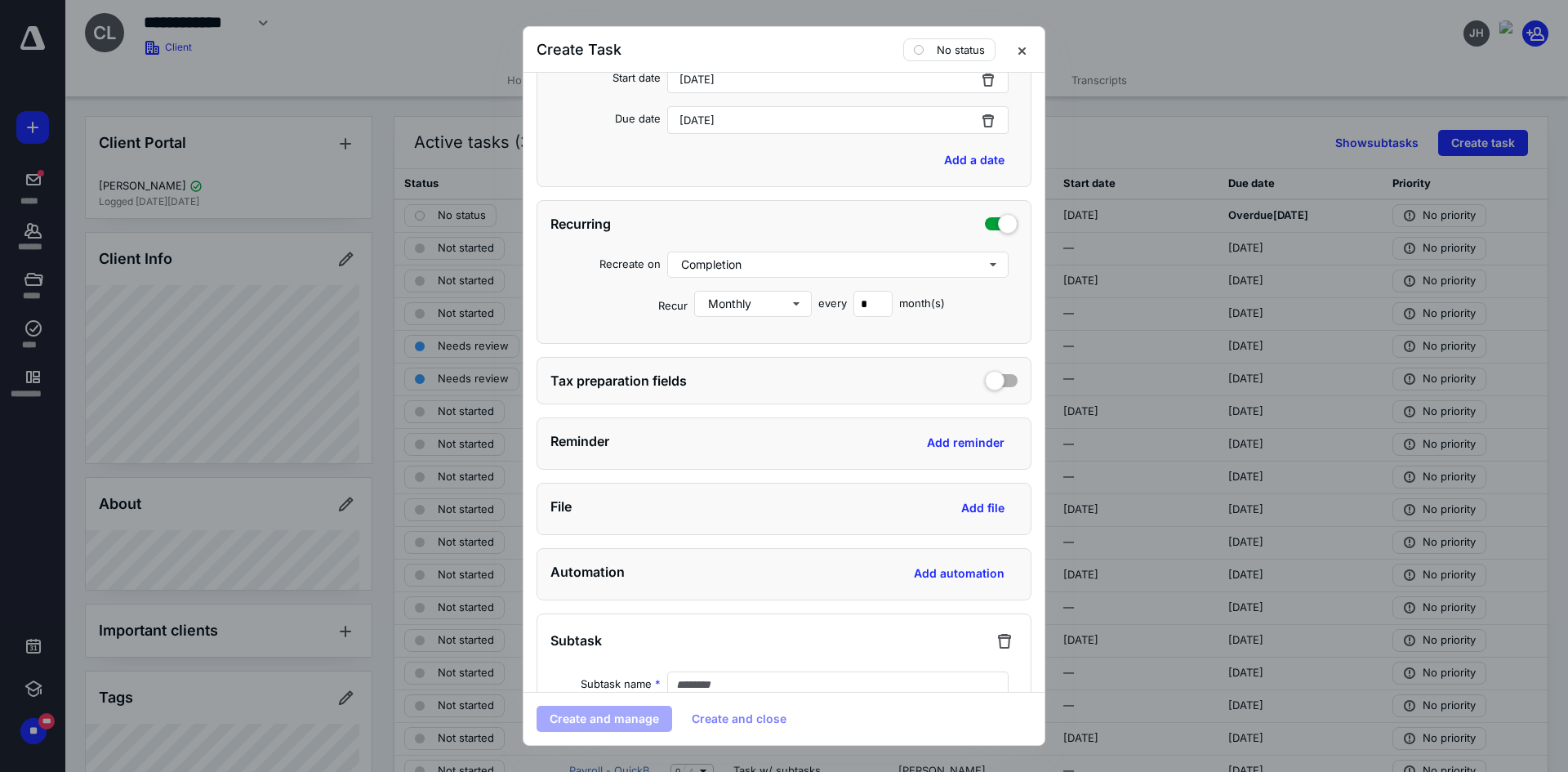 scroll, scrollTop: 677, scrollLeft: 0, axis: vertical 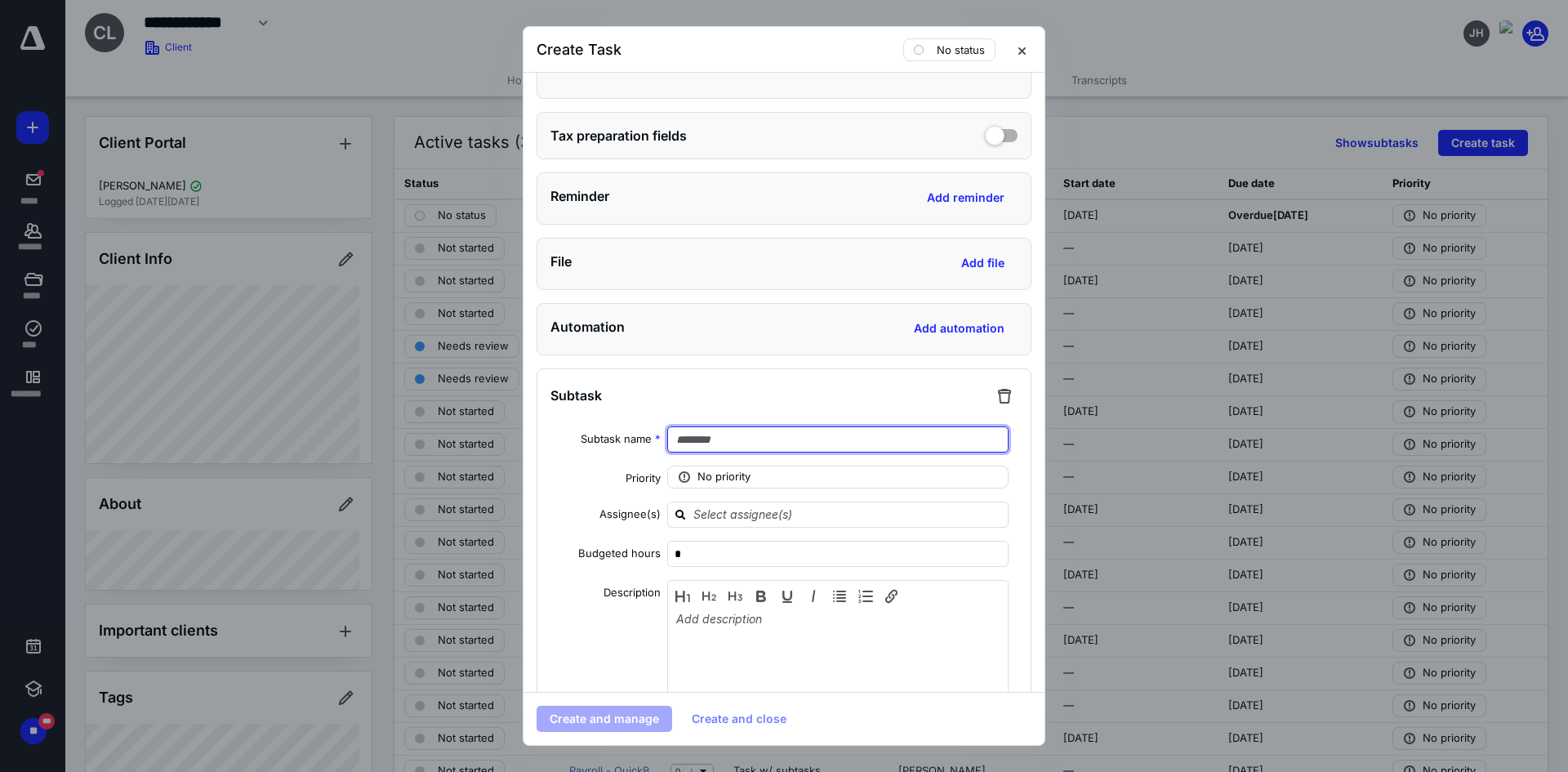 click at bounding box center [838, 440] 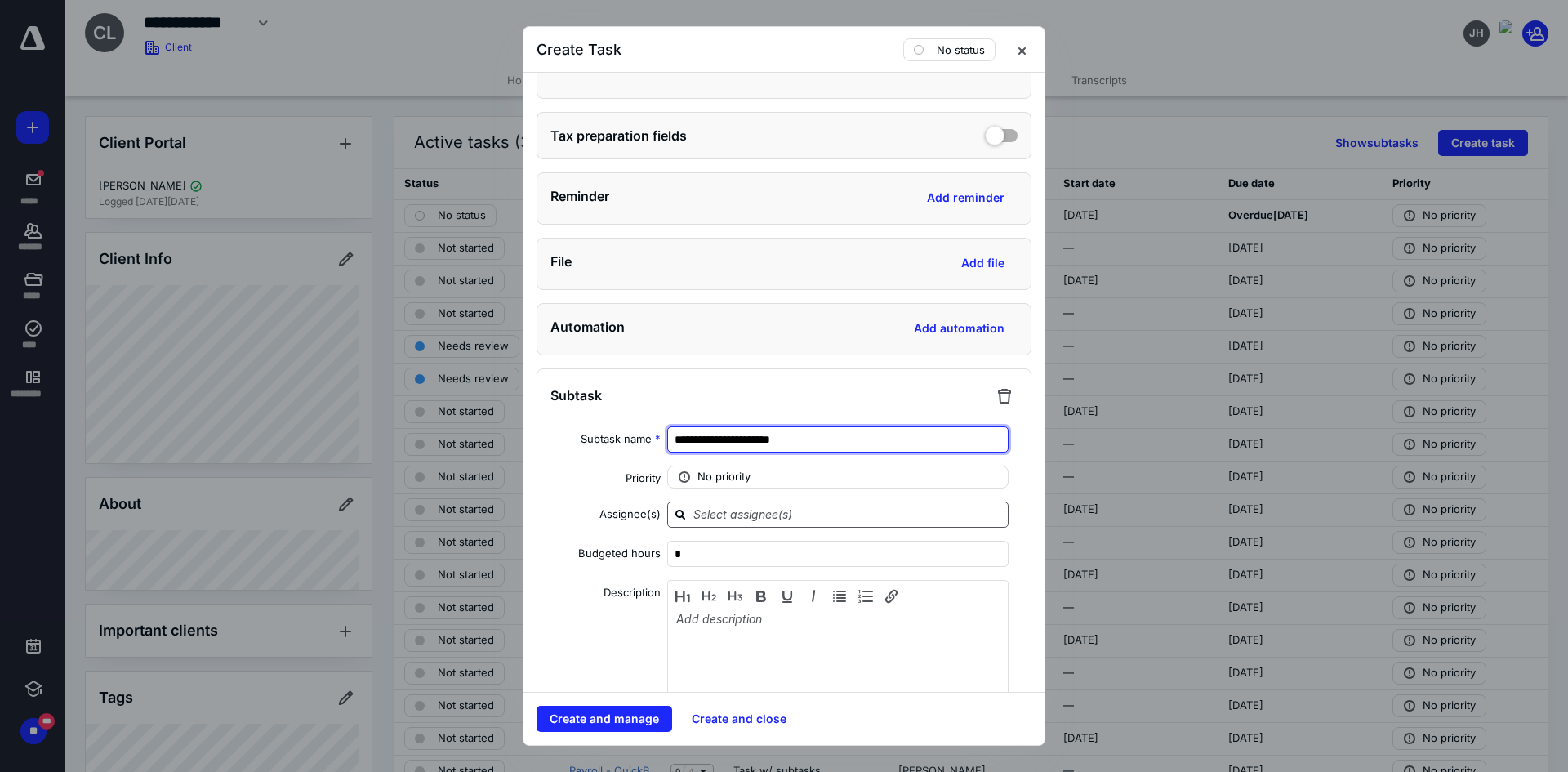 type on "**********" 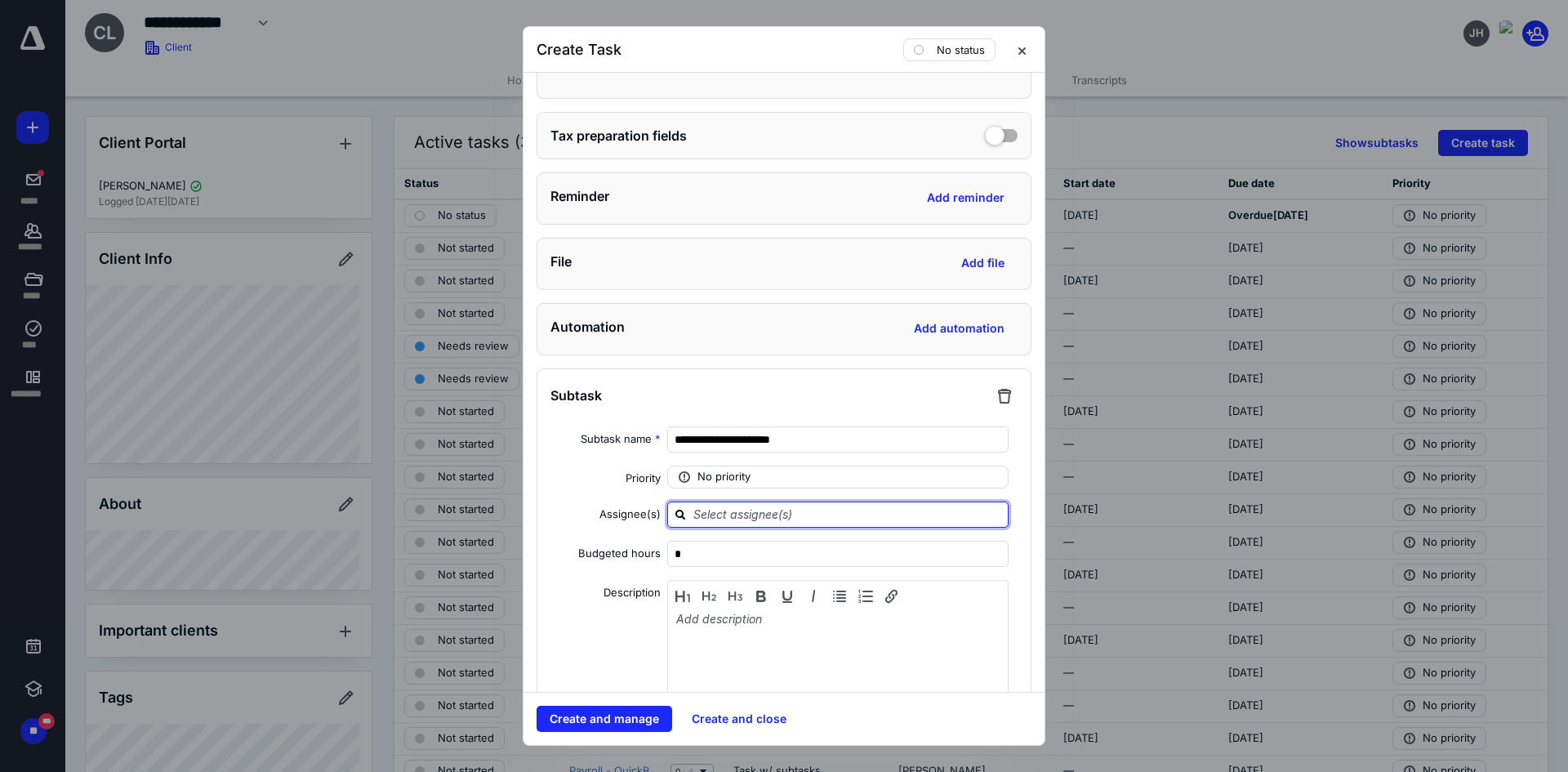 click at bounding box center (848, 514) 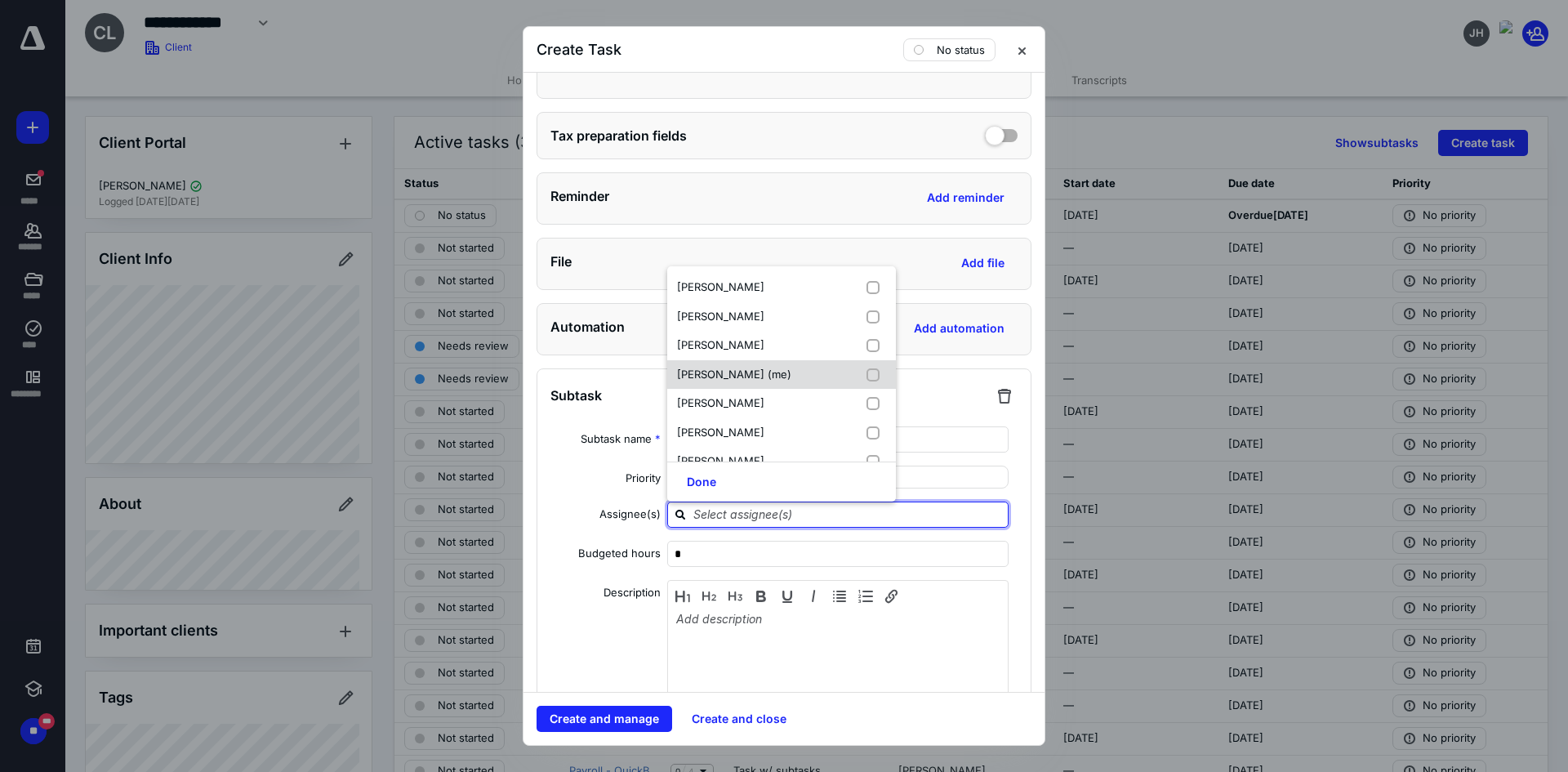 click on "Elymar Rodriguez (me)" at bounding box center [734, 374] 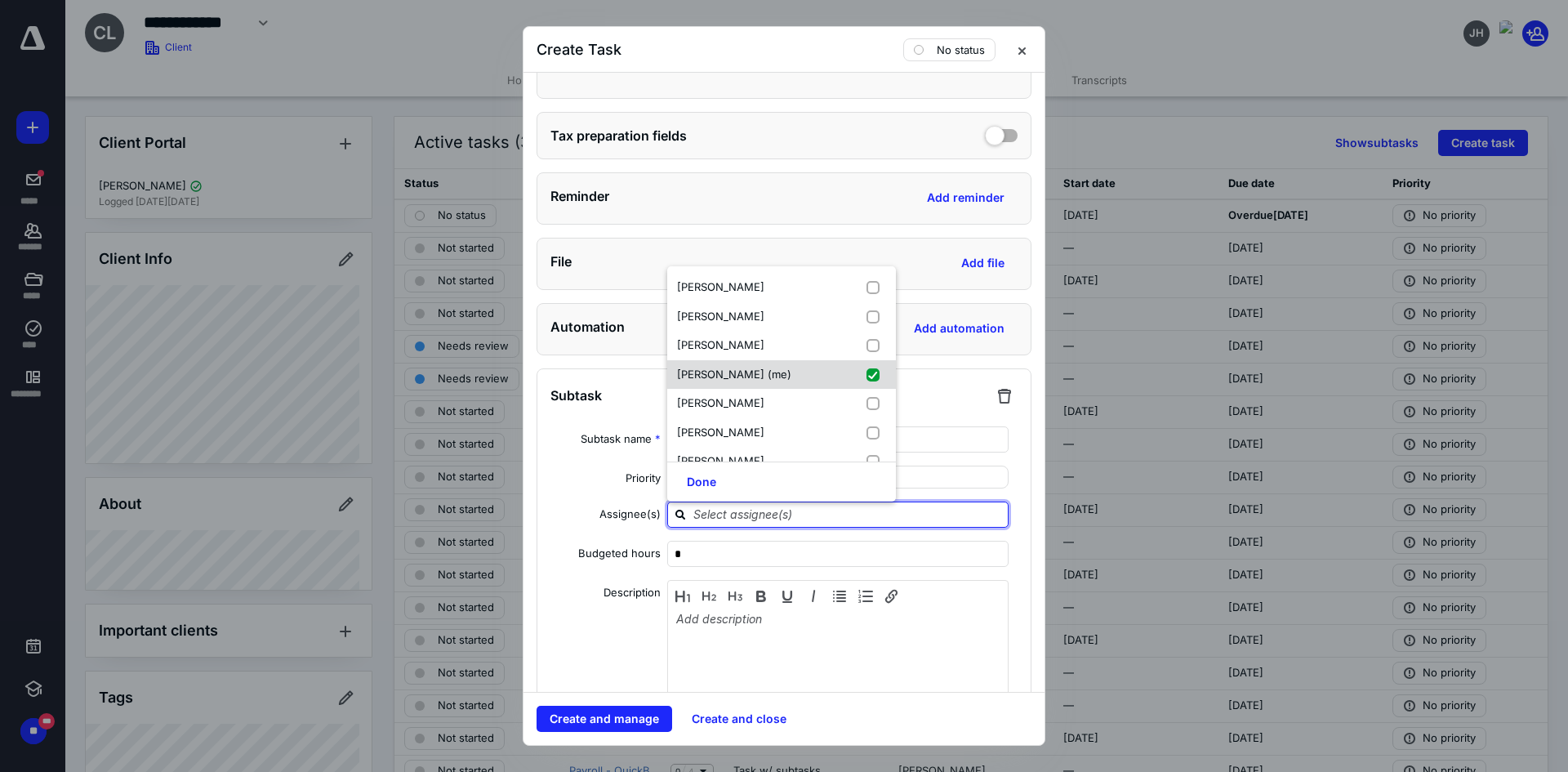 checkbox on "true" 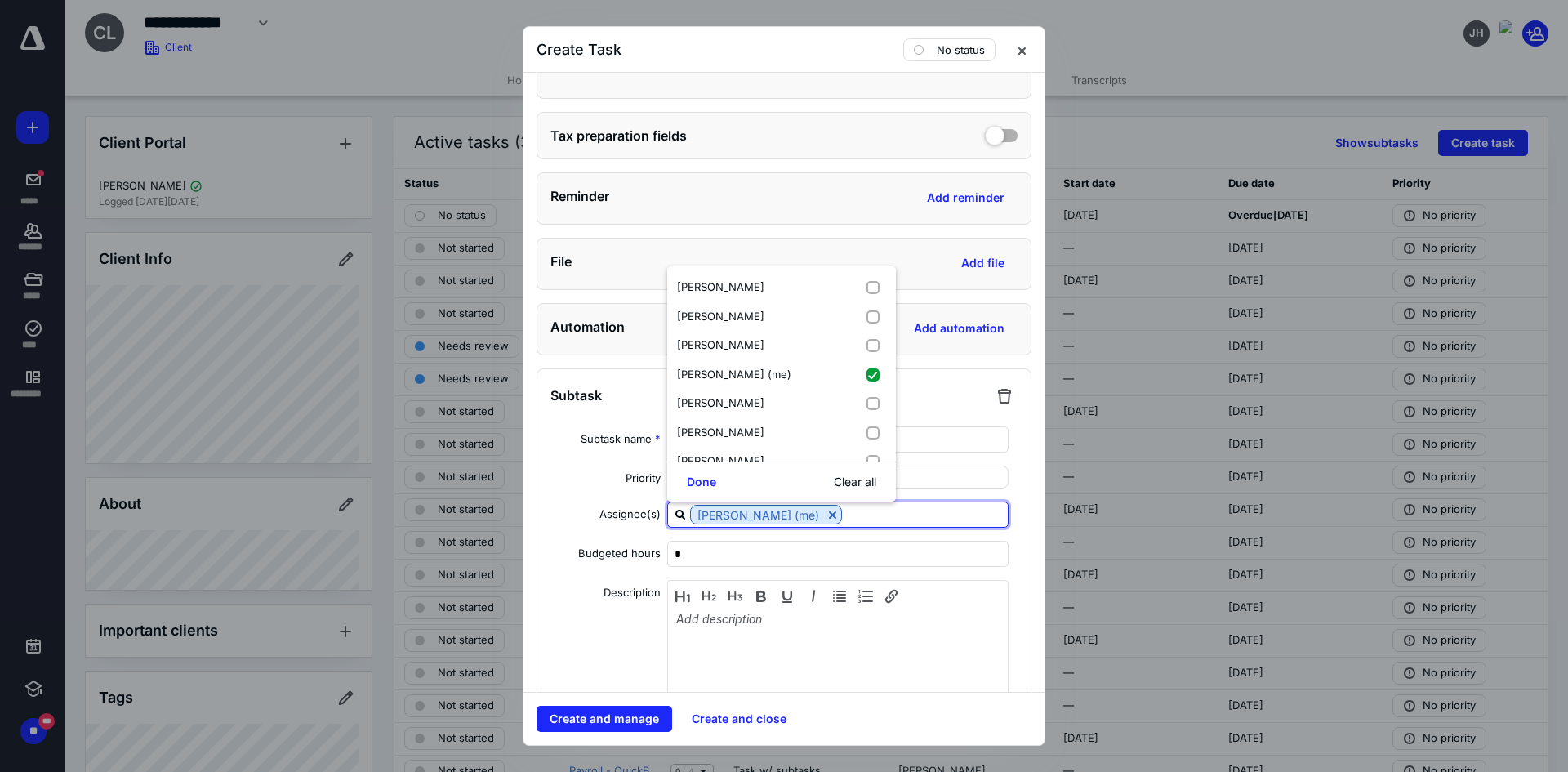 click on "Description" at bounding box center (605, 643) 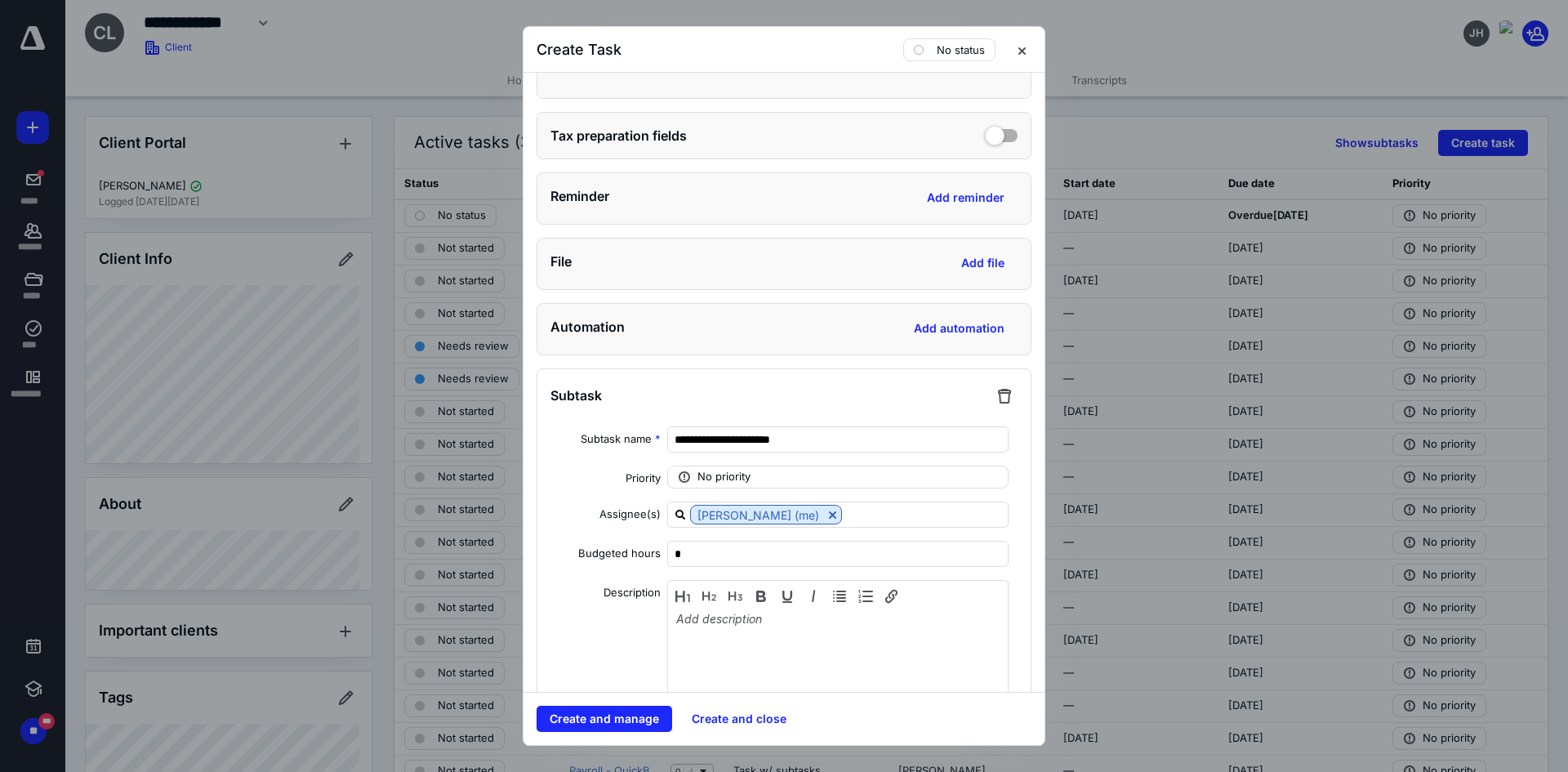 scroll, scrollTop: 841, scrollLeft: 0, axis: vertical 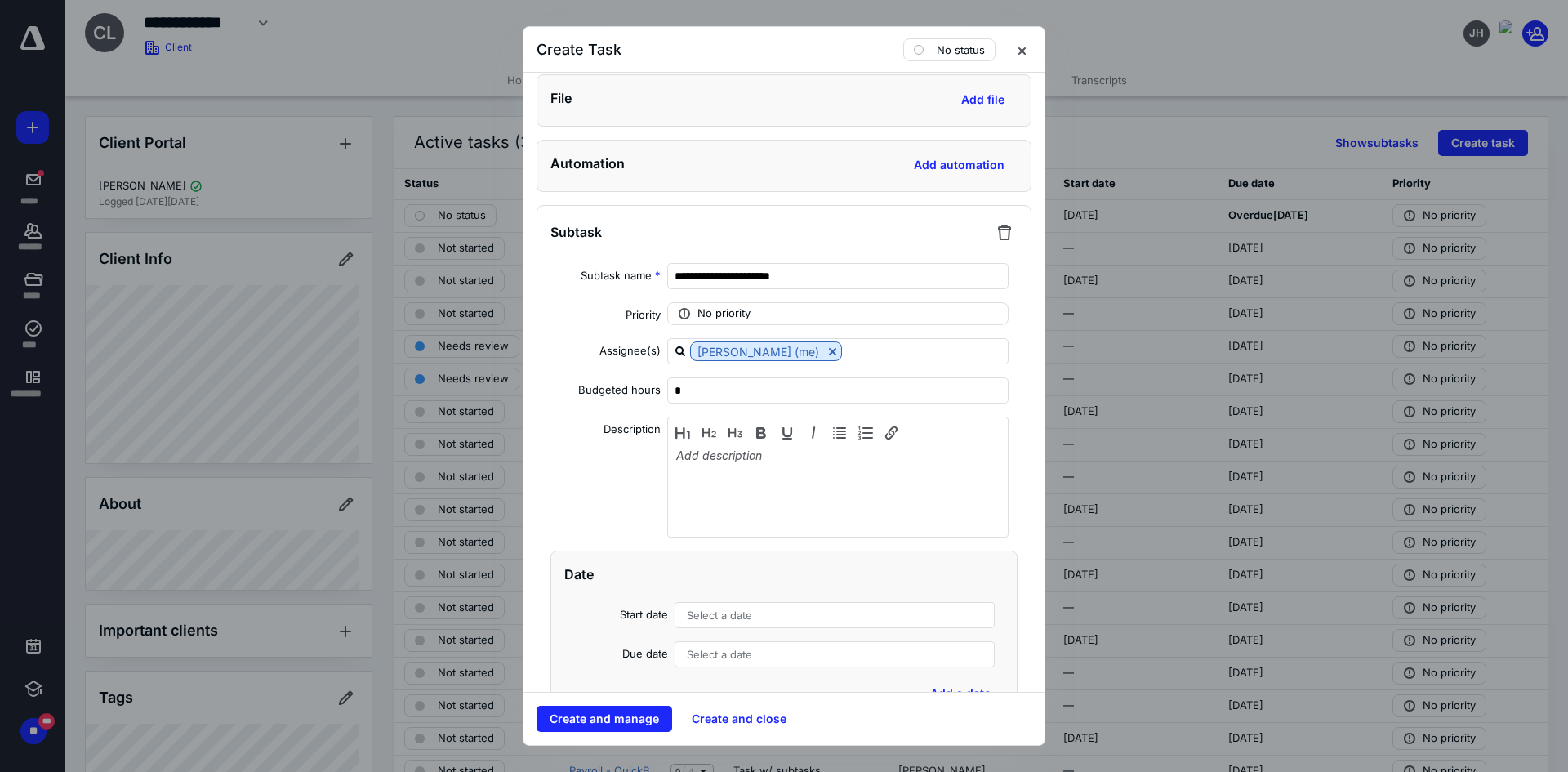 click on "Select a date" at bounding box center (835, 615) 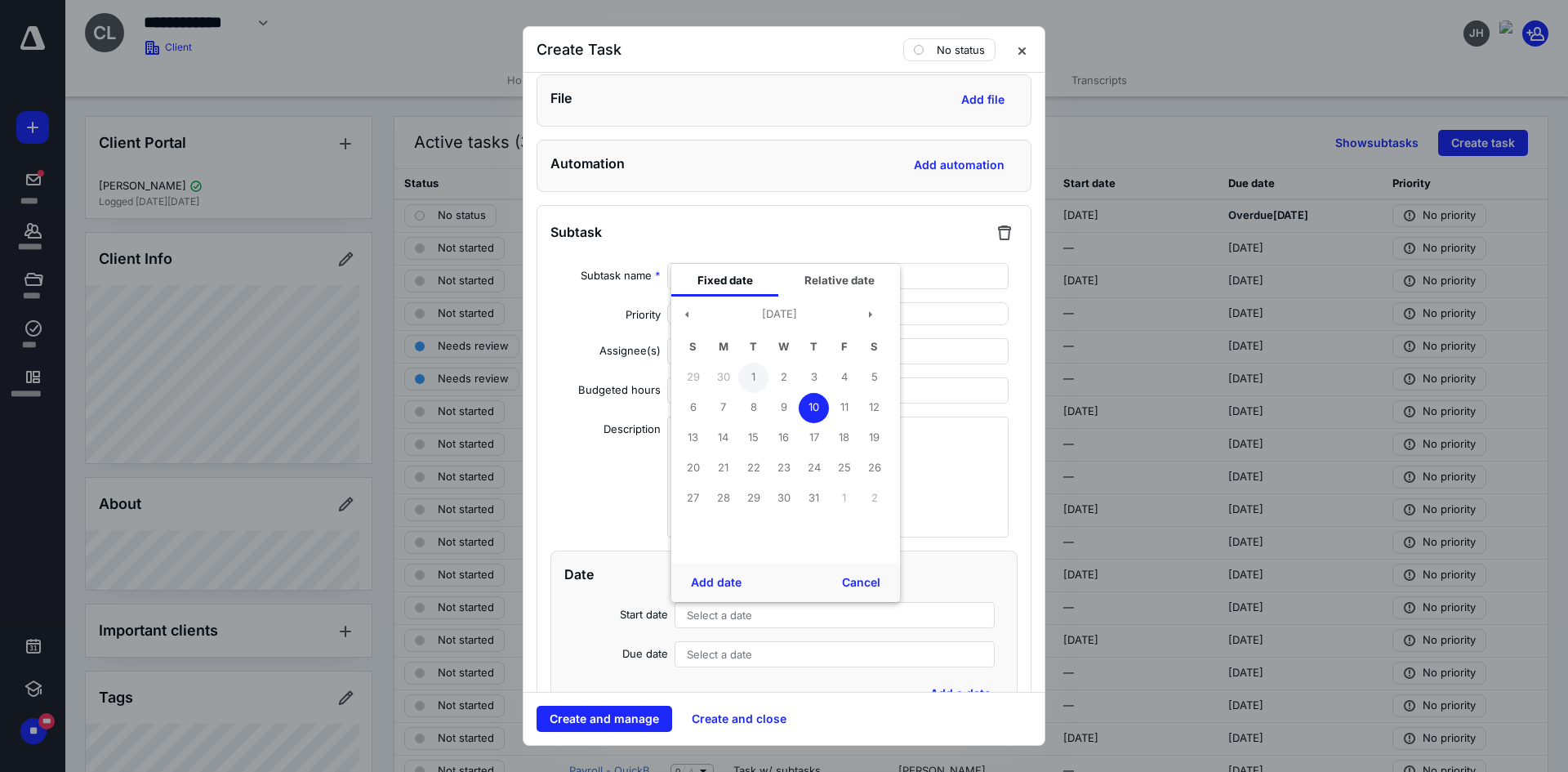 click on "1" at bounding box center [753, 377] 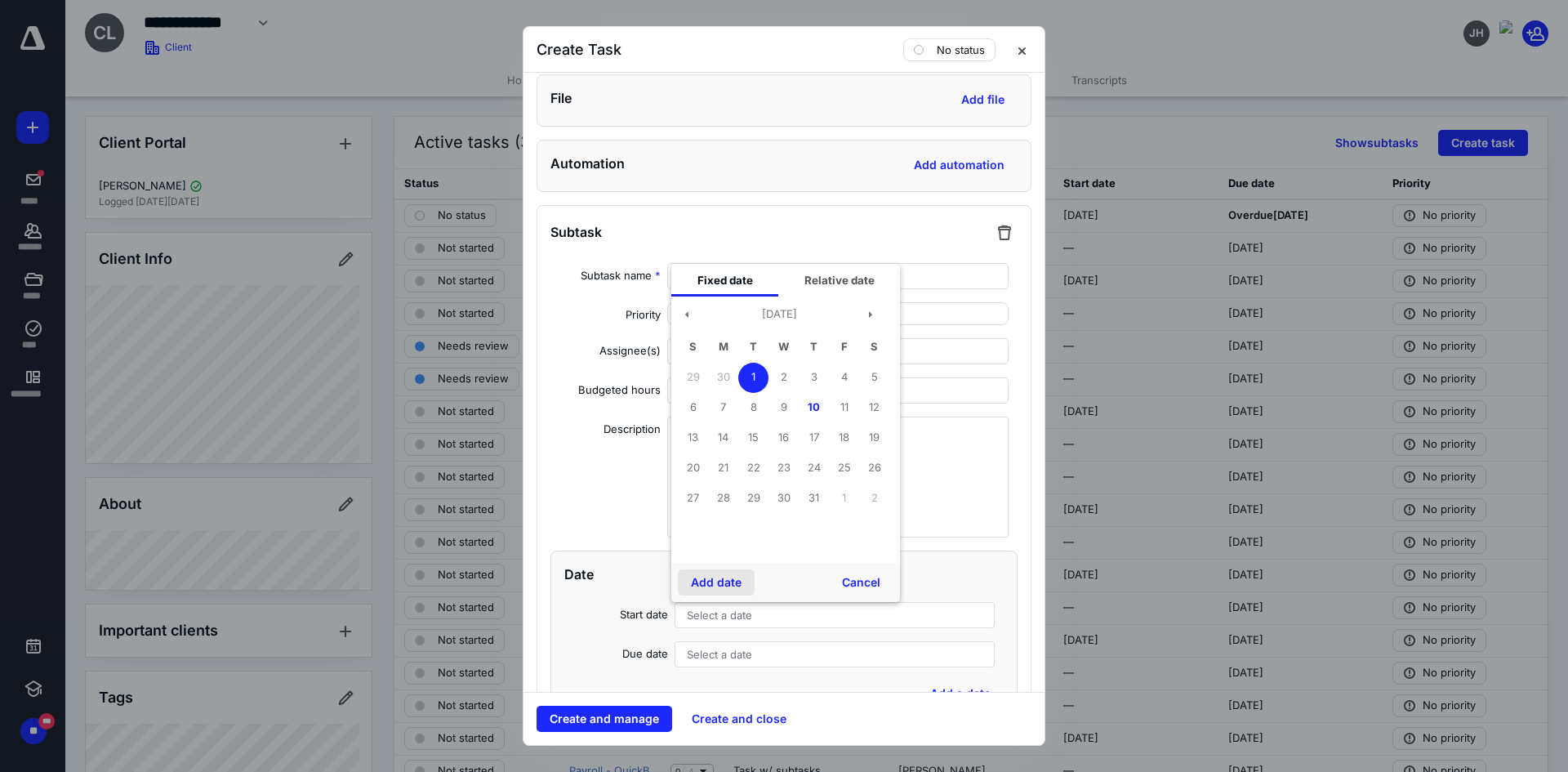 click on "Add date" at bounding box center (716, 582) 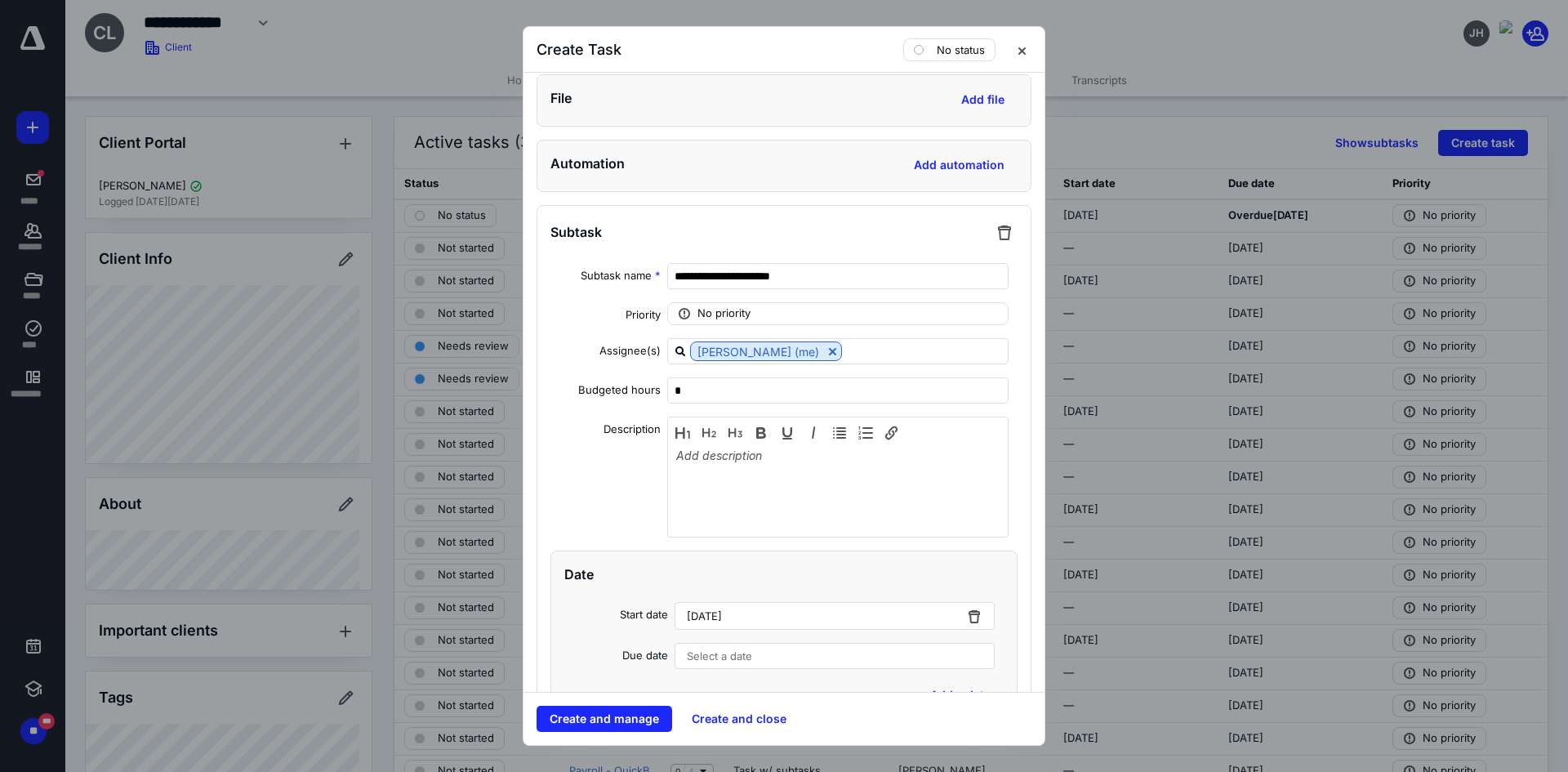 click on "Select a date" at bounding box center (719, 656) 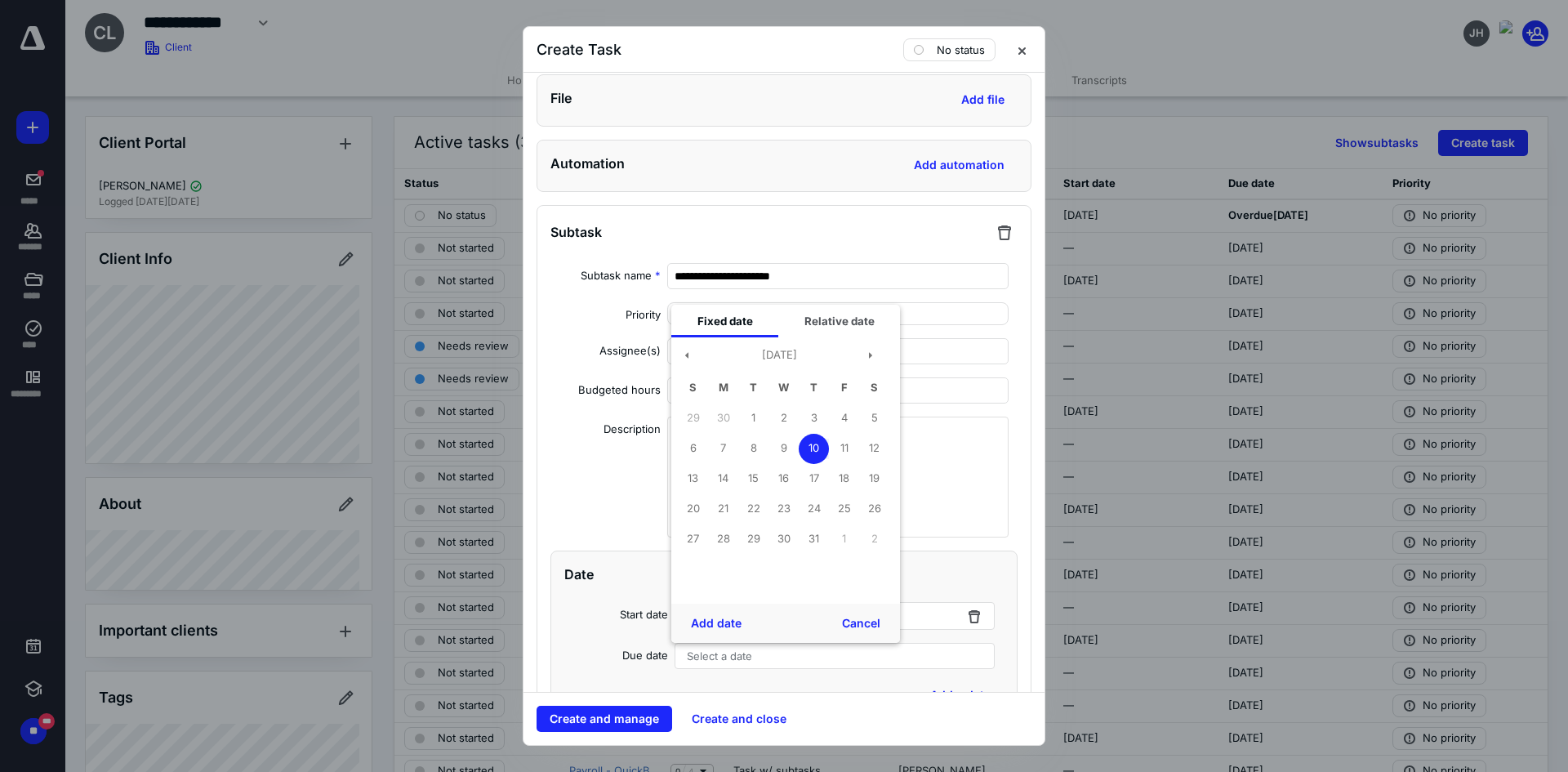 click on "10" at bounding box center (813, 448) 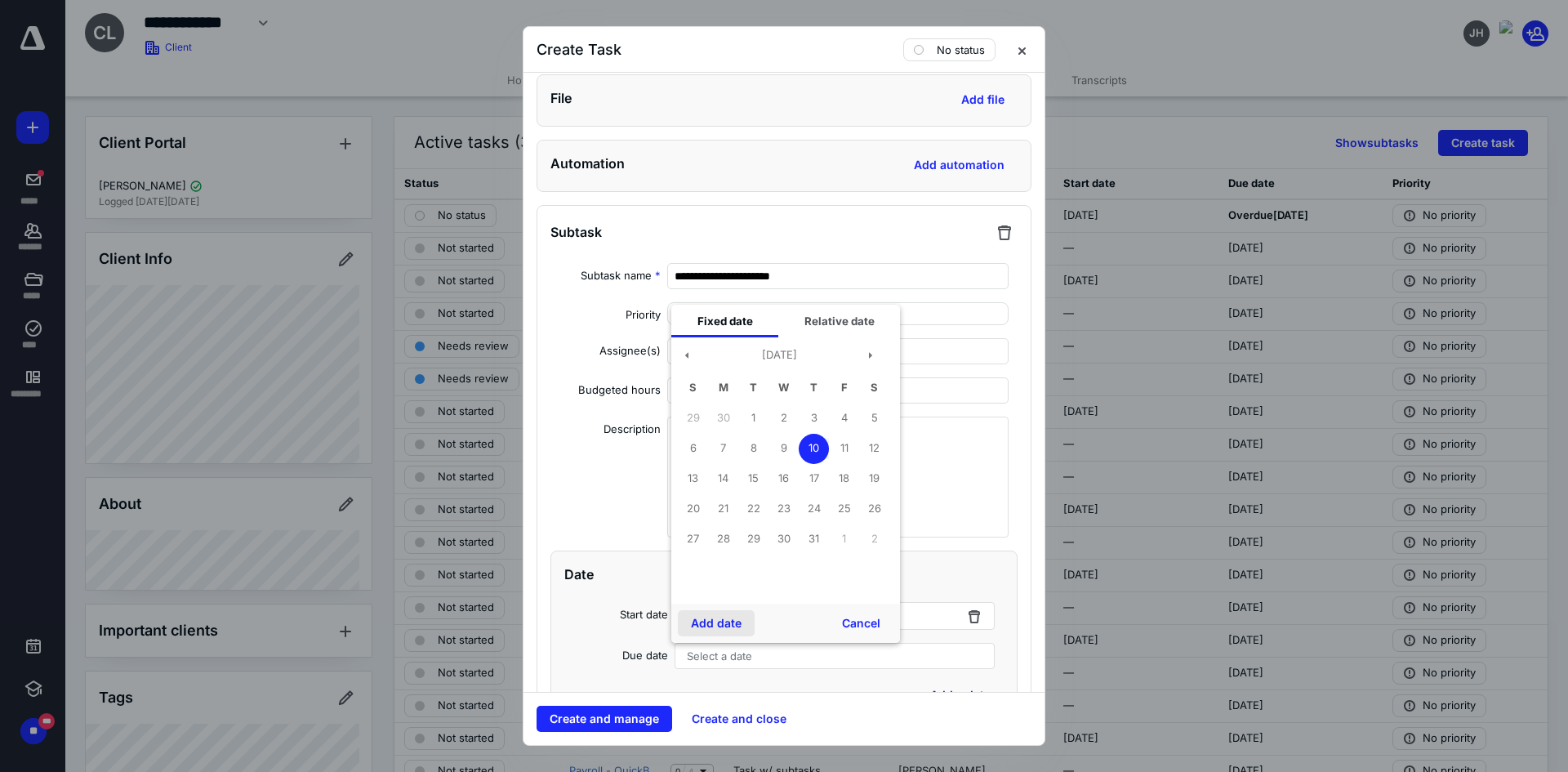 click on "Add date" at bounding box center [716, 623] 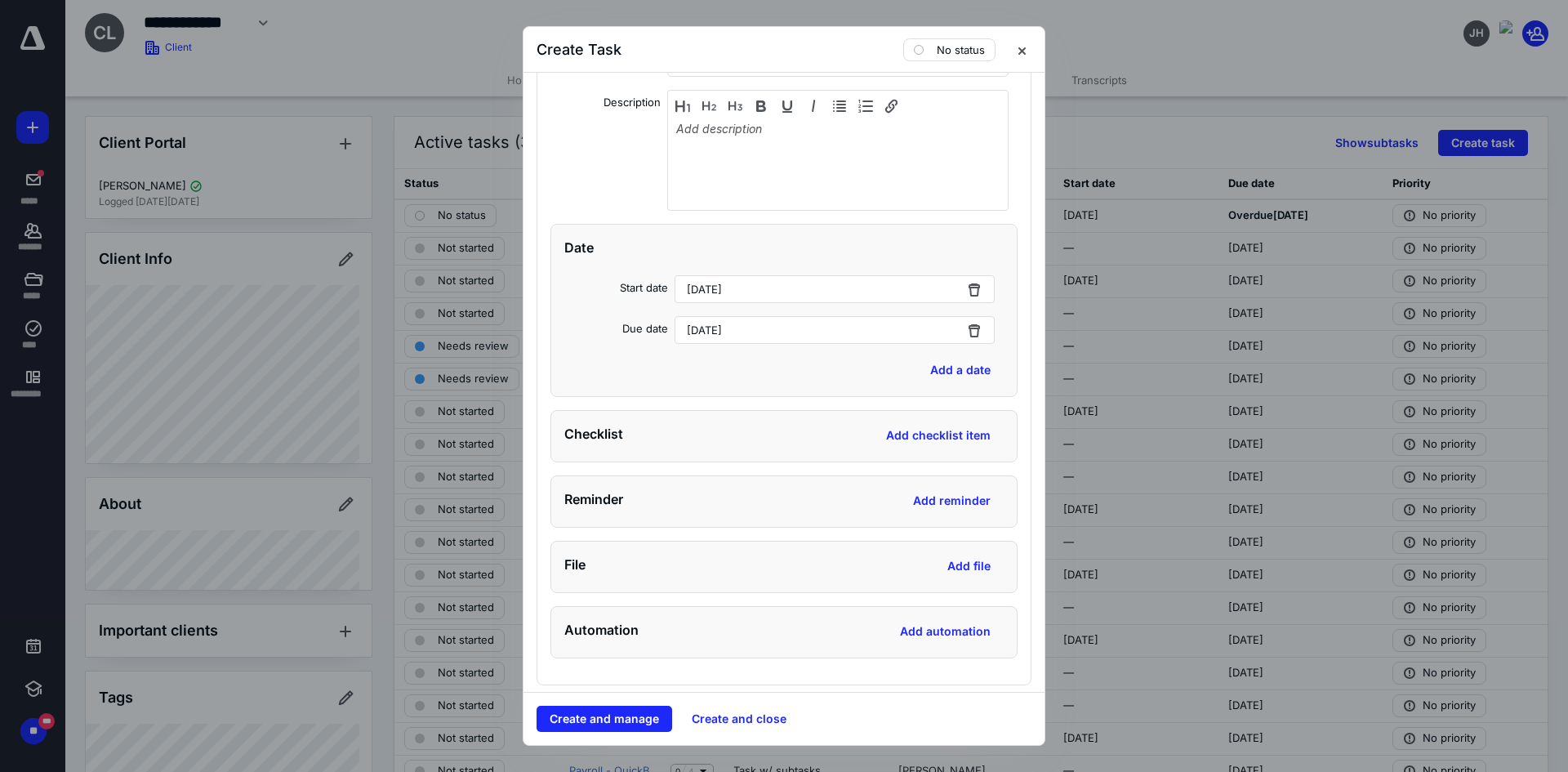 scroll, scrollTop: 1252, scrollLeft: 0, axis: vertical 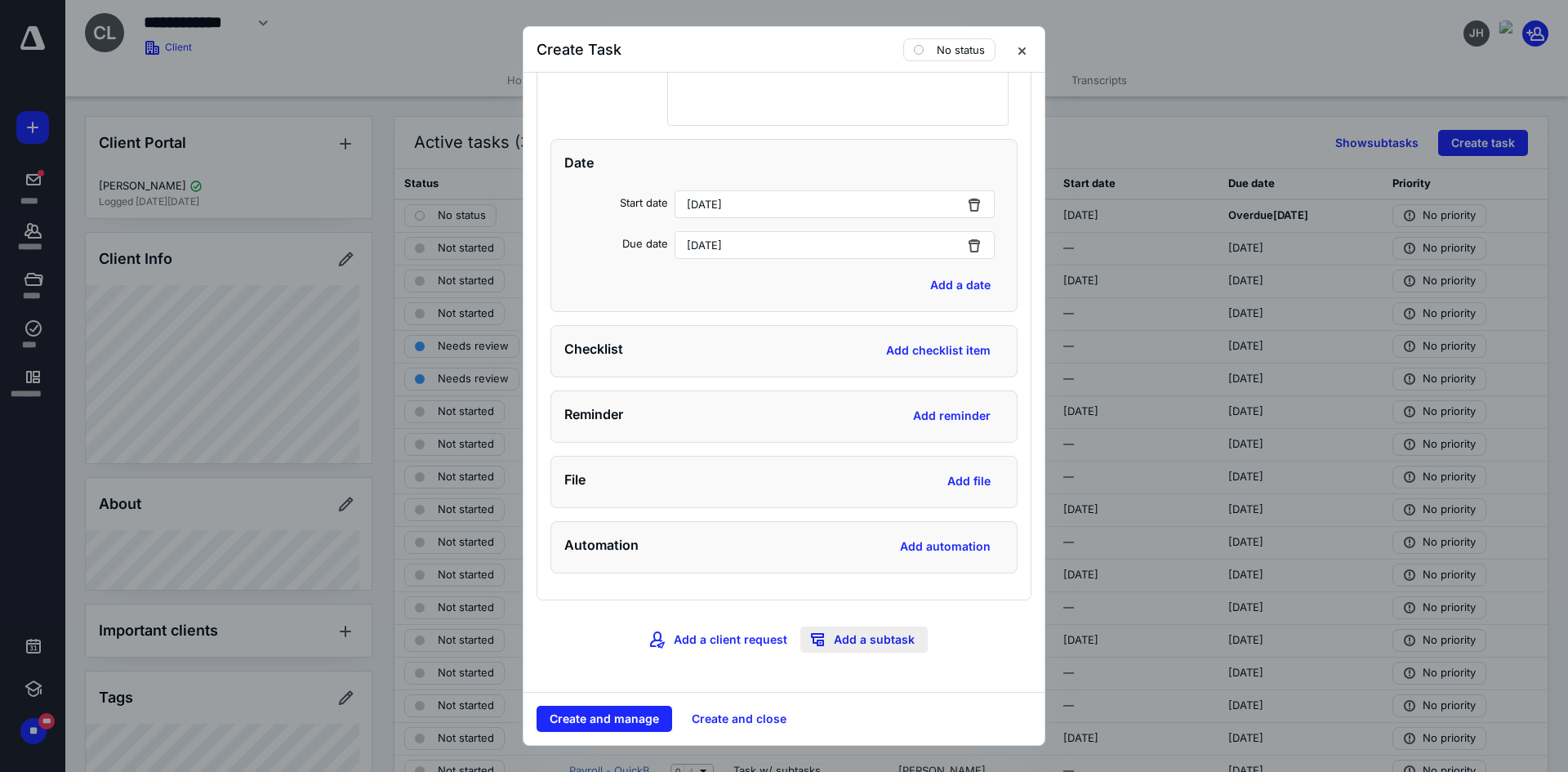 click on "Add a subtask" at bounding box center (864, 640) 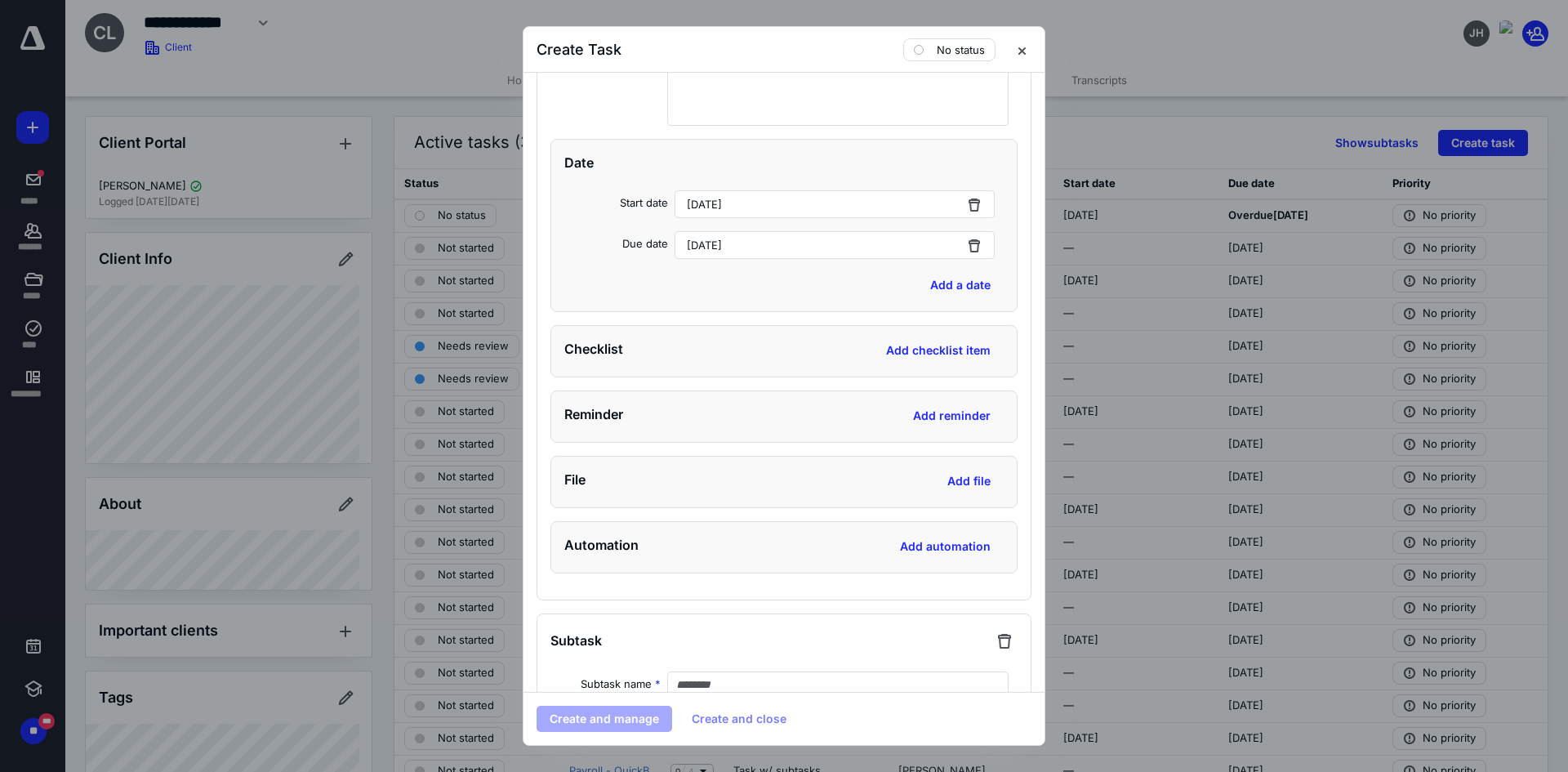 scroll, scrollTop: 1416, scrollLeft: 0, axis: vertical 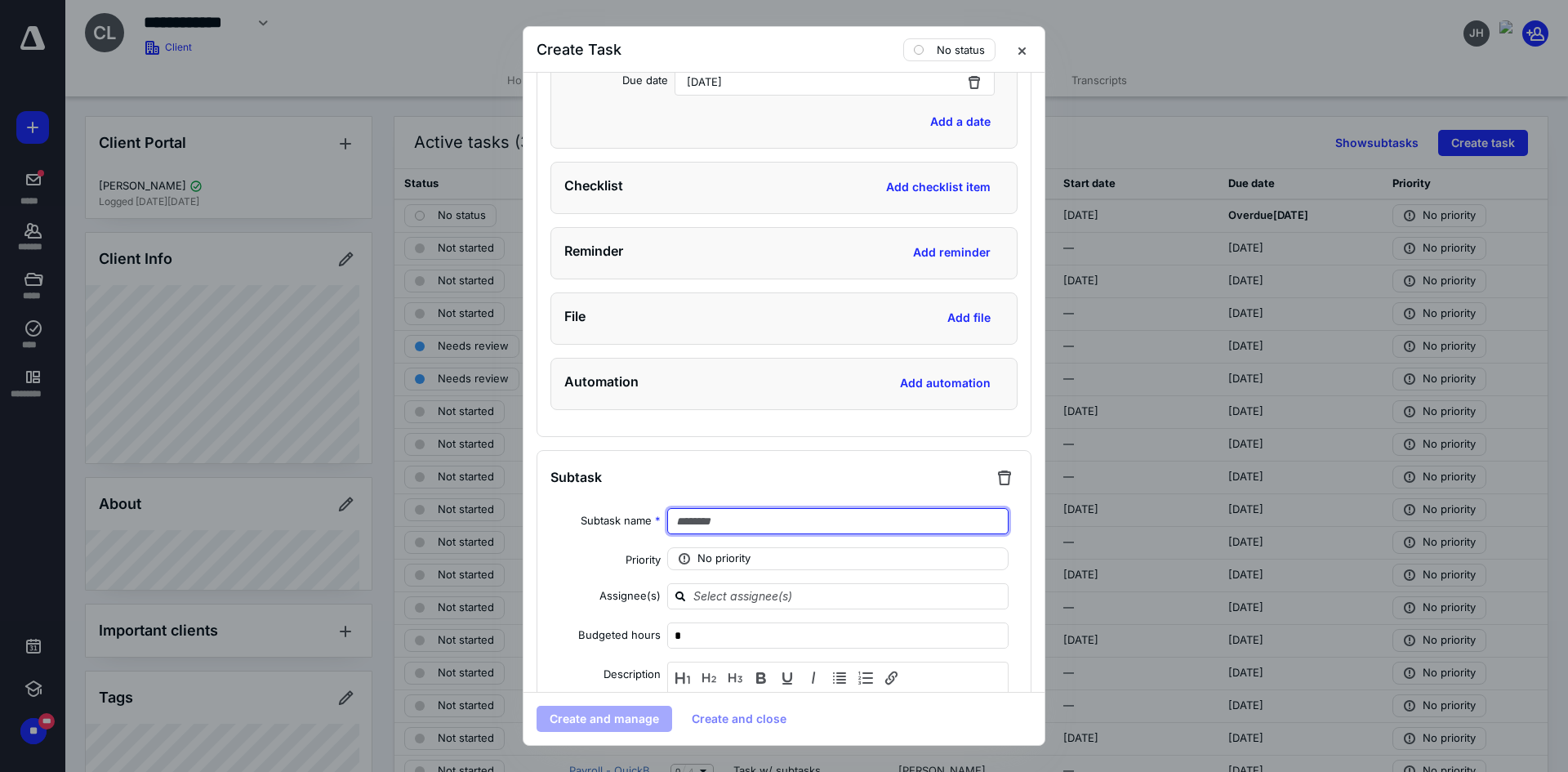 click at bounding box center (838, 521) 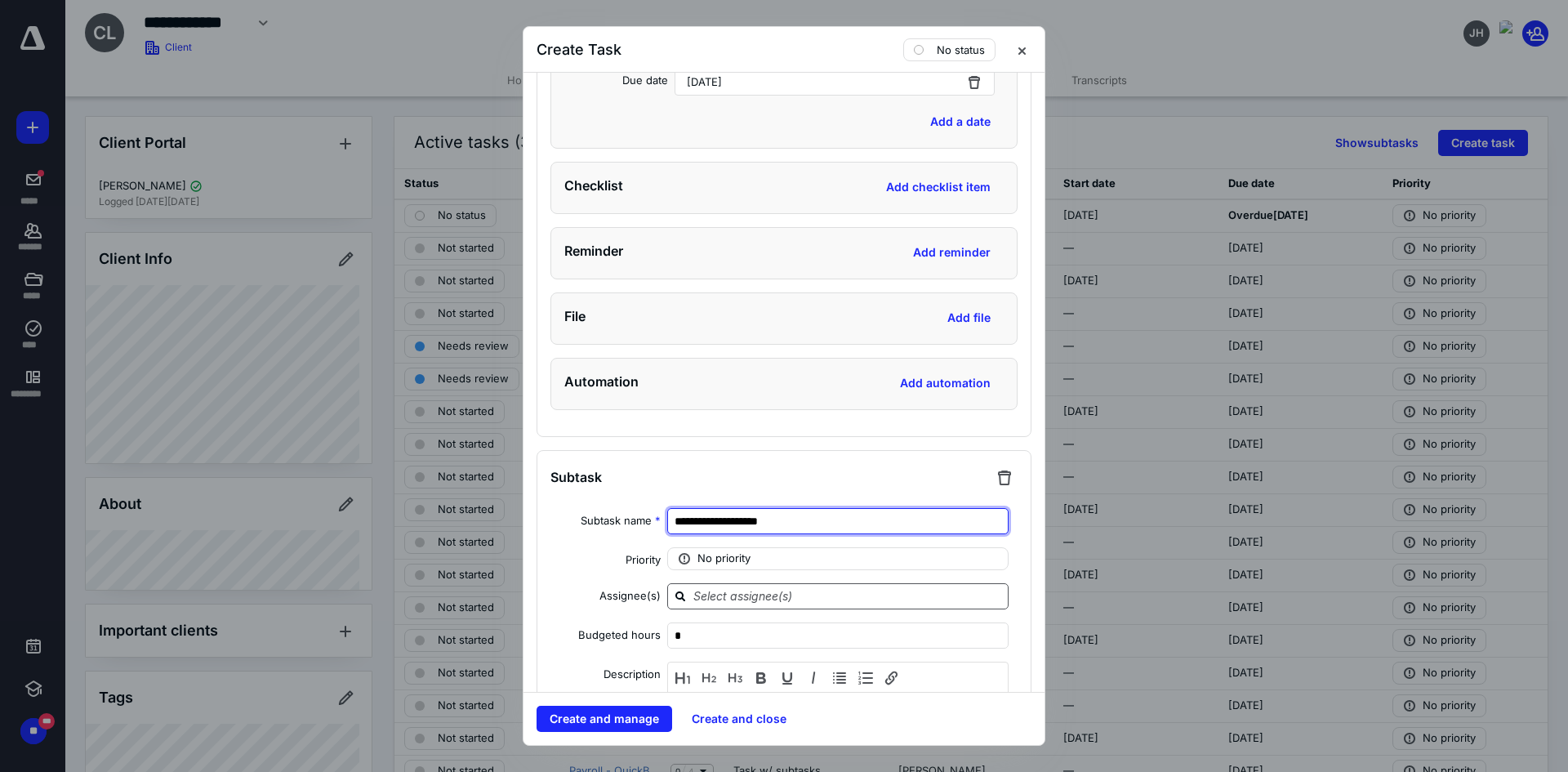 type on "**********" 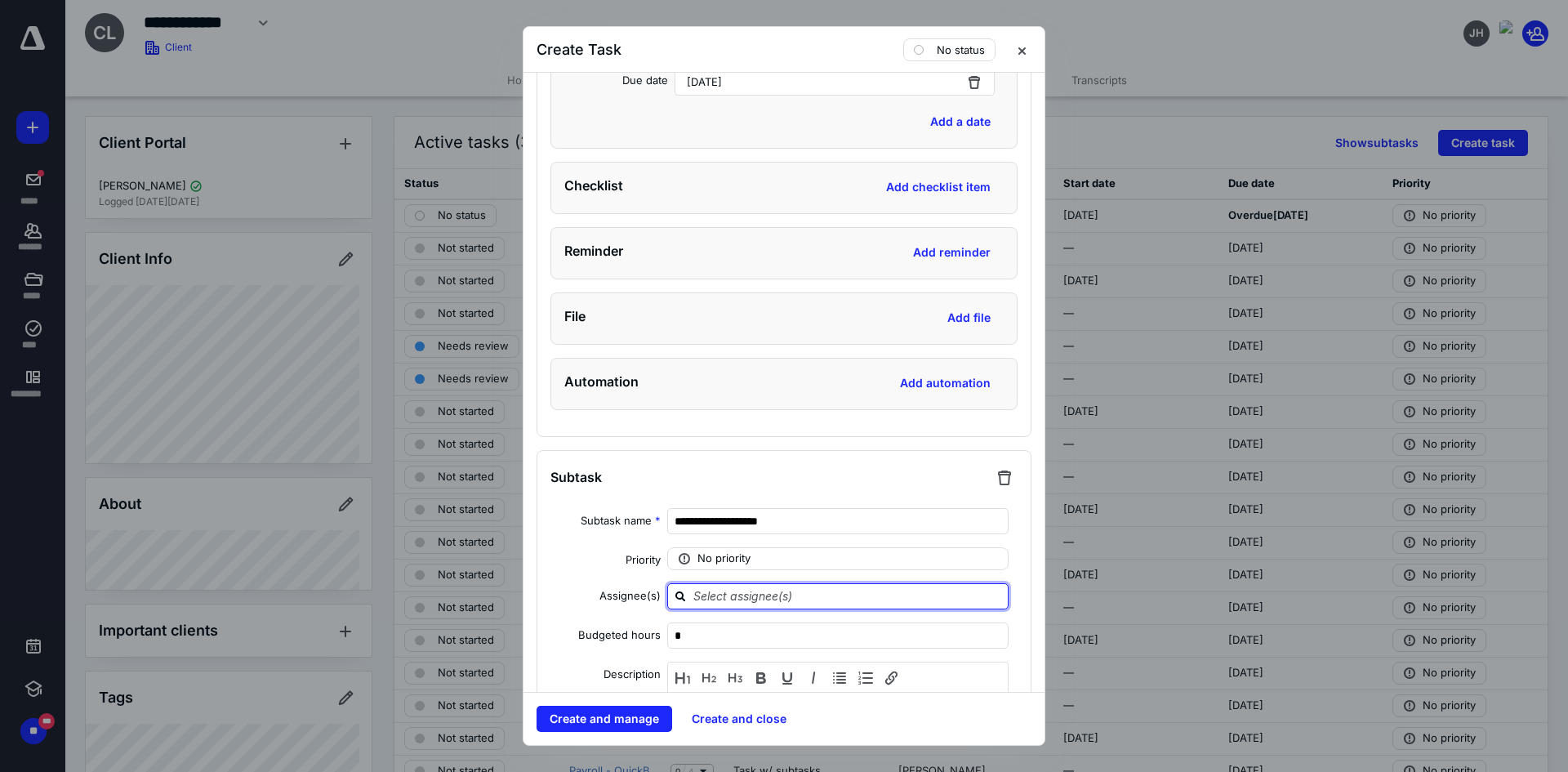 click at bounding box center [848, 596] 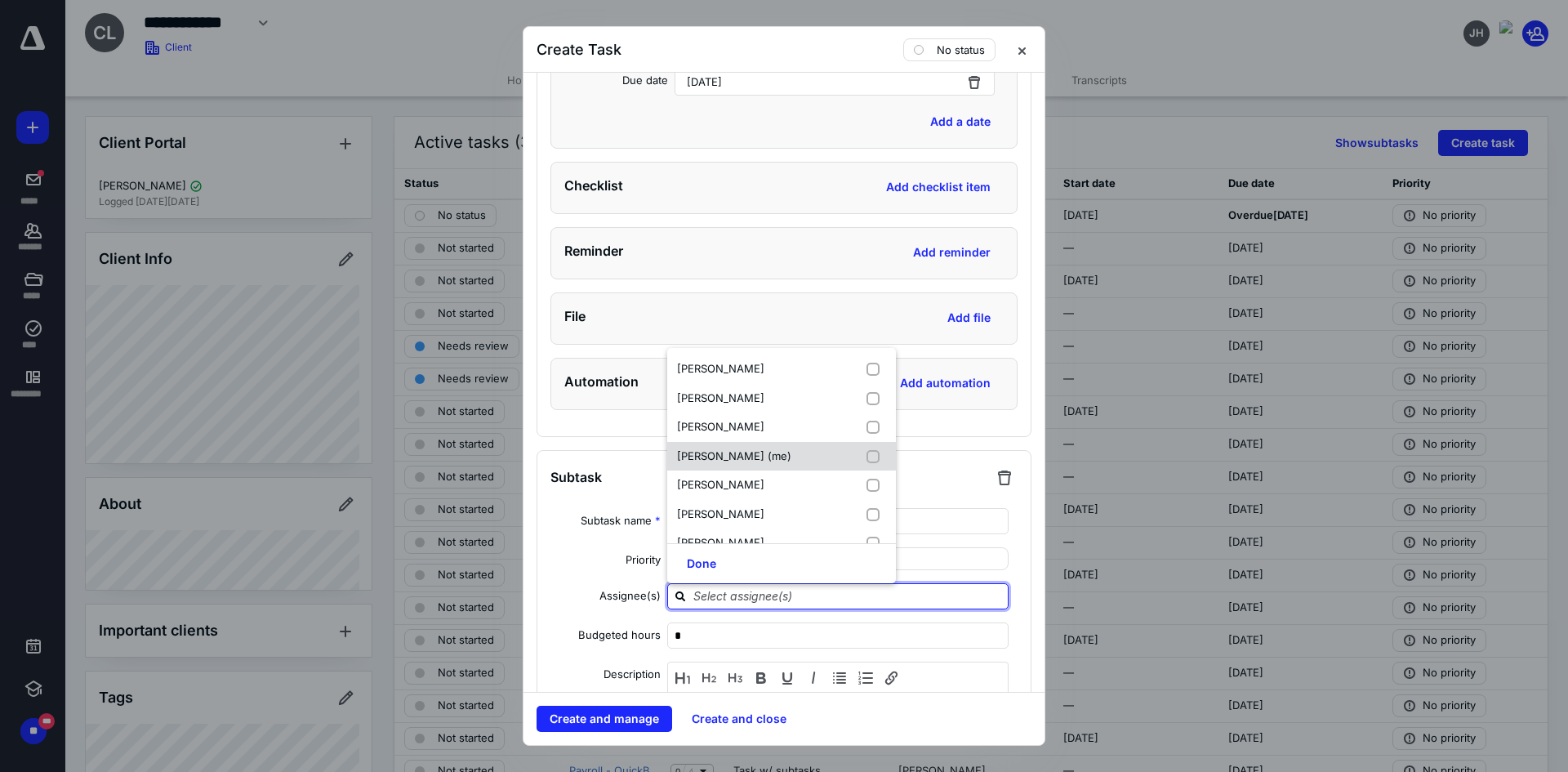 click at bounding box center [876, 457] 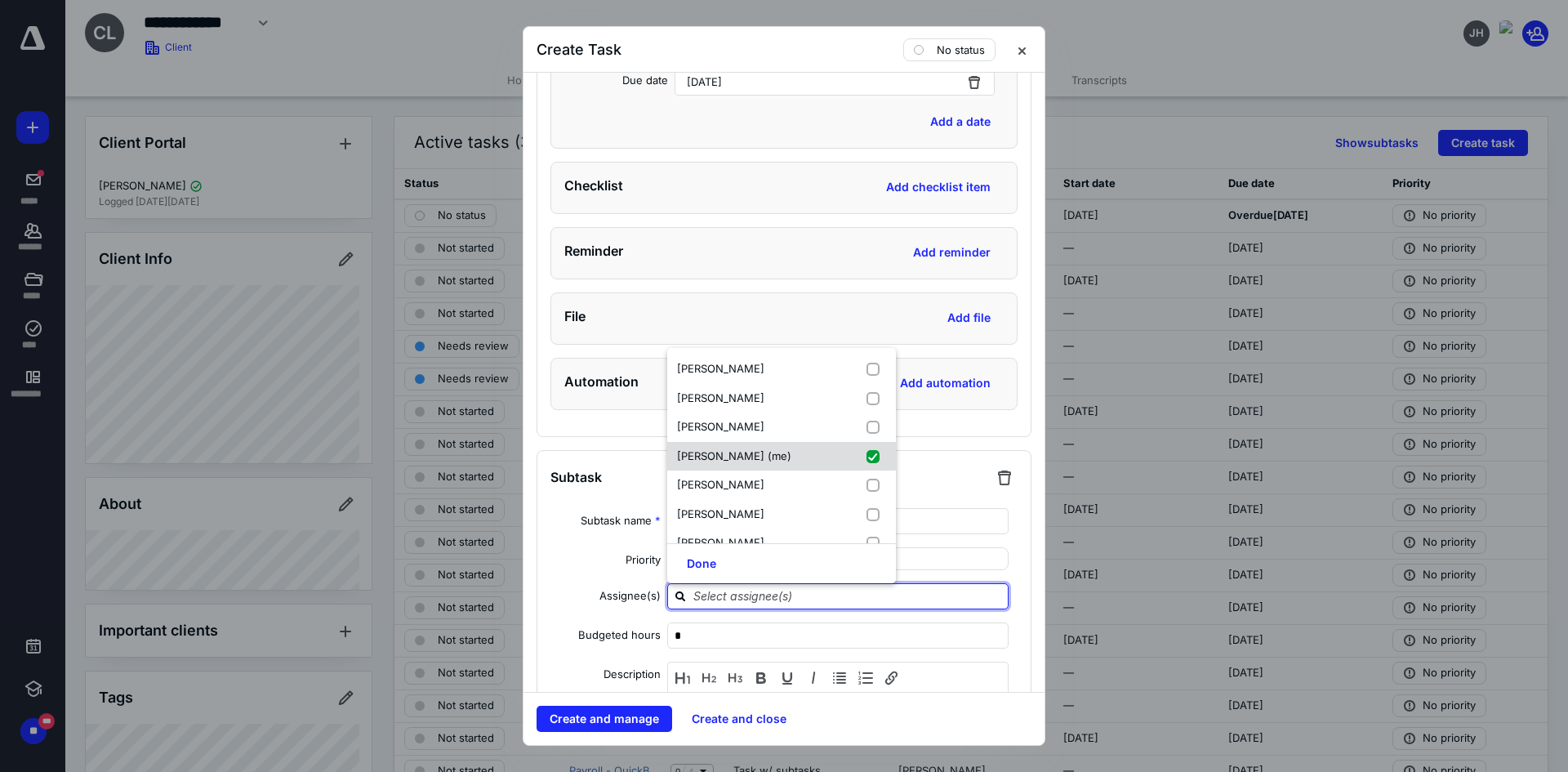 checkbox on "true" 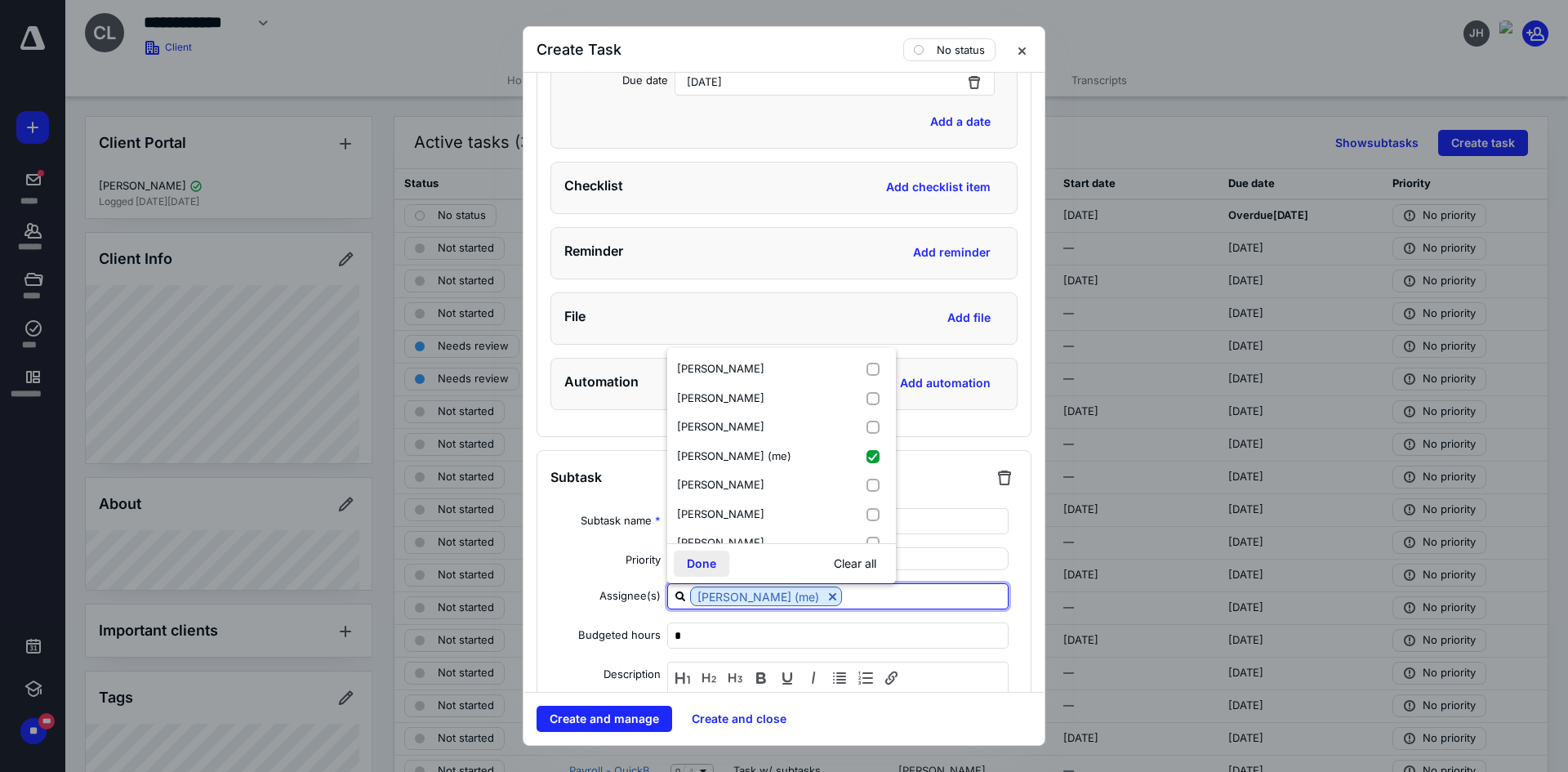 click on "Done" at bounding box center (702, 564) 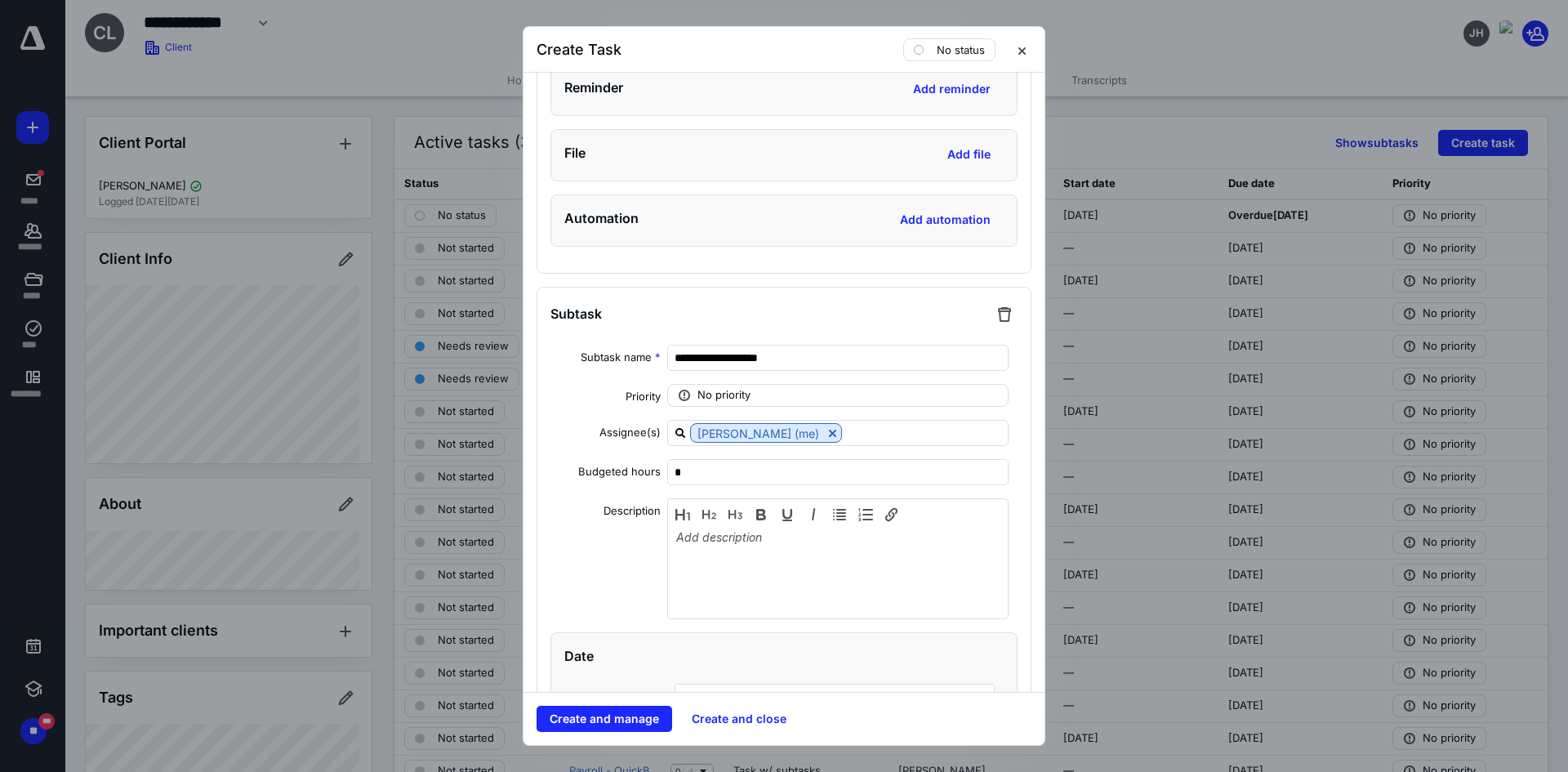 scroll, scrollTop: 1661, scrollLeft: 0, axis: vertical 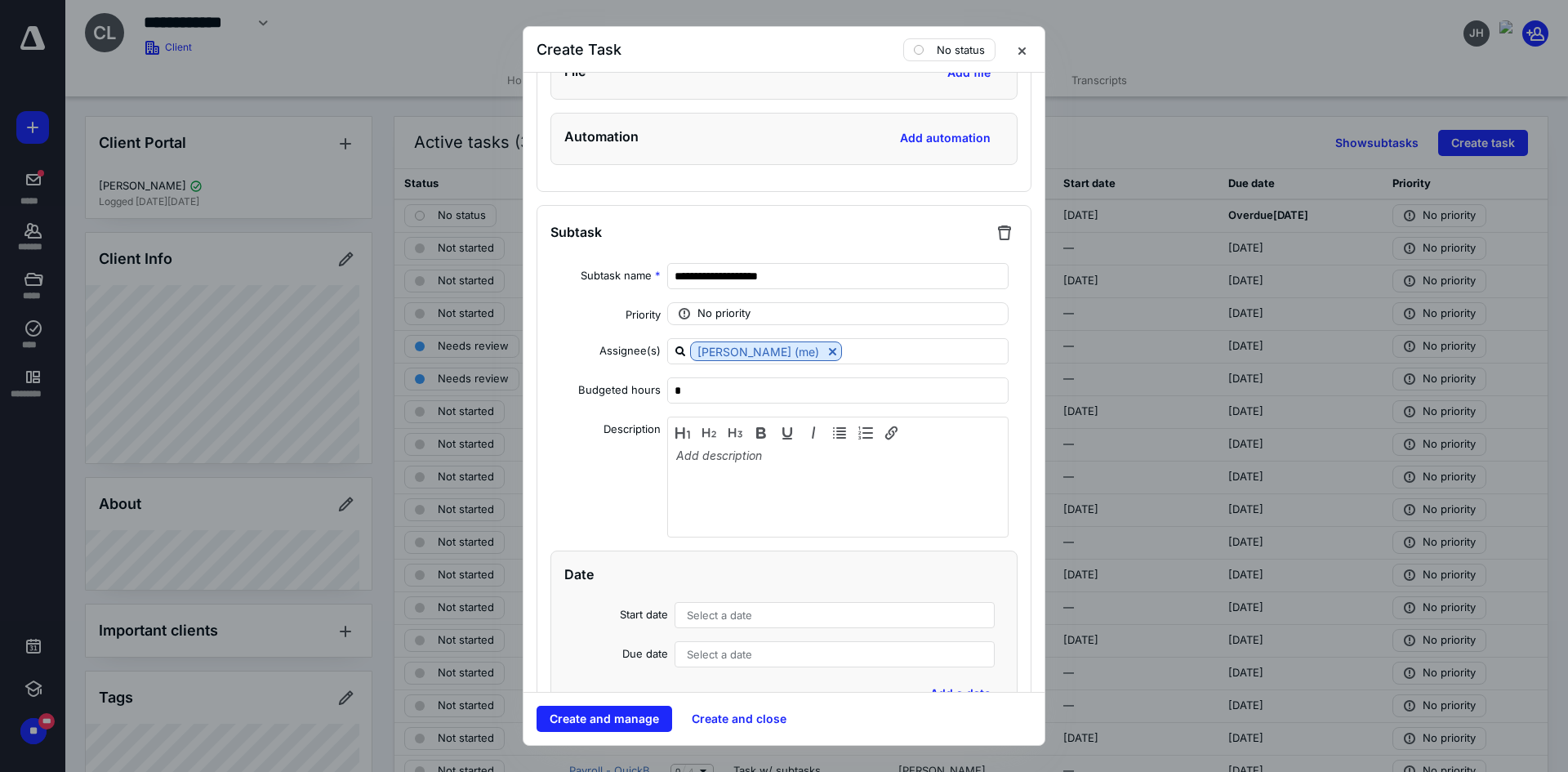 click on "Select a date" at bounding box center (835, 615) 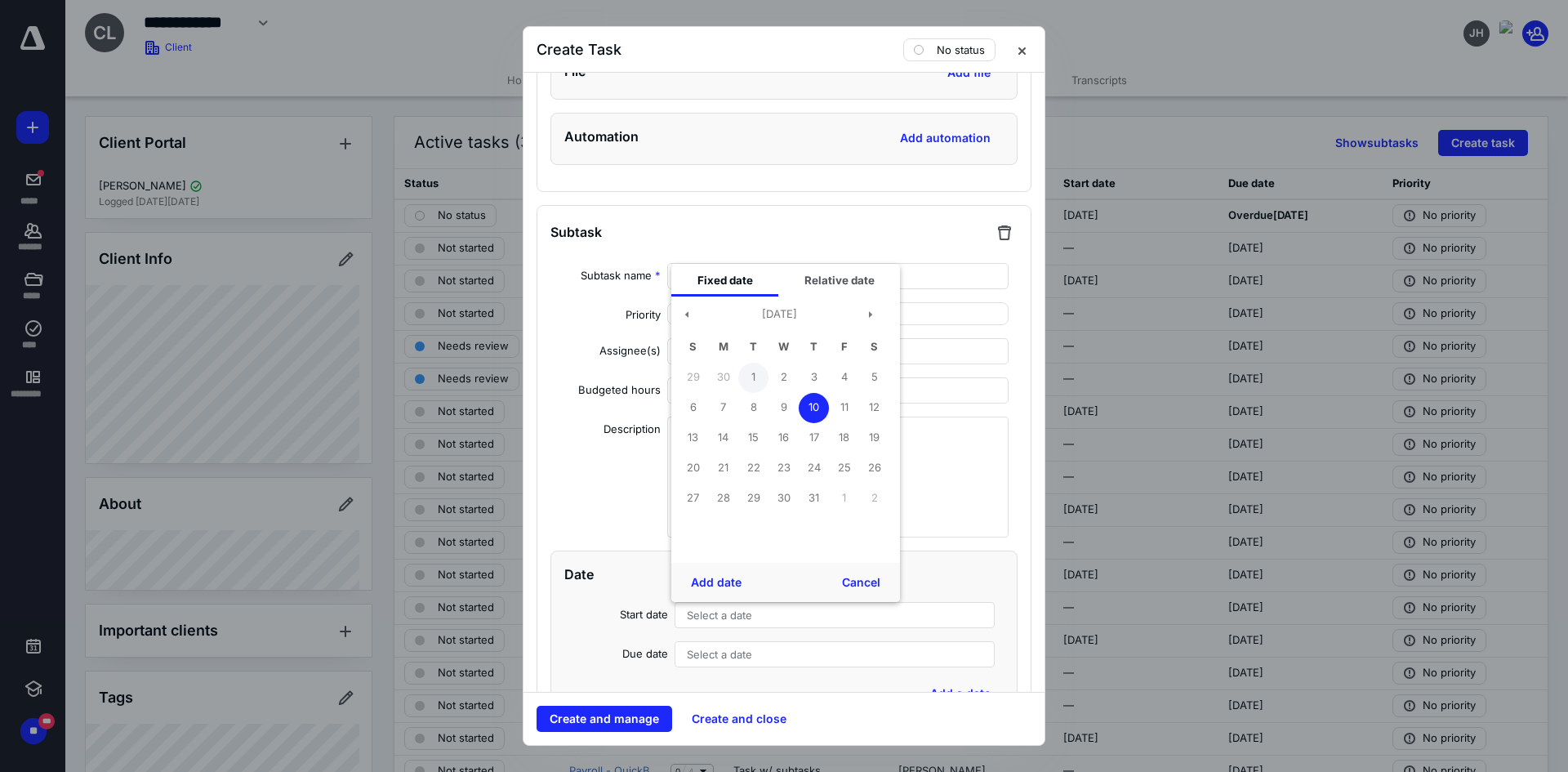 click on "1" at bounding box center [753, 377] 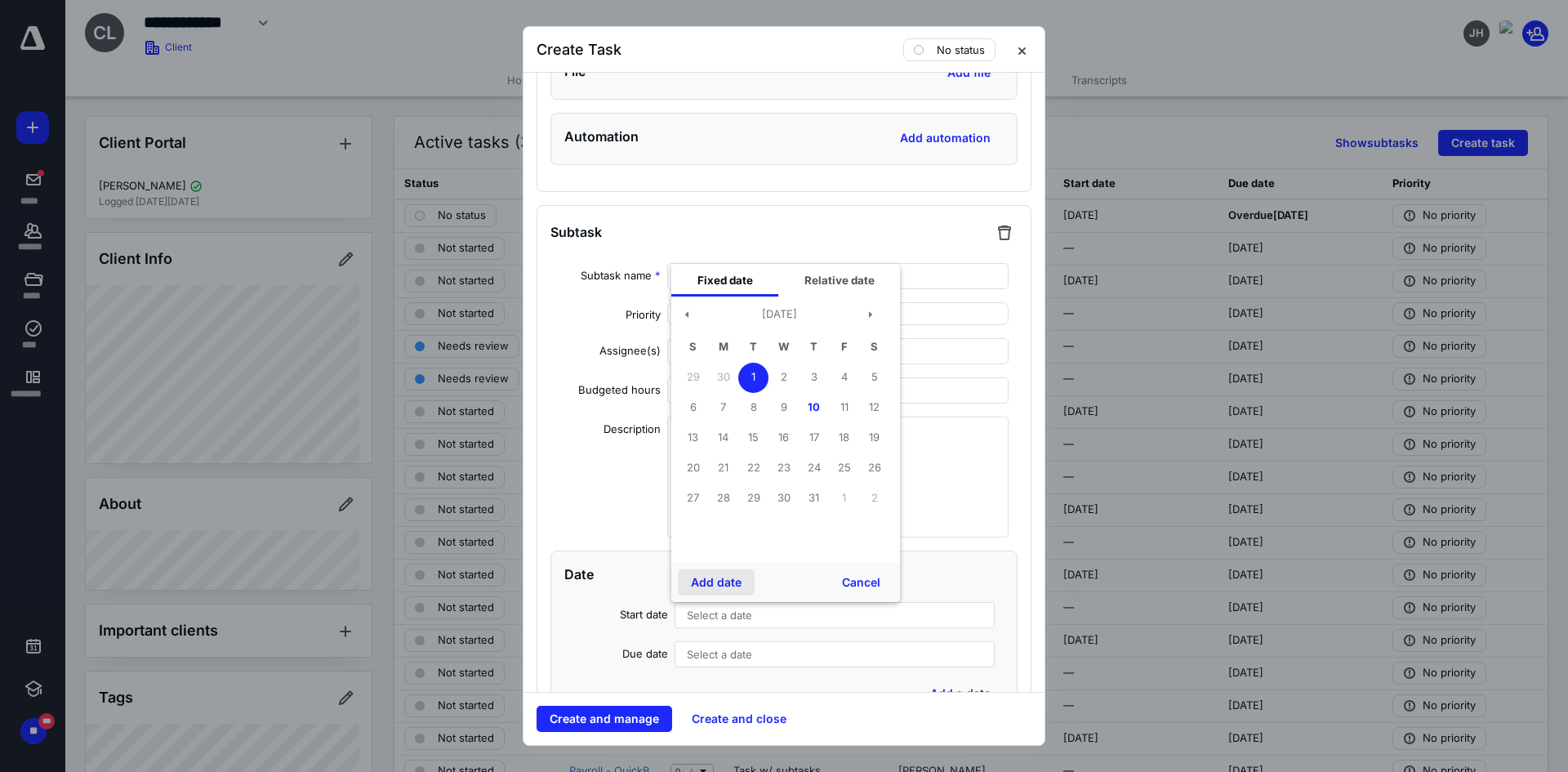 click on "Add date" at bounding box center (716, 582) 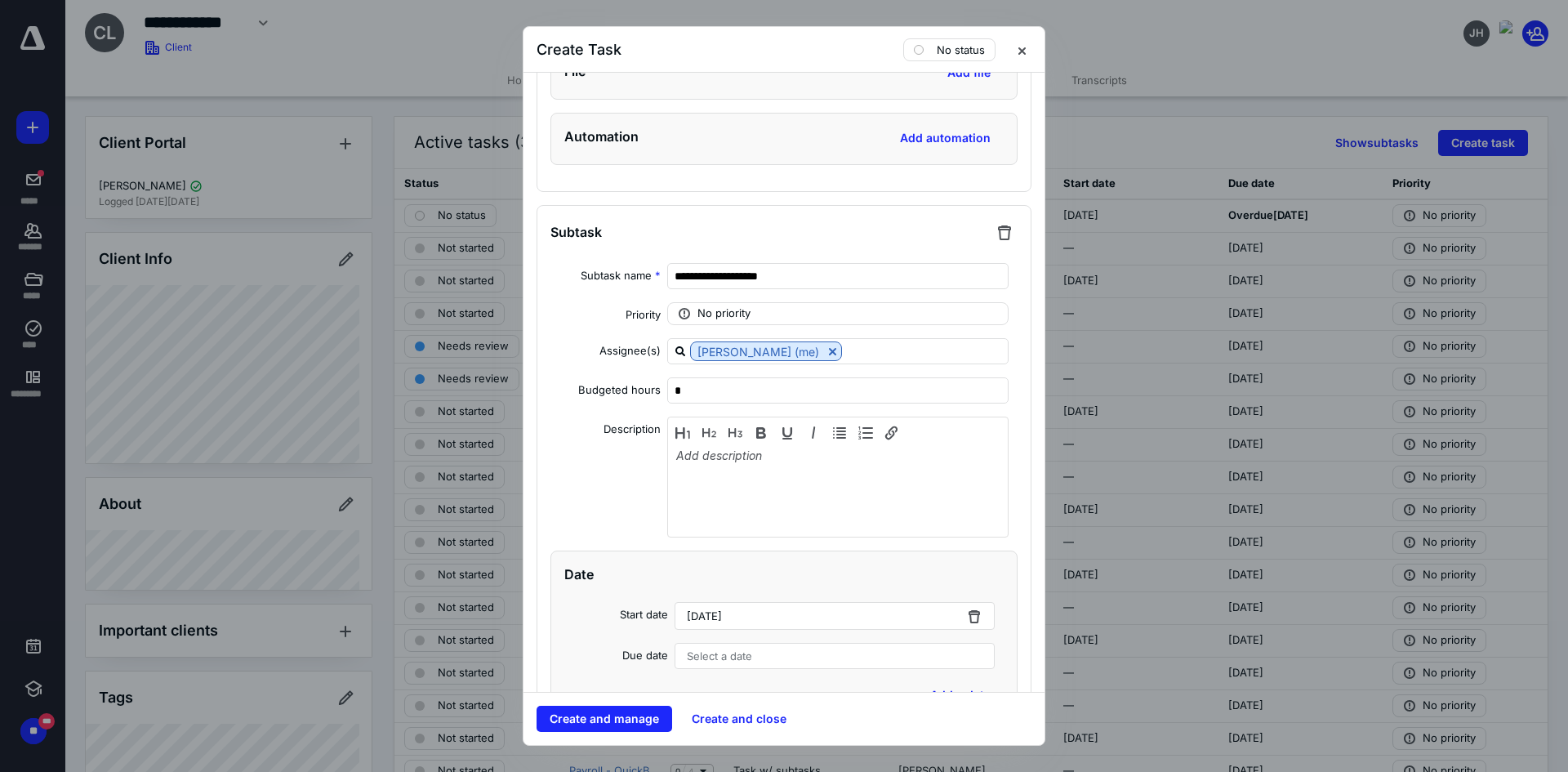 click on "Select a date" at bounding box center [835, 656] 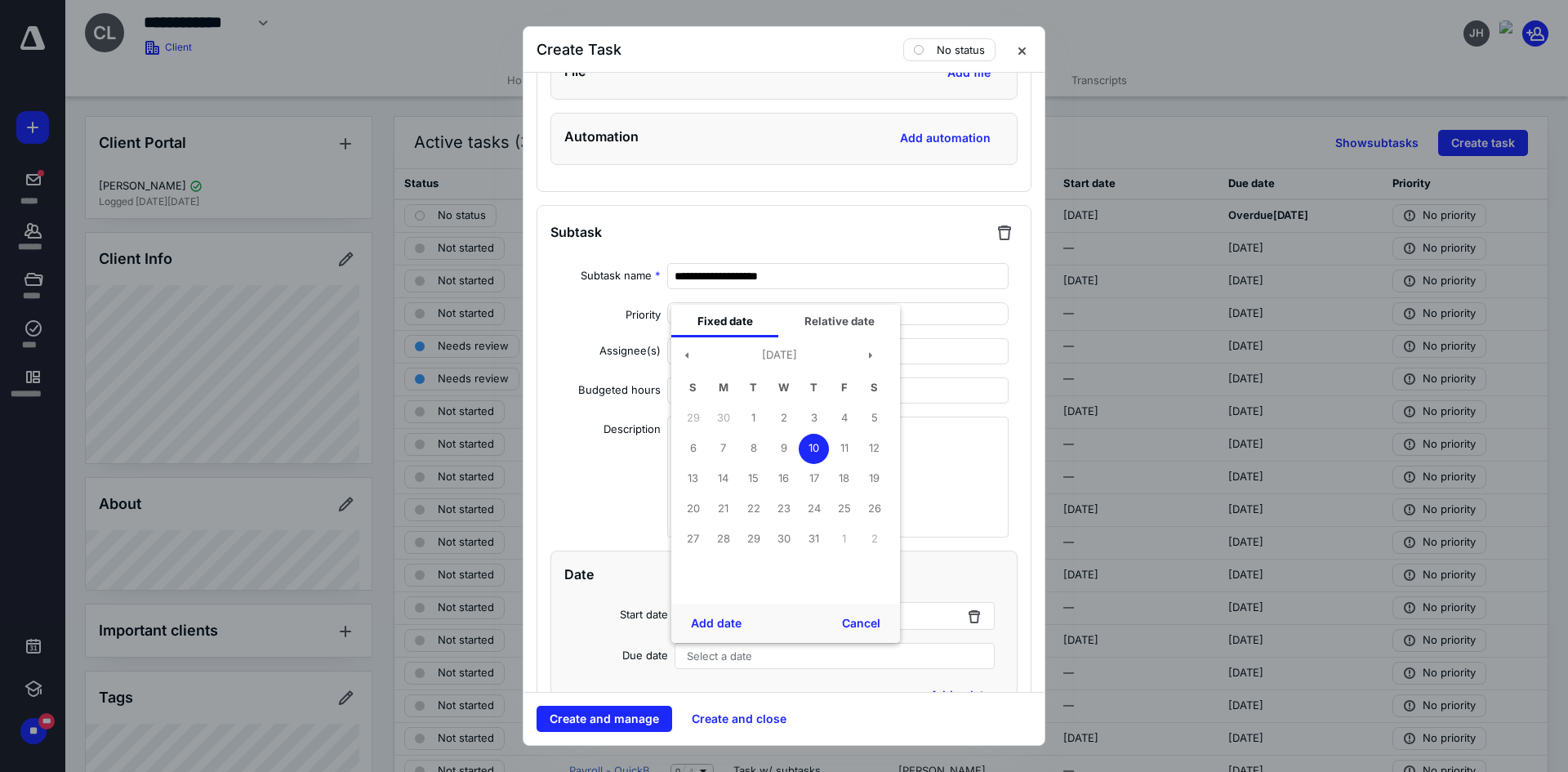 click on "10" at bounding box center [813, 448] 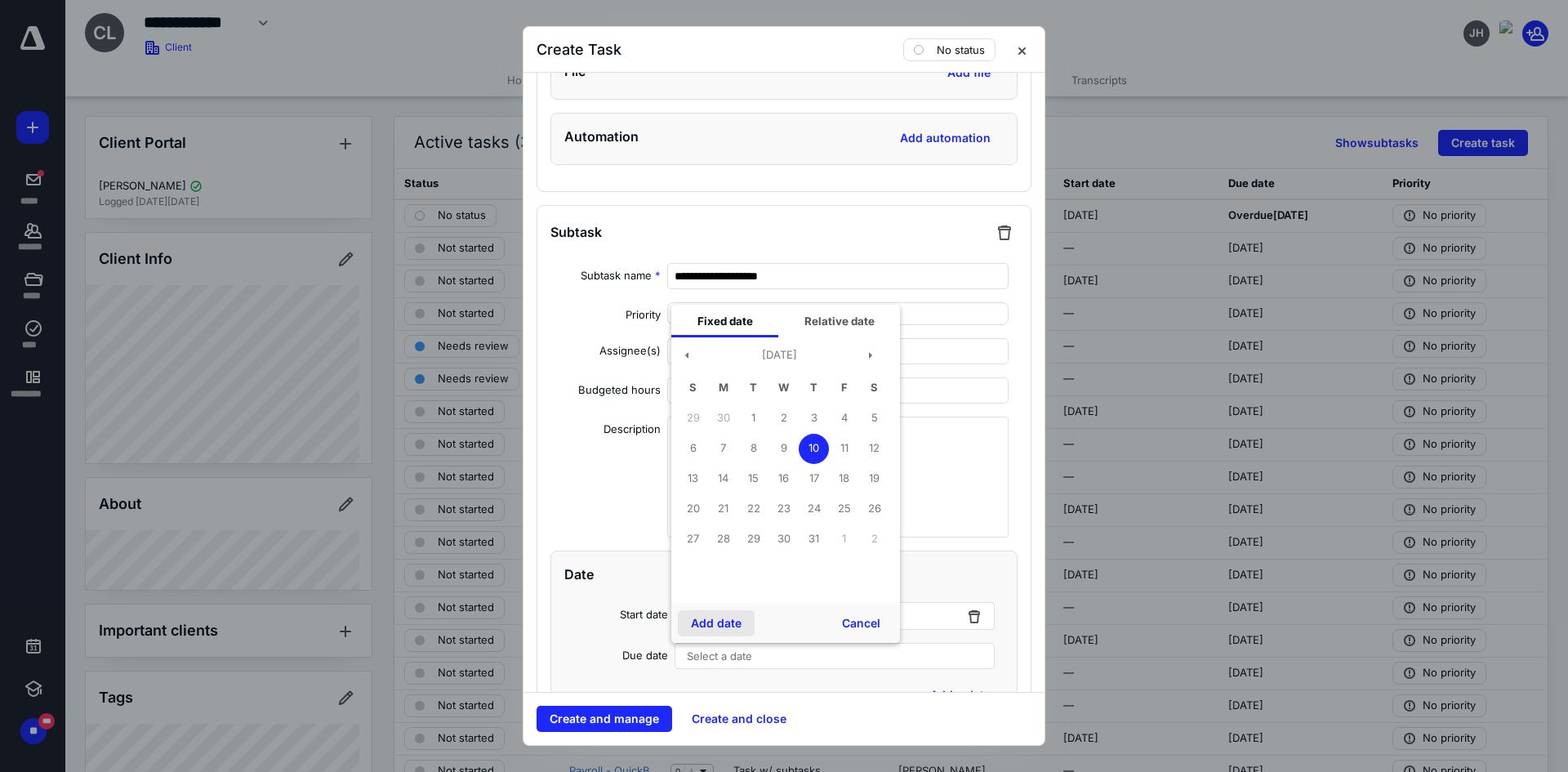 click on "Add date" at bounding box center [716, 623] 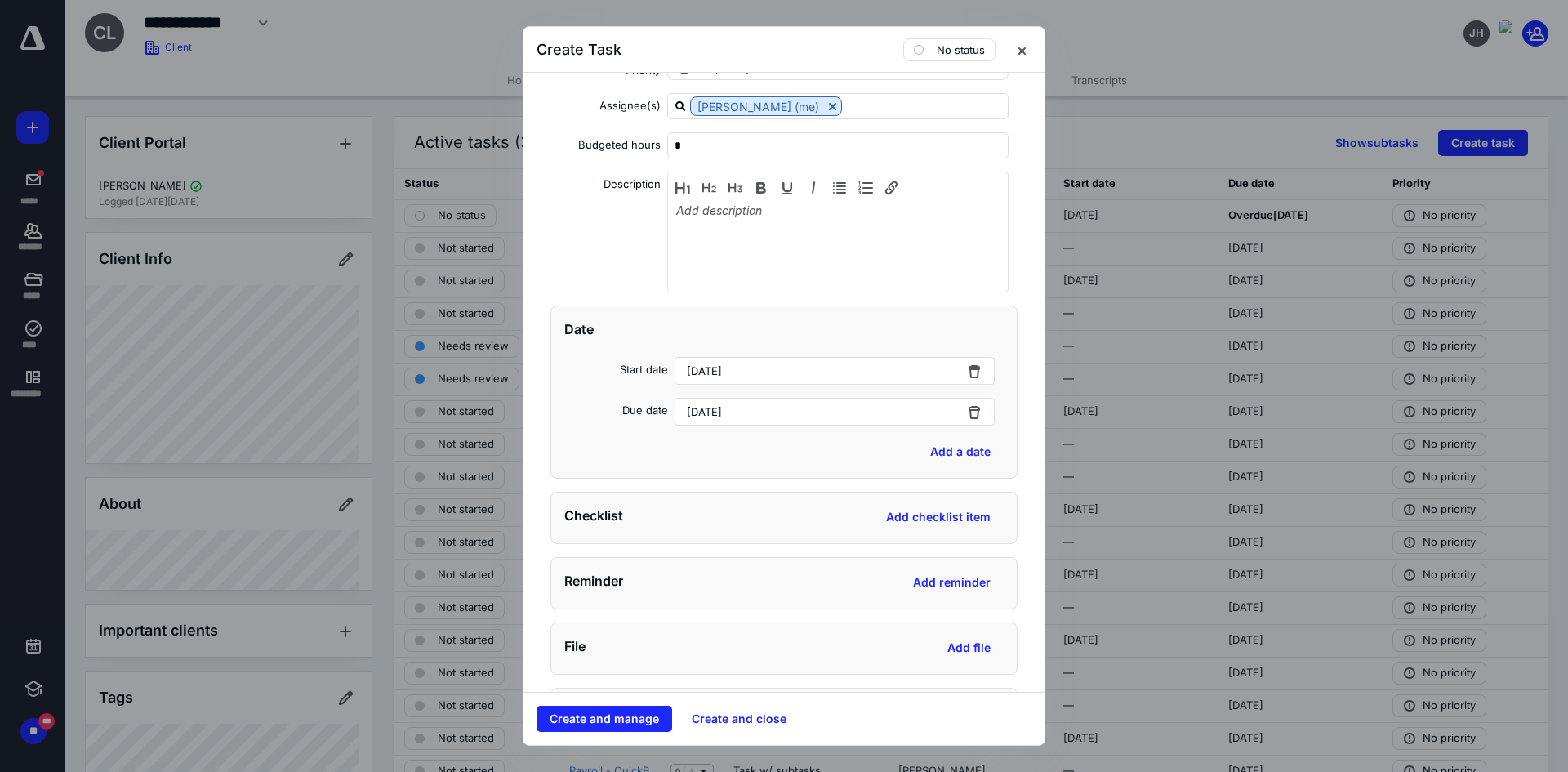 scroll, scrollTop: 2069, scrollLeft: 0, axis: vertical 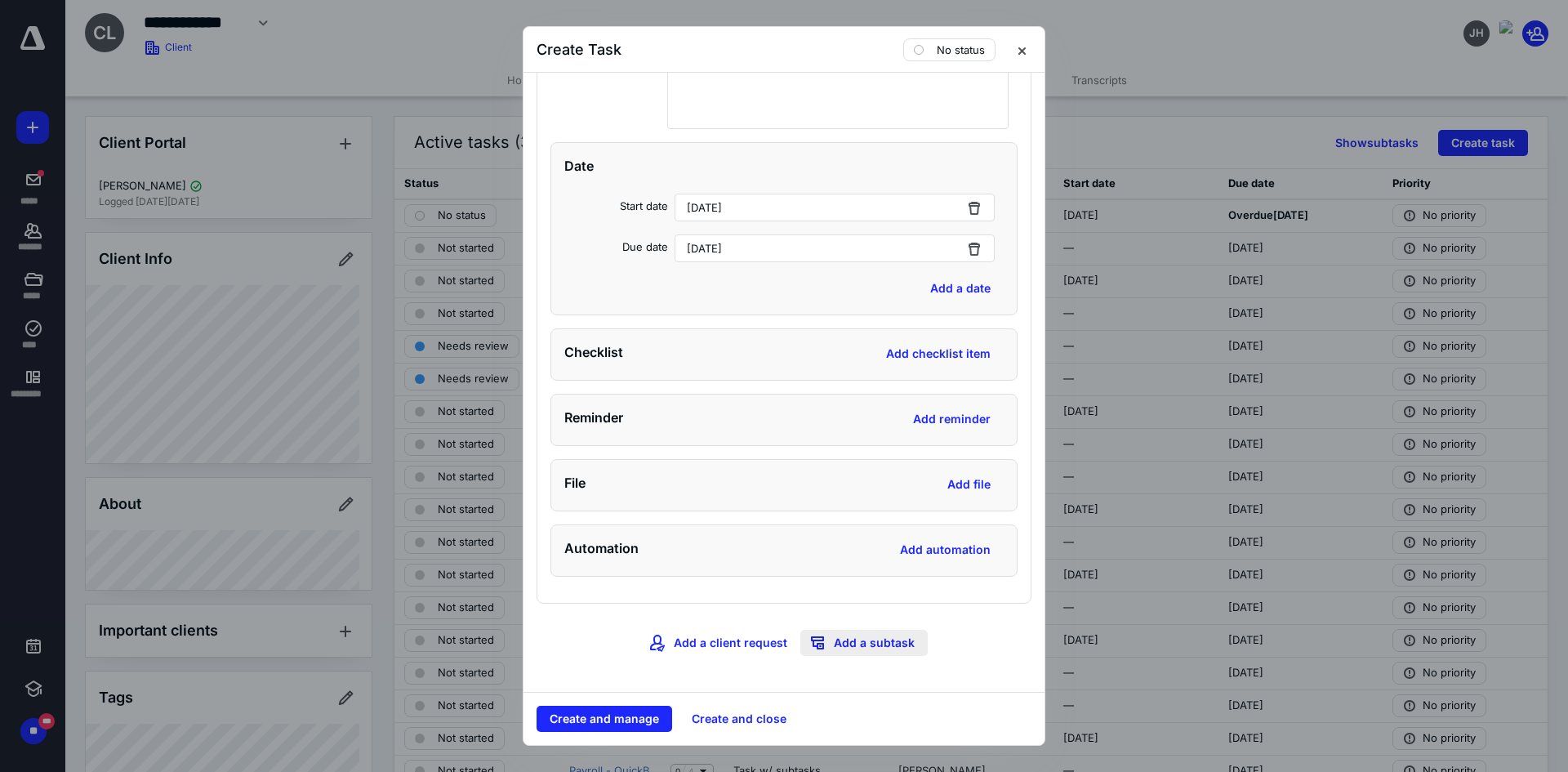 click on "Add a subtask" at bounding box center [864, 643] 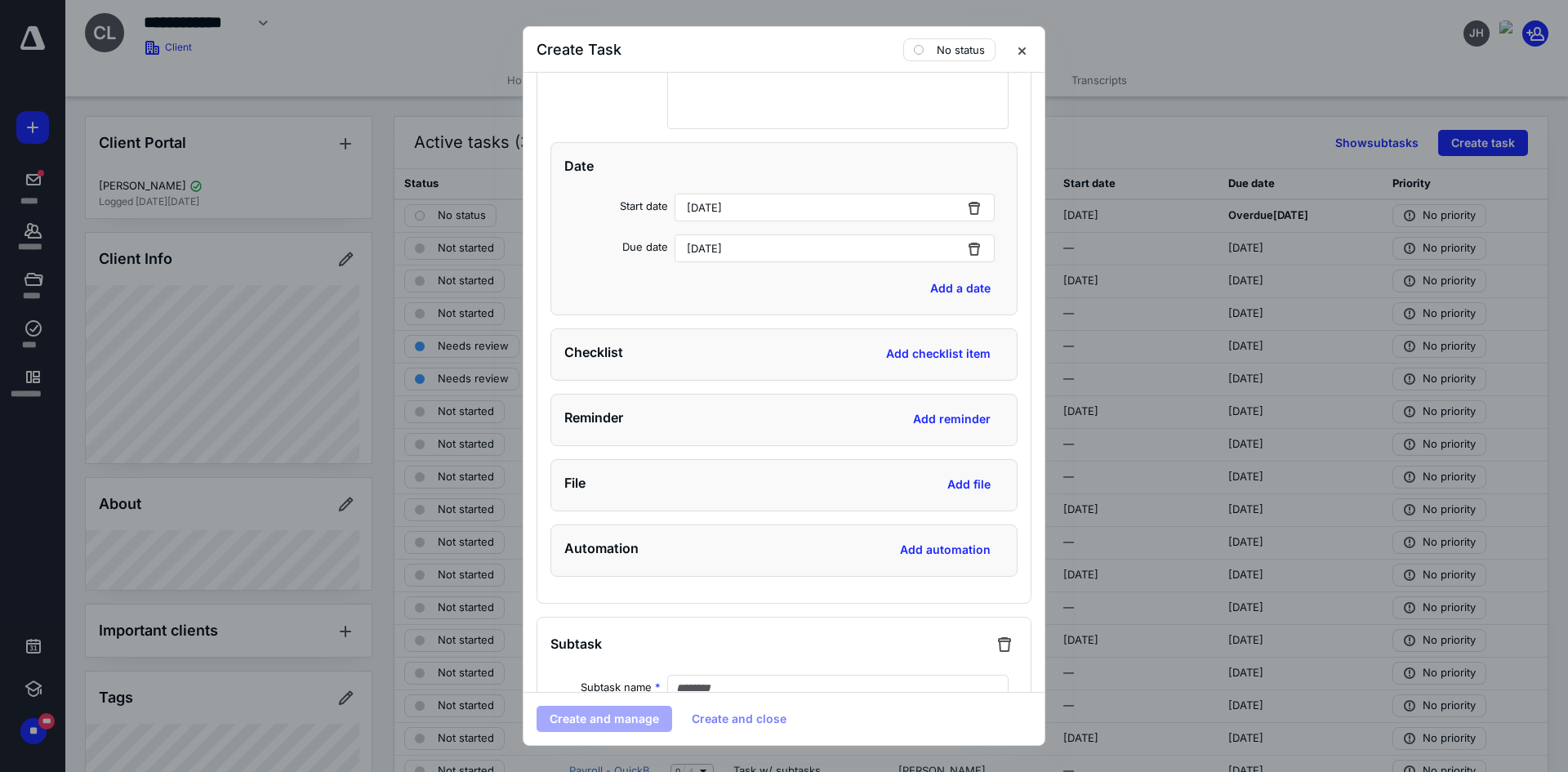 scroll, scrollTop: 2314, scrollLeft: 0, axis: vertical 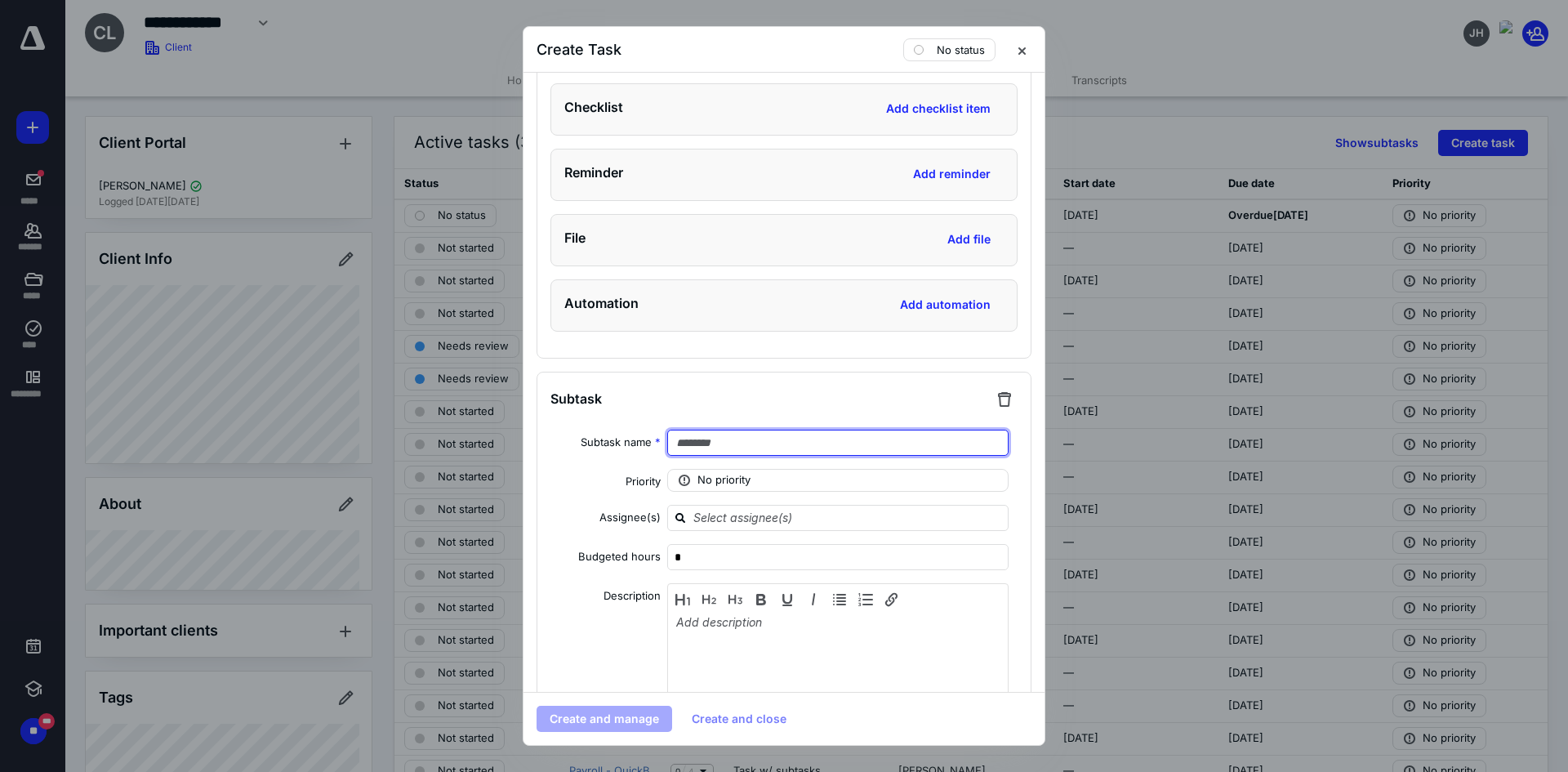 click at bounding box center (838, 443) 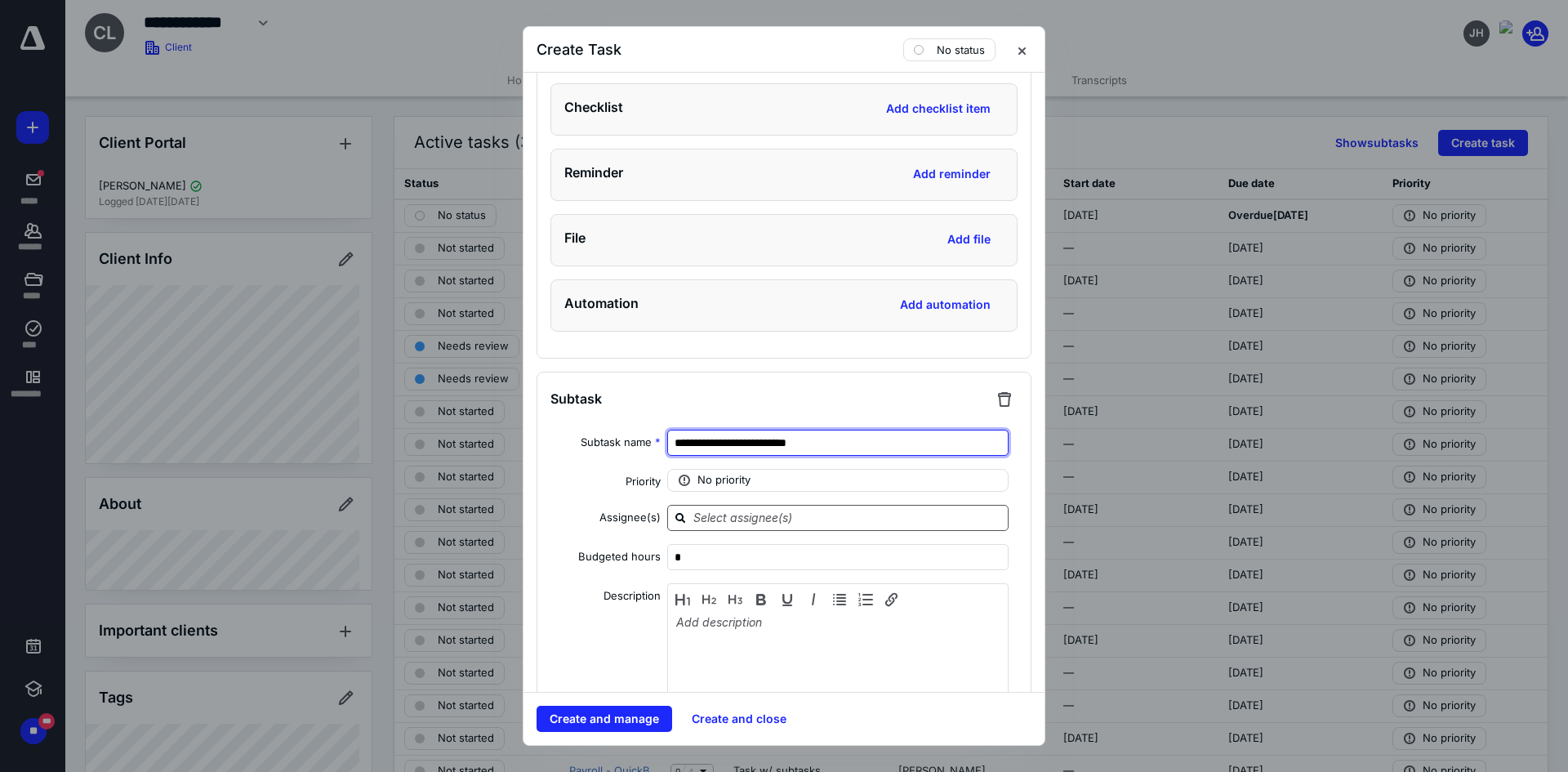 type on "**********" 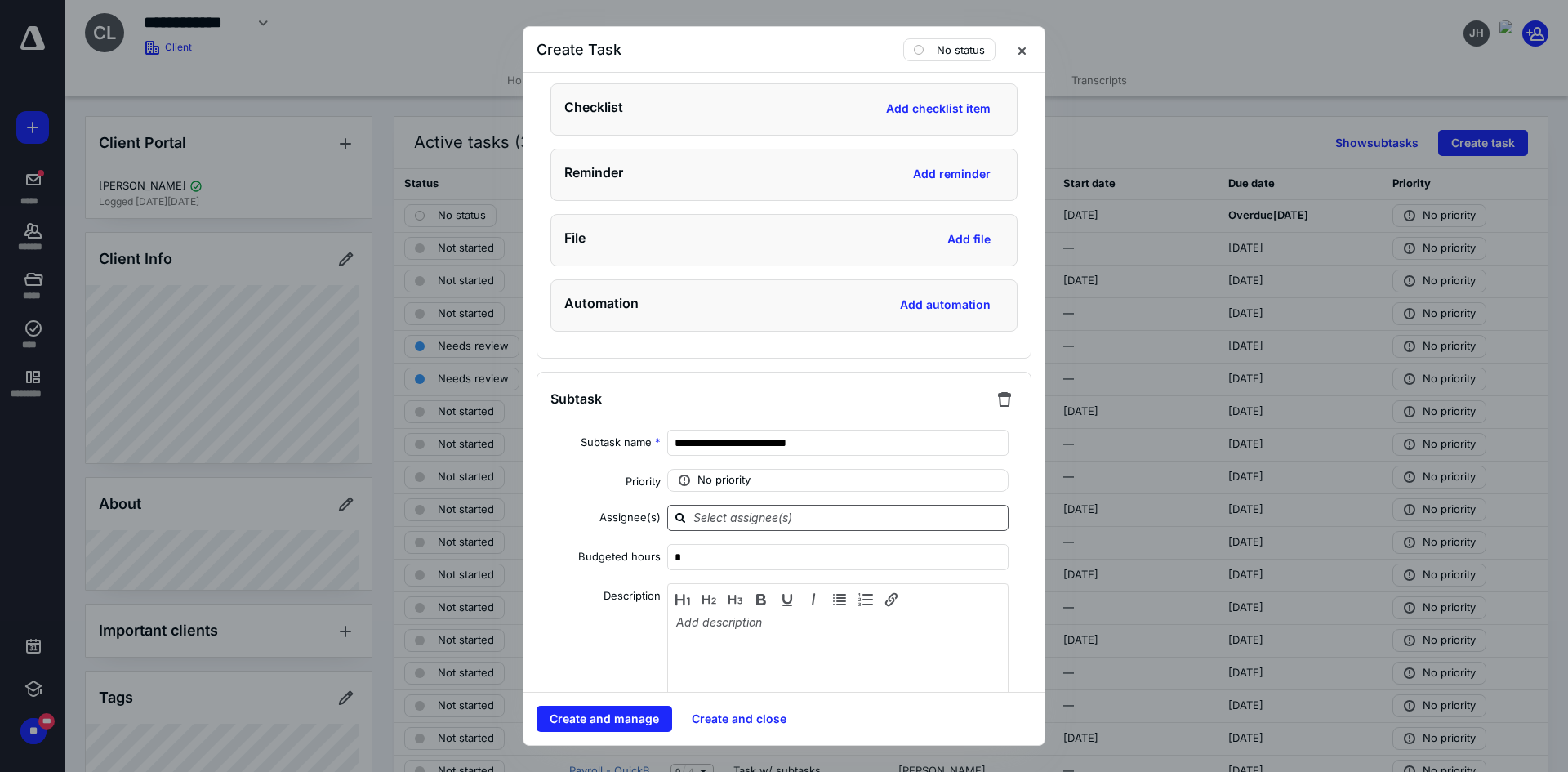 click at bounding box center [848, 517] 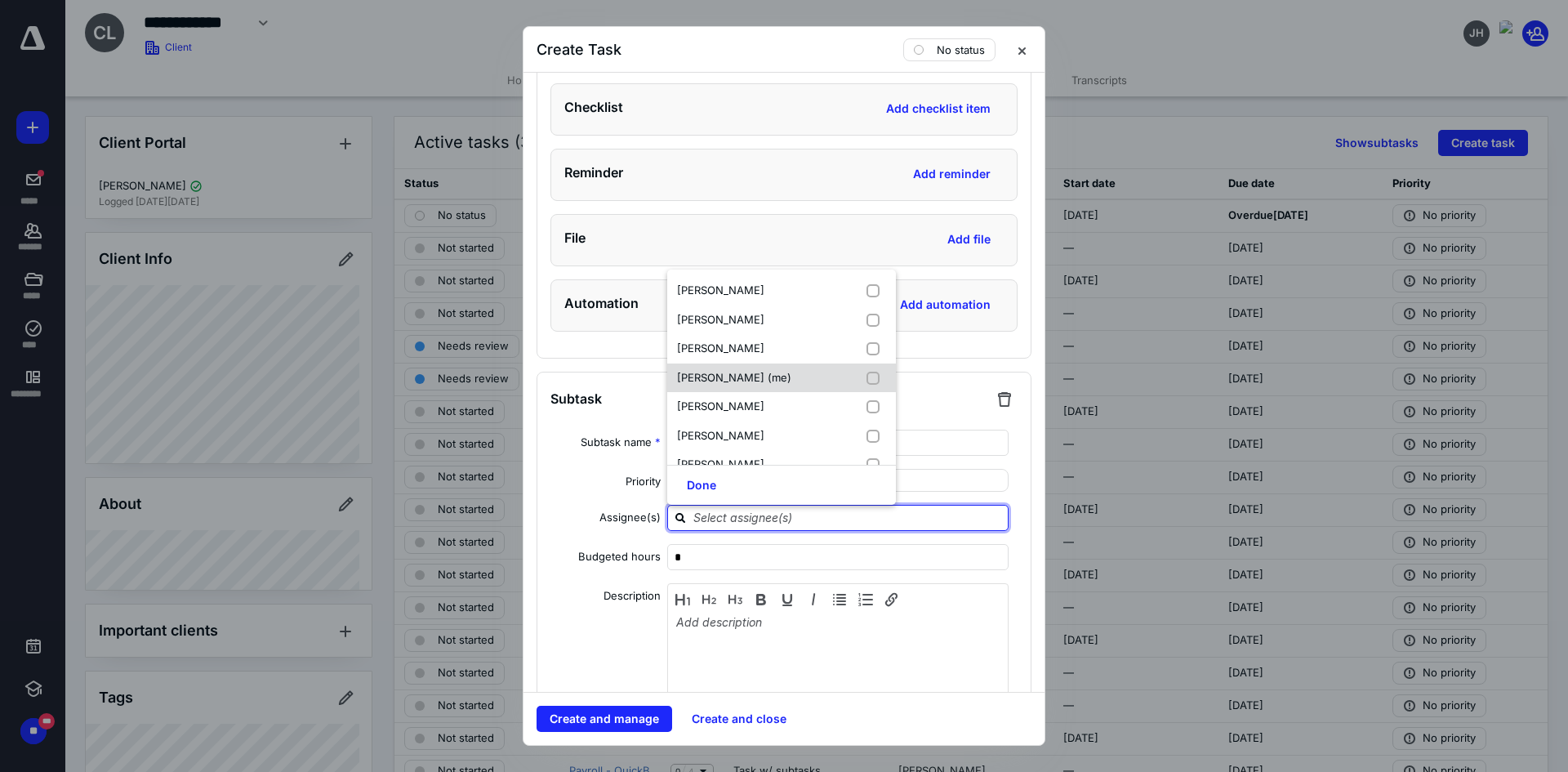 click on "Elymar Rodriguez (me)" at bounding box center (782, 378) 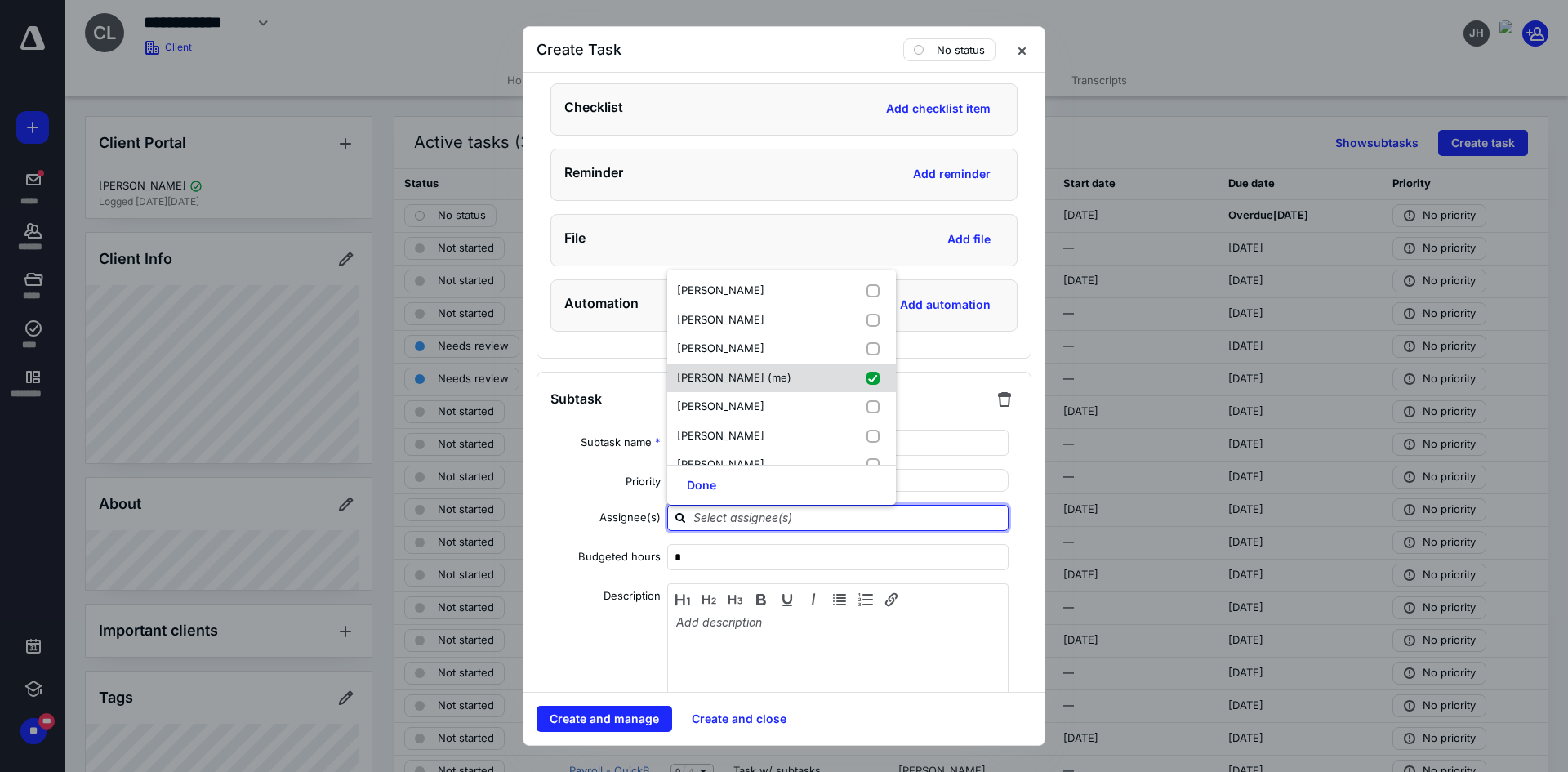 checkbox on "true" 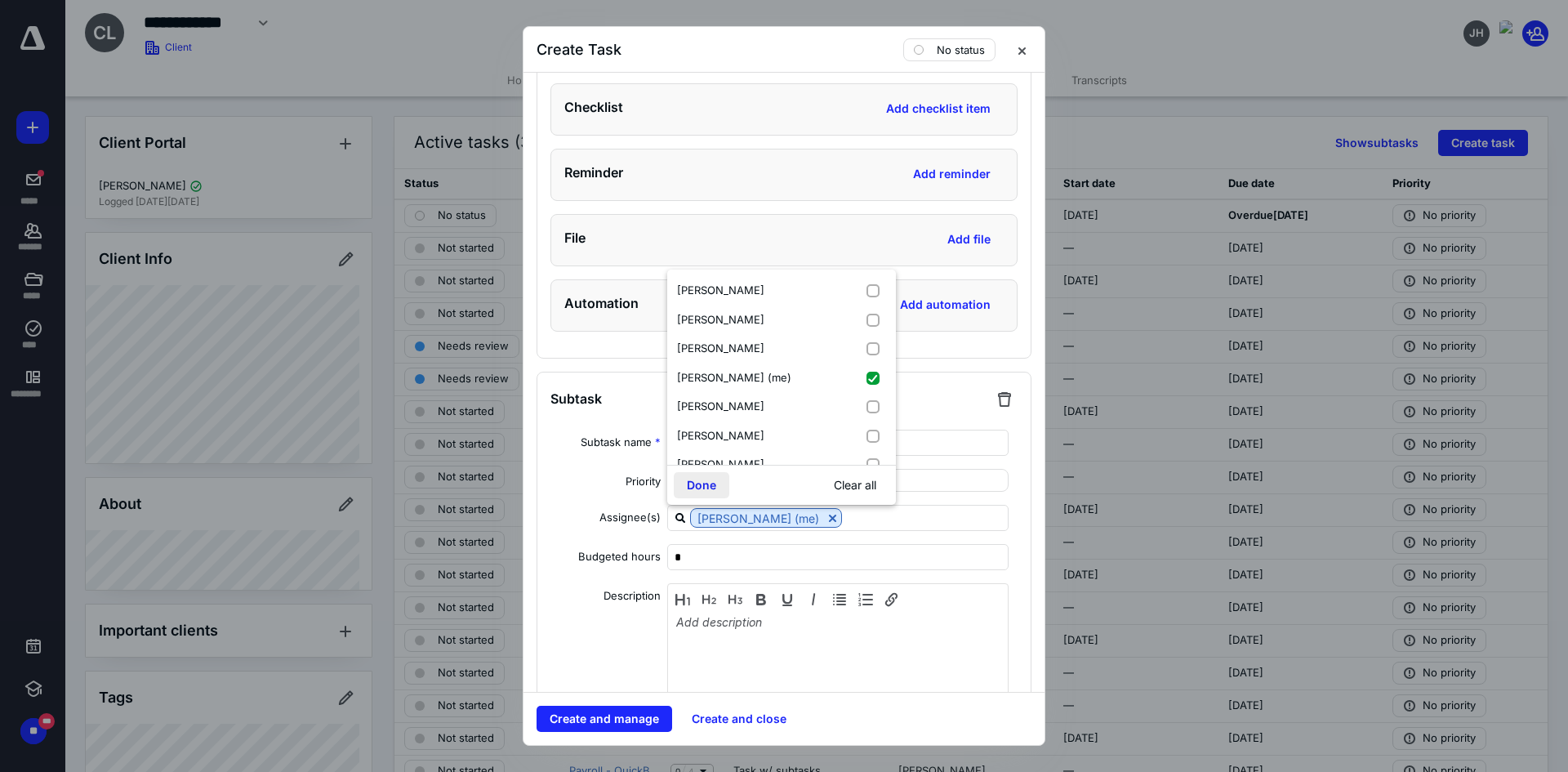 click on "Done" at bounding box center (702, 485) 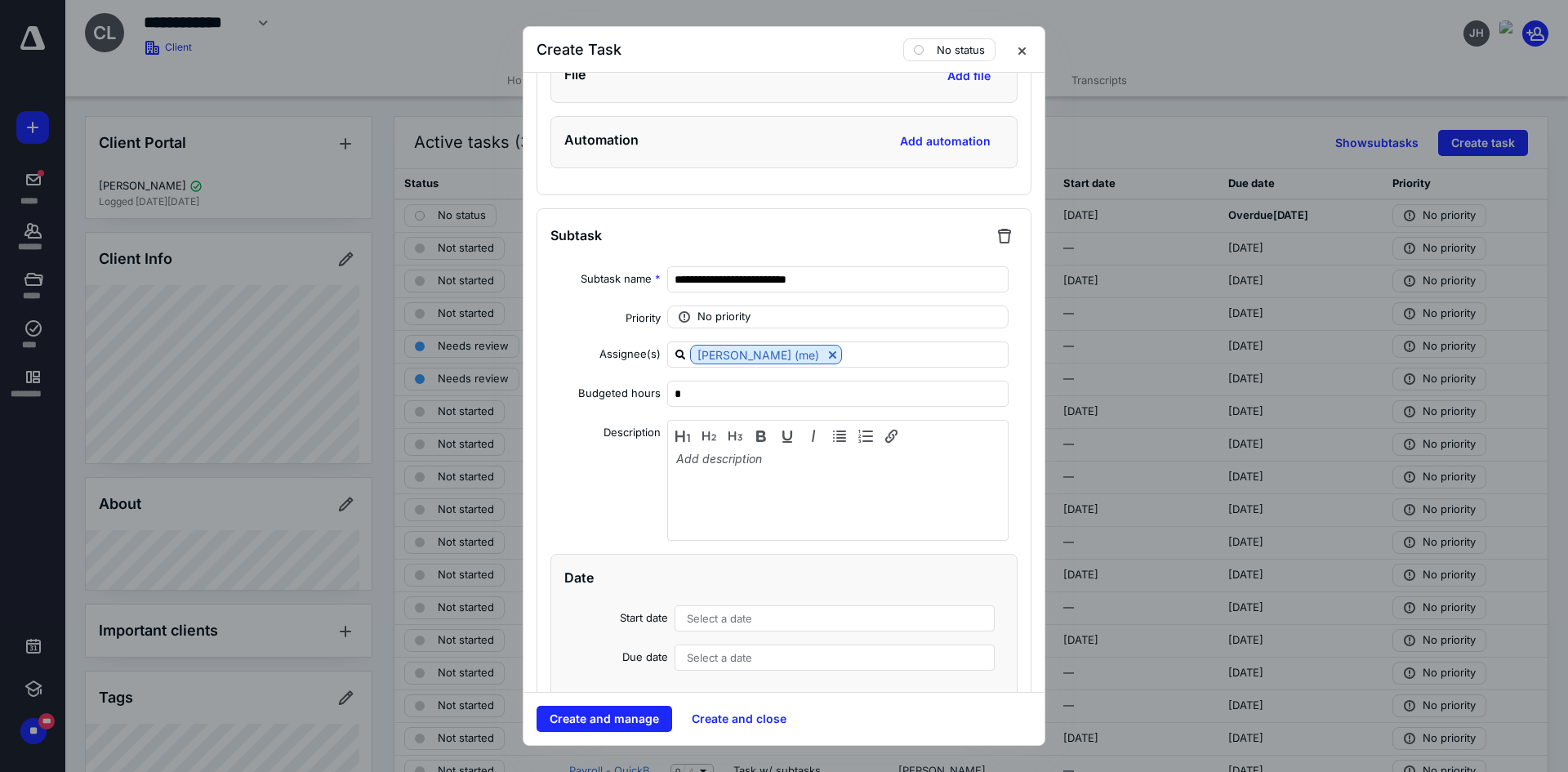 scroll, scrollTop: 2559, scrollLeft: 0, axis: vertical 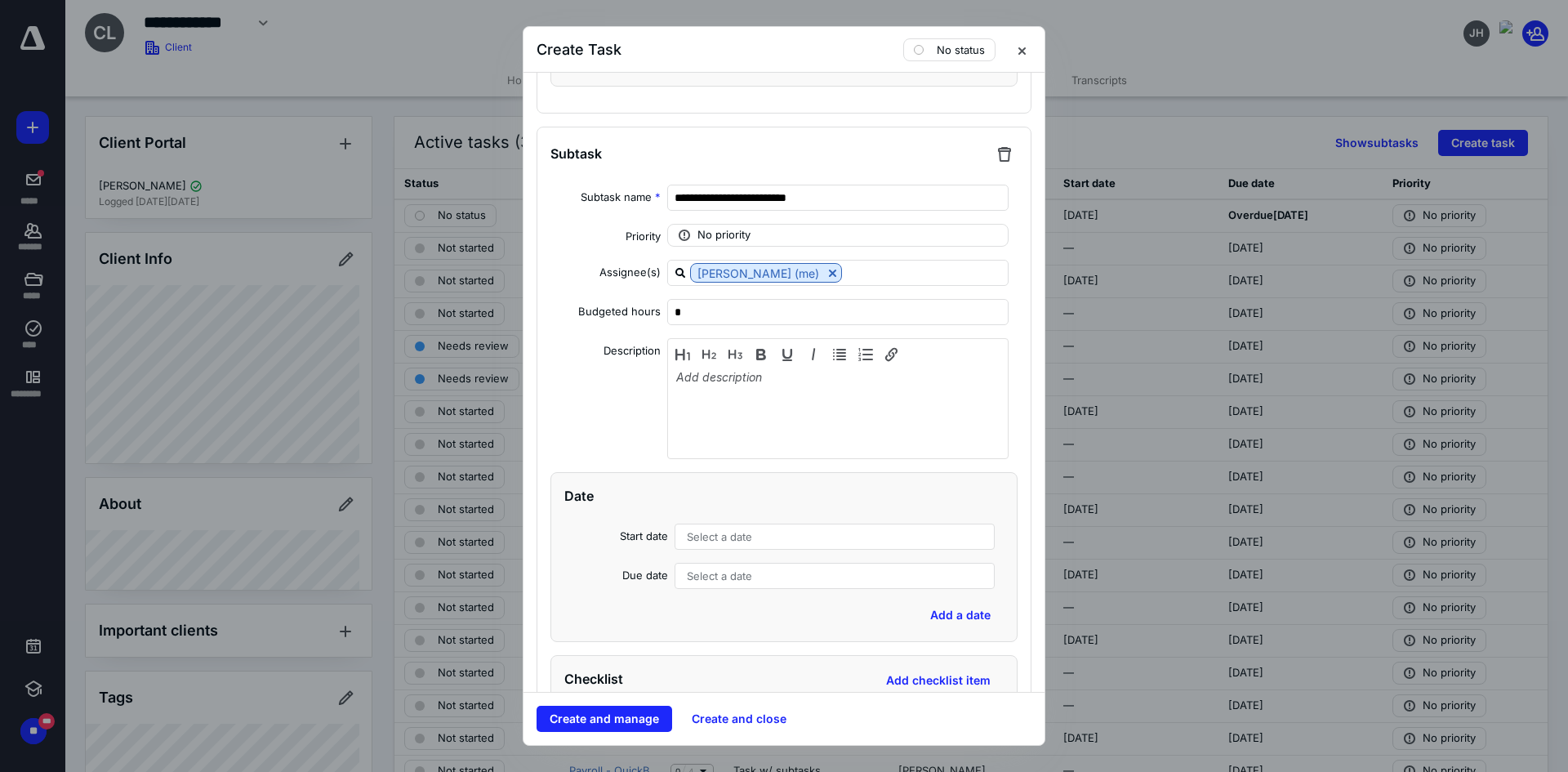 click on "Select a date" at bounding box center [719, 537] 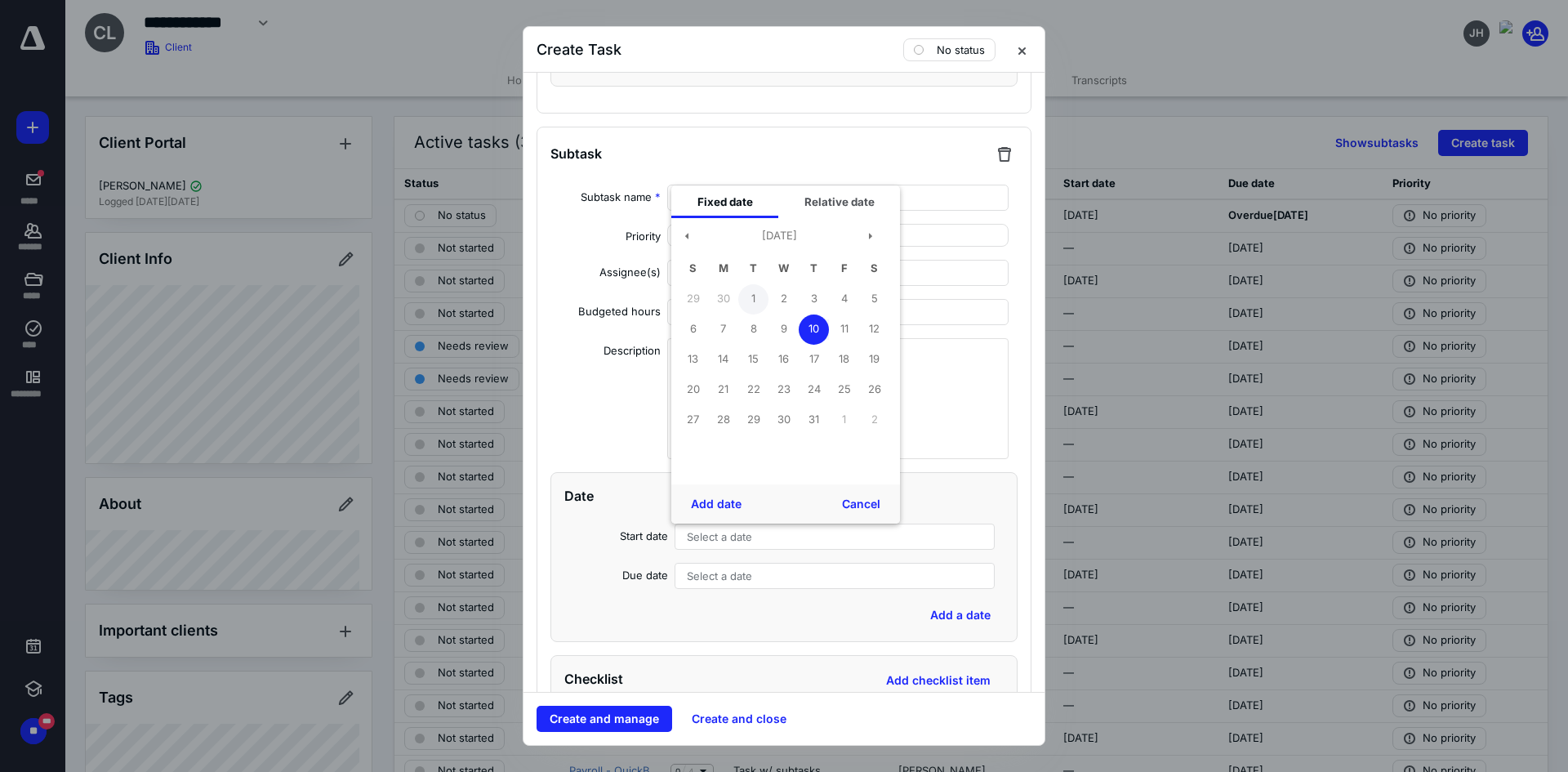 click on "1" at bounding box center [753, 299] 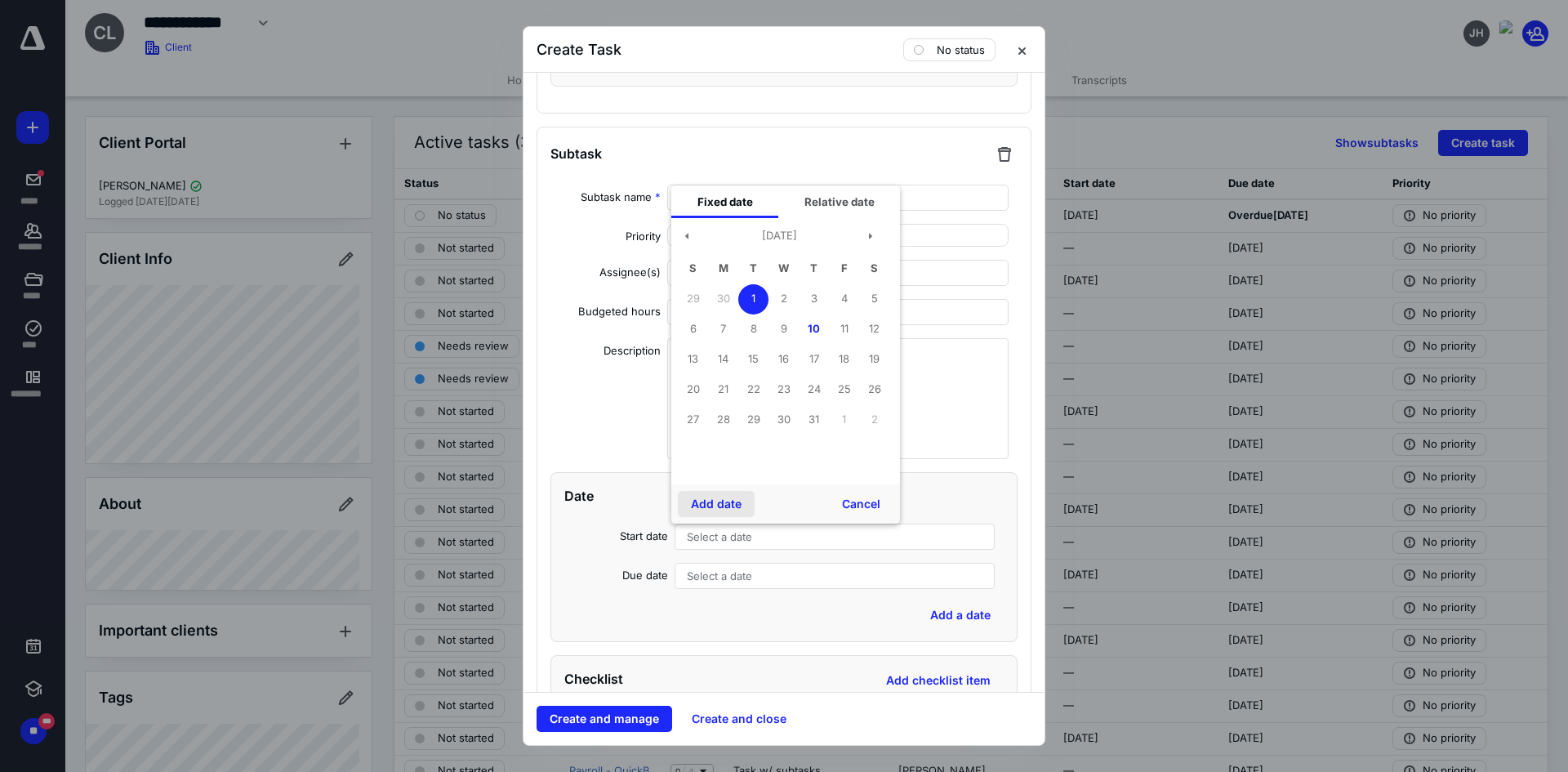 click on "Add date" at bounding box center (716, 504) 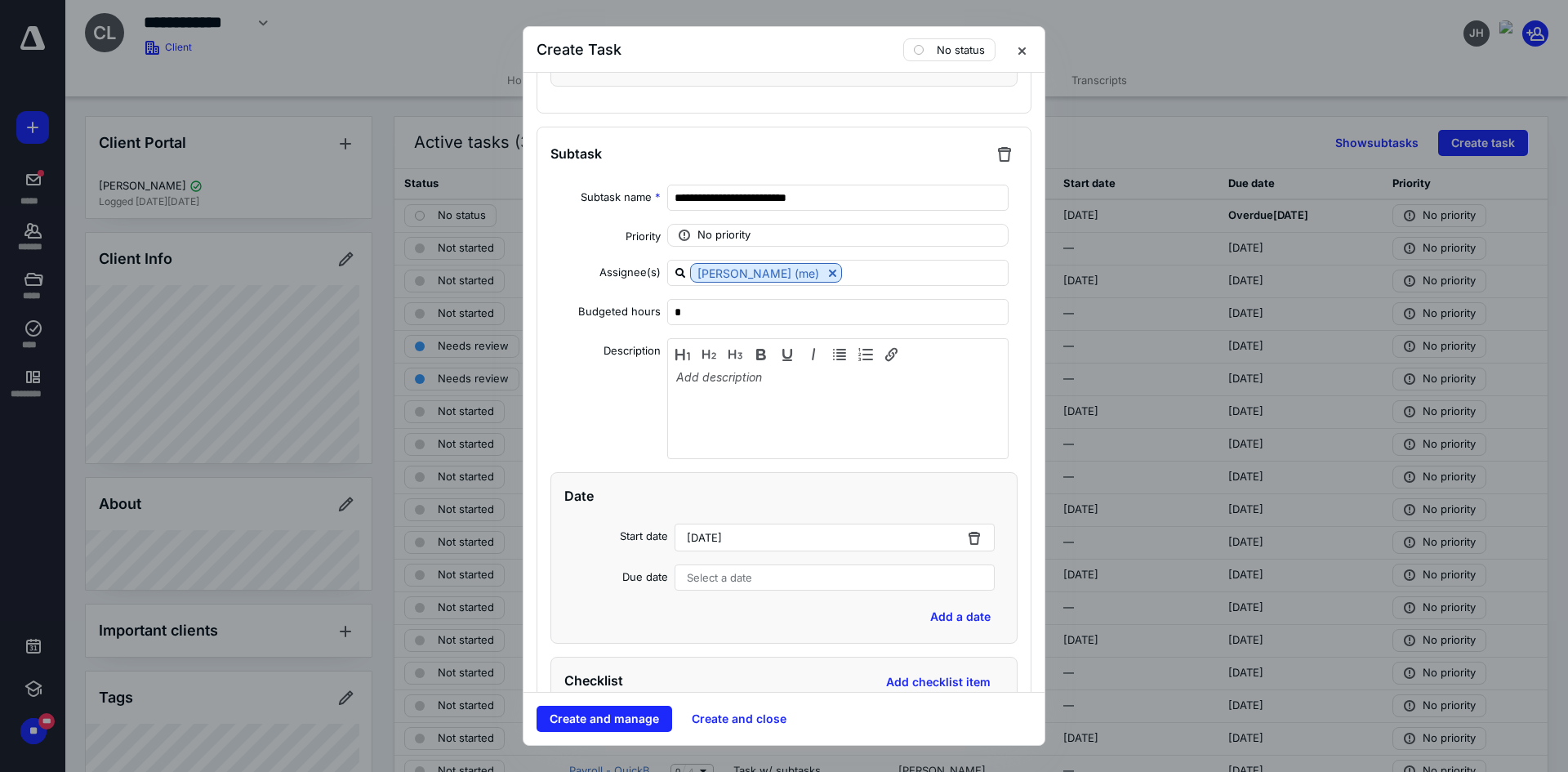 click on "Select a date" at bounding box center (719, 578) 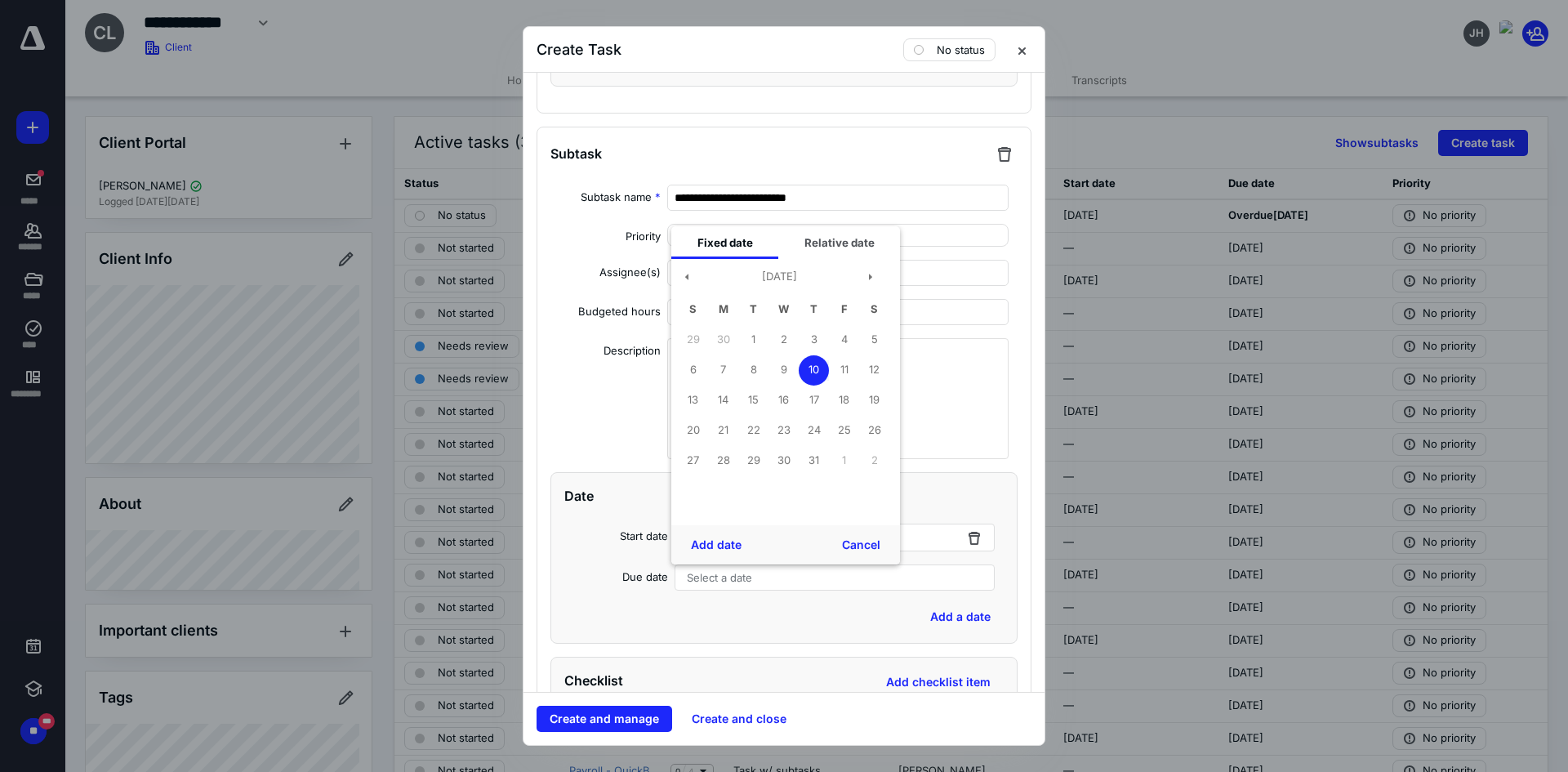 click on "10" at bounding box center [813, 370] 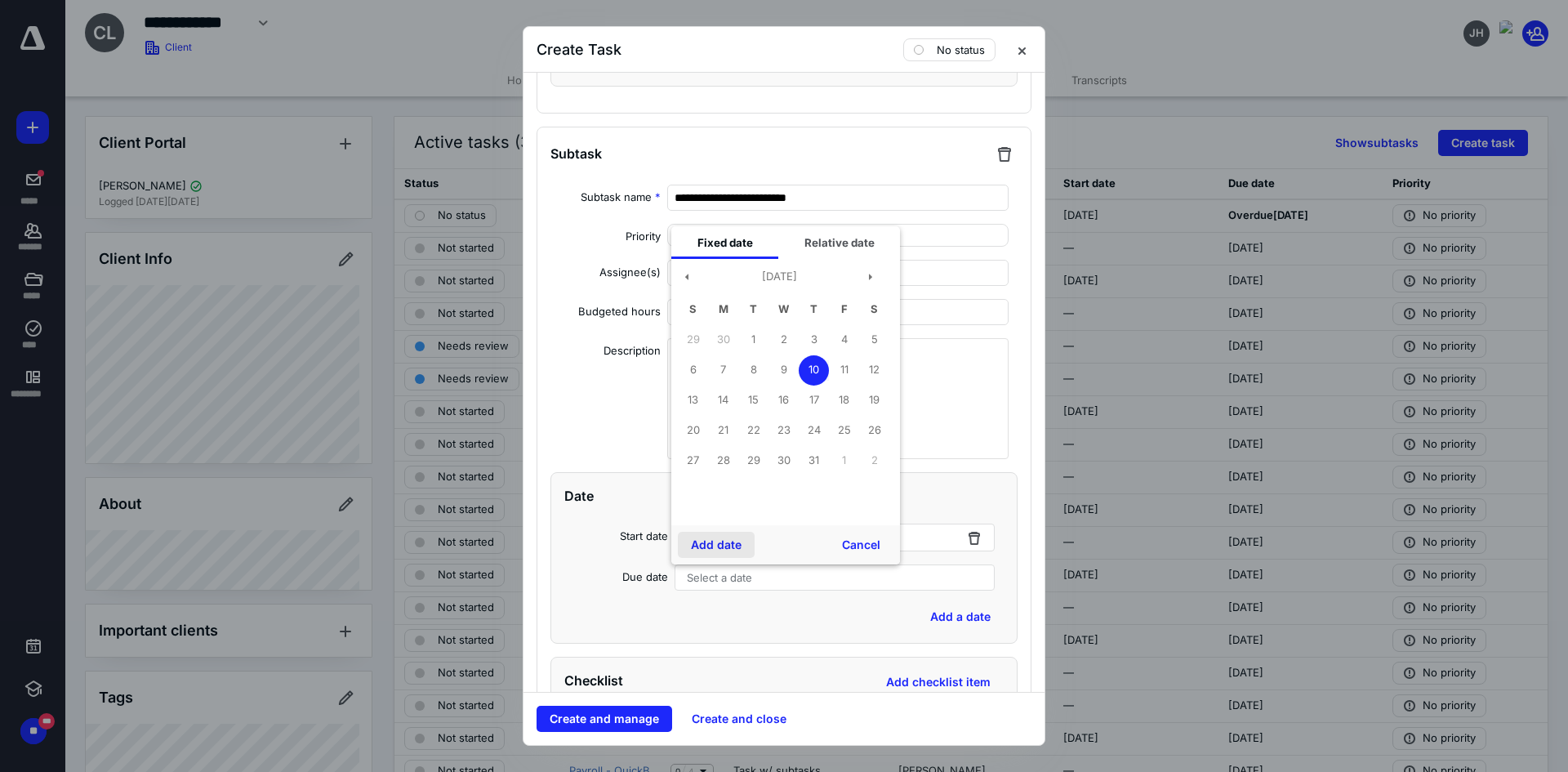 click on "Add date" at bounding box center (716, 545) 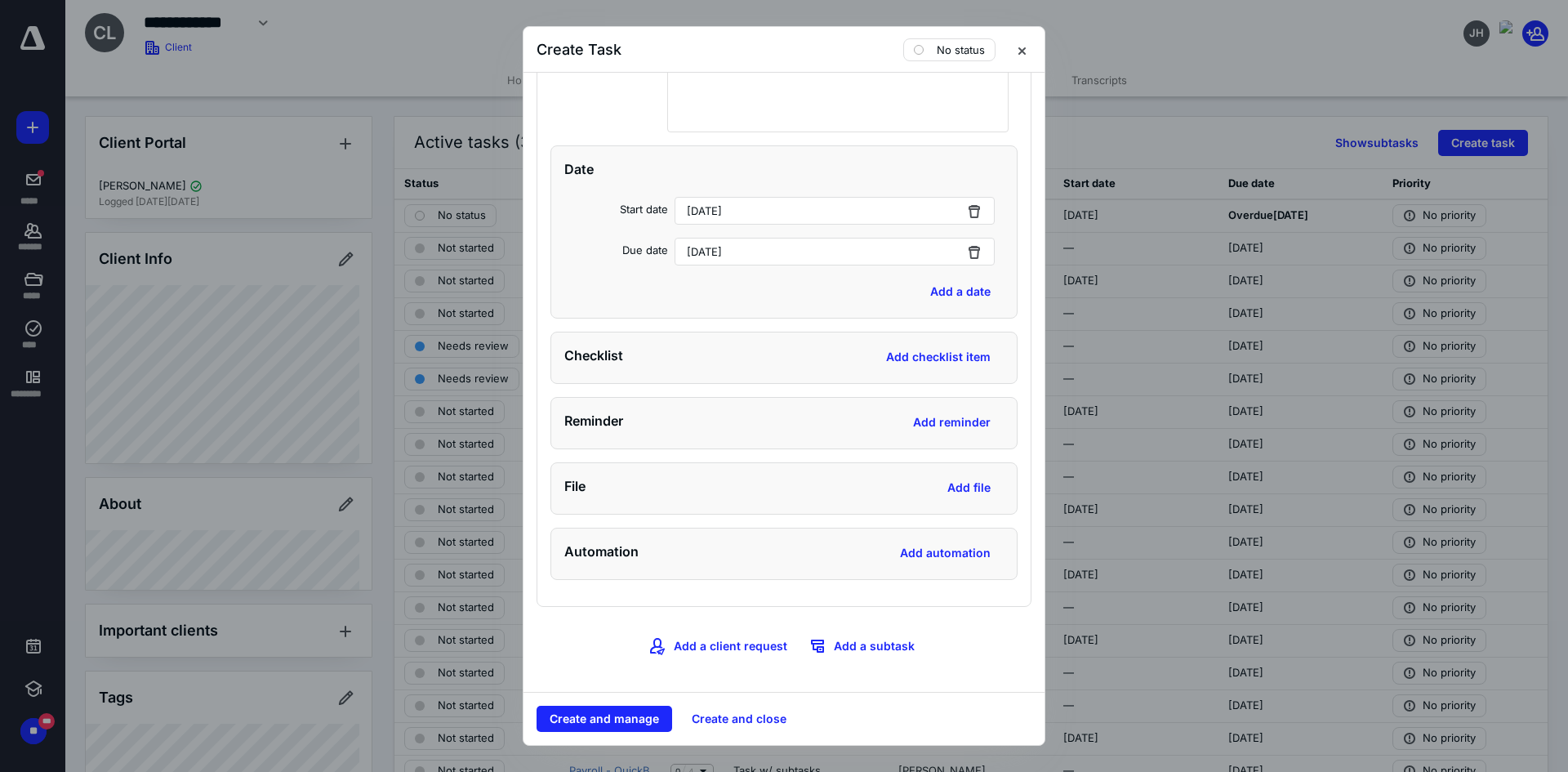 scroll, scrollTop: 2893, scrollLeft: 0, axis: vertical 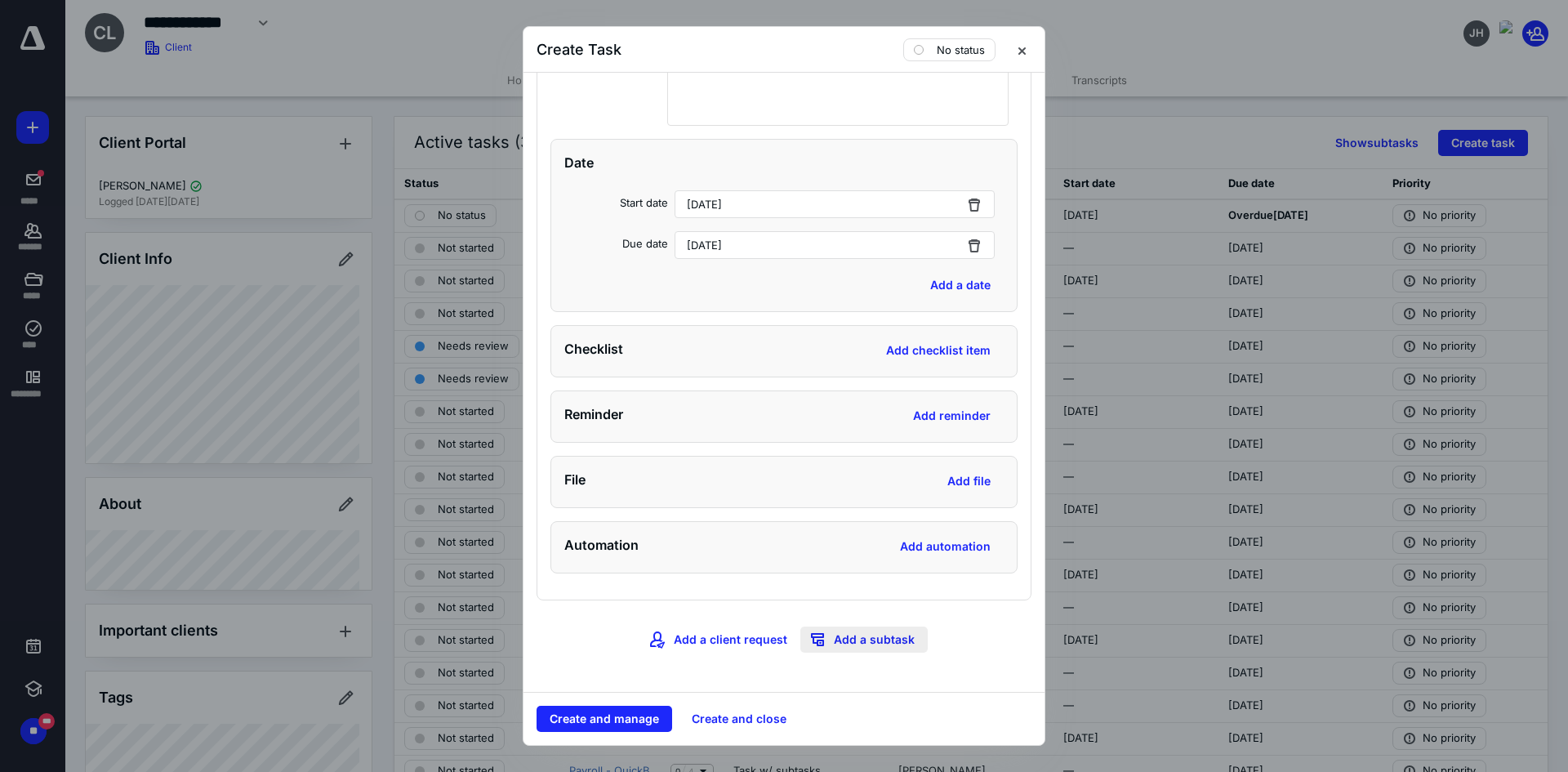 click on "Add a subtask" at bounding box center (864, 640) 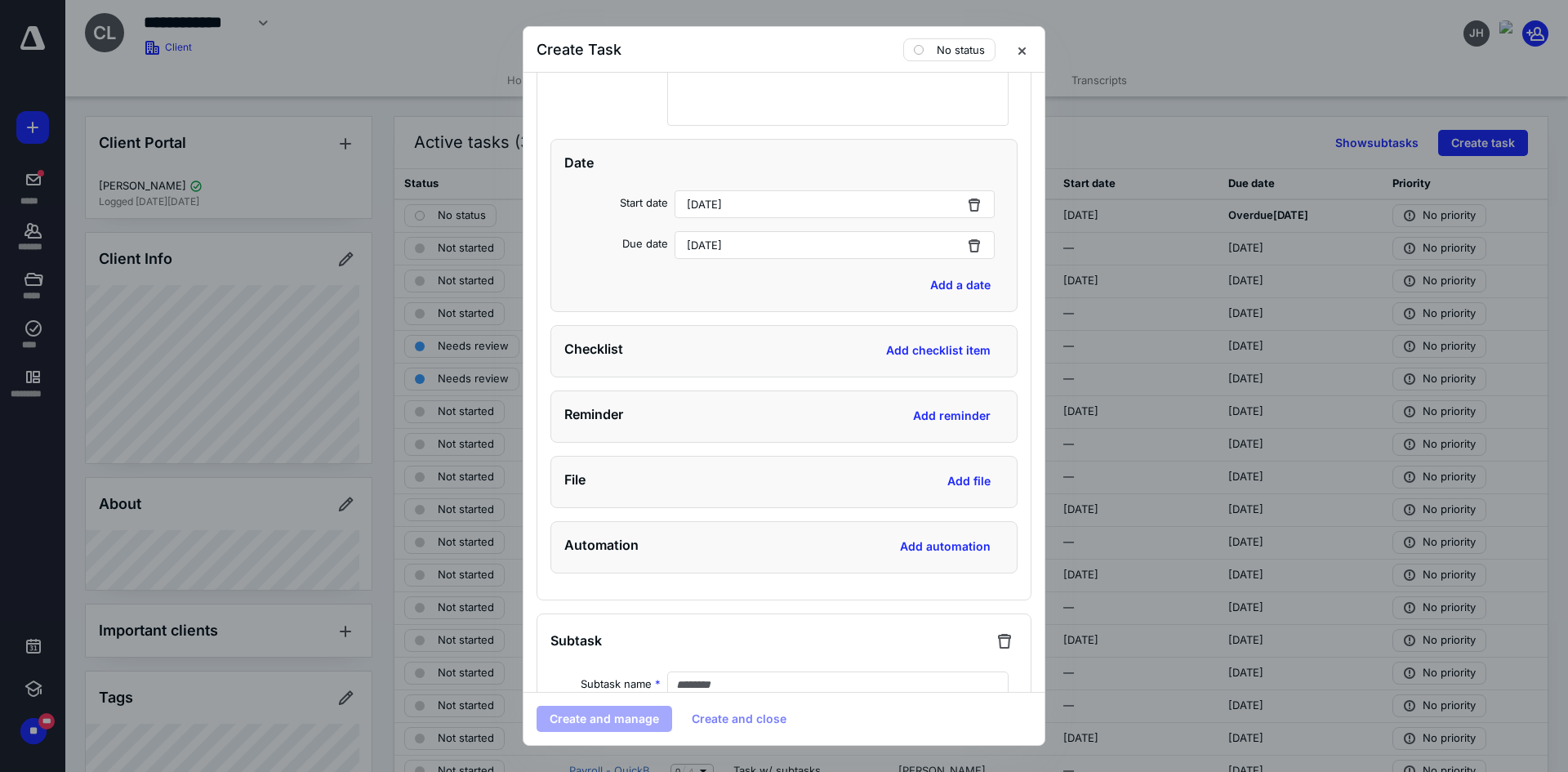 scroll, scrollTop: 3056, scrollLeft: 0, axis: vertical 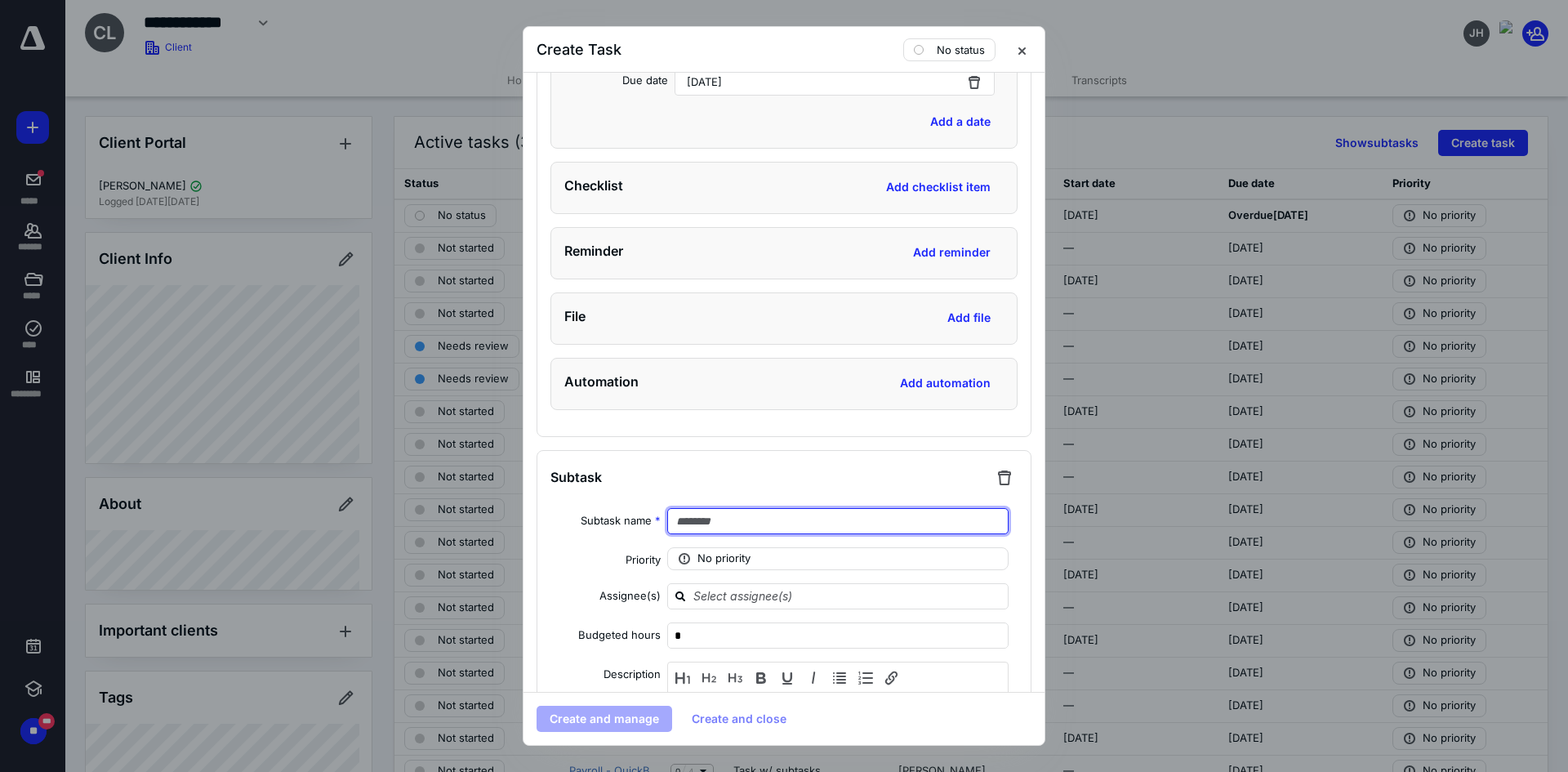 click at bounding box center [838, 521] 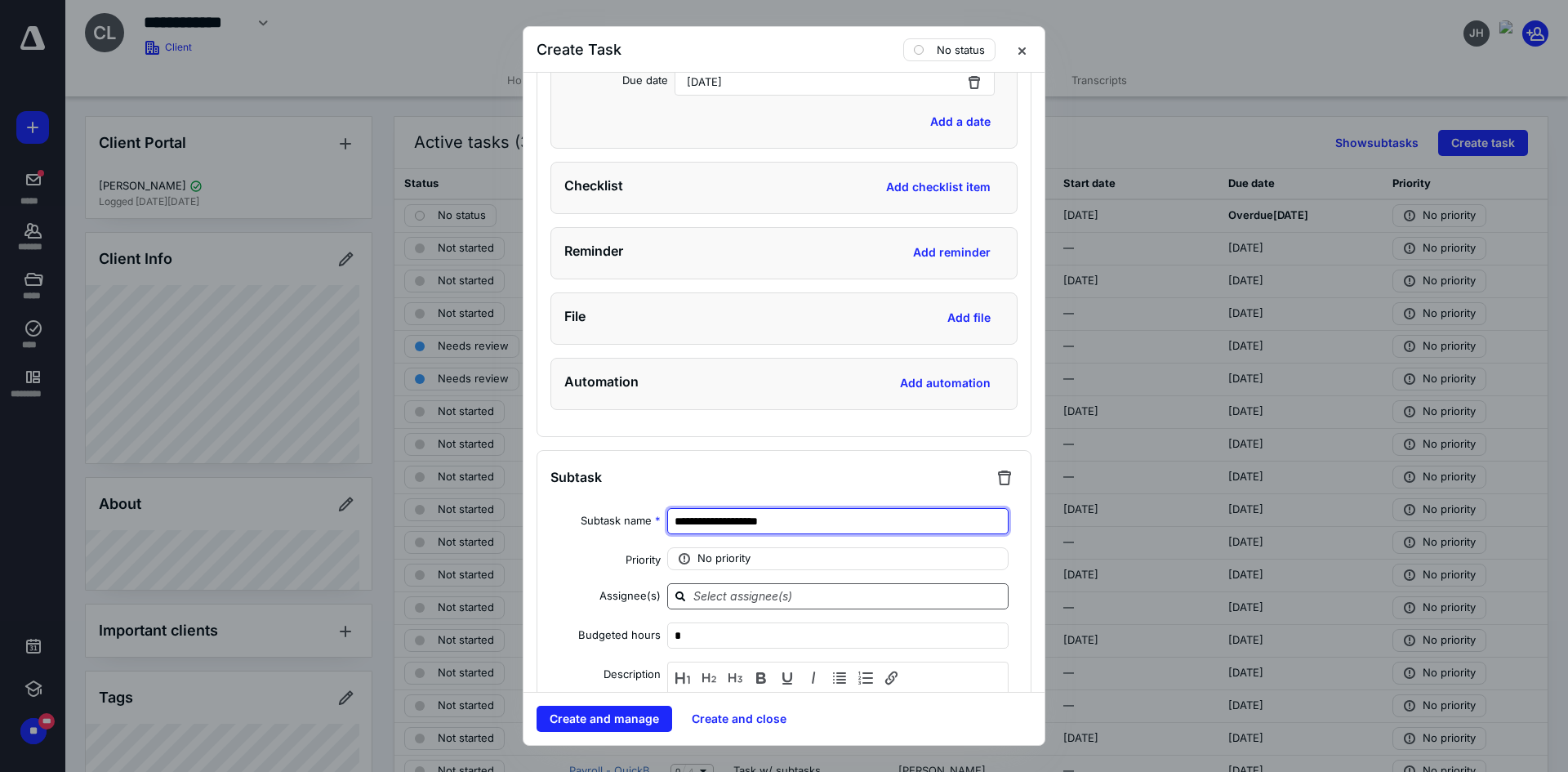 type on "**********" 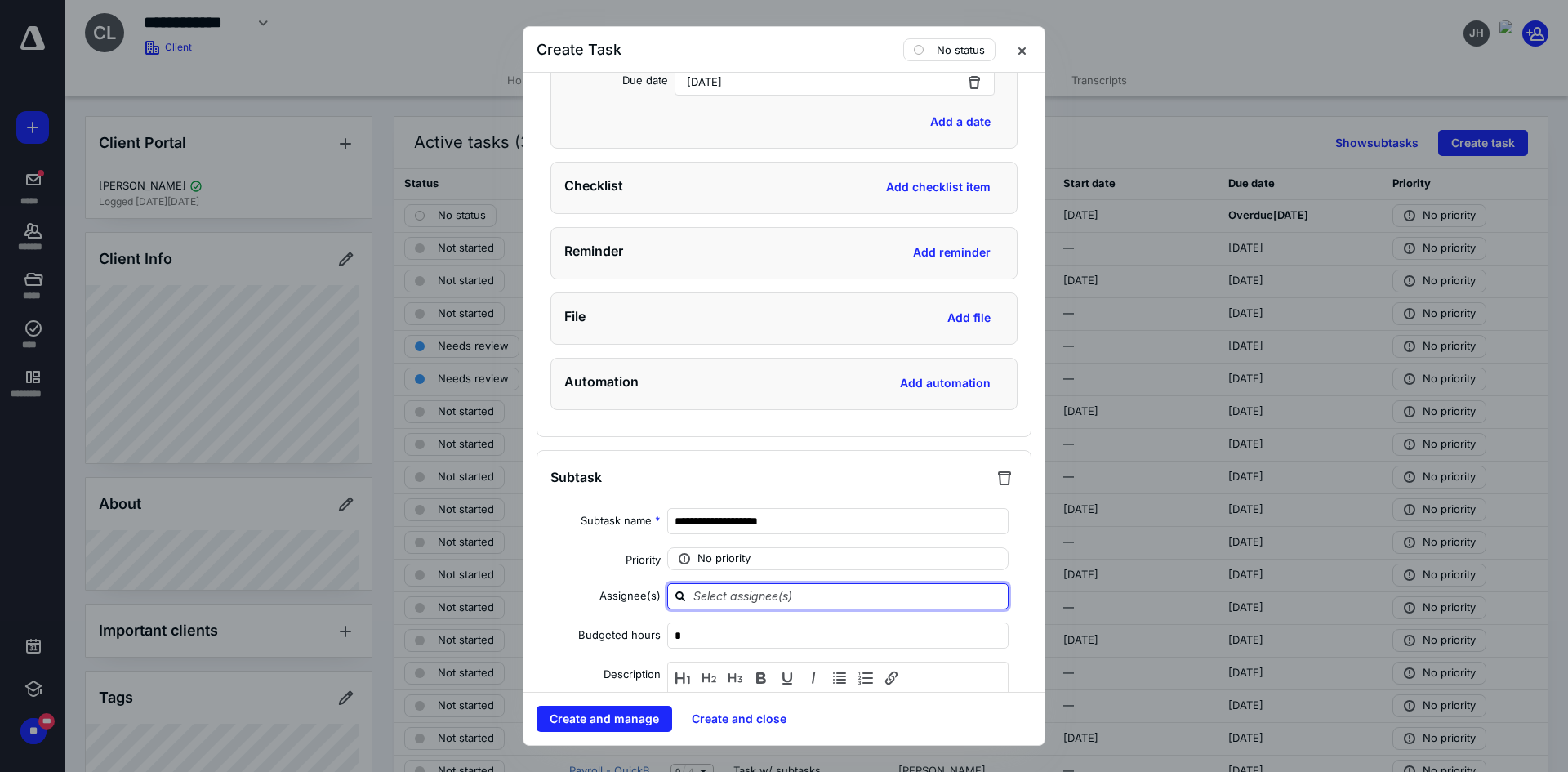 click at bounding box center [848, 596] 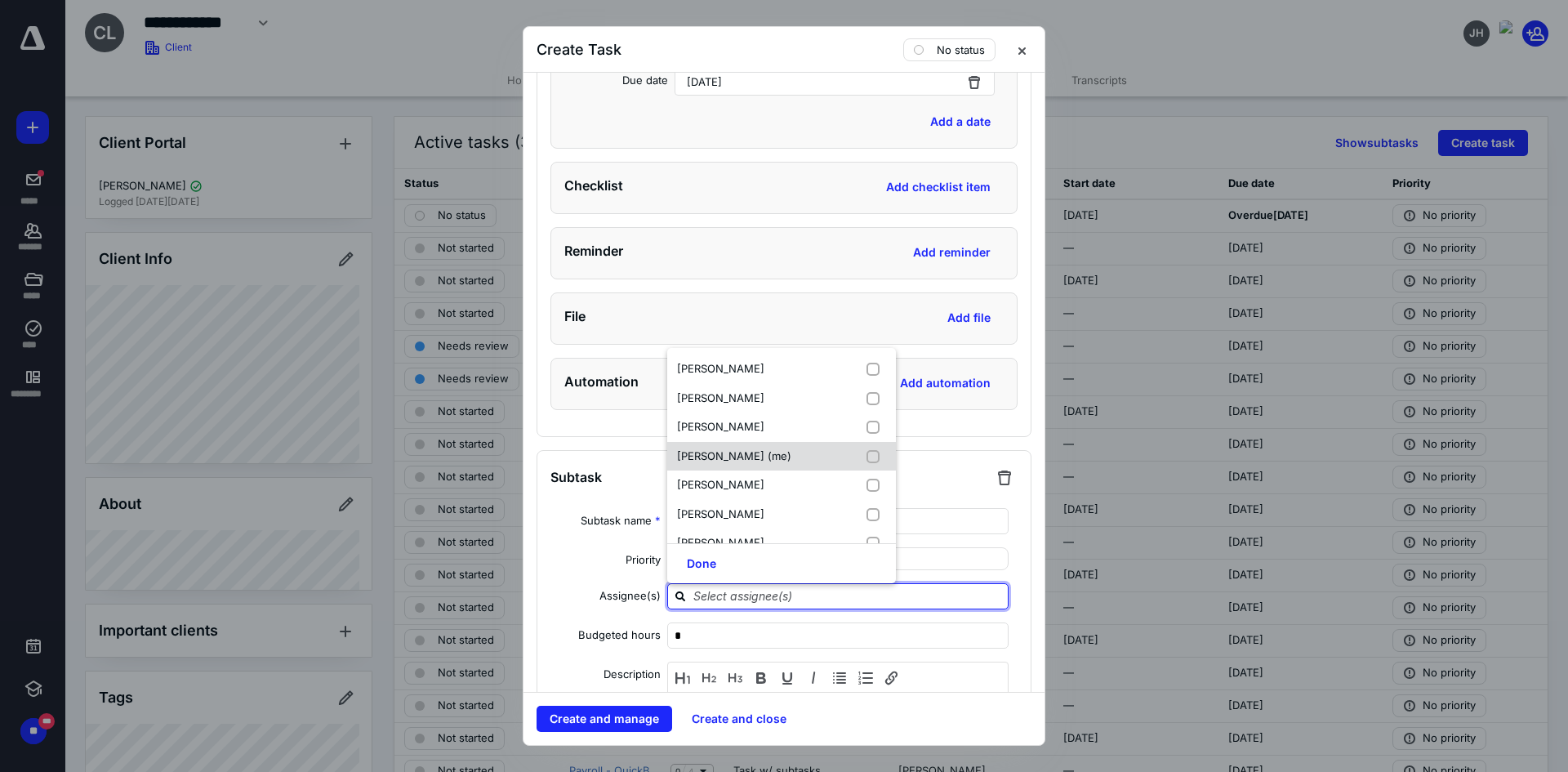 click on "Elymar Rodriguez (me)" at bounding box center (734, 456) 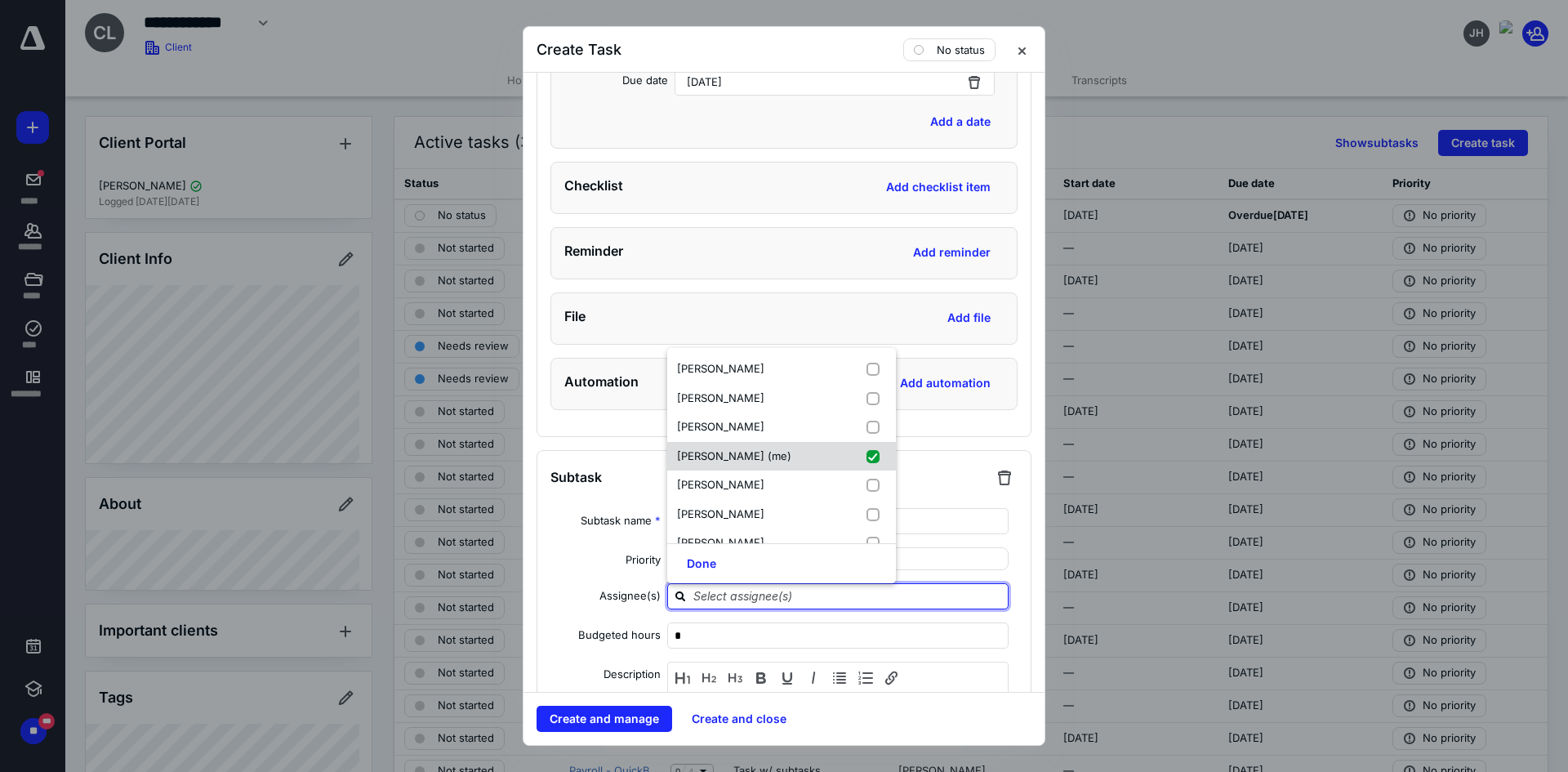 checkbox on "true" 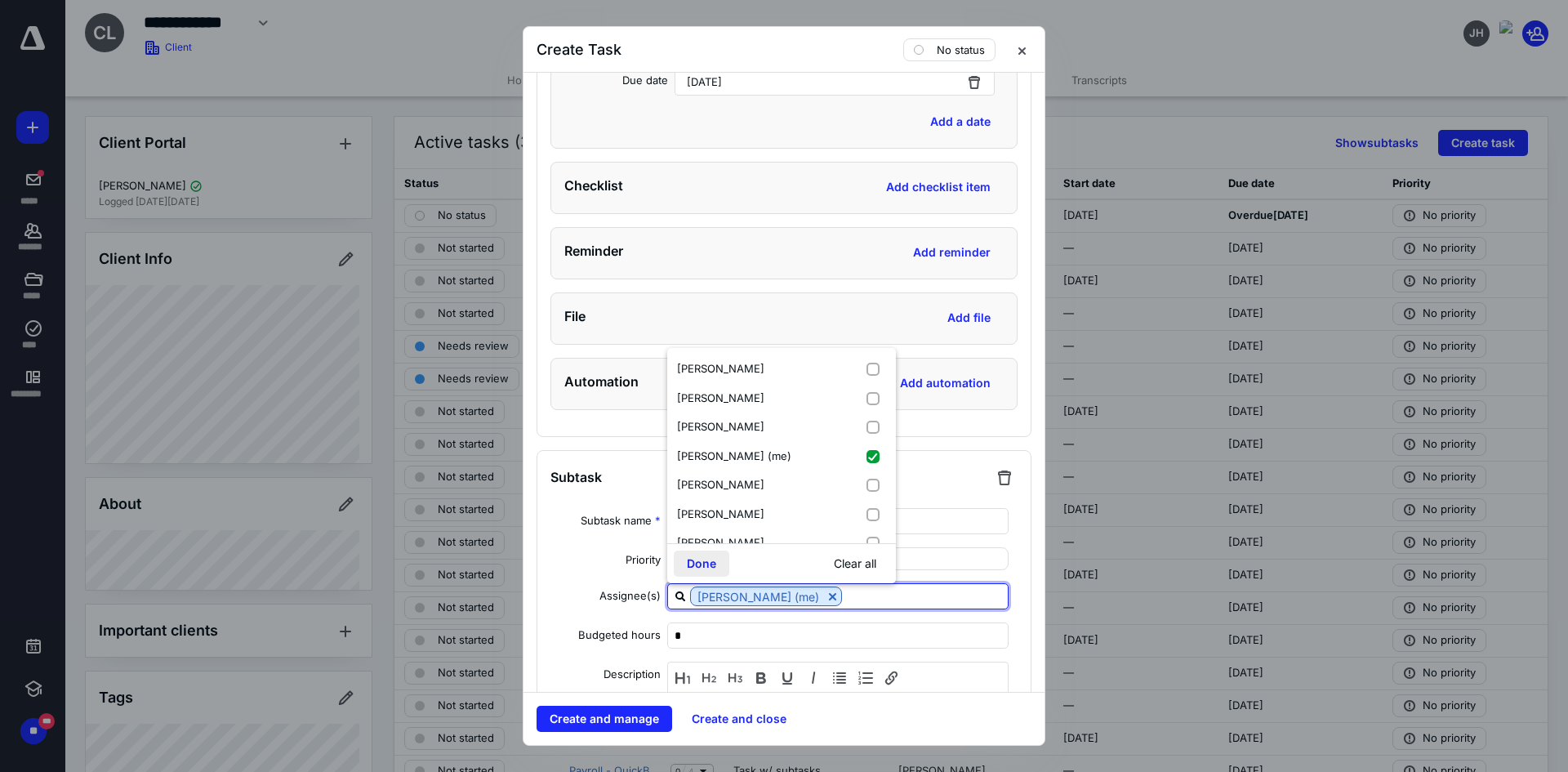 click on "Done" at bounding box center (702, 564) 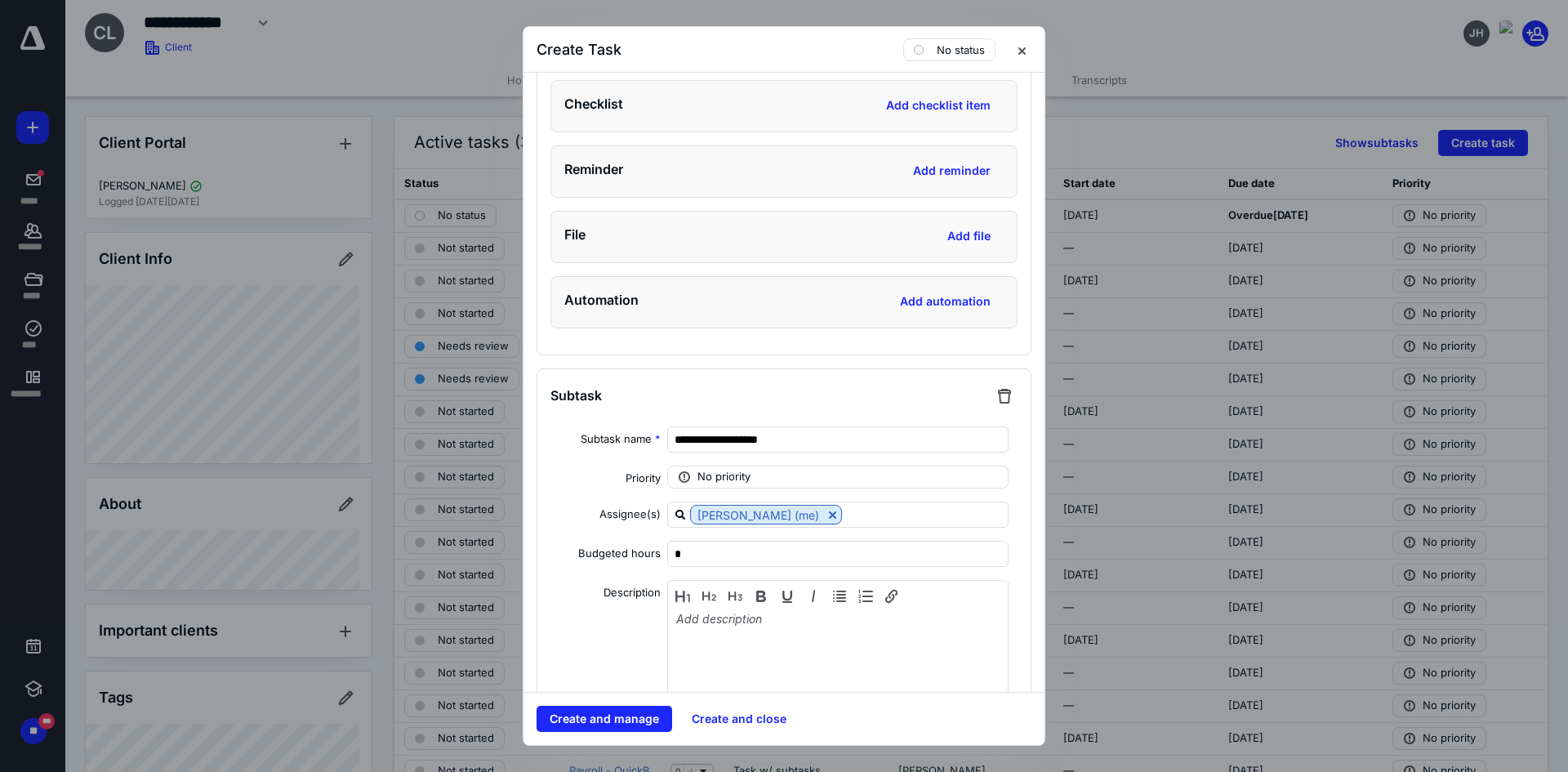scroll, scrollTop: 3301, scrollLeft: 0, axis: vertical 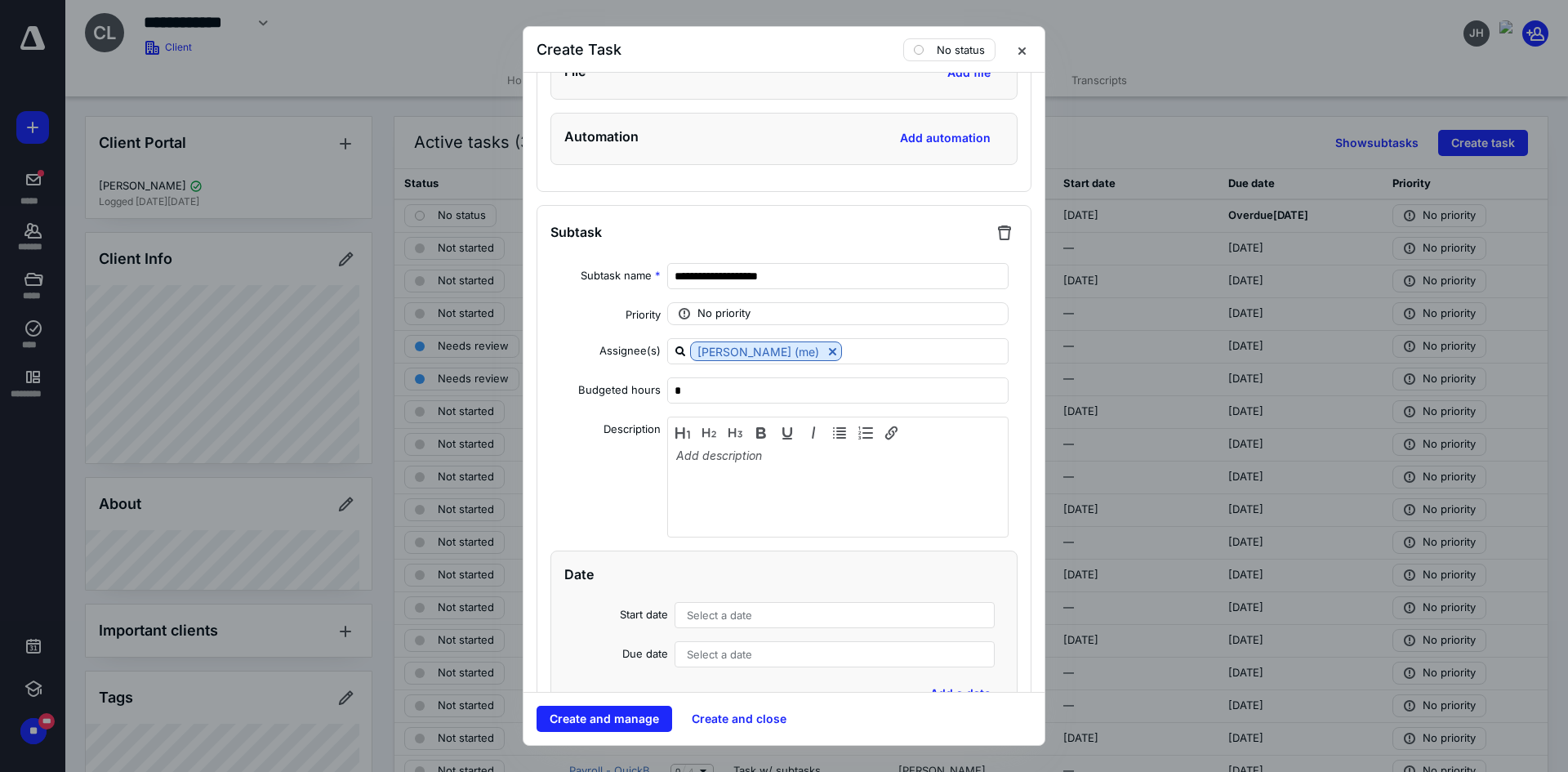 click on "Select a date" at bounding box center (835, 615) 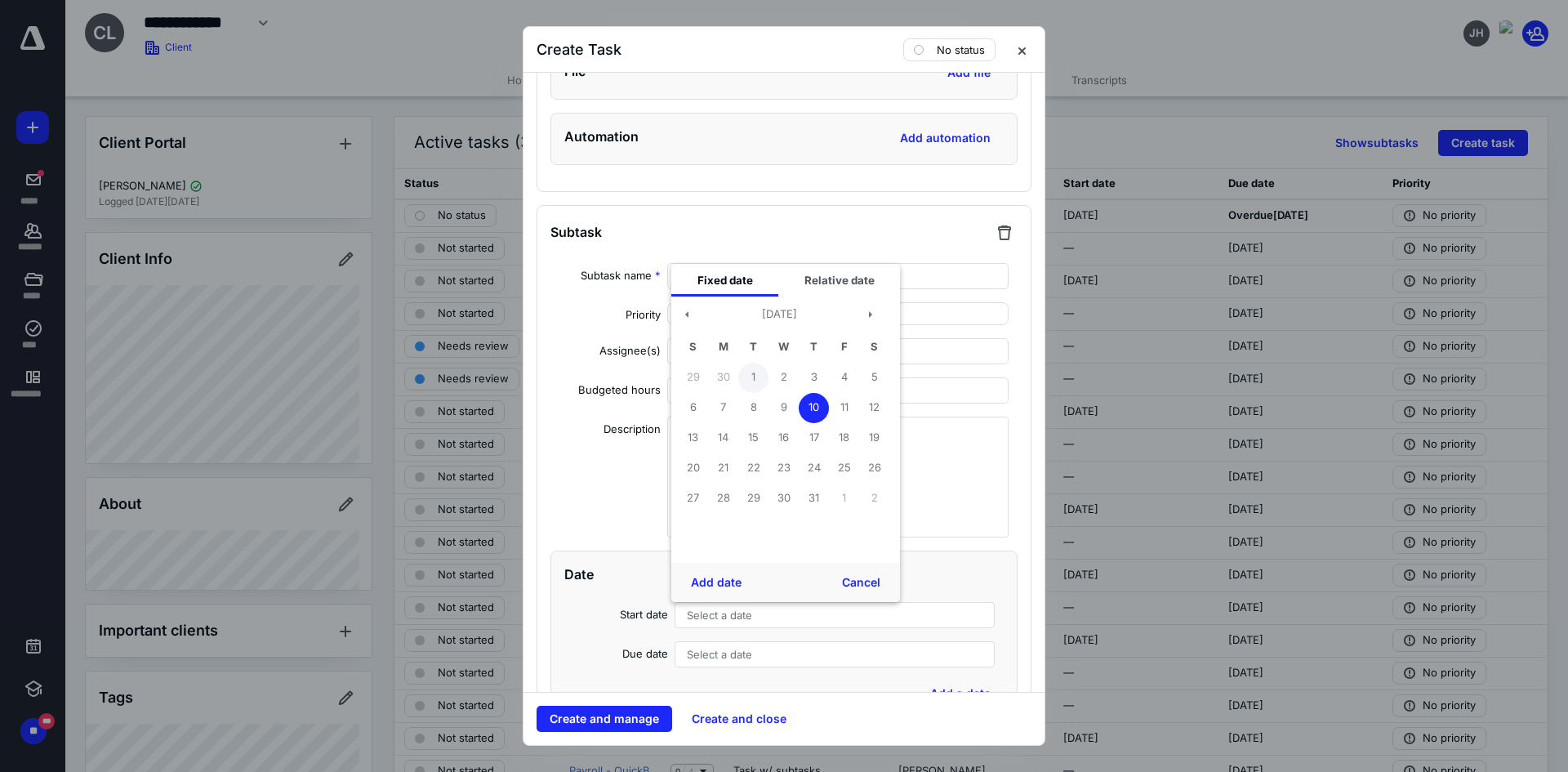 click on "1" at bounding box center (753, 377) 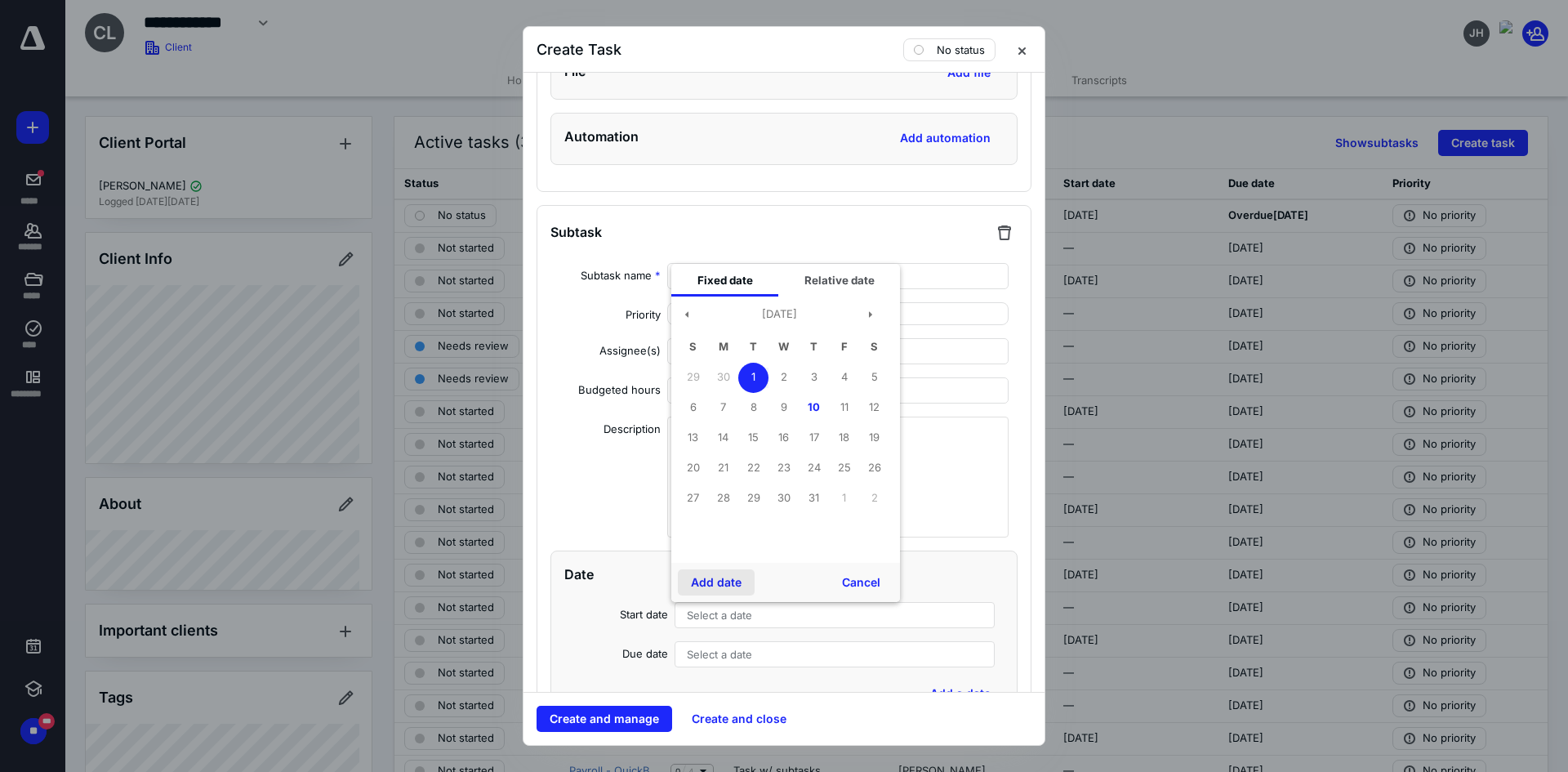 click on "Add date" at bounding box center (716, 582) 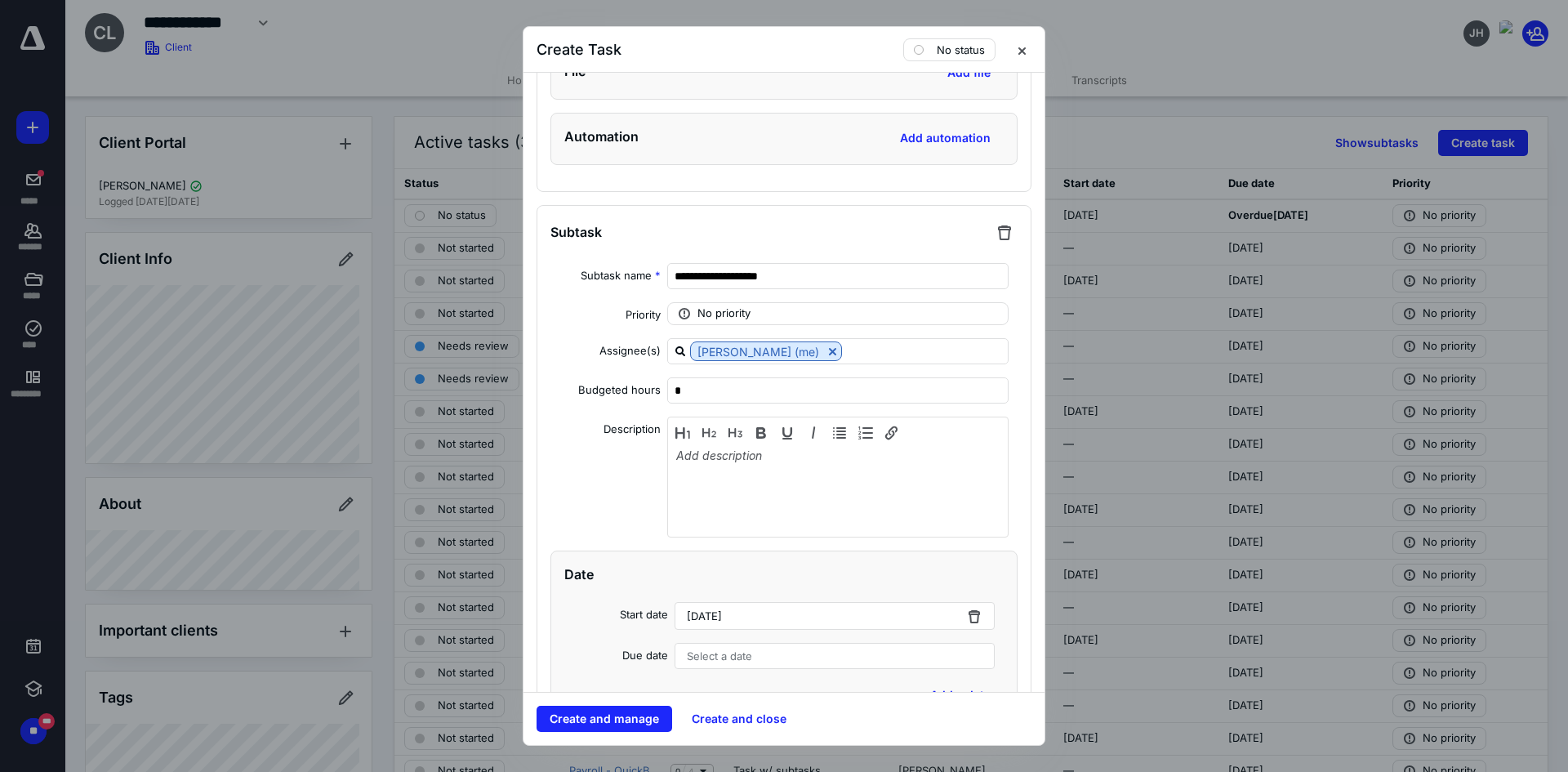 click on "Select a date" at bounding box center [719, 656] 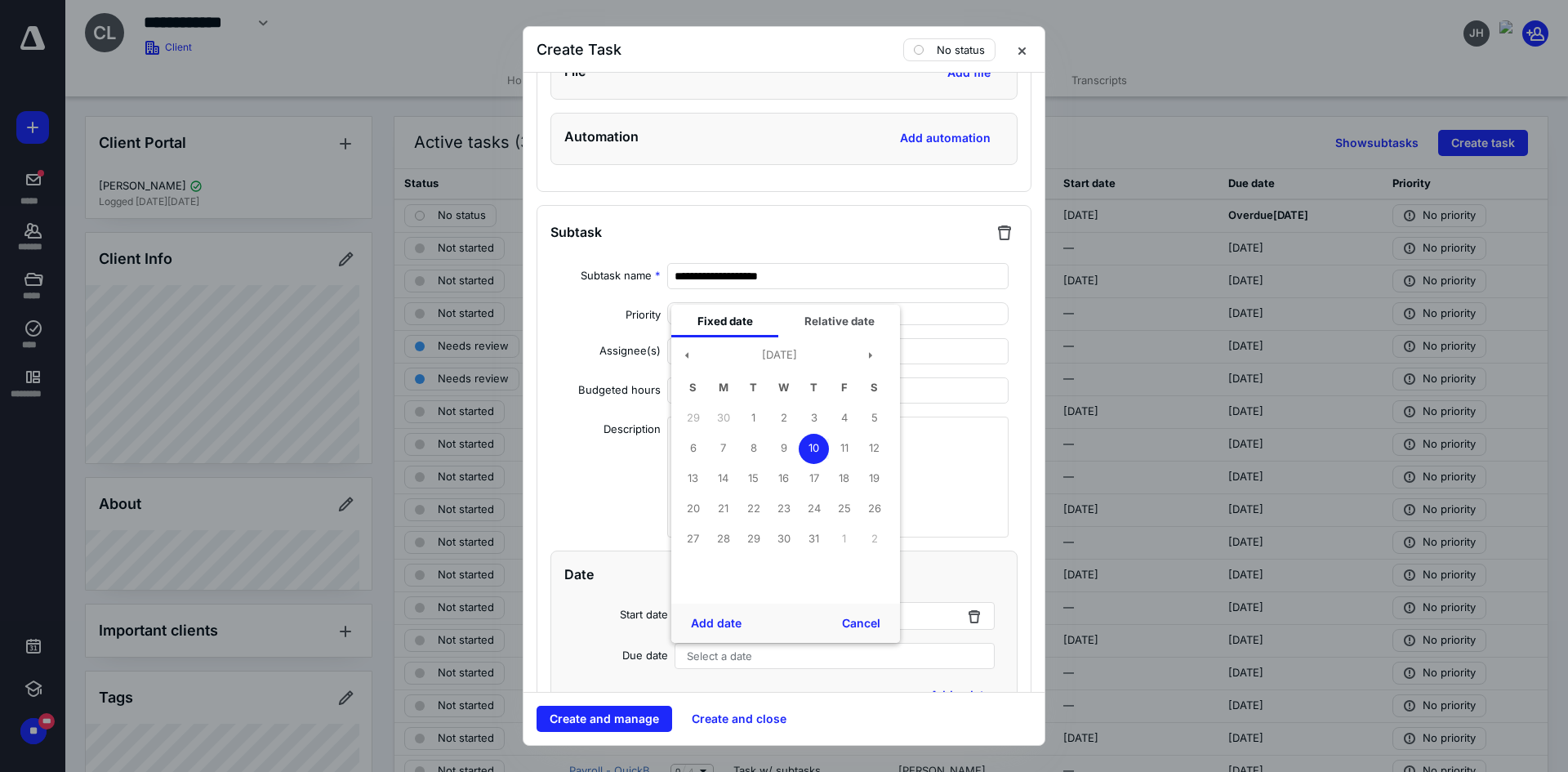 click on "10" at bounding box center (813, 448) 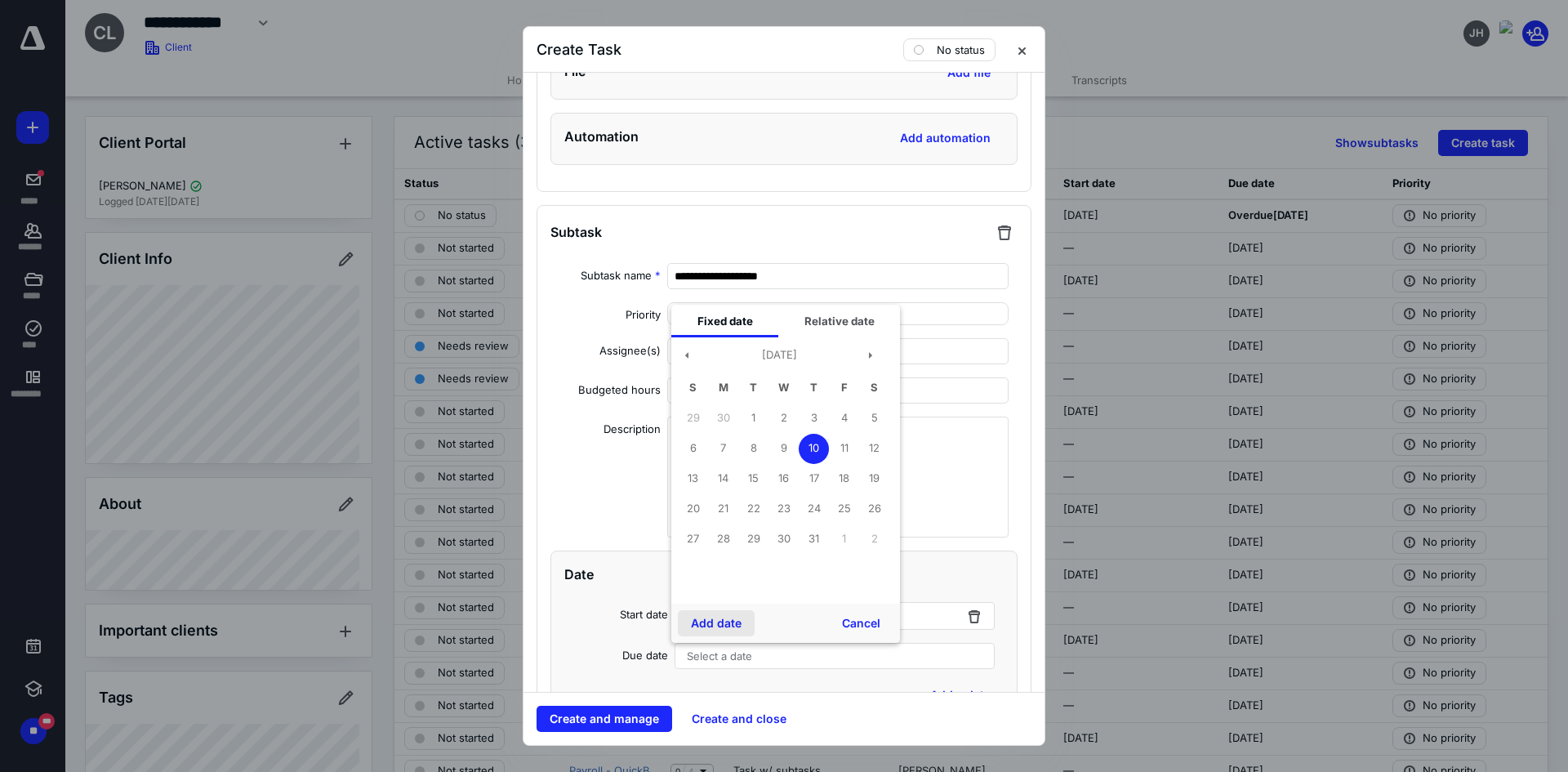 click on "Add date" at bounding box center [716, 623] 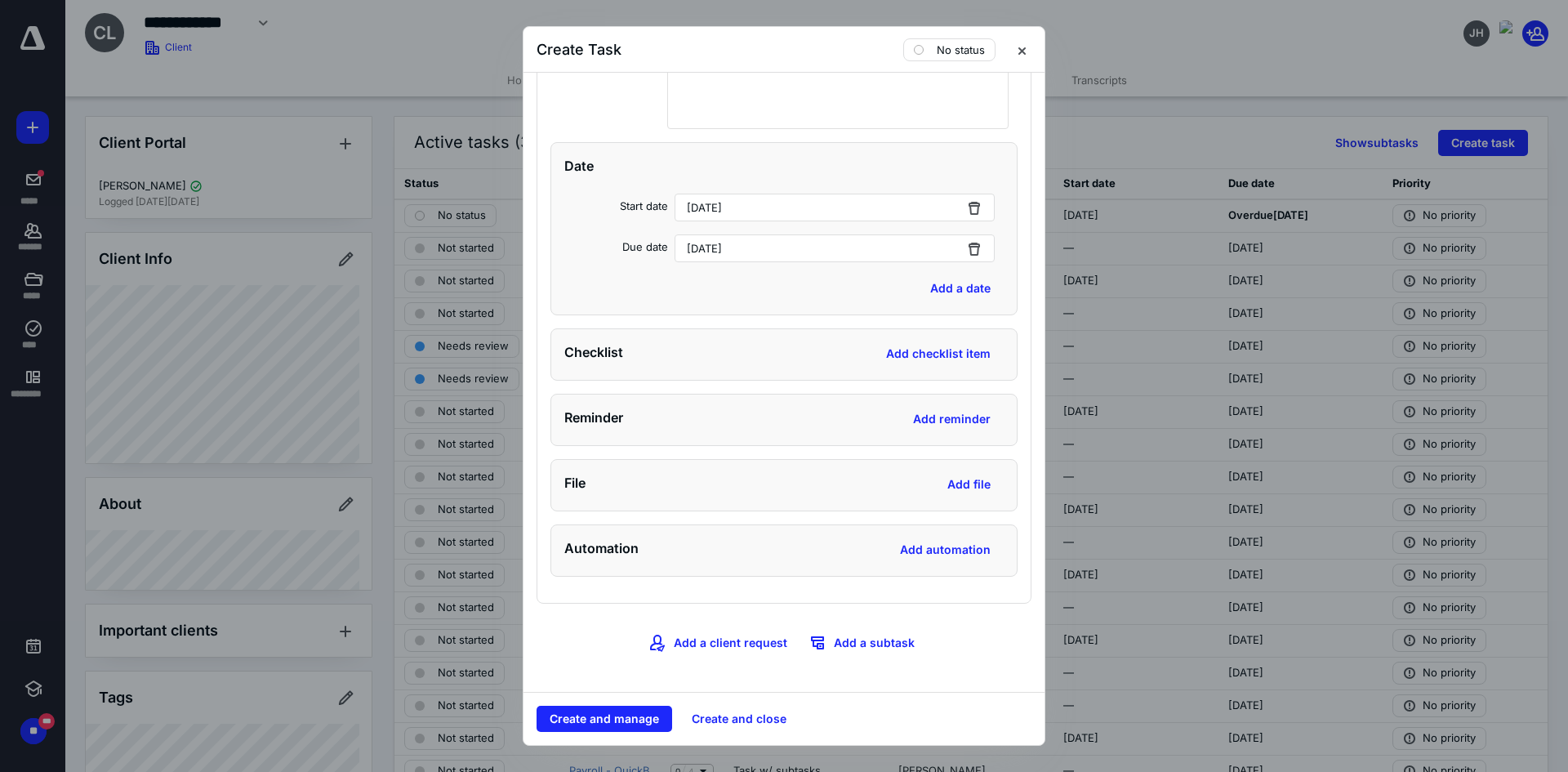 scroll, scrollTop: 3713, scrollLeft: 0, axis: vertical 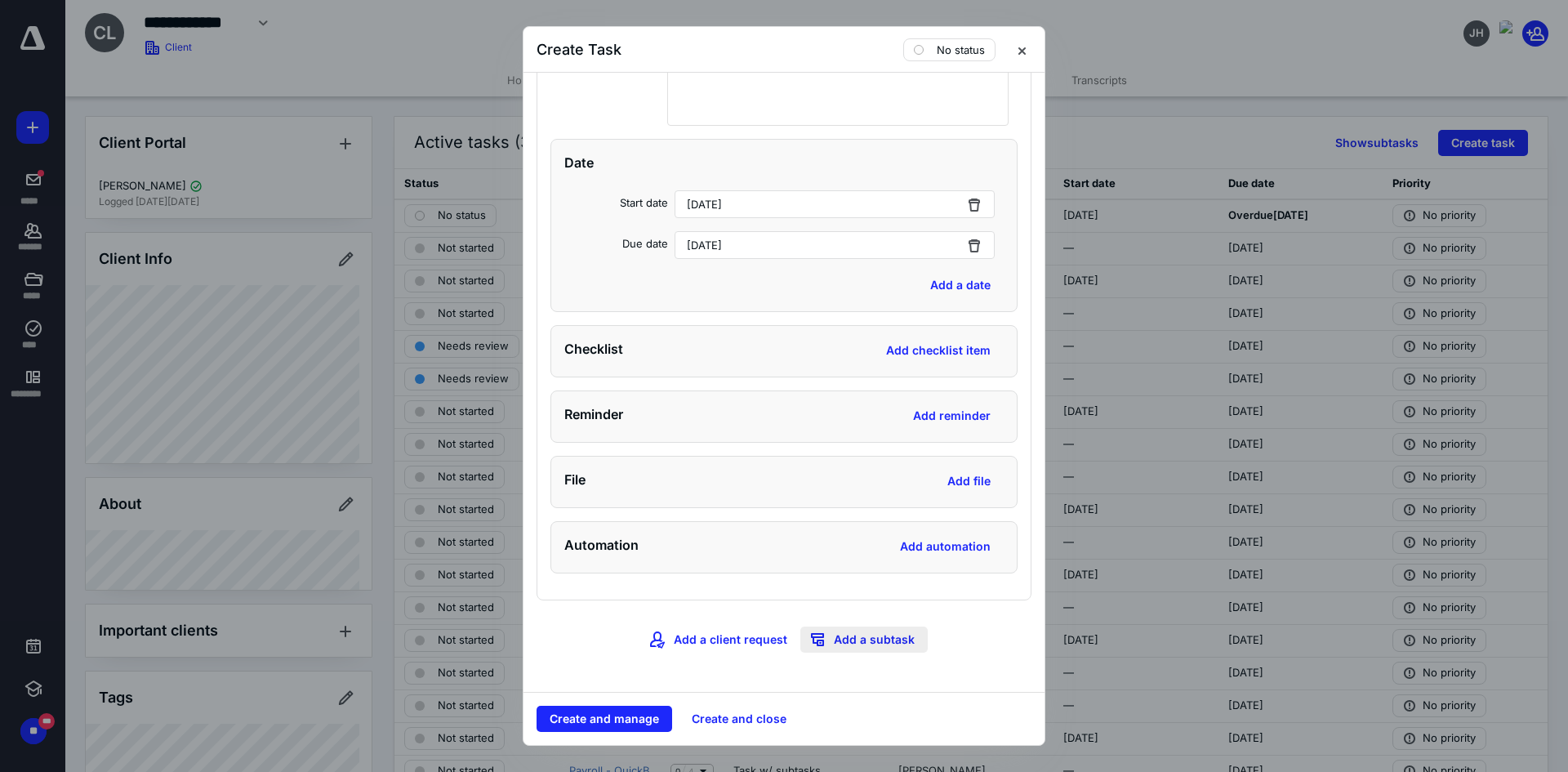 click on "Add a subtask" at bounding box center (864, 640) 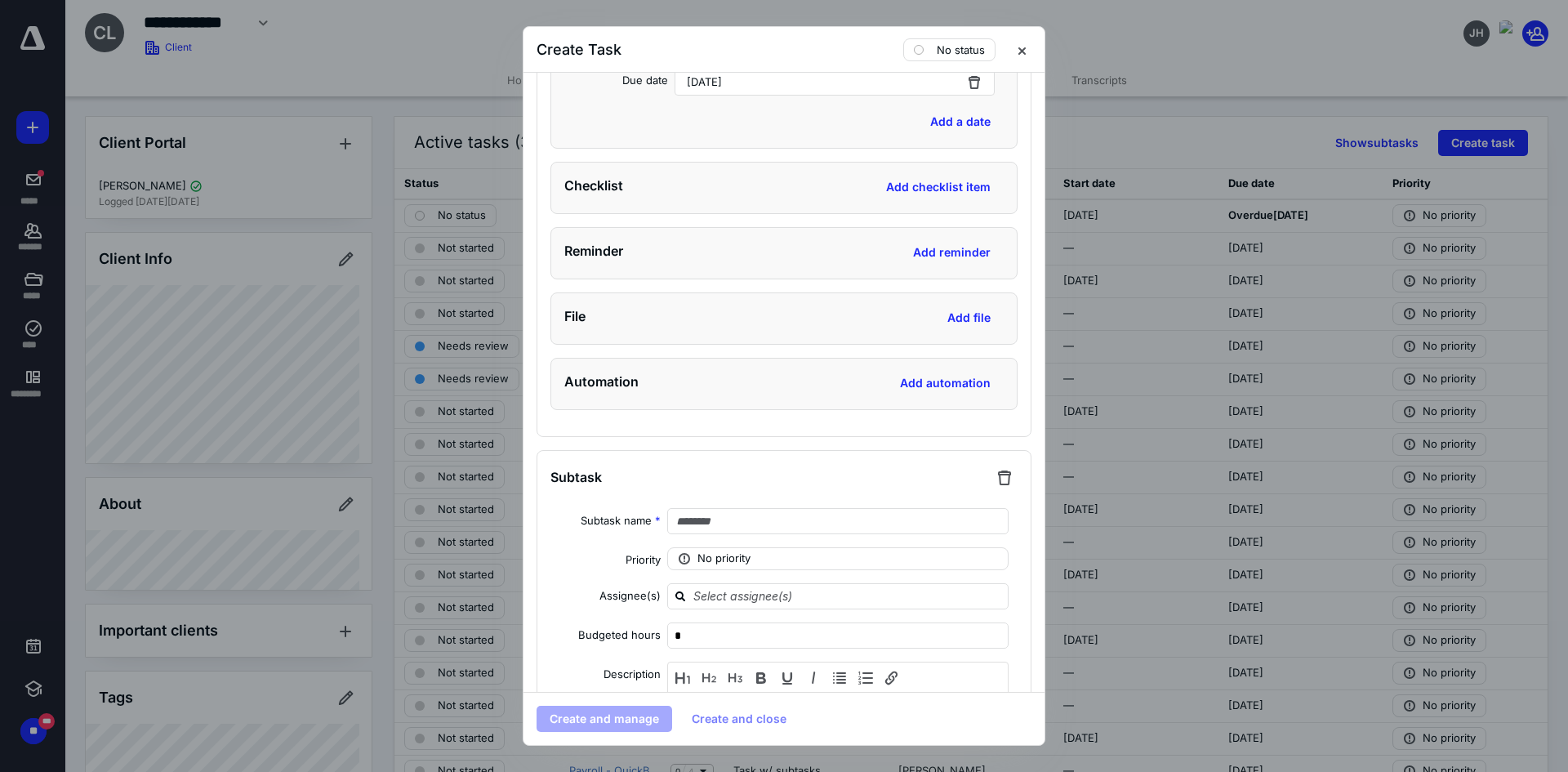 scroll, scrollTop: 3958, scrollLeft: 0, axis: vertical 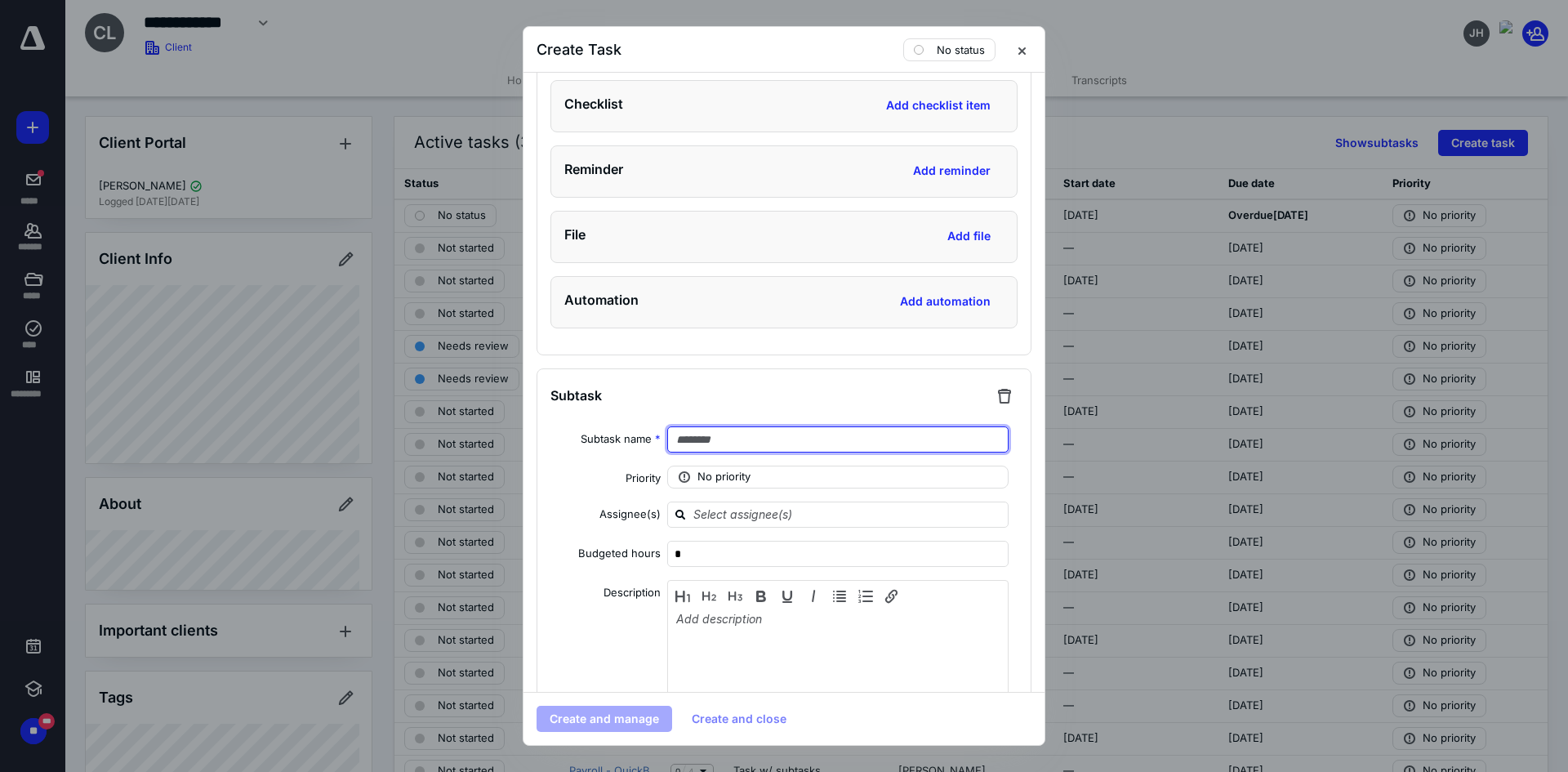 click at bounding box center [838, 440] 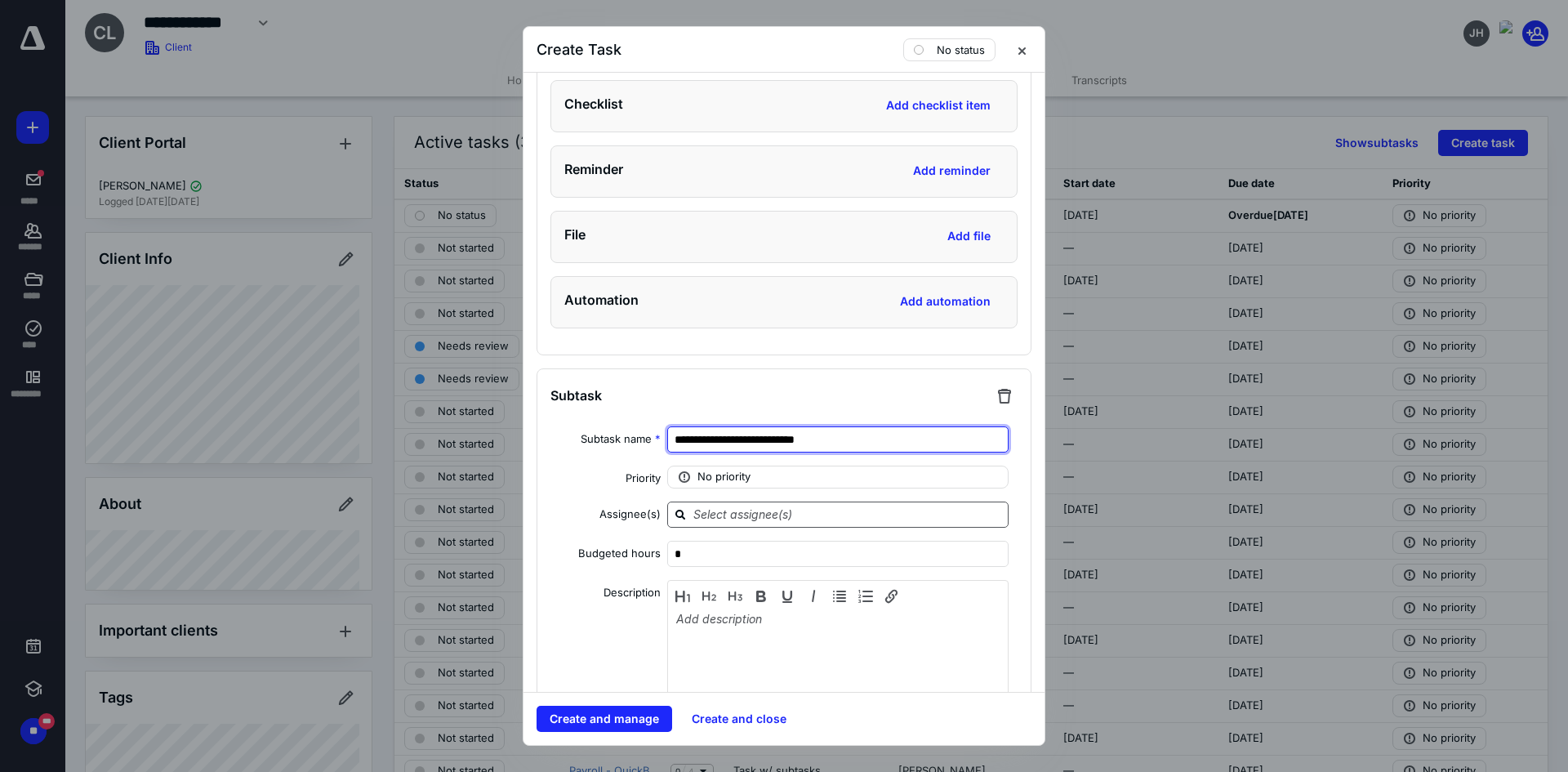 type on "**********" 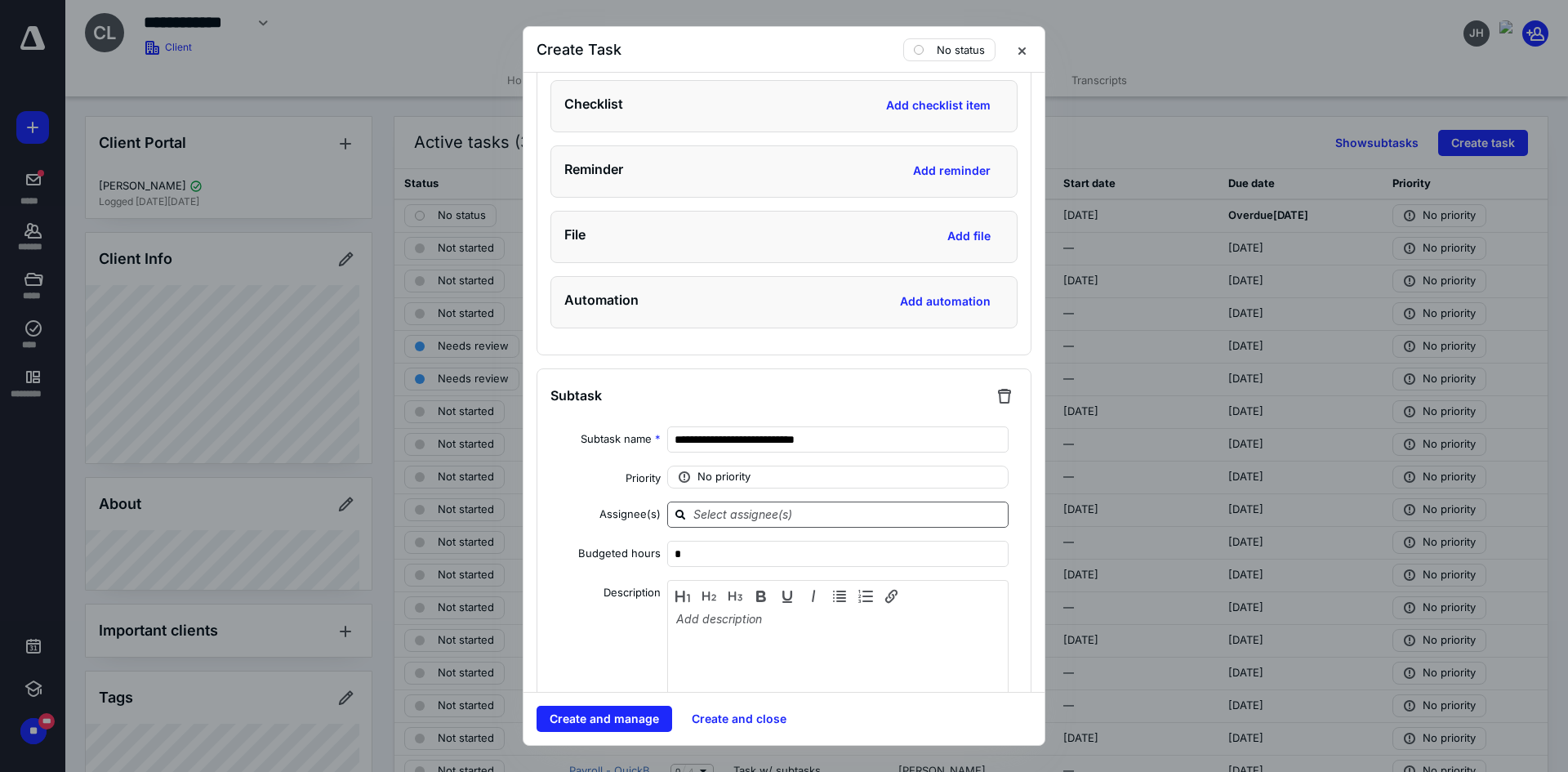 click at bounding box center (848, 514) 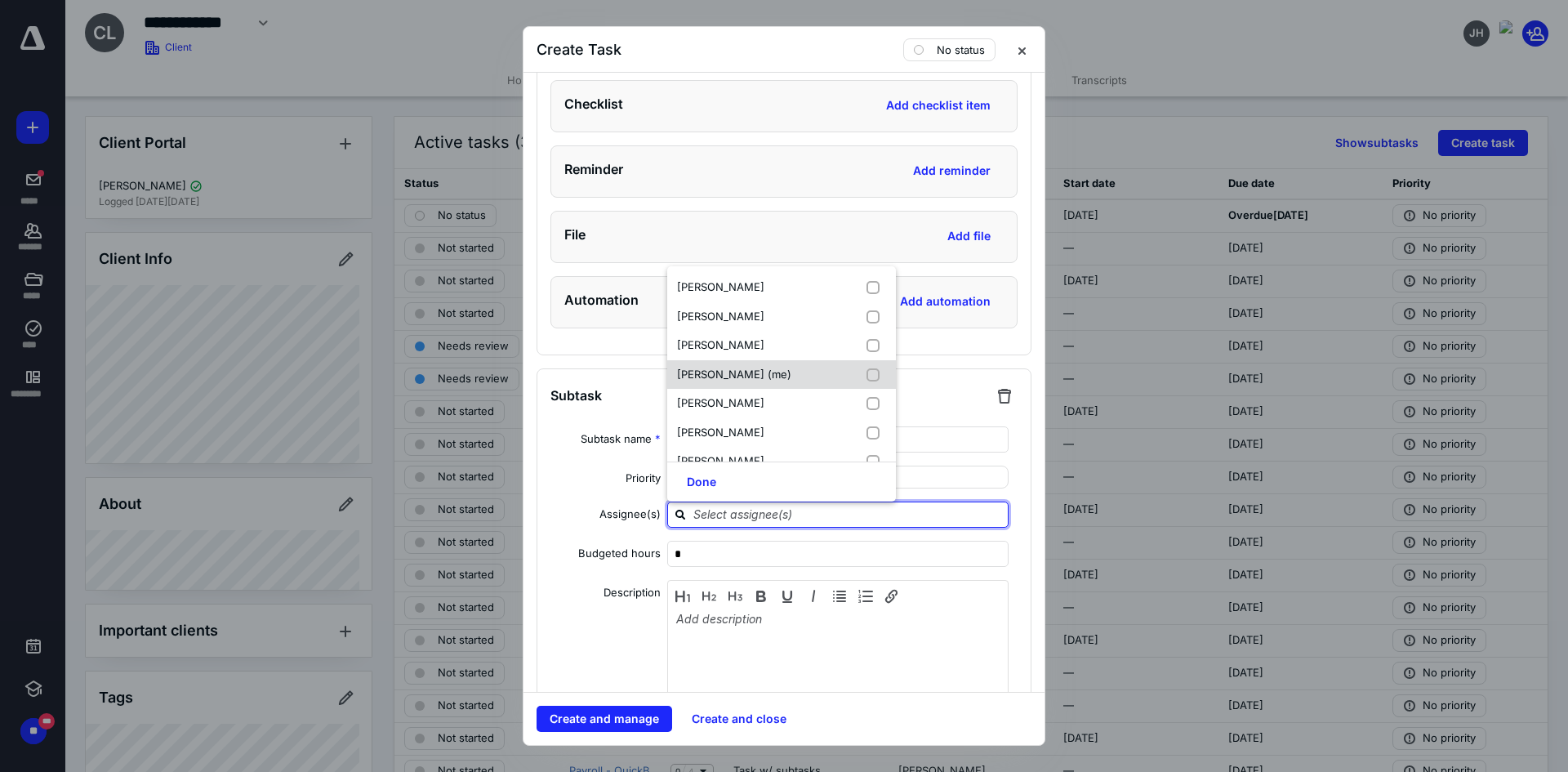 click on "Elymar Rodriguez (me)" at bounding box center [782, 375] 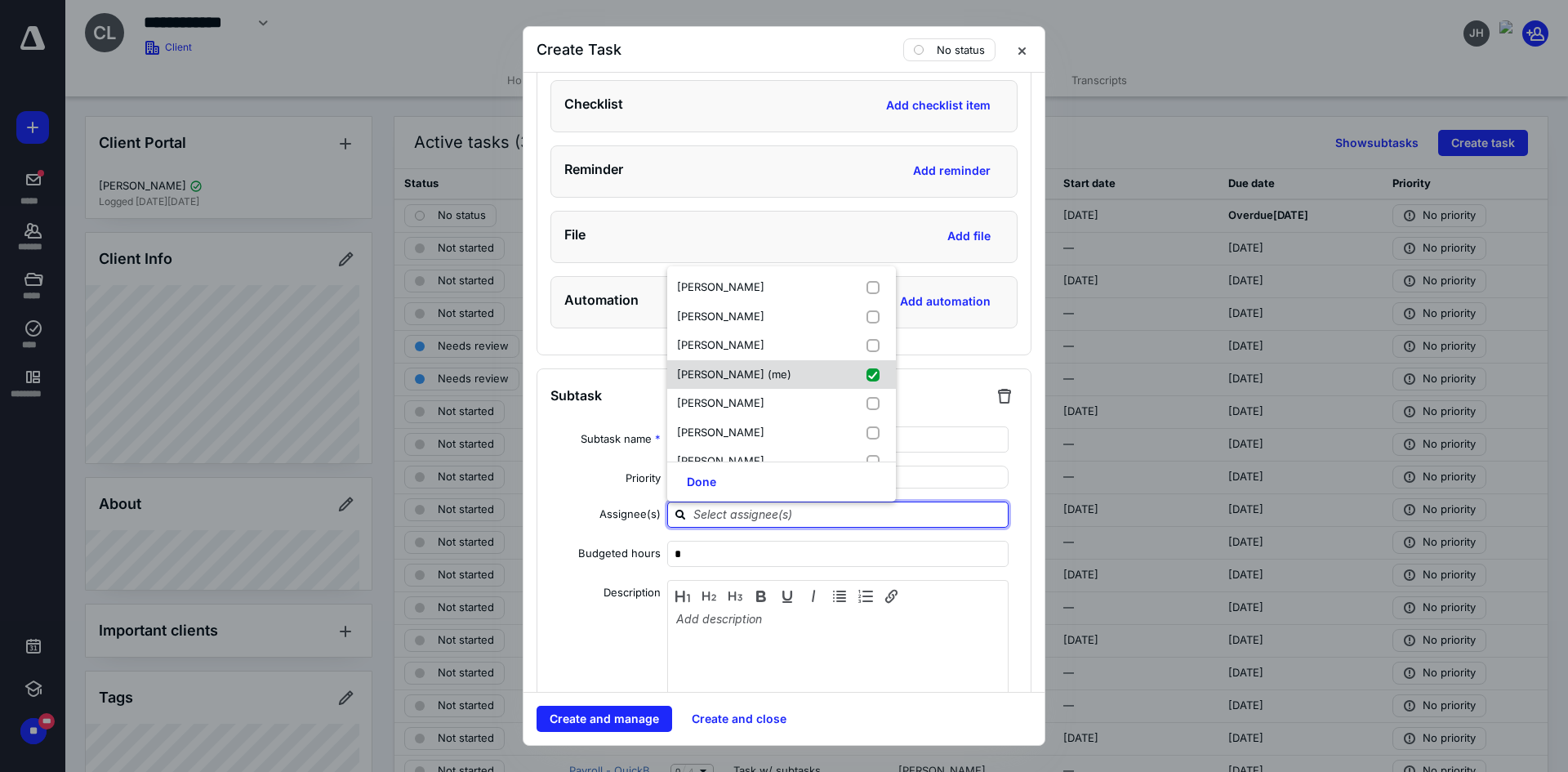 checkbox on "true" 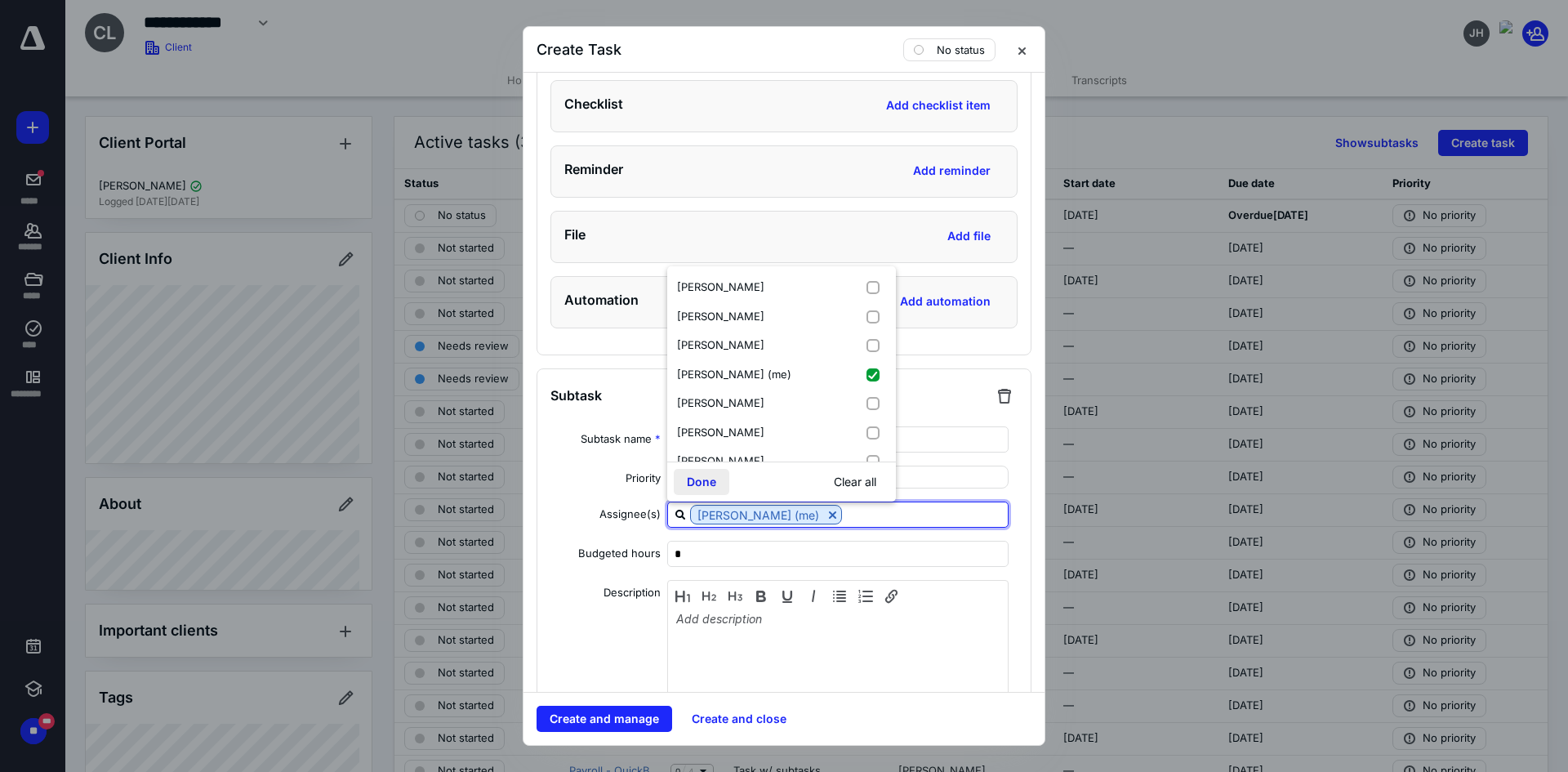 click on "Done" at bounding box center (702, 482) 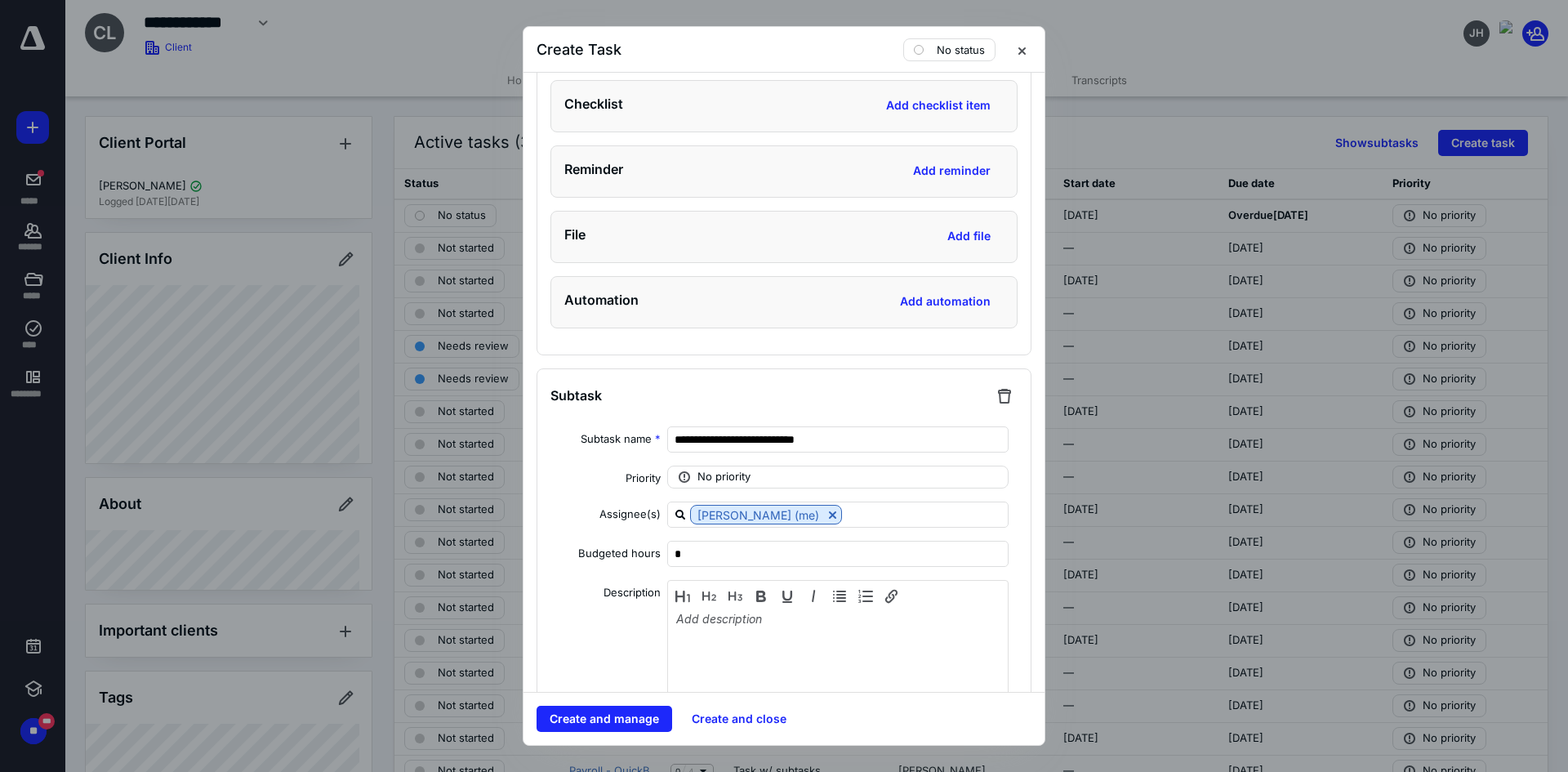scroll, scrollTop: 4121, scrollLeft: 0, axis: vertical 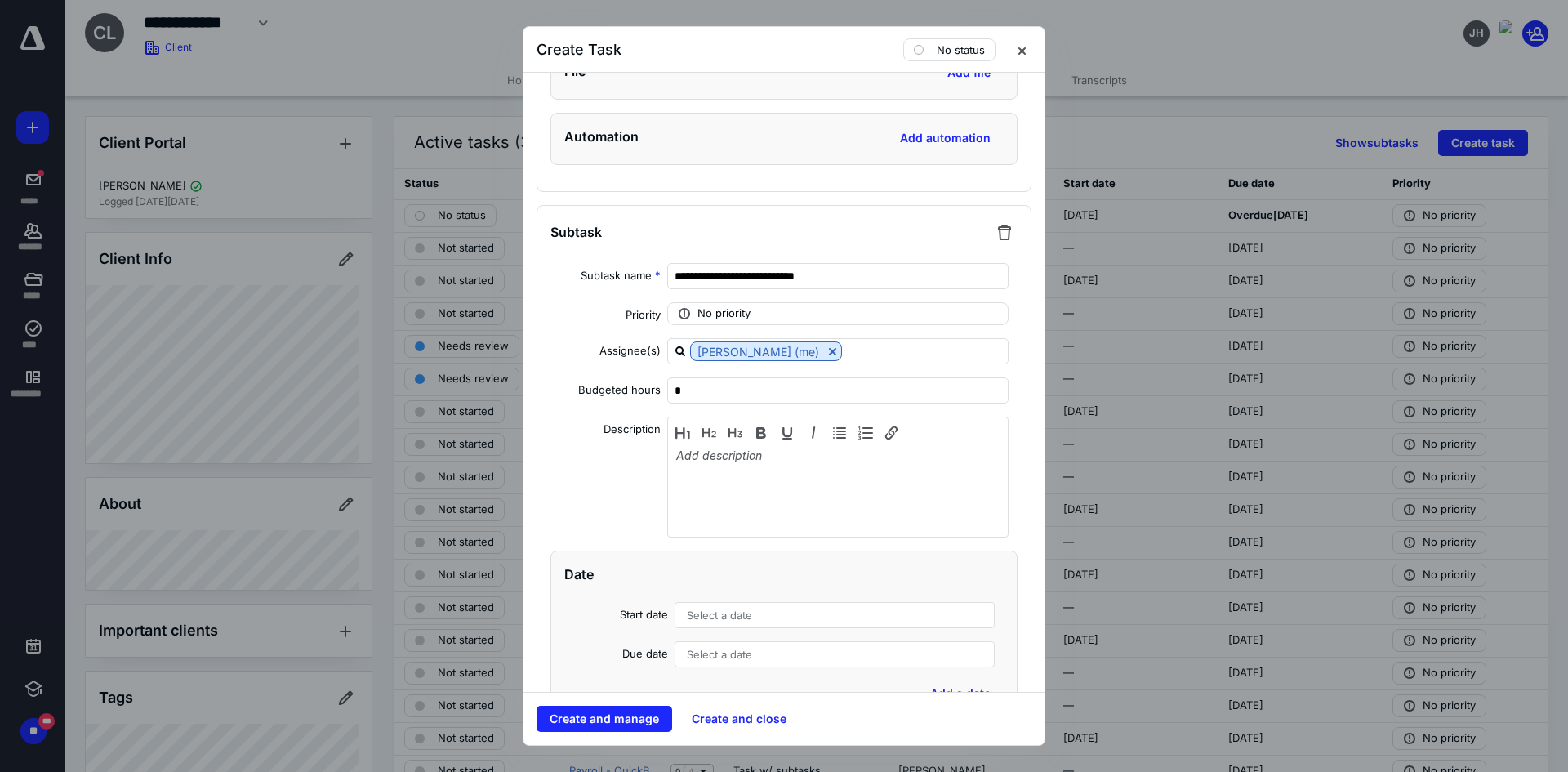 click on "Select a date" at bounding box center [835, 615] 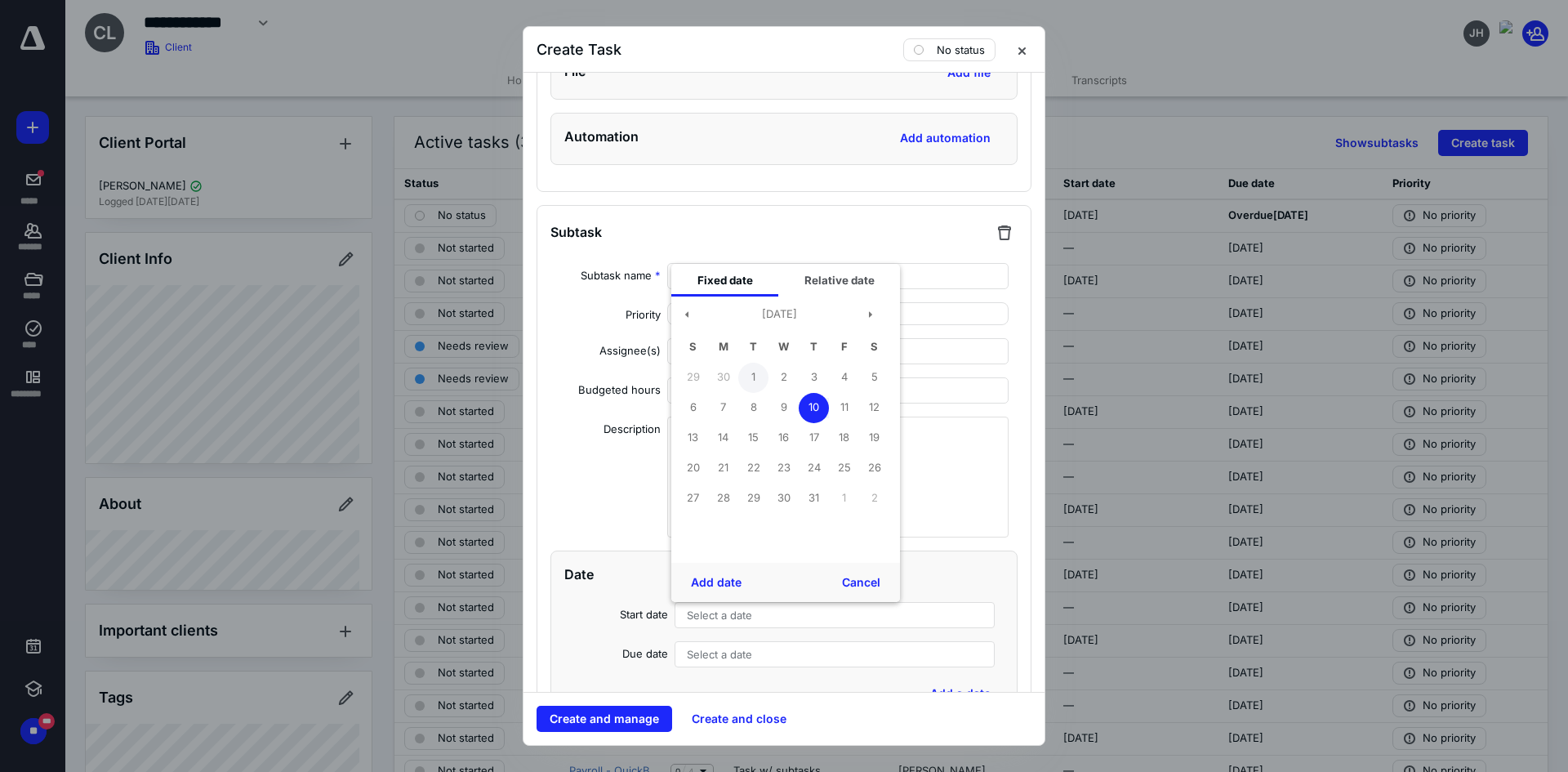 click on "1" at bounding box center (753, 377) 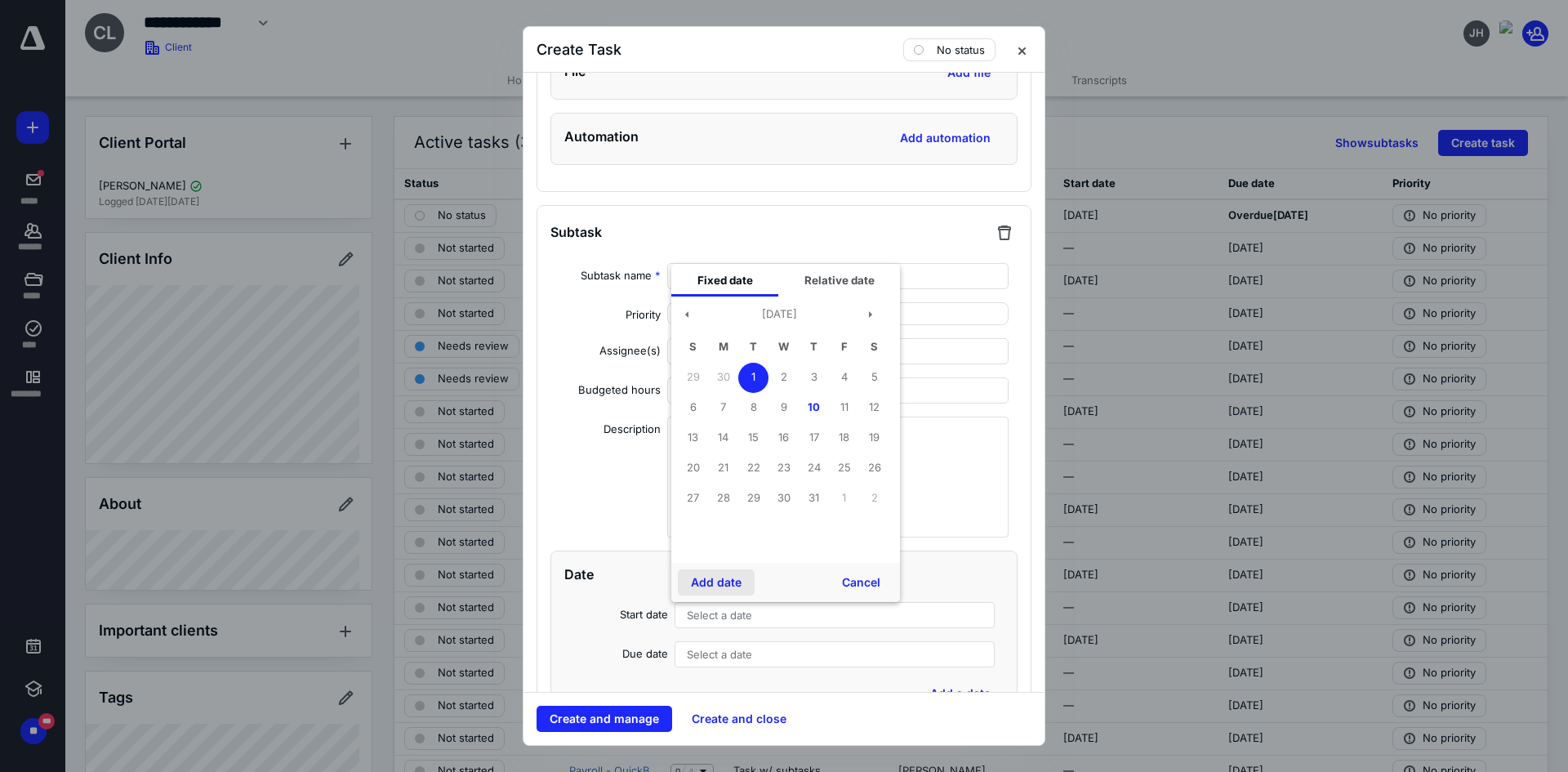 click on "Add date" at bounding box center (716, 582) 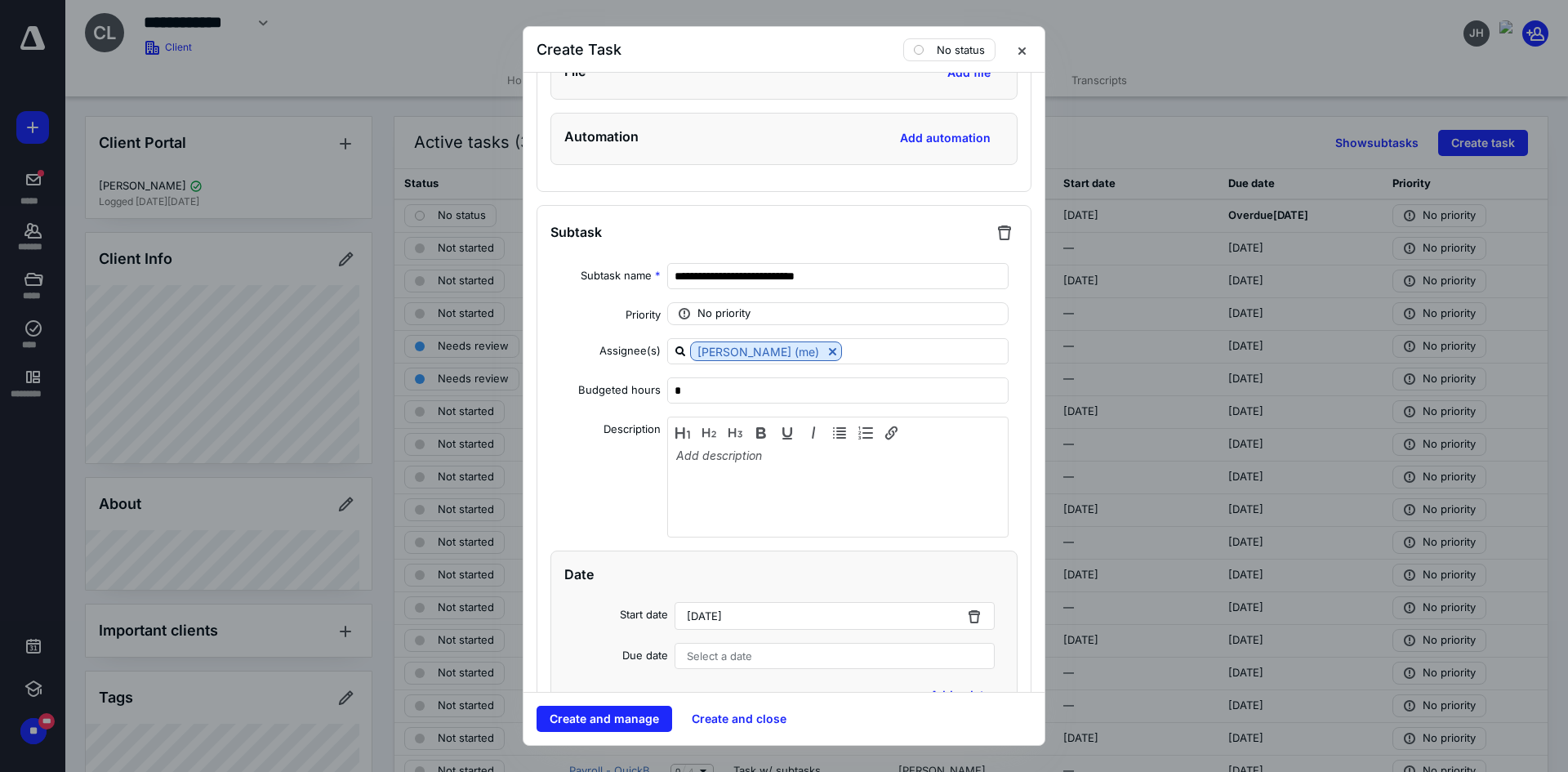 click on "Select a date" at bounding box center [719, 656] 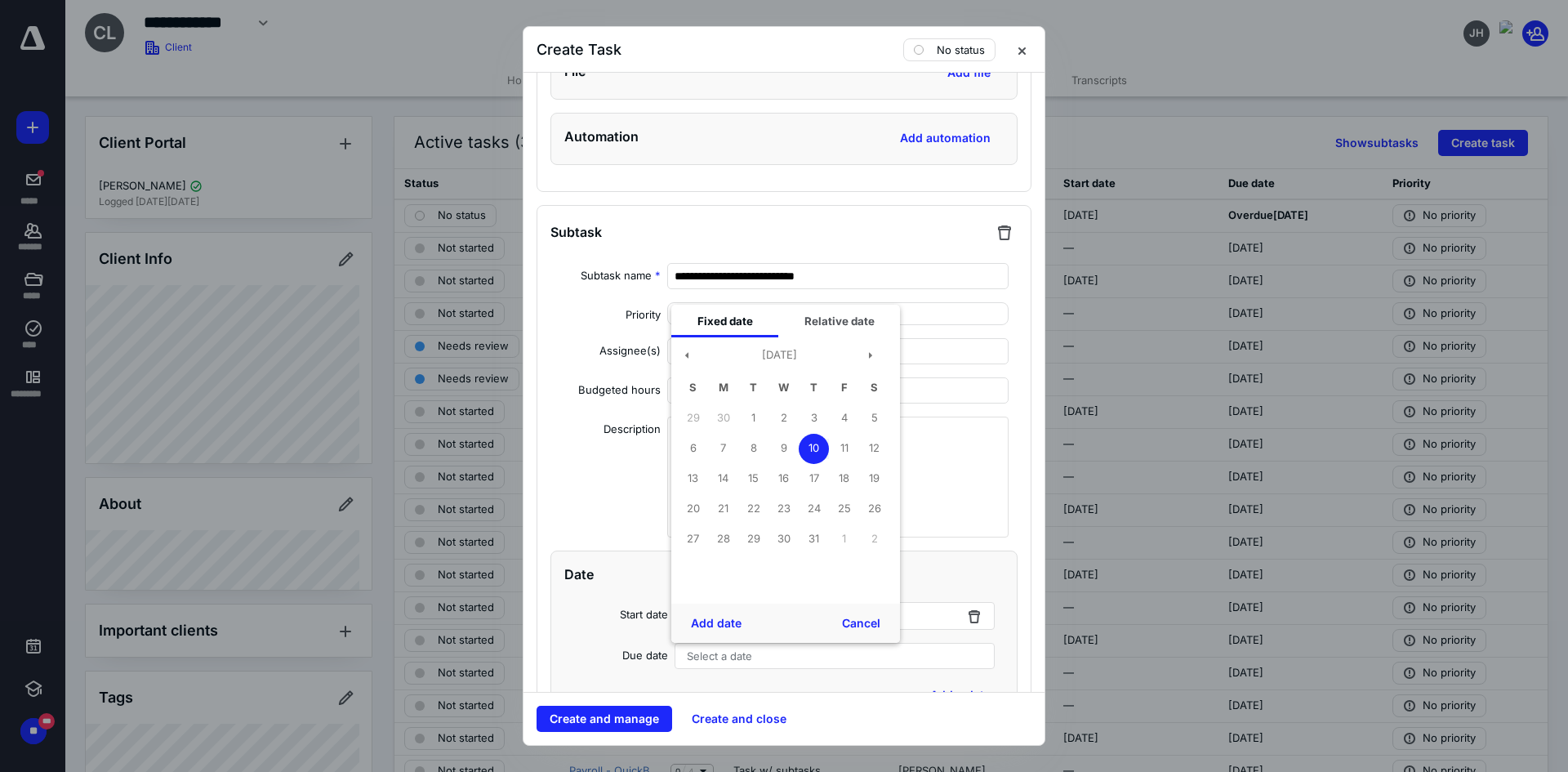 click on "10" at bounding box center (813, 448) 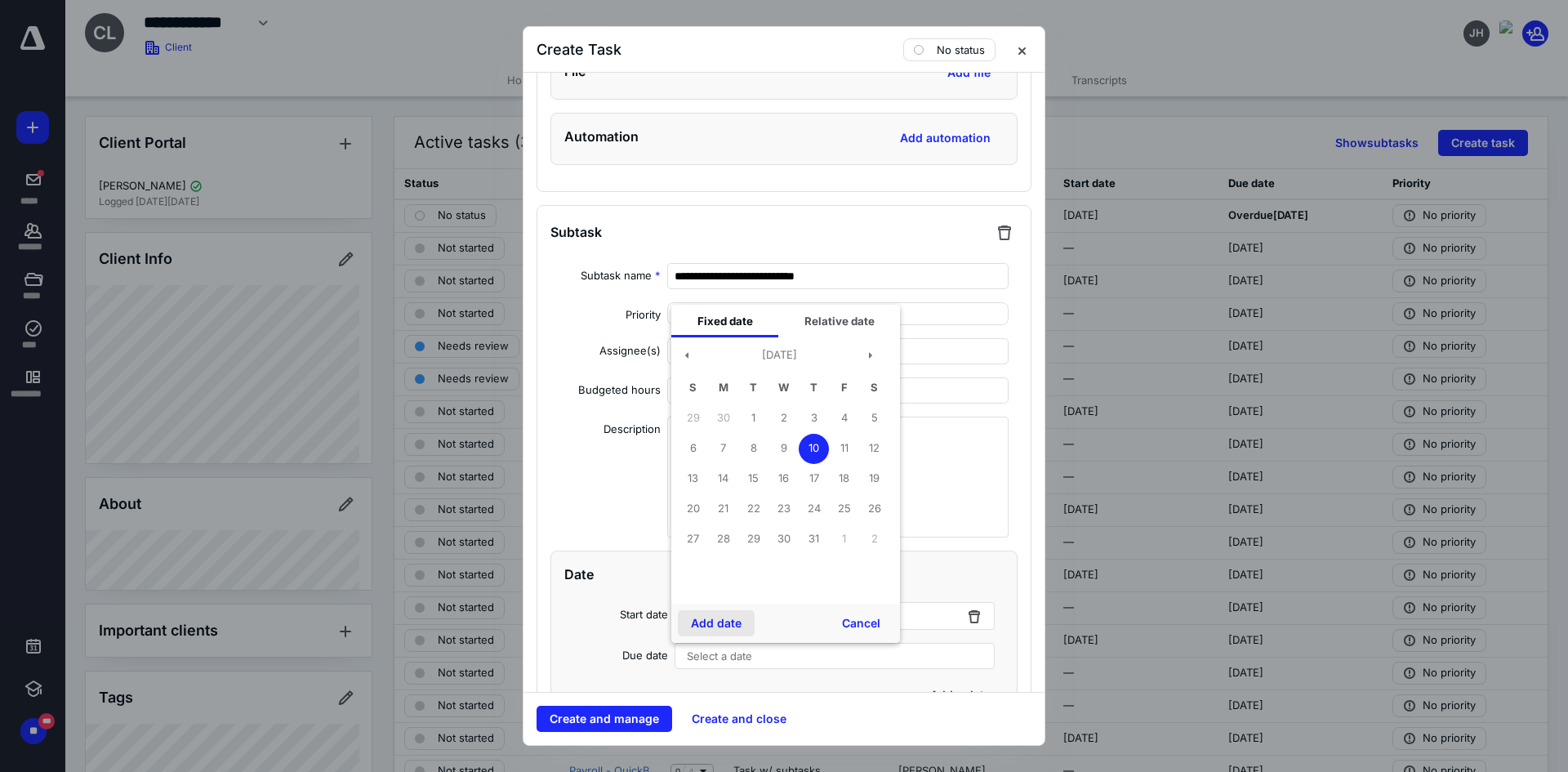 click on "Add date" at bounding box center [716, 623] 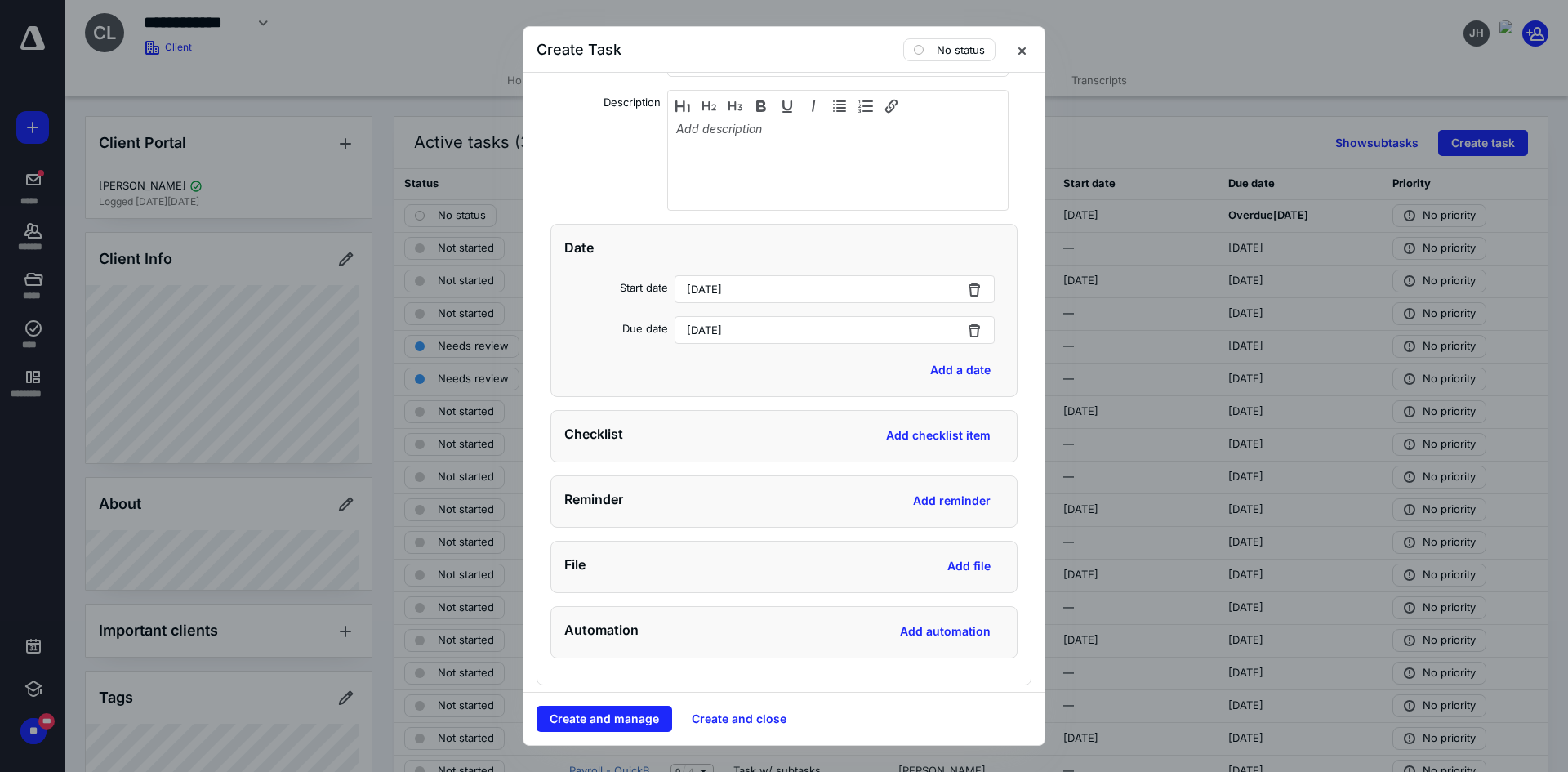 scroll, scrollTop: 4533, scrollLeft: 0, axis: vertical 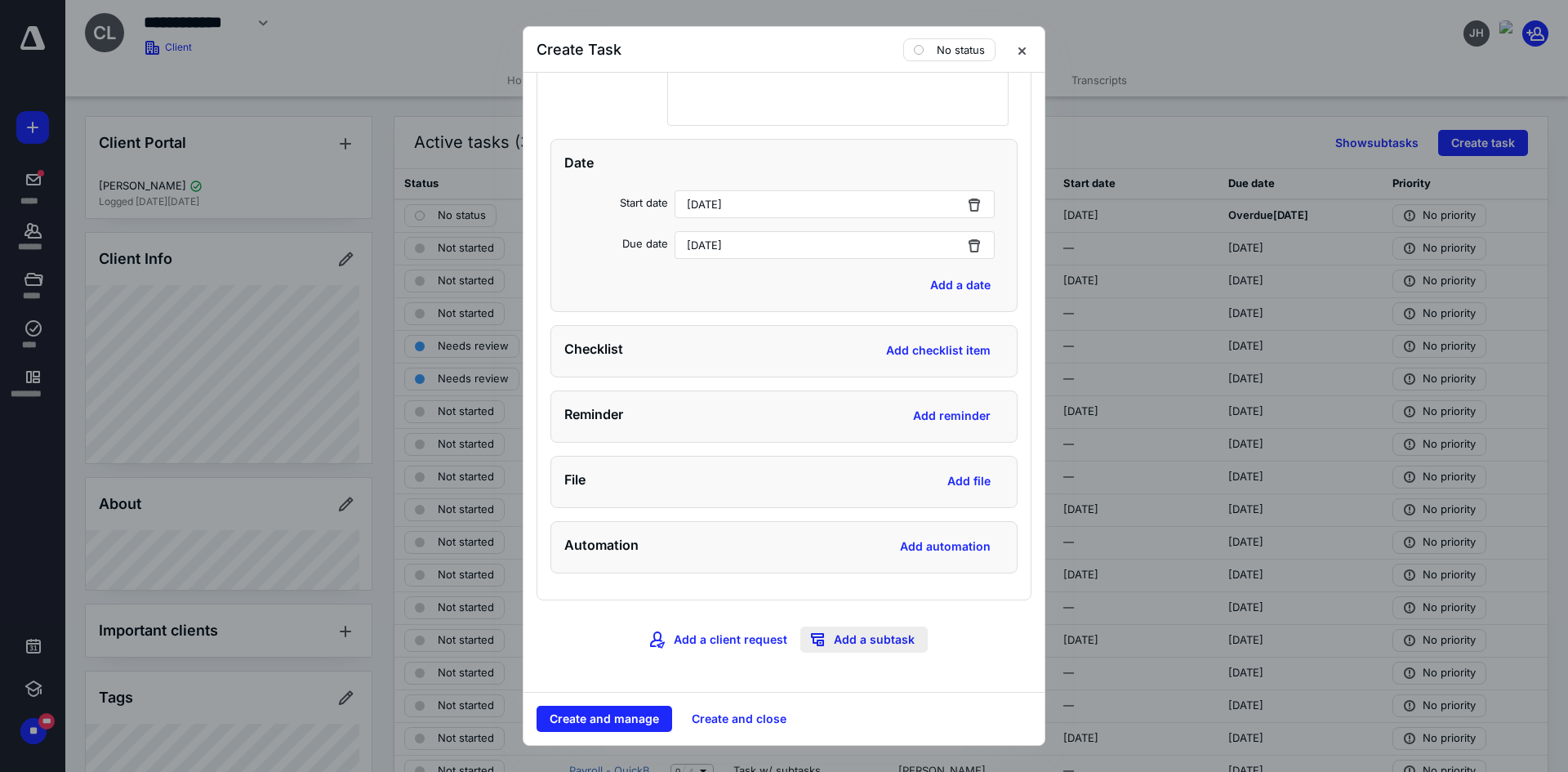 click on "Add a subtask" at bounding box center (864, 640) 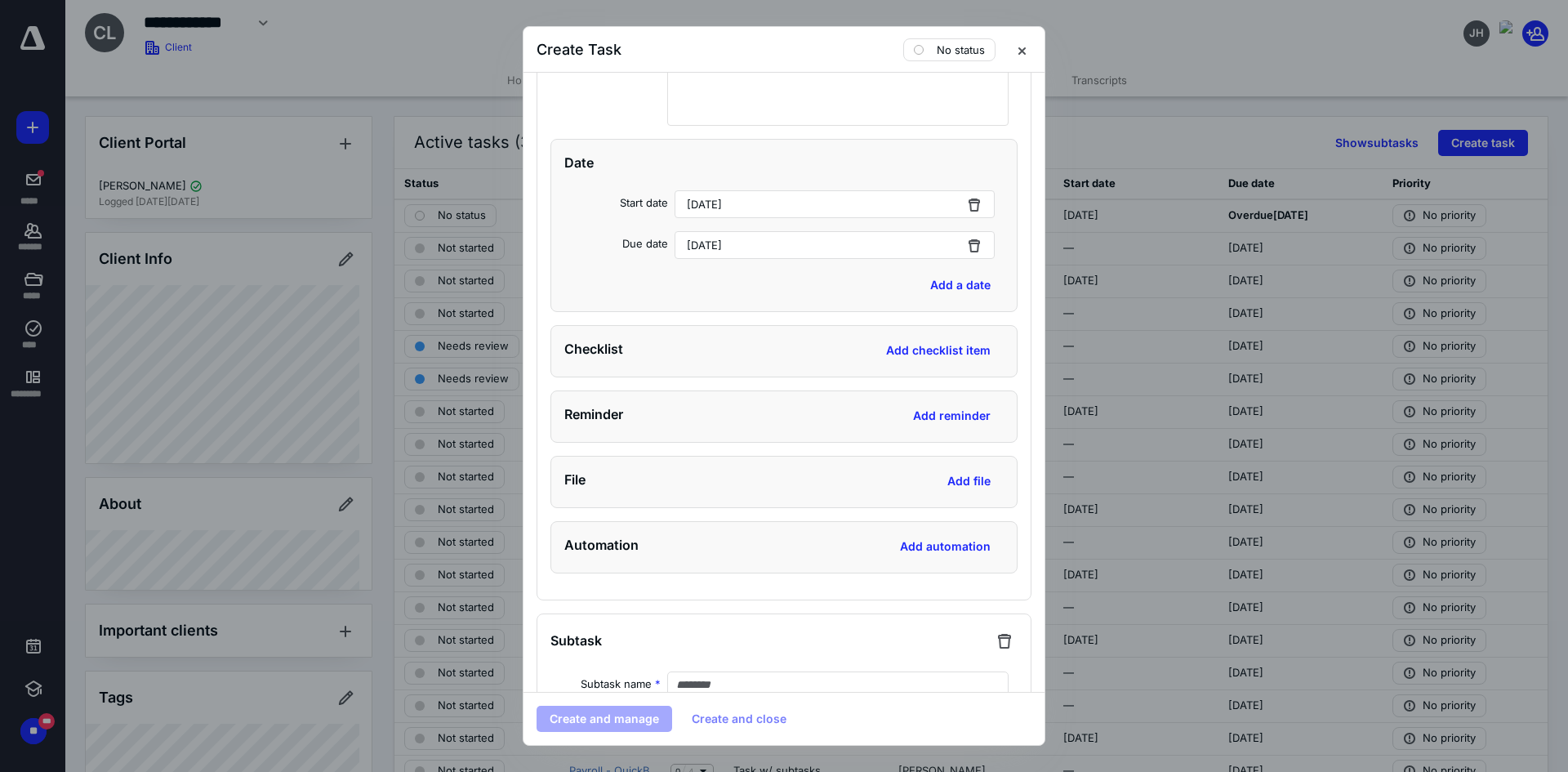 scroll, scrollTop: 4860, scrollLeft: 0, axis: vertical 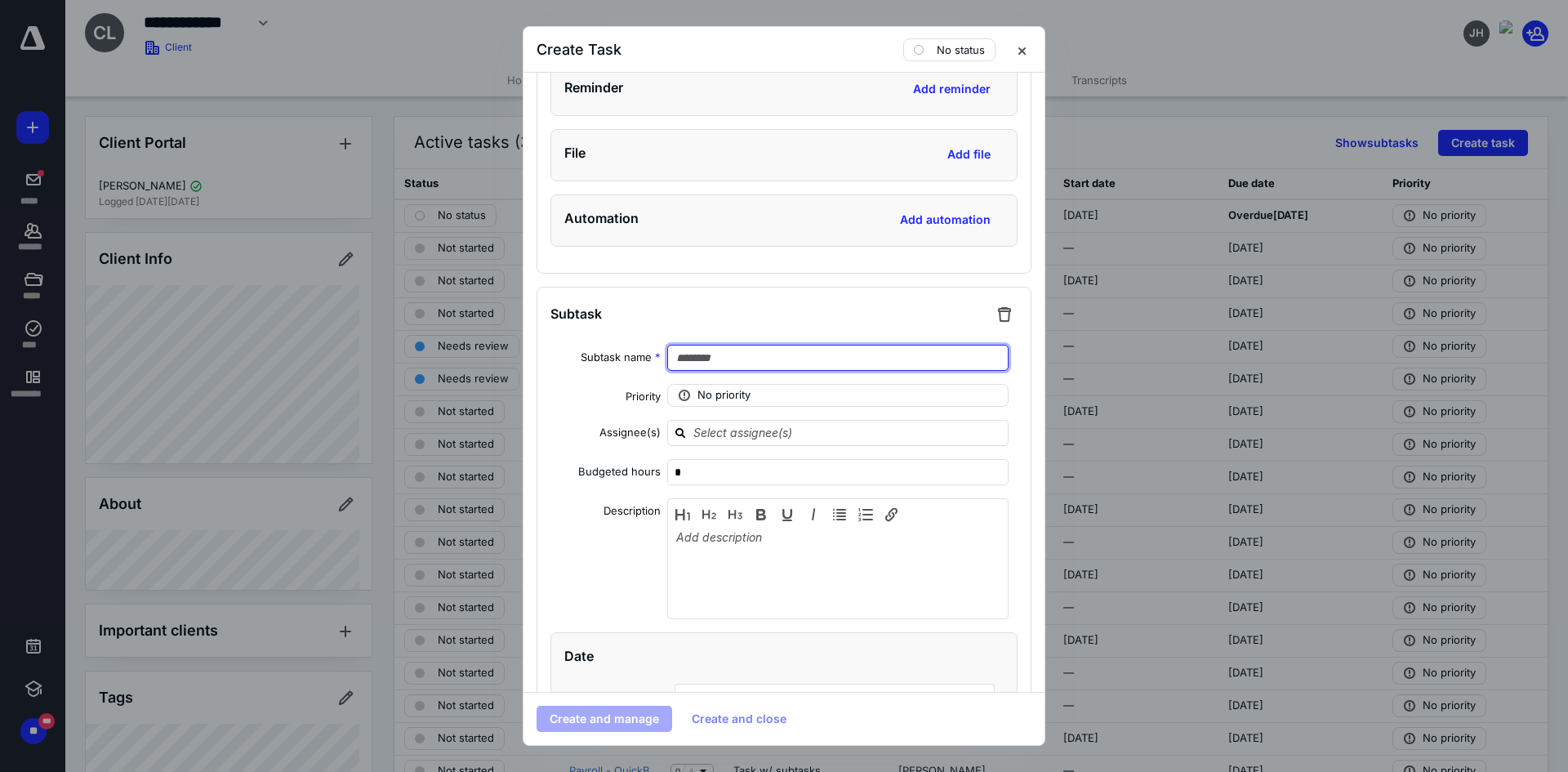 click at bounding box center [838, 358] 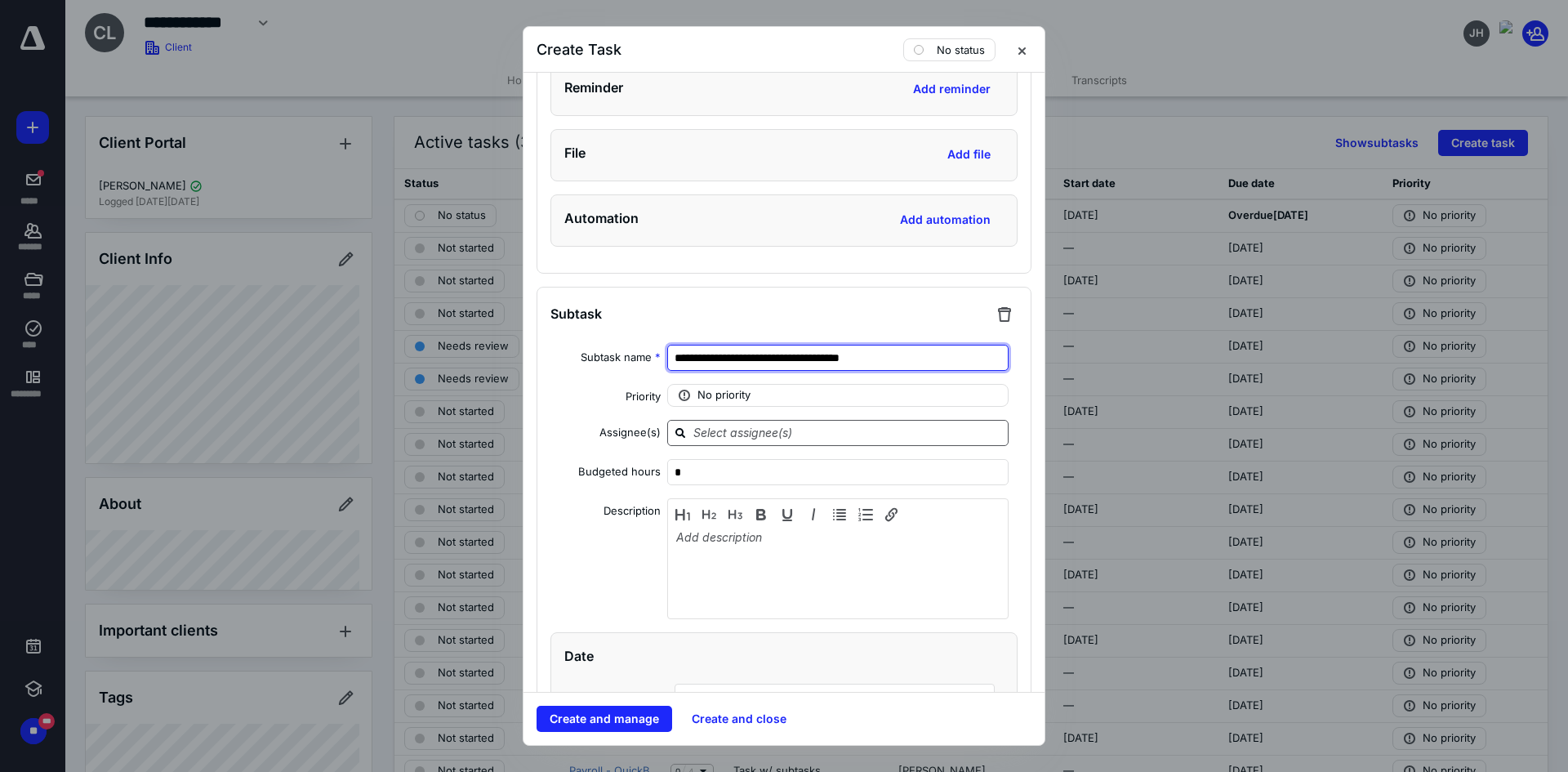 type on "**********" 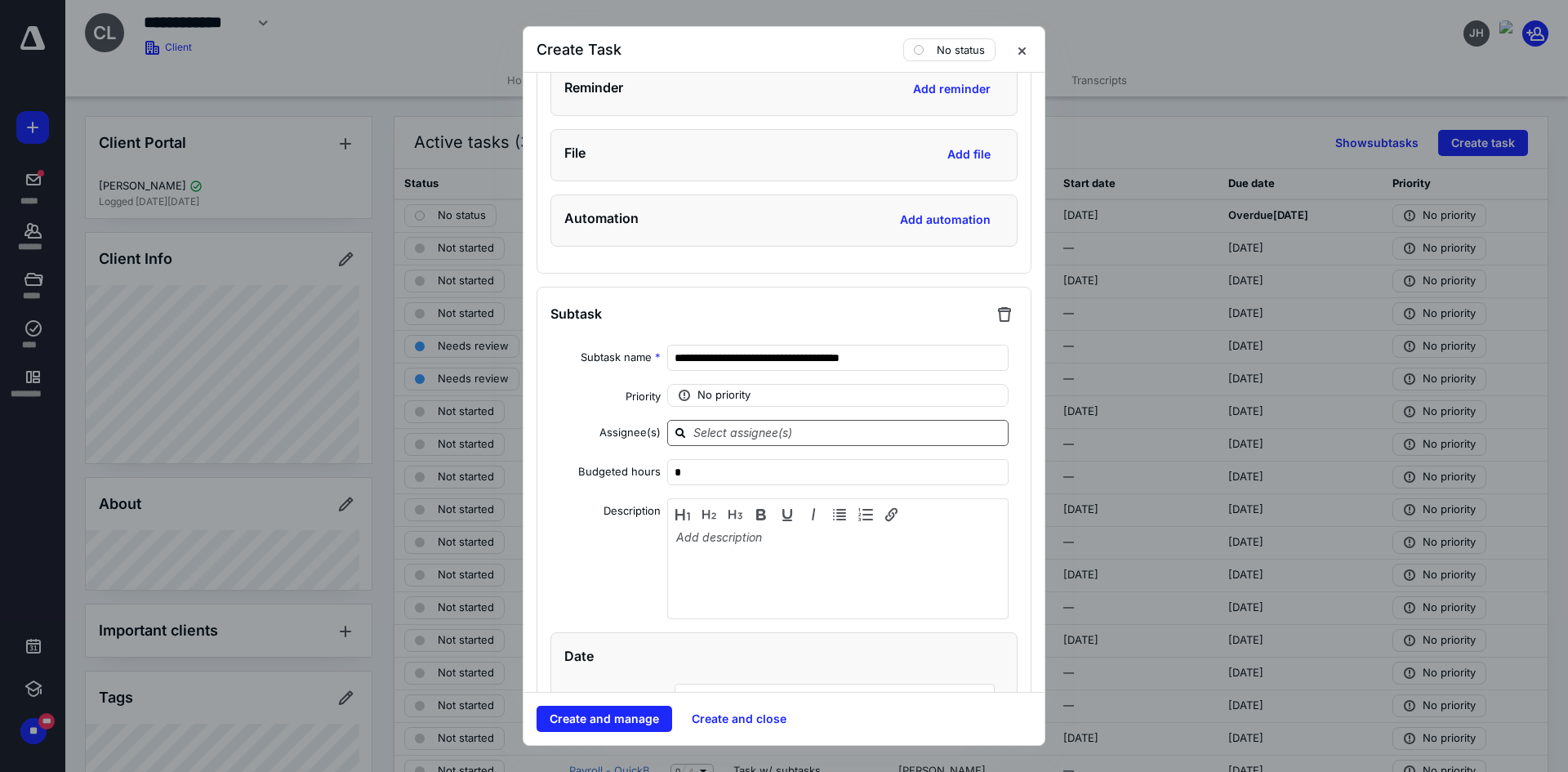 click at bounding box center [848, 432] 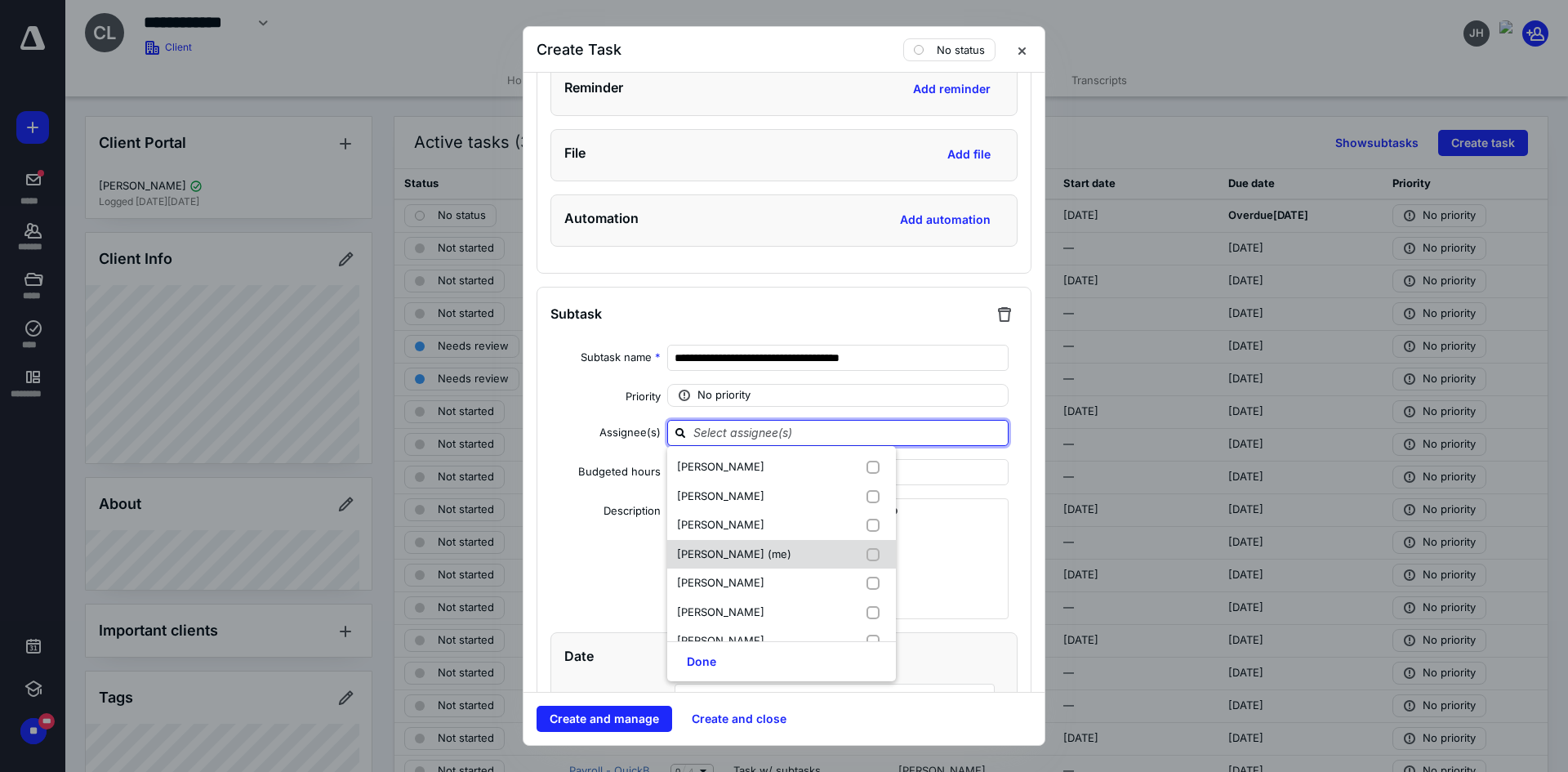 click on "Elymar Rodriguez (me)" at bounding box center [734, 554] 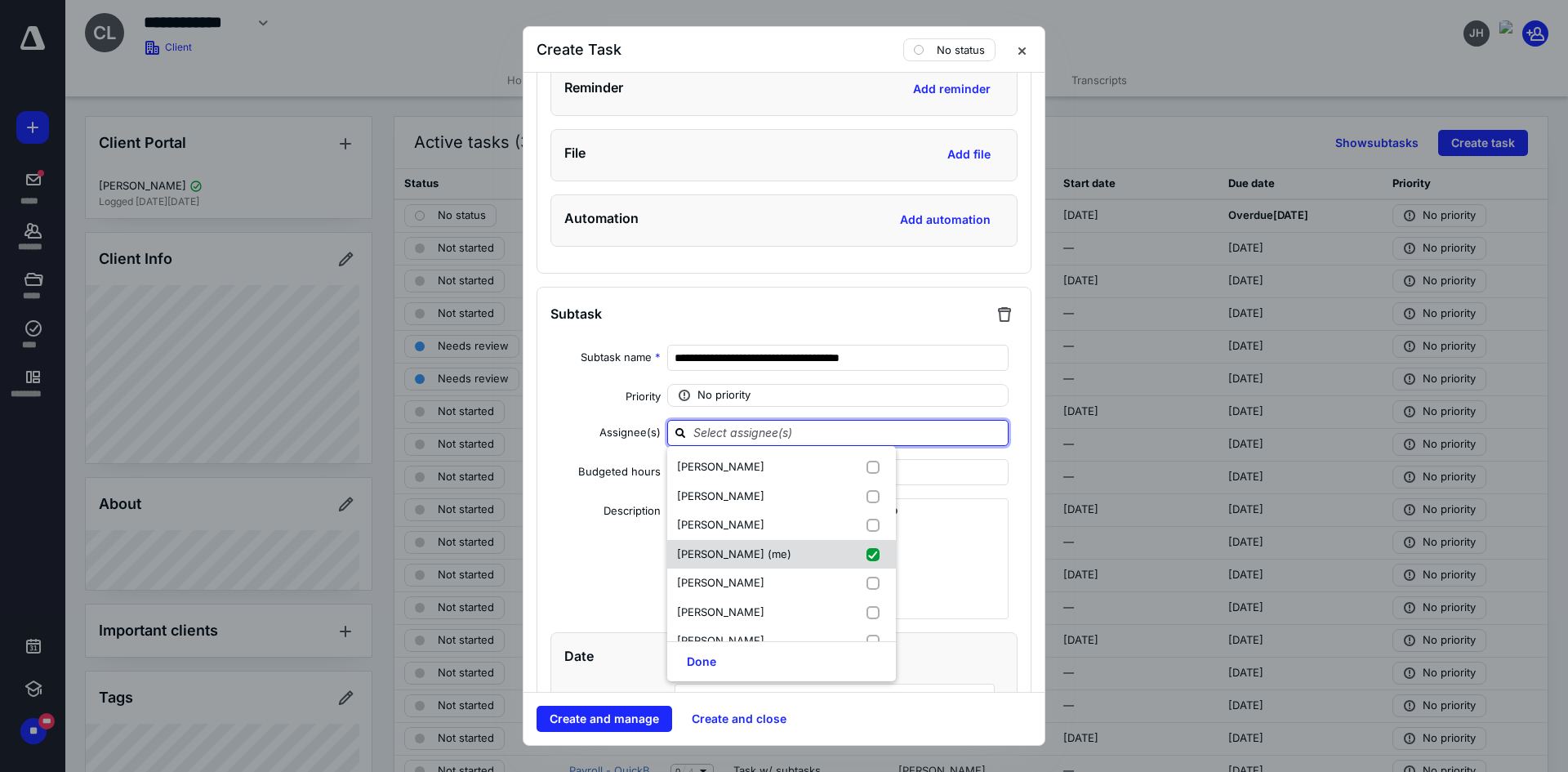 checkbox on "true" 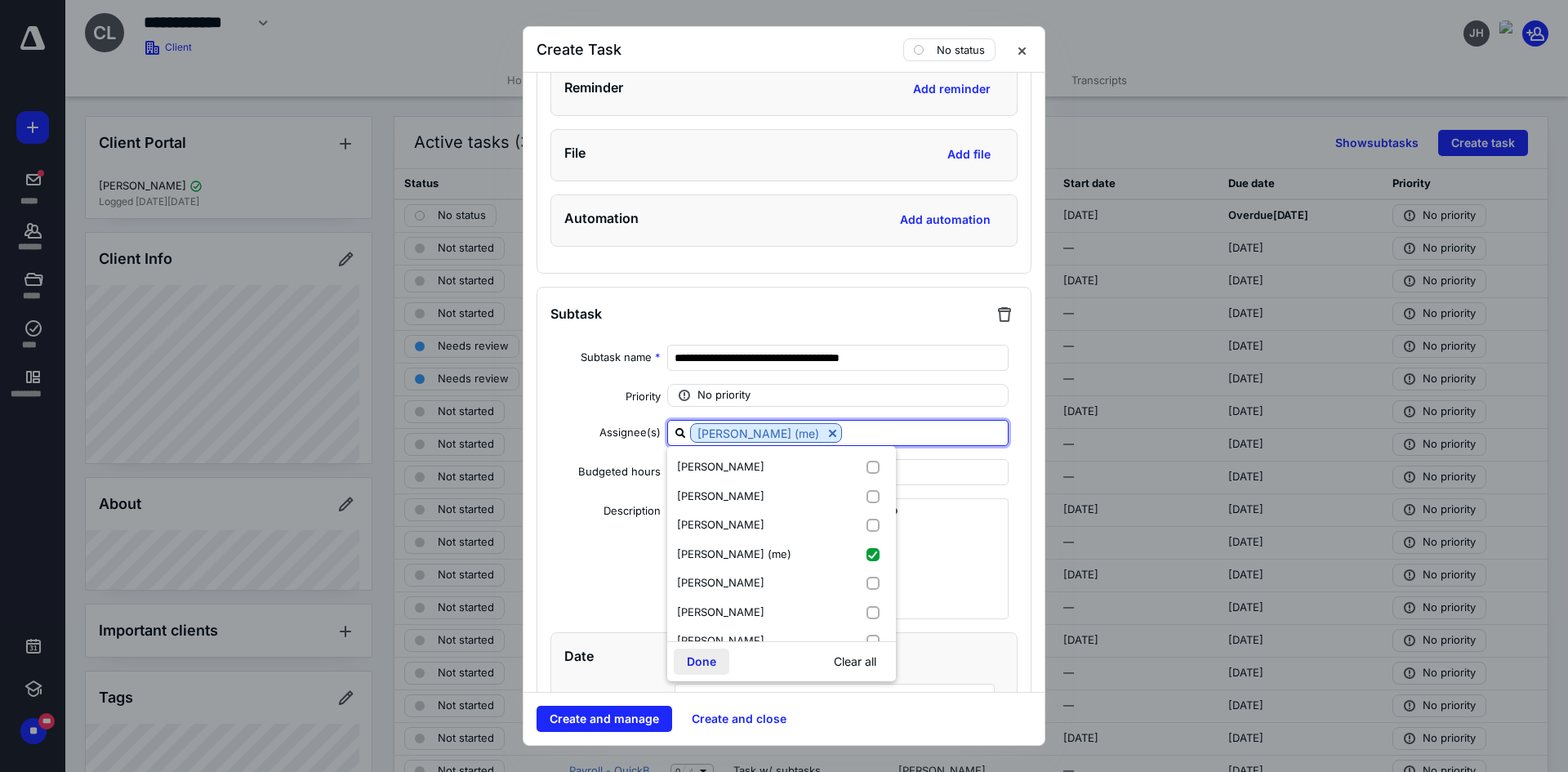 click on "Done" at bounding box center (702, 662) 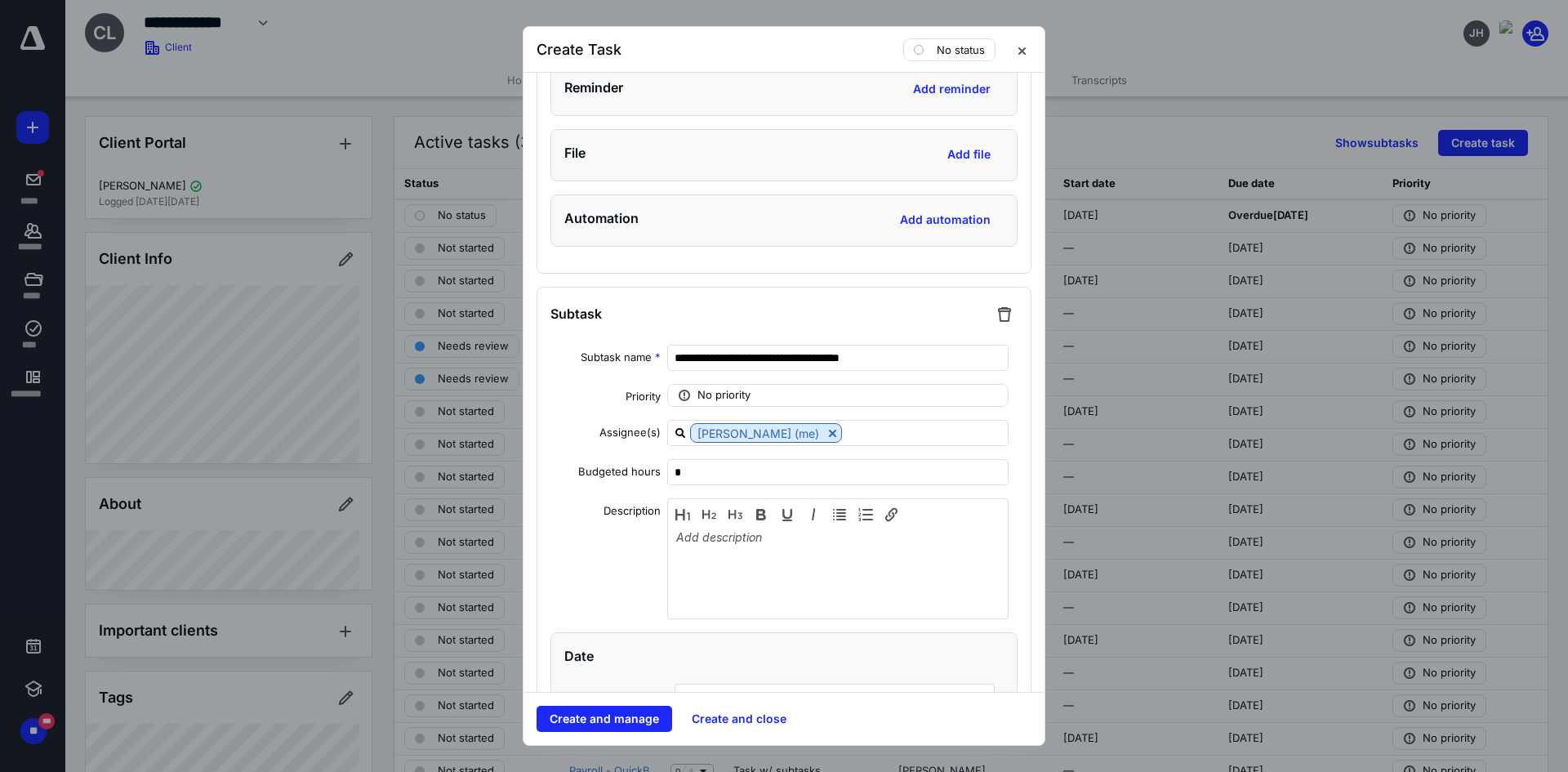 scroll, scrollTop: 5105, scrollLeft: 0, axis: vertical 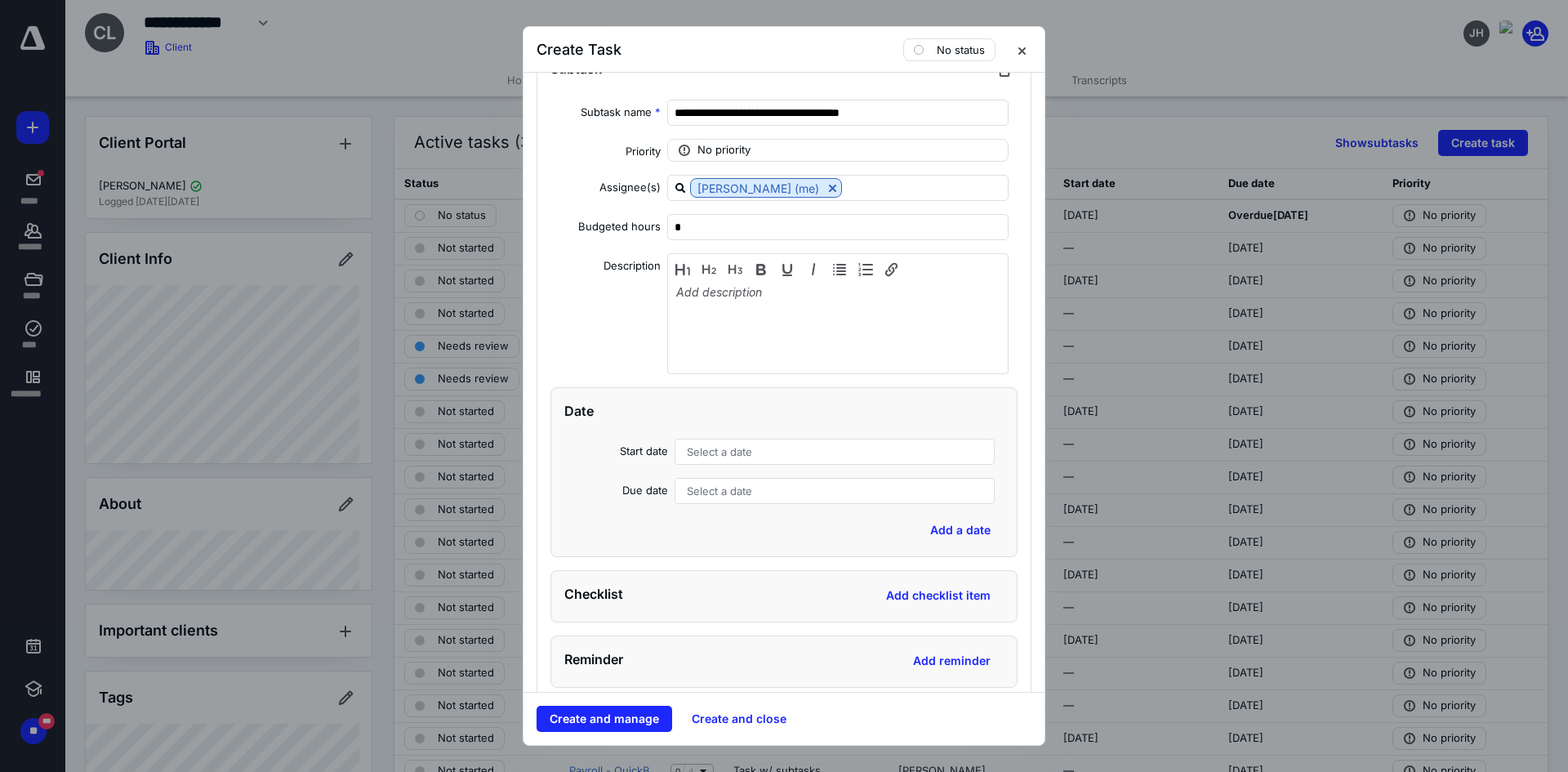 click on "Select a date" at bounding box center [835, 452] 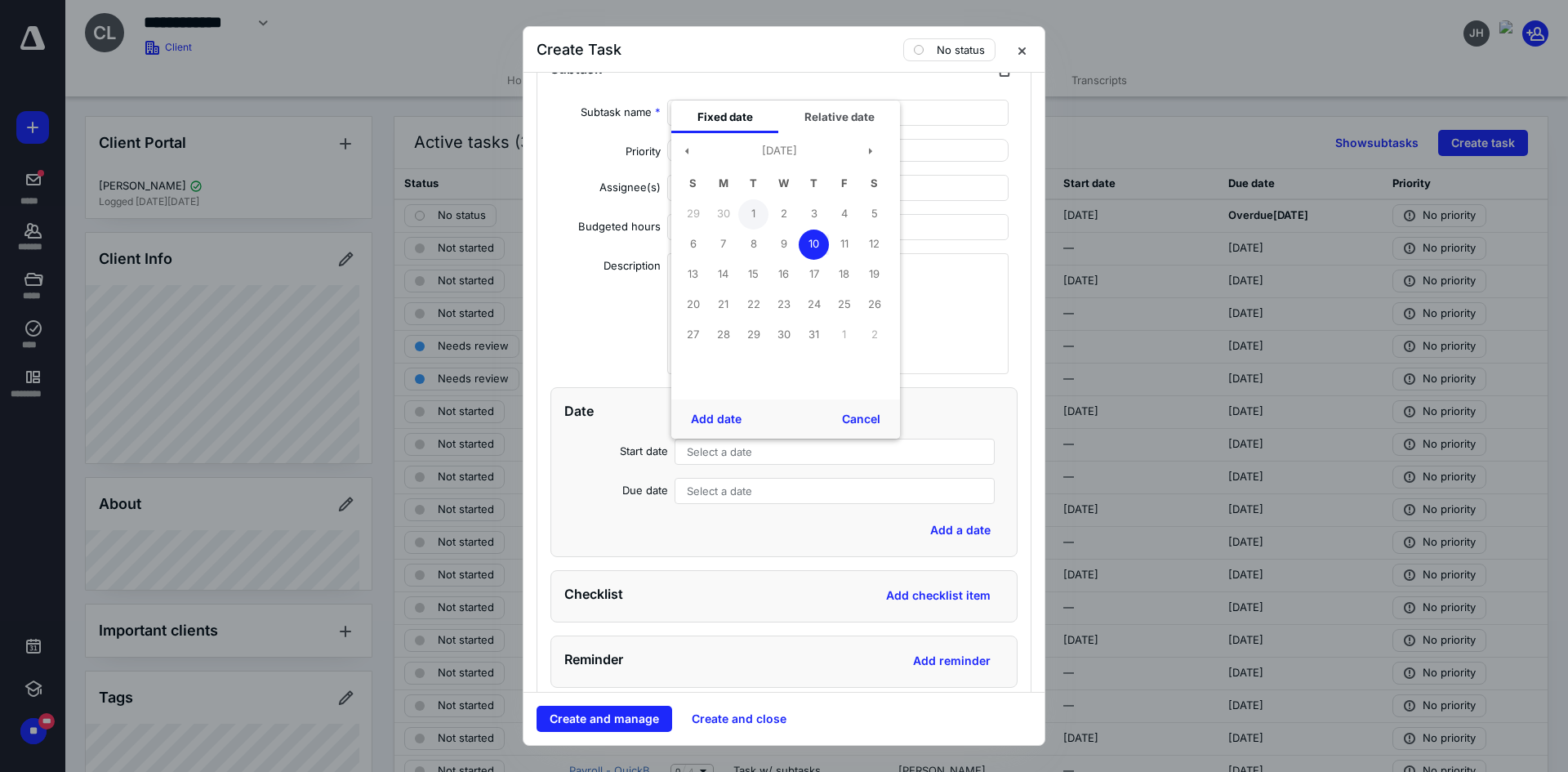 click on "1" at bounding box center [753, 214] 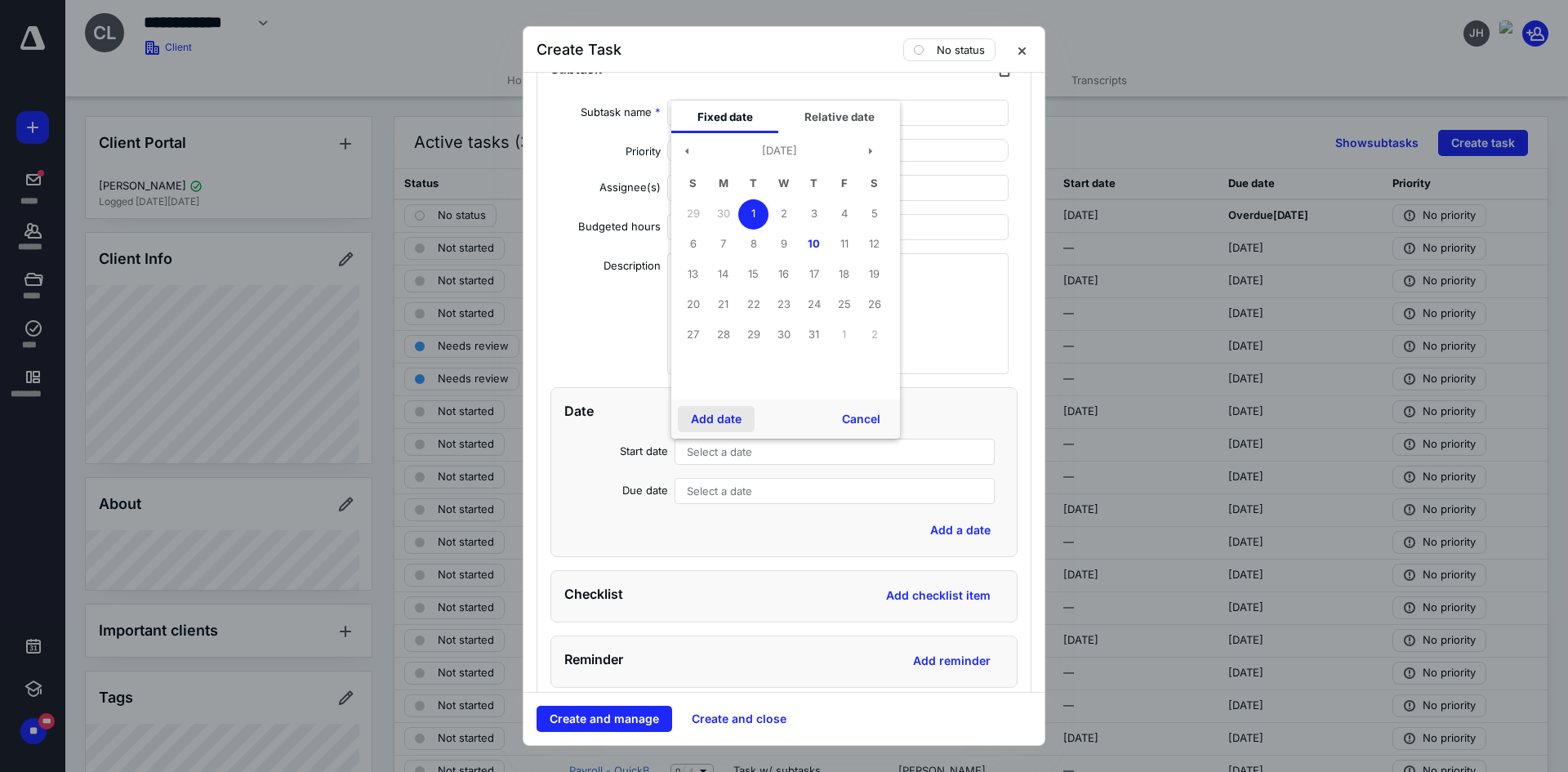 click on "Add date" at bounding box center [716, 419] 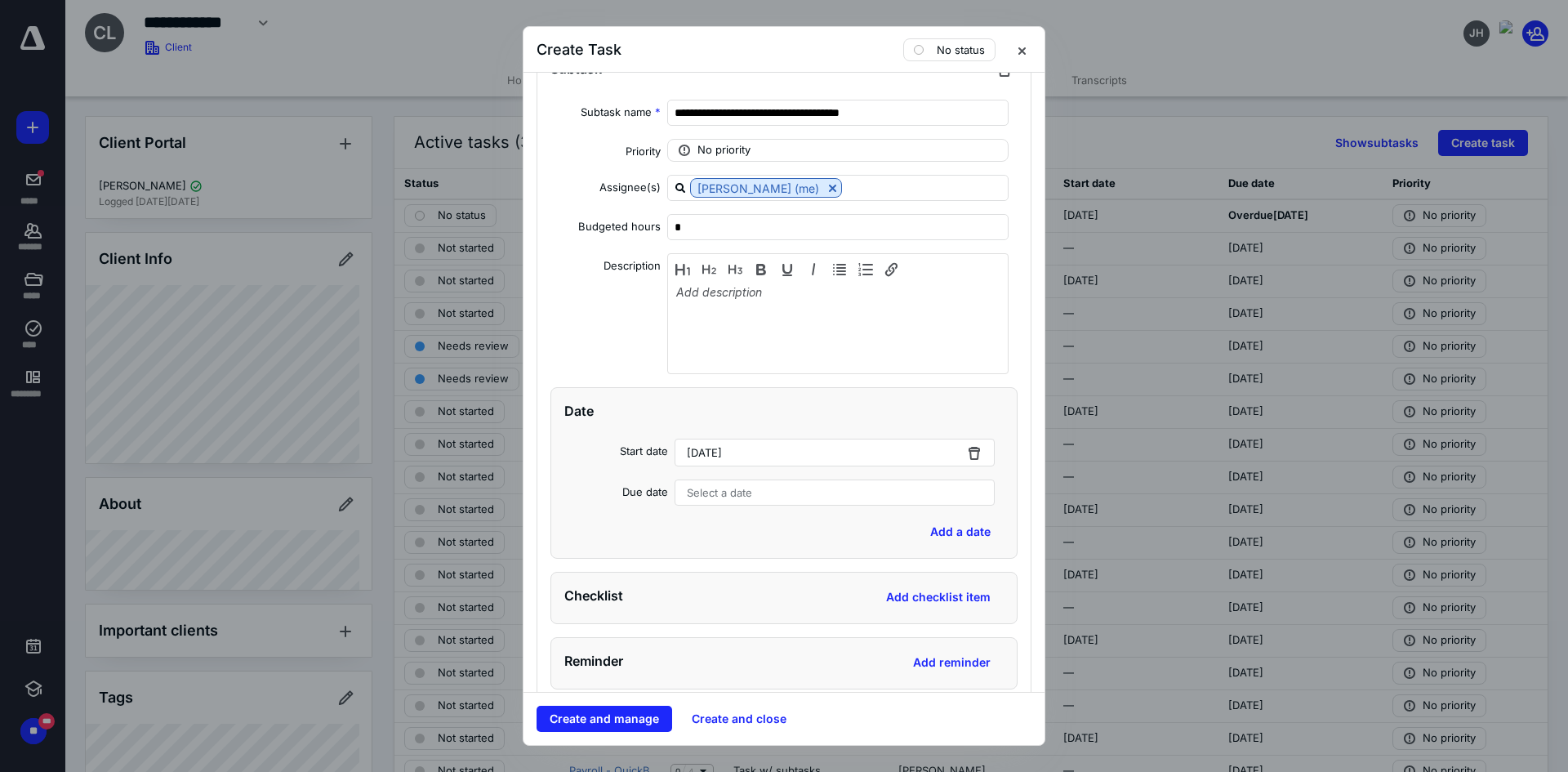 click on "Select a date" at bounding box center [835, 493] 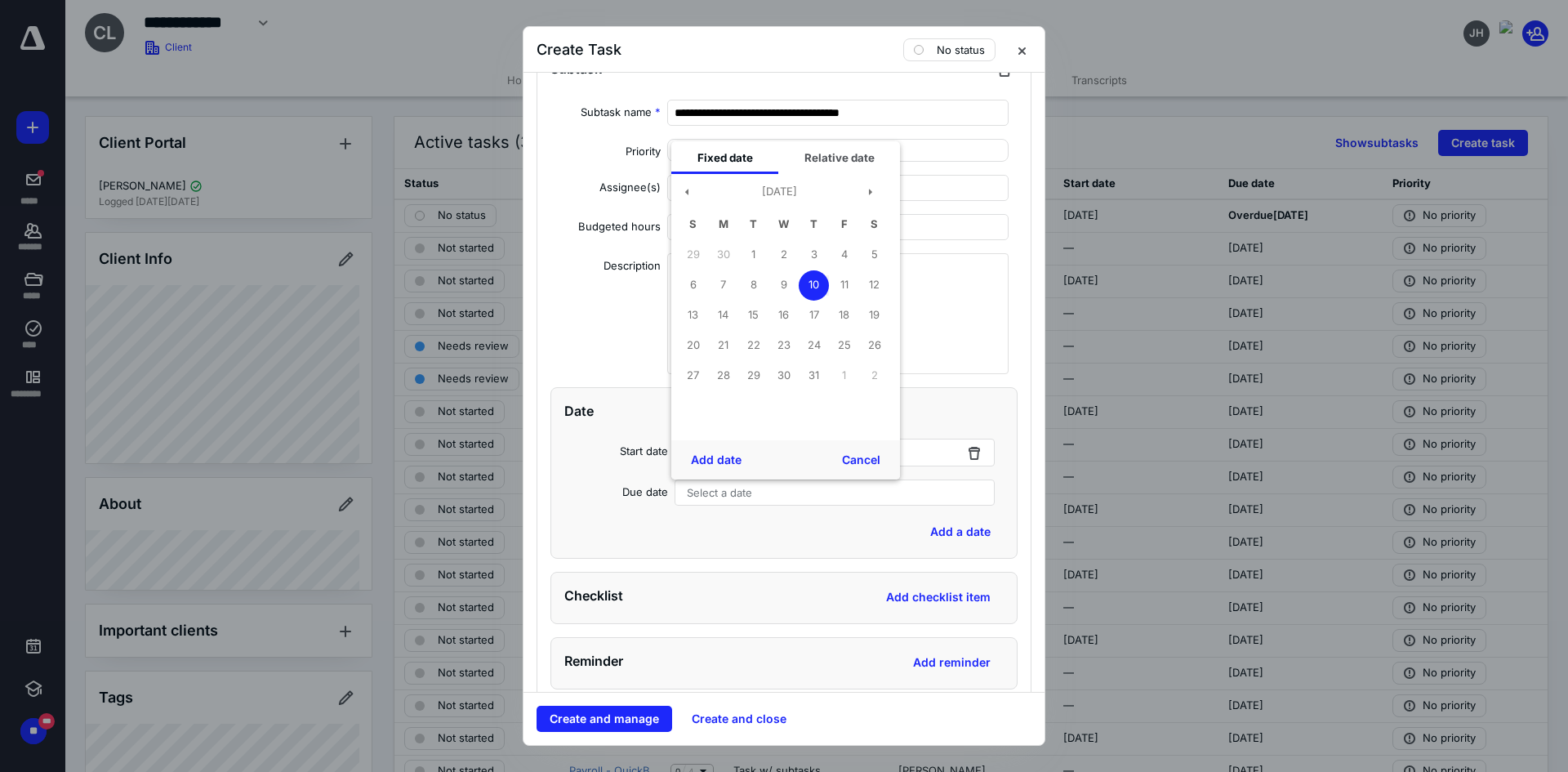 click on "Select a date" at bounding box center (719, 493) 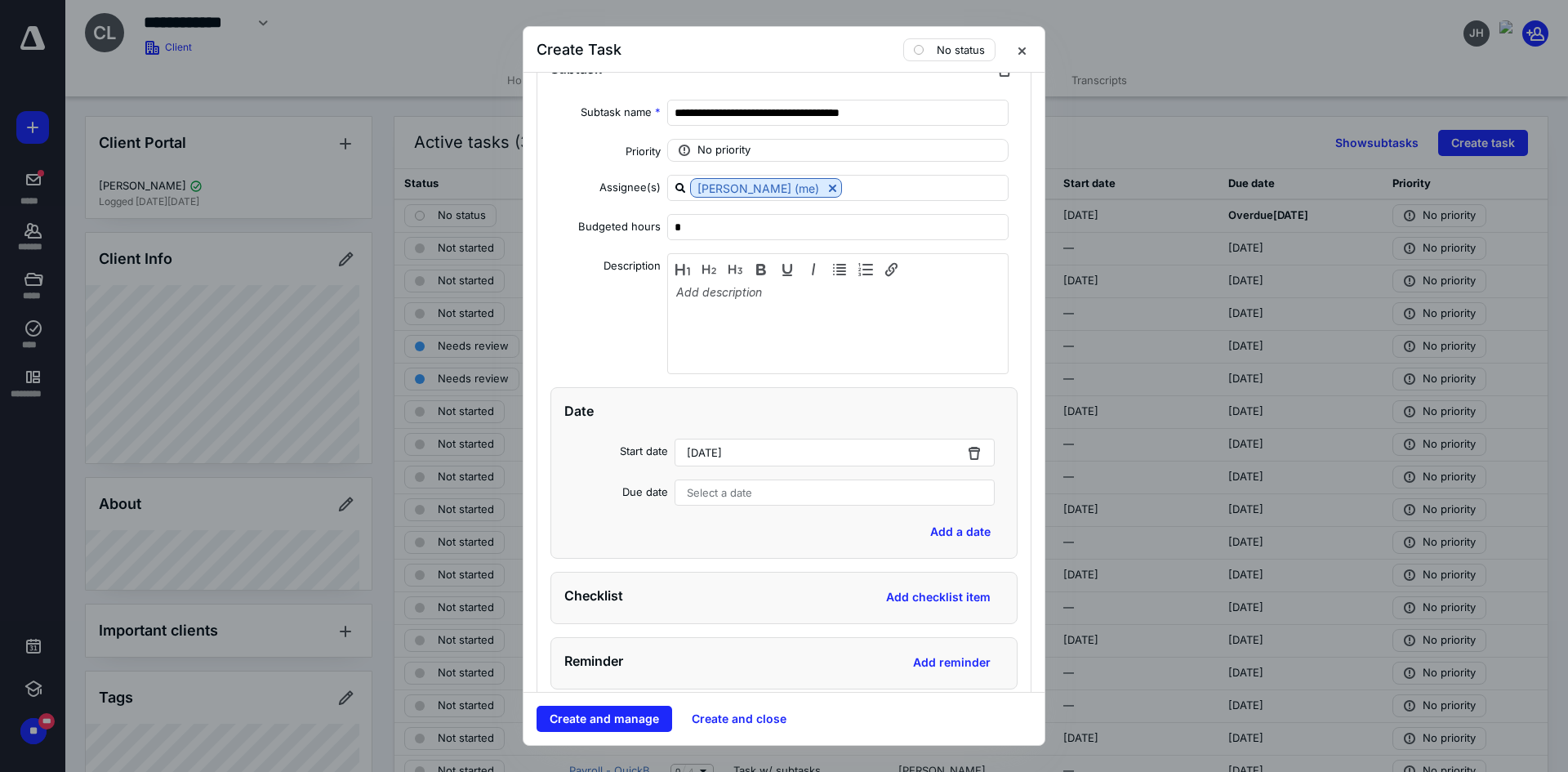 click on "Select a date" at bounding box center [719, 493] 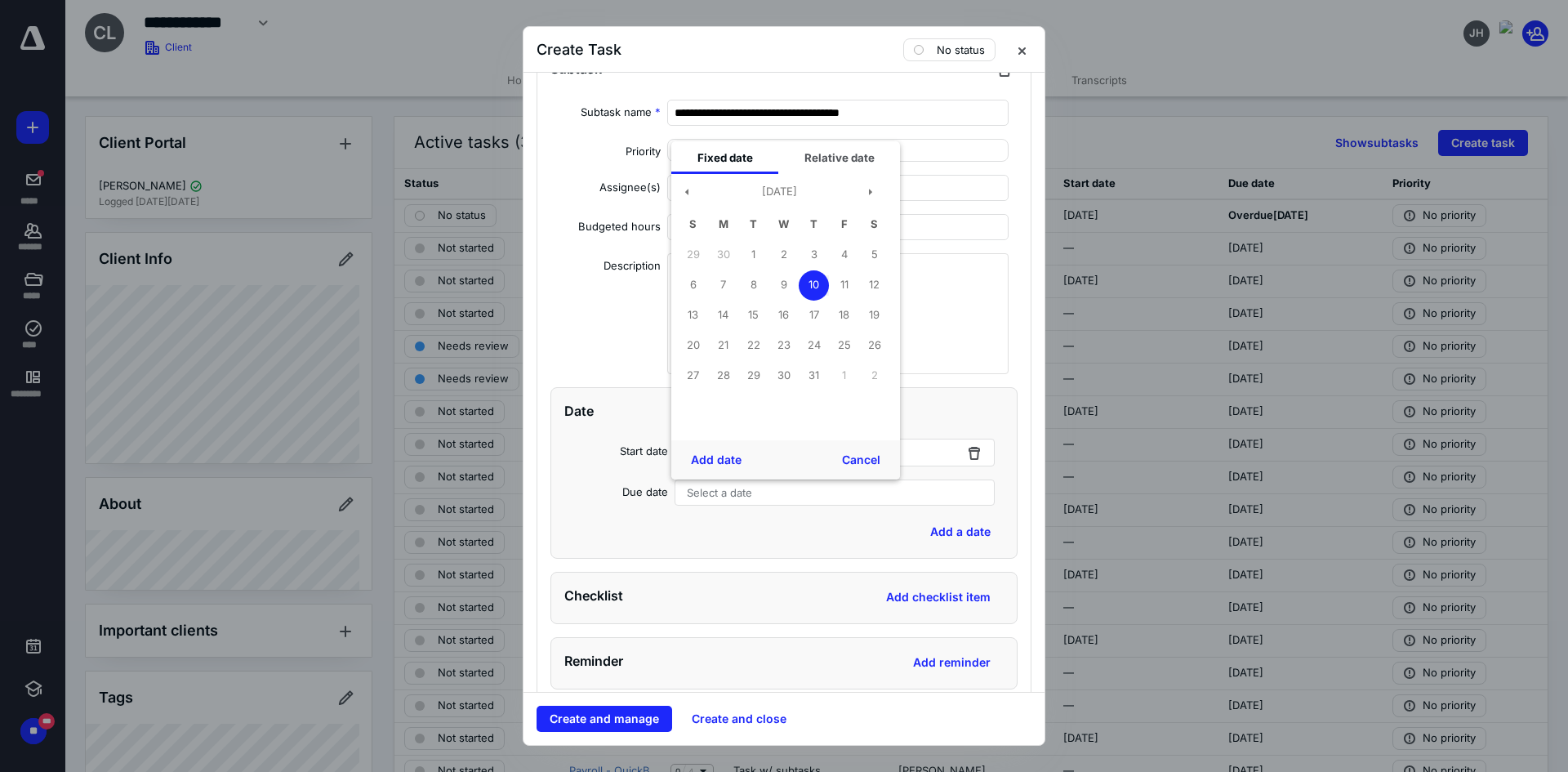 click on "10" at bounding box center (813, 285) 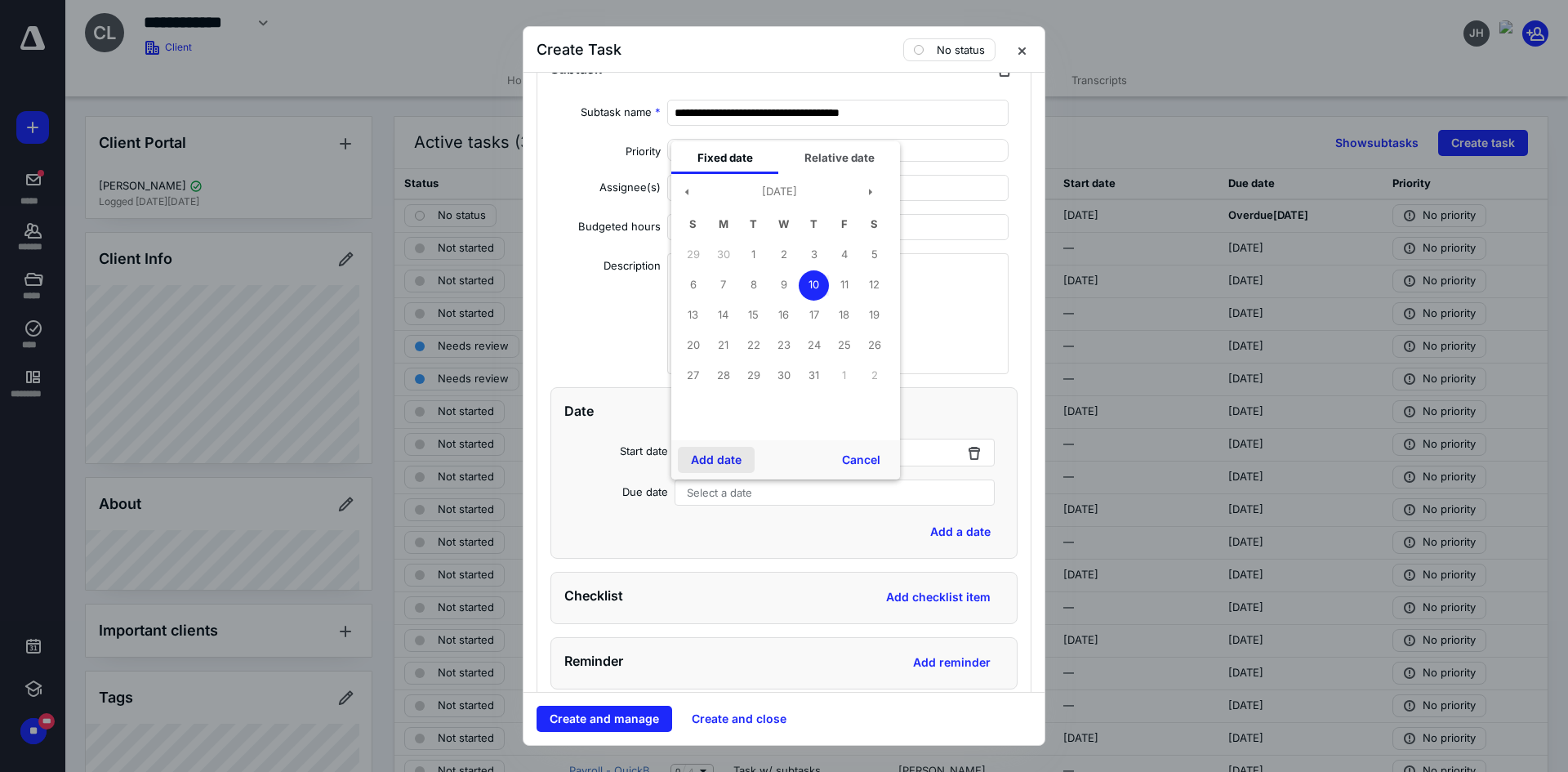 click on "Add date" at bounding box center (716, 460) 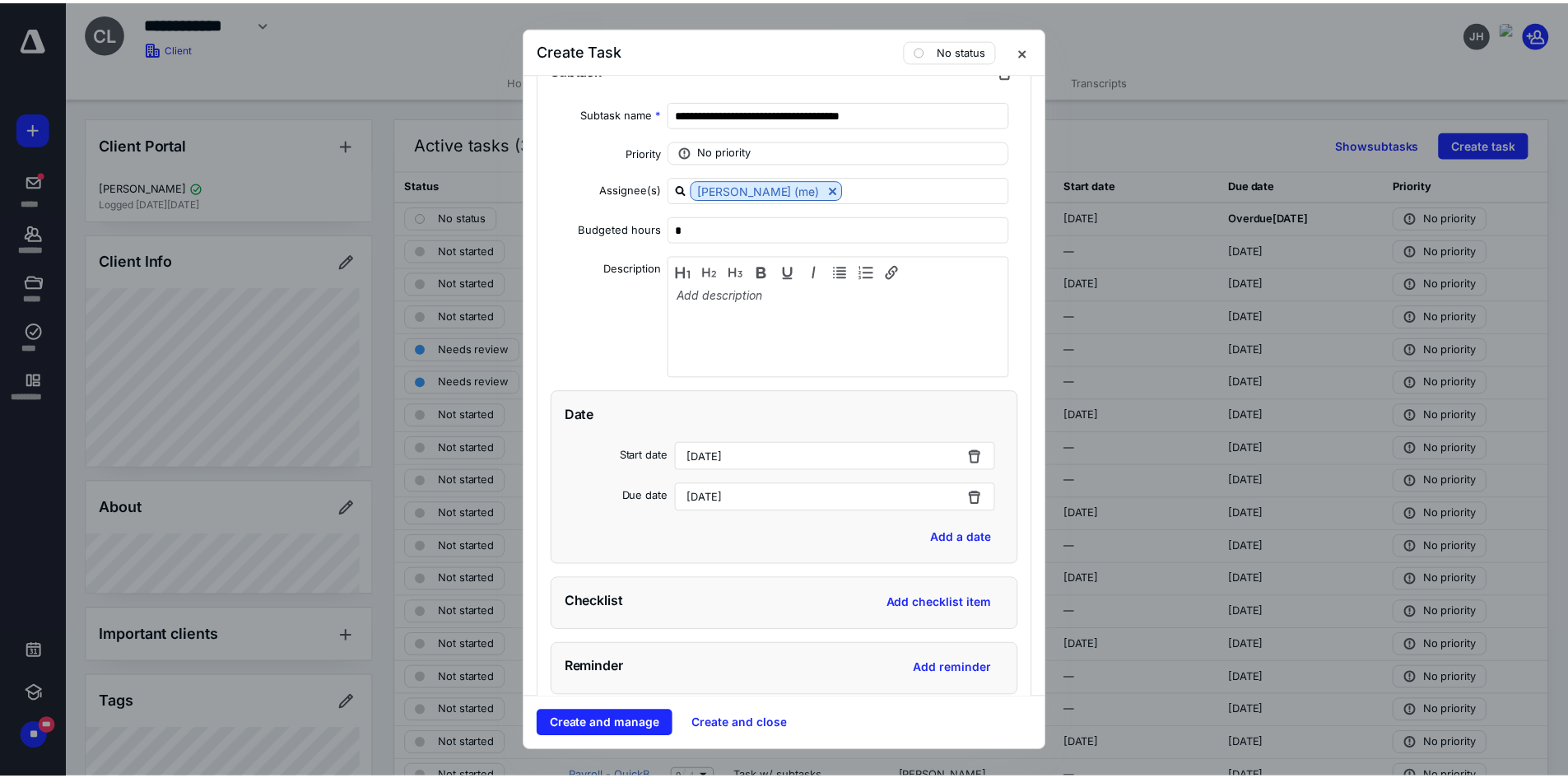 scroll, scrollTop: 5395, scrollLeft: 0, axis: vertical 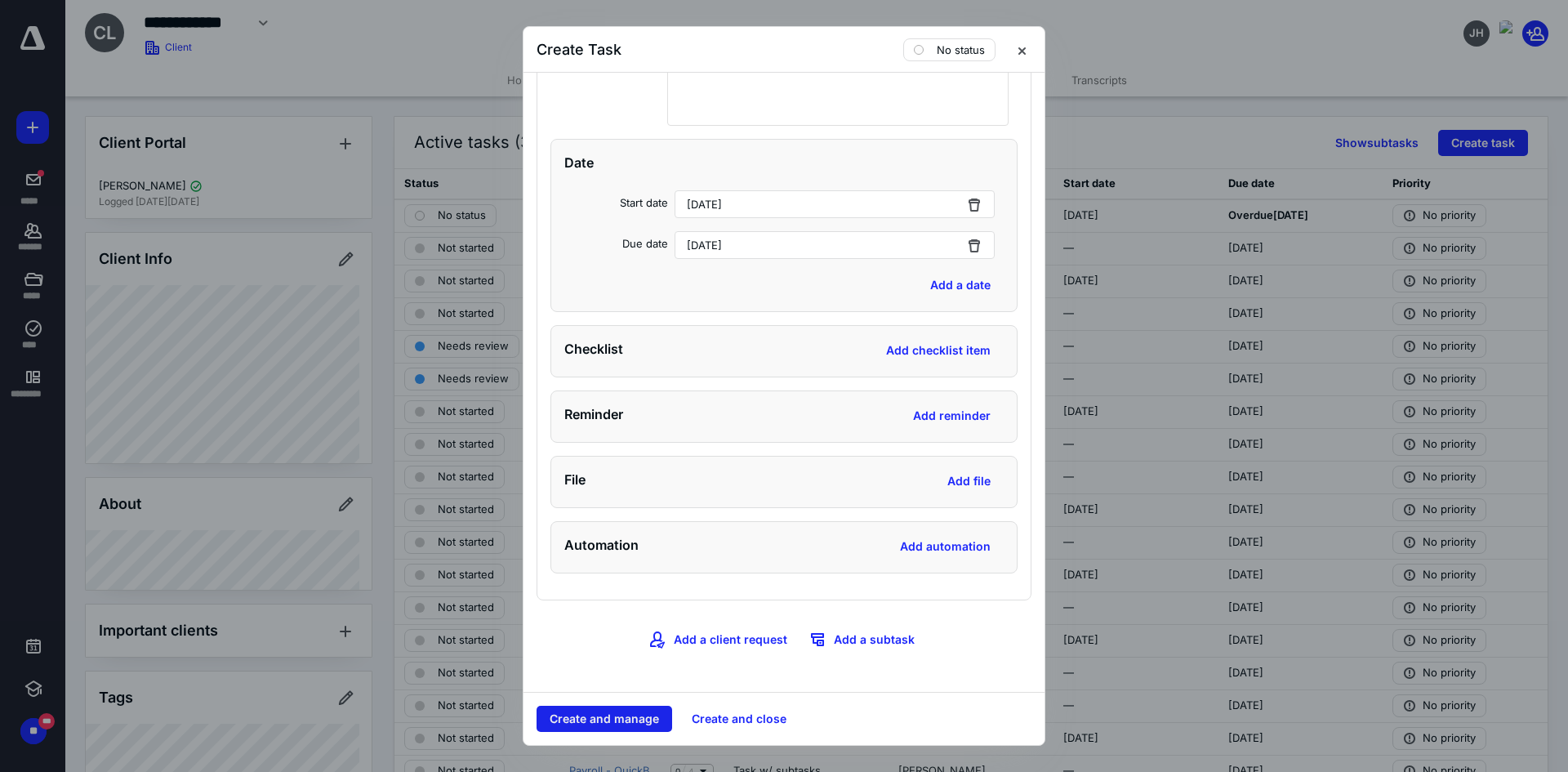 click on "Create and manage" at bounding box center [604, 719] 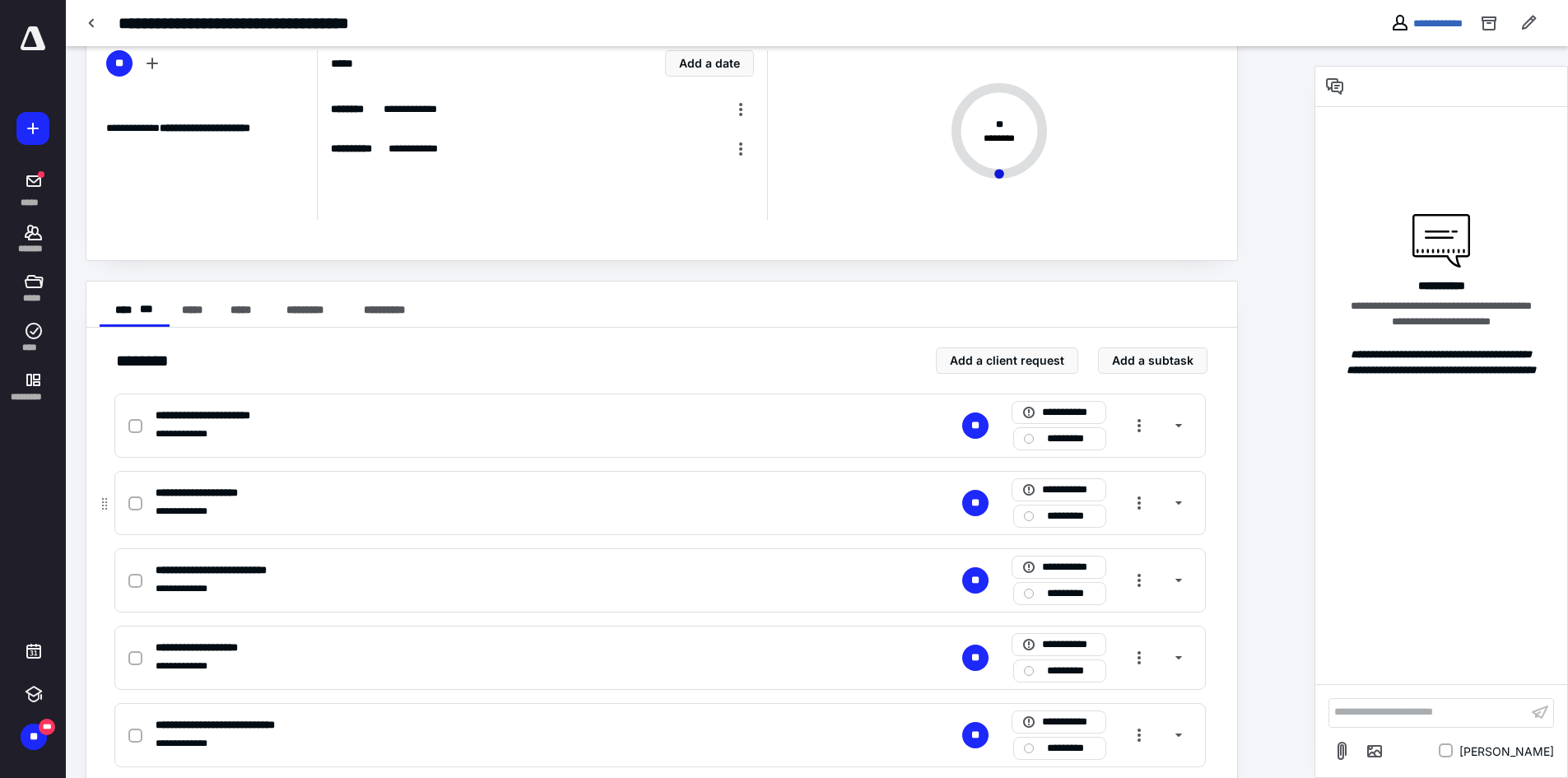 scroll, scrollTop: 189, scrollLeft: 0, axis: vertical 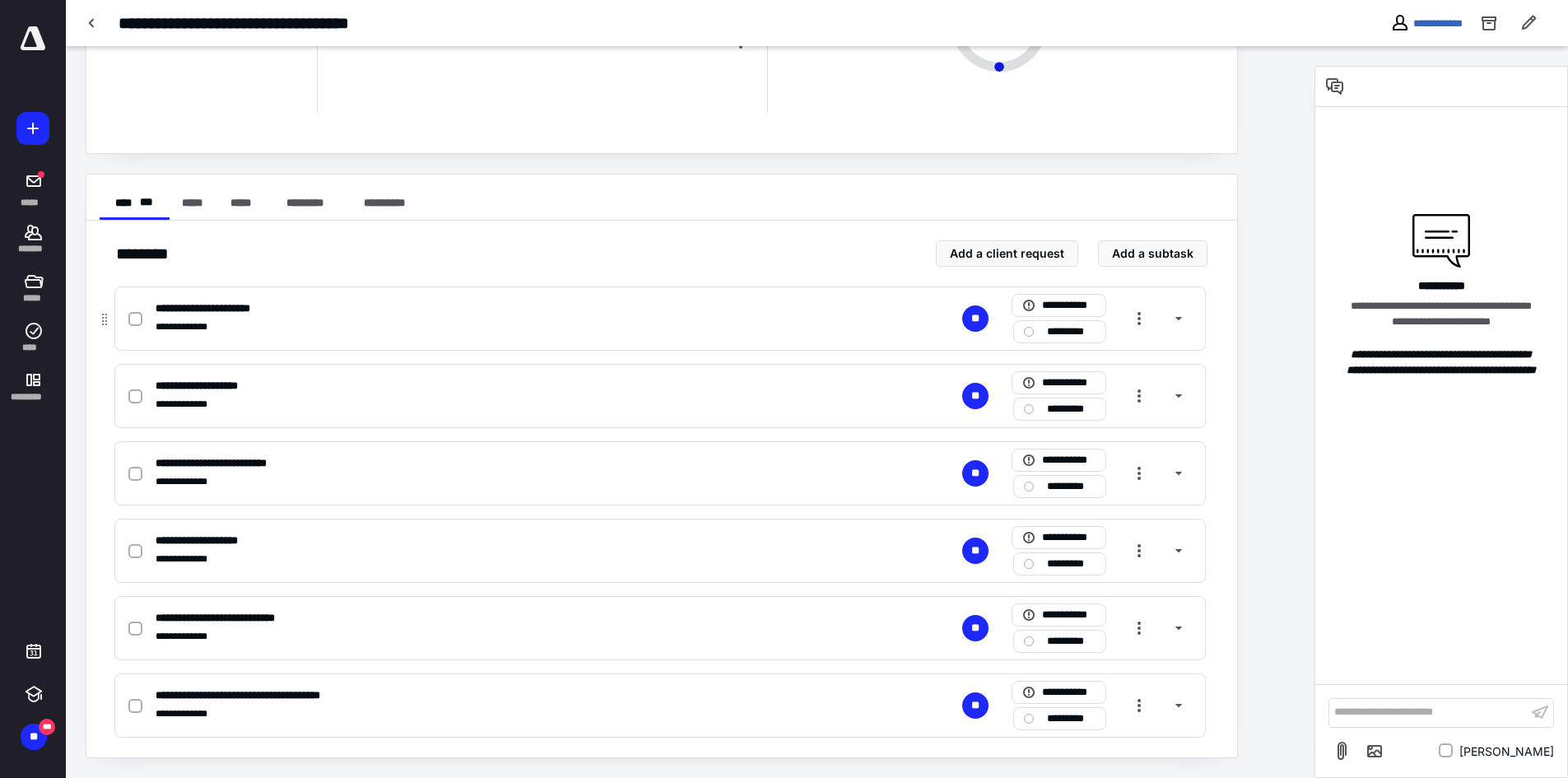 click at bounding box center [135, 319] 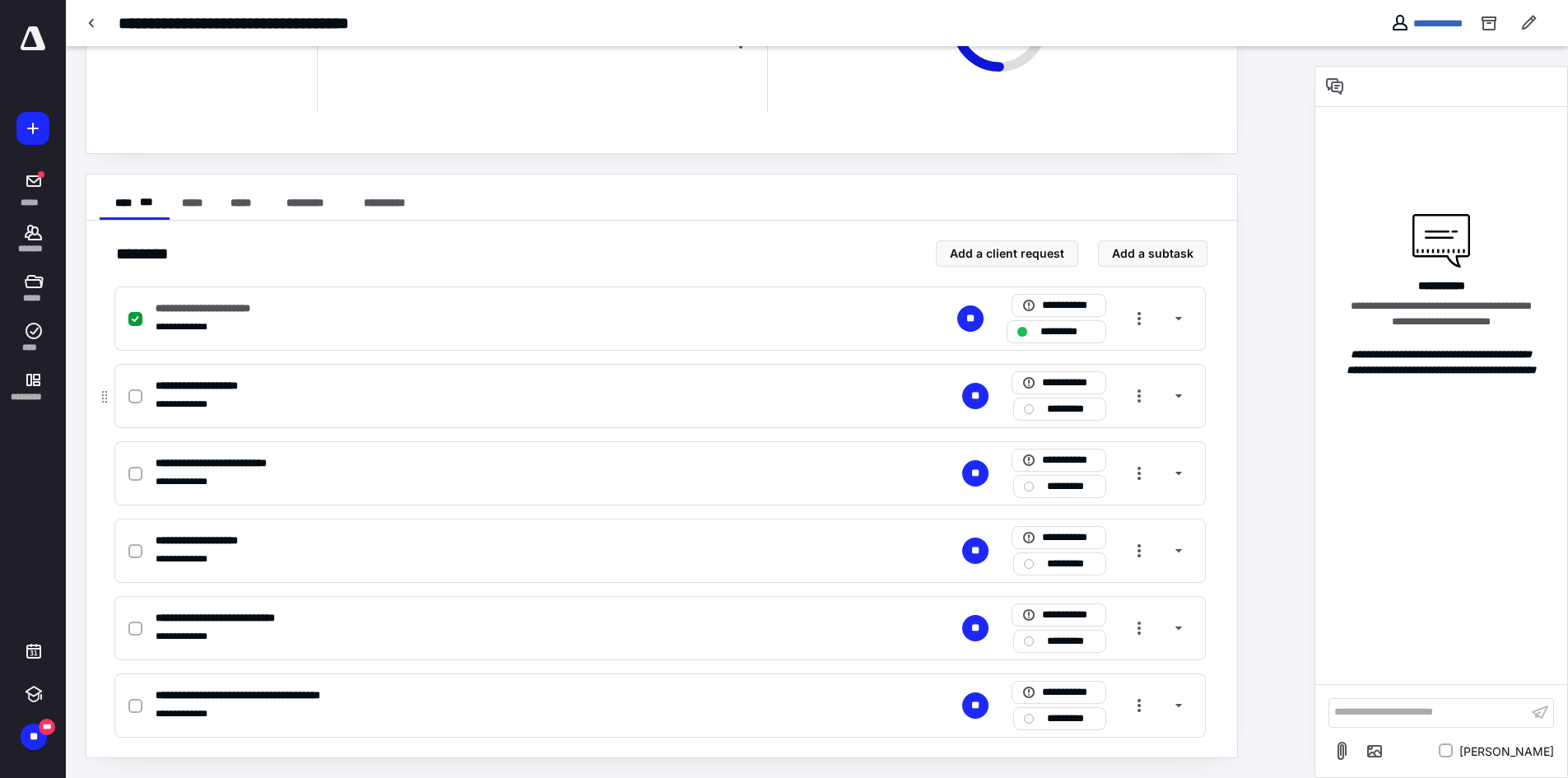 click at bounding box center (135, 397) 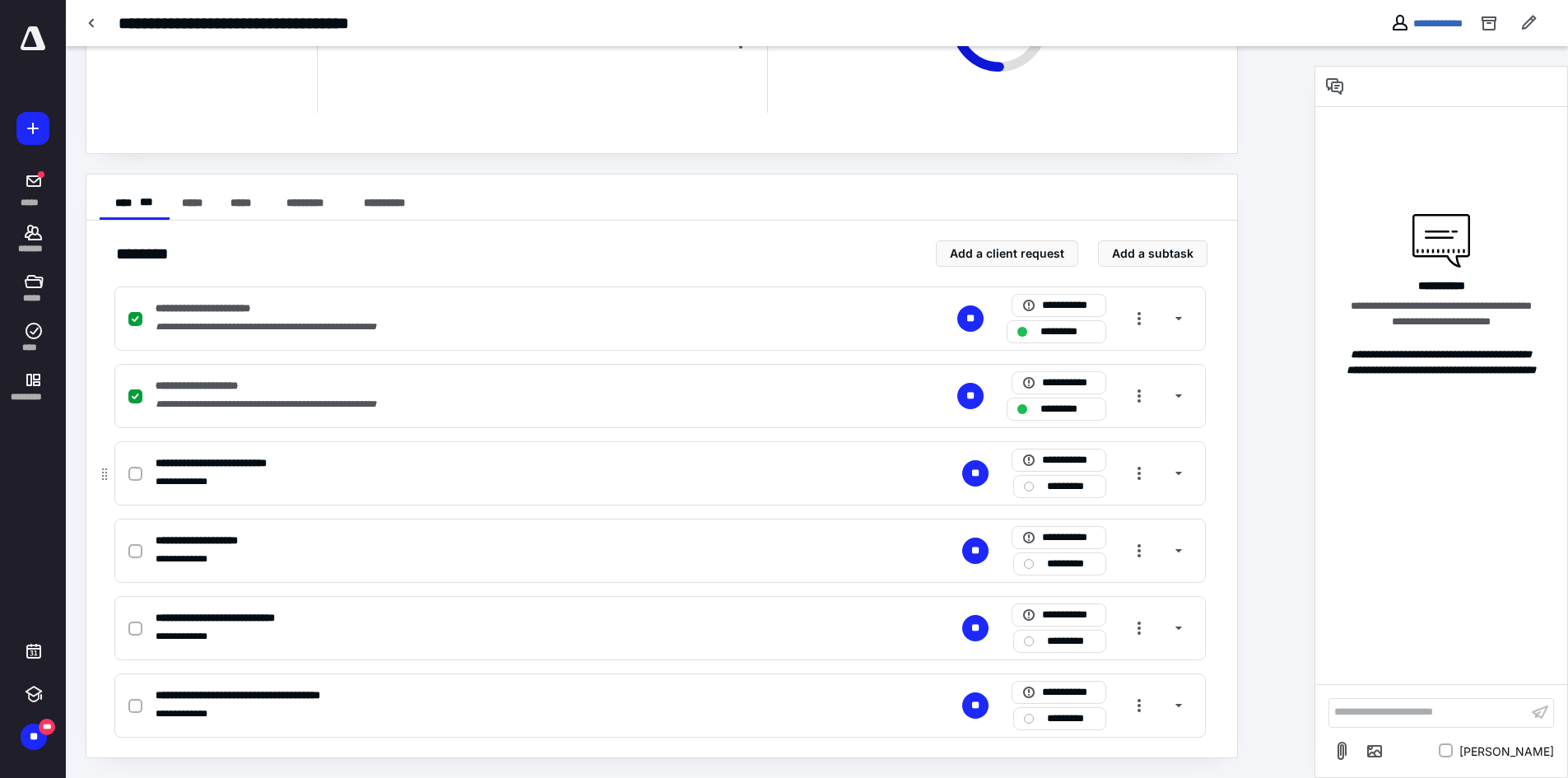 click at bounding box center (135, 473) 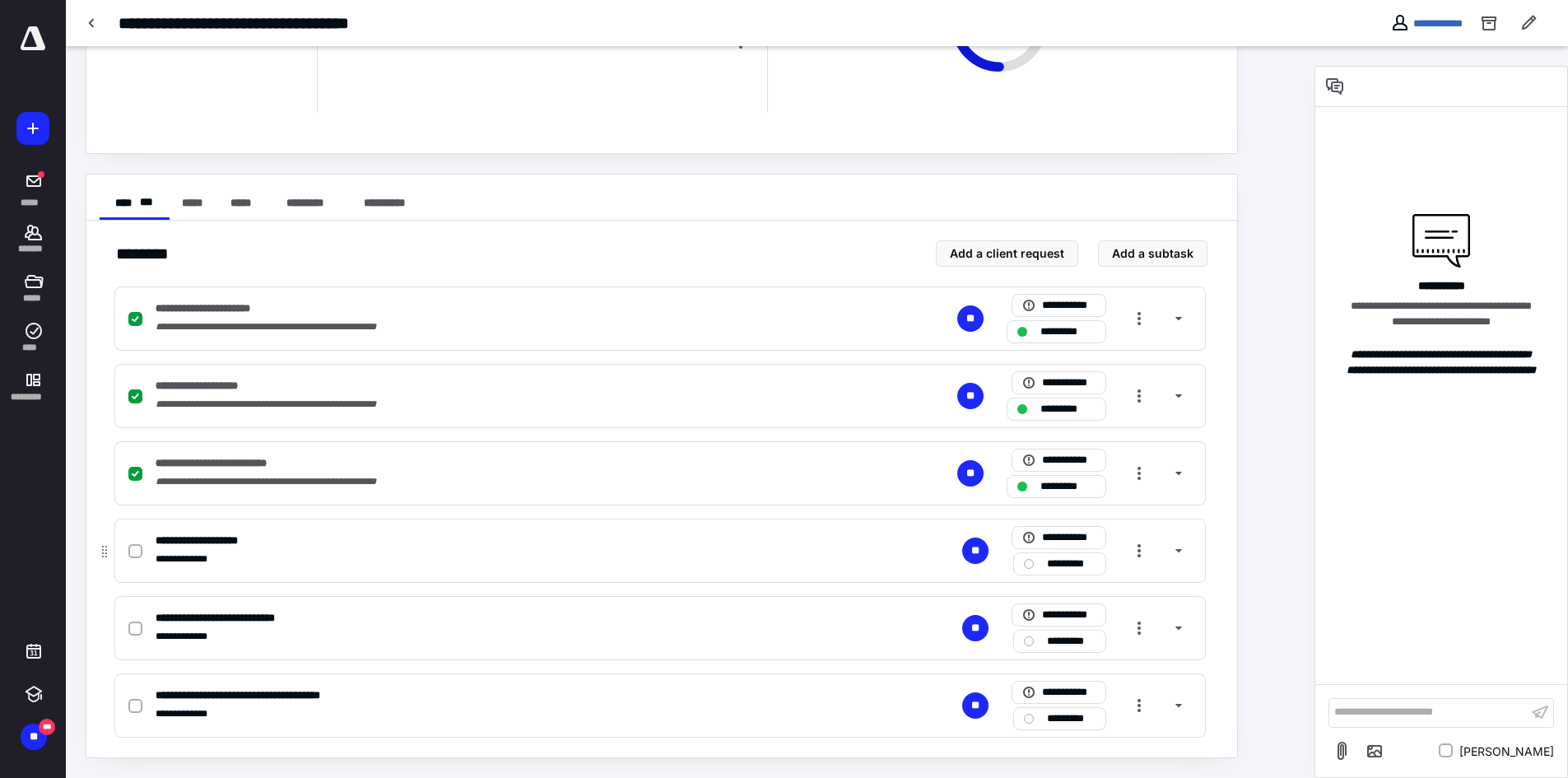 click at bounding box center (135, 552) 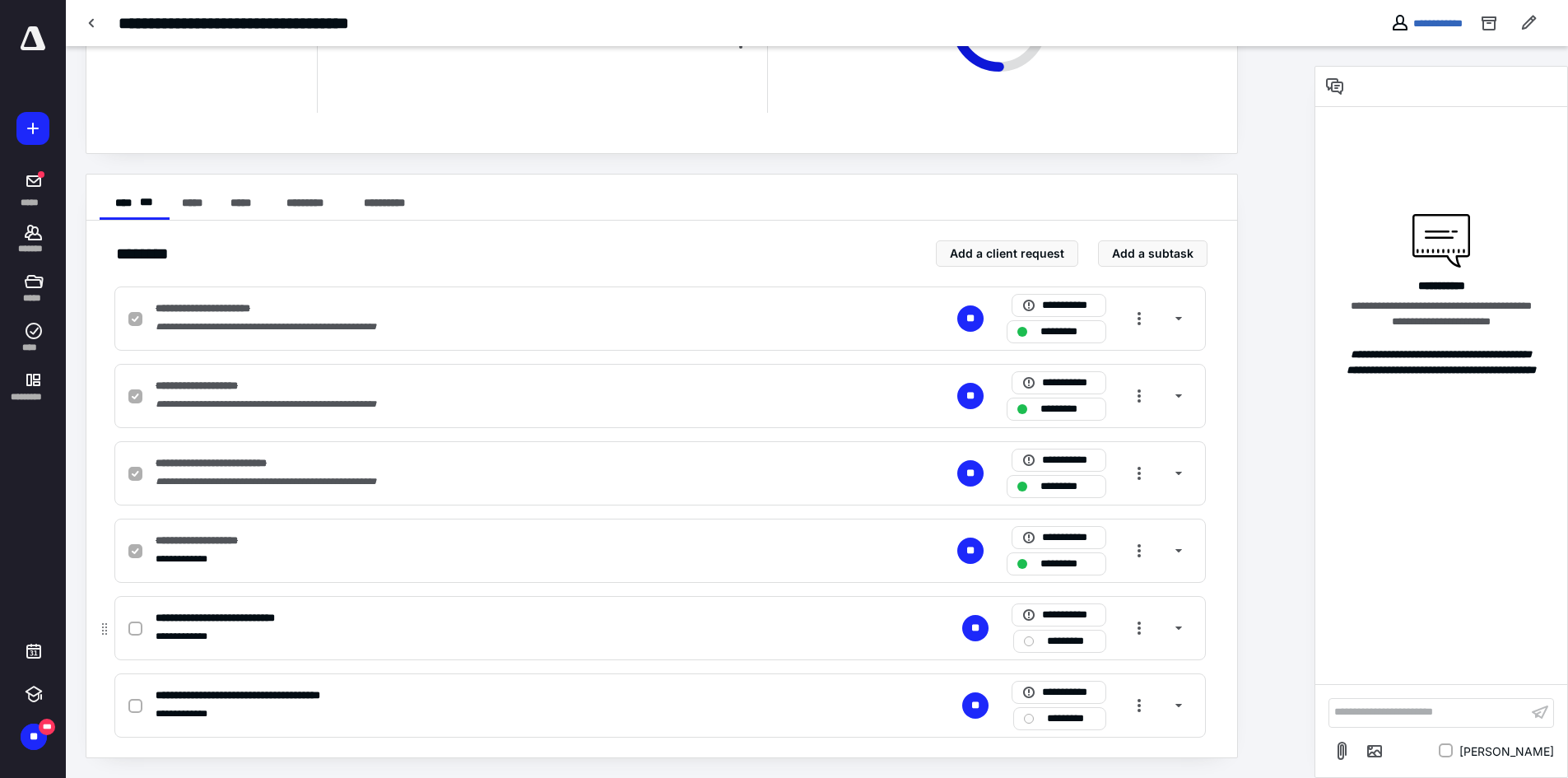 click at bounding box center (135, 629) 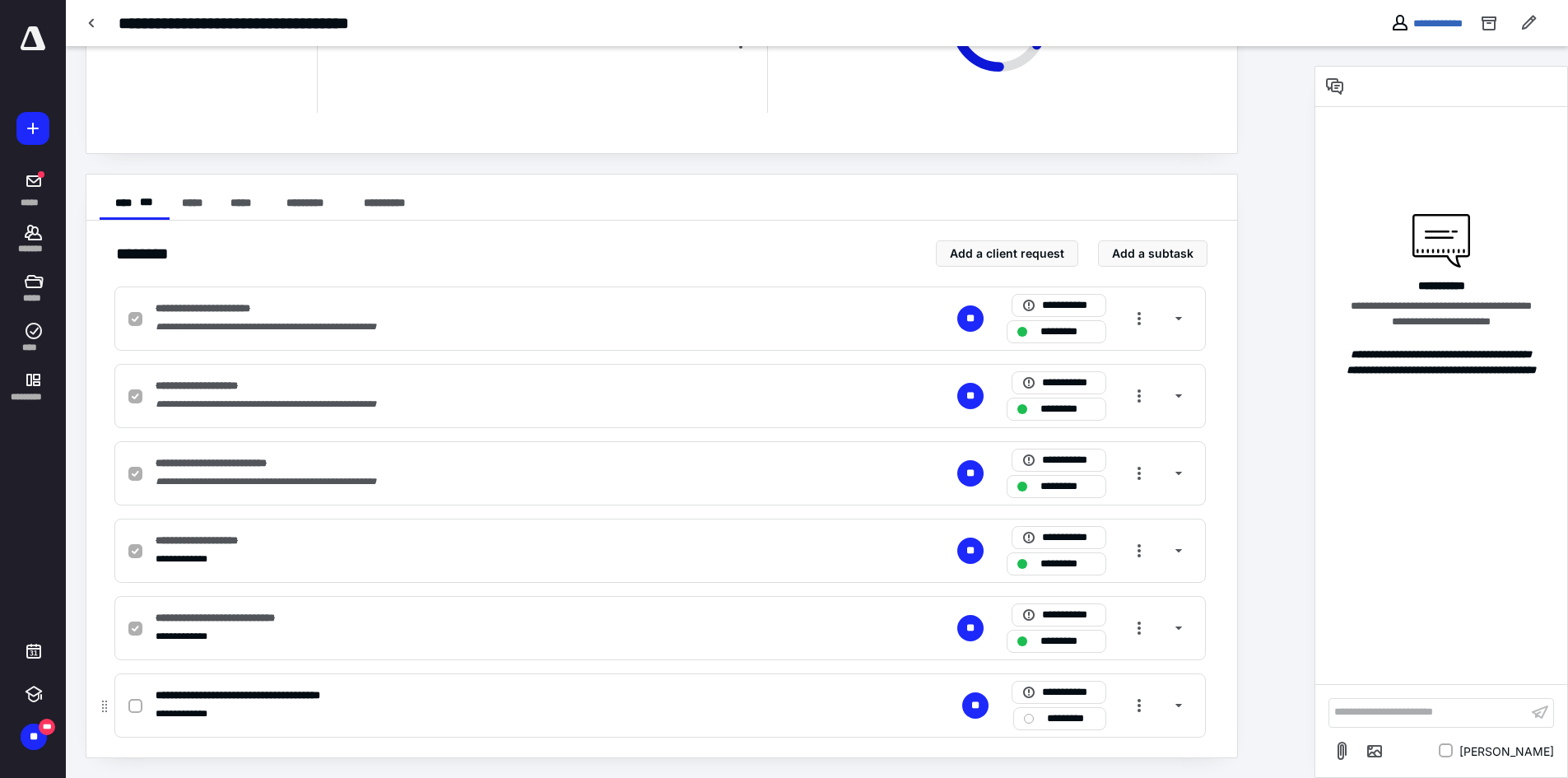checkbox on "true" 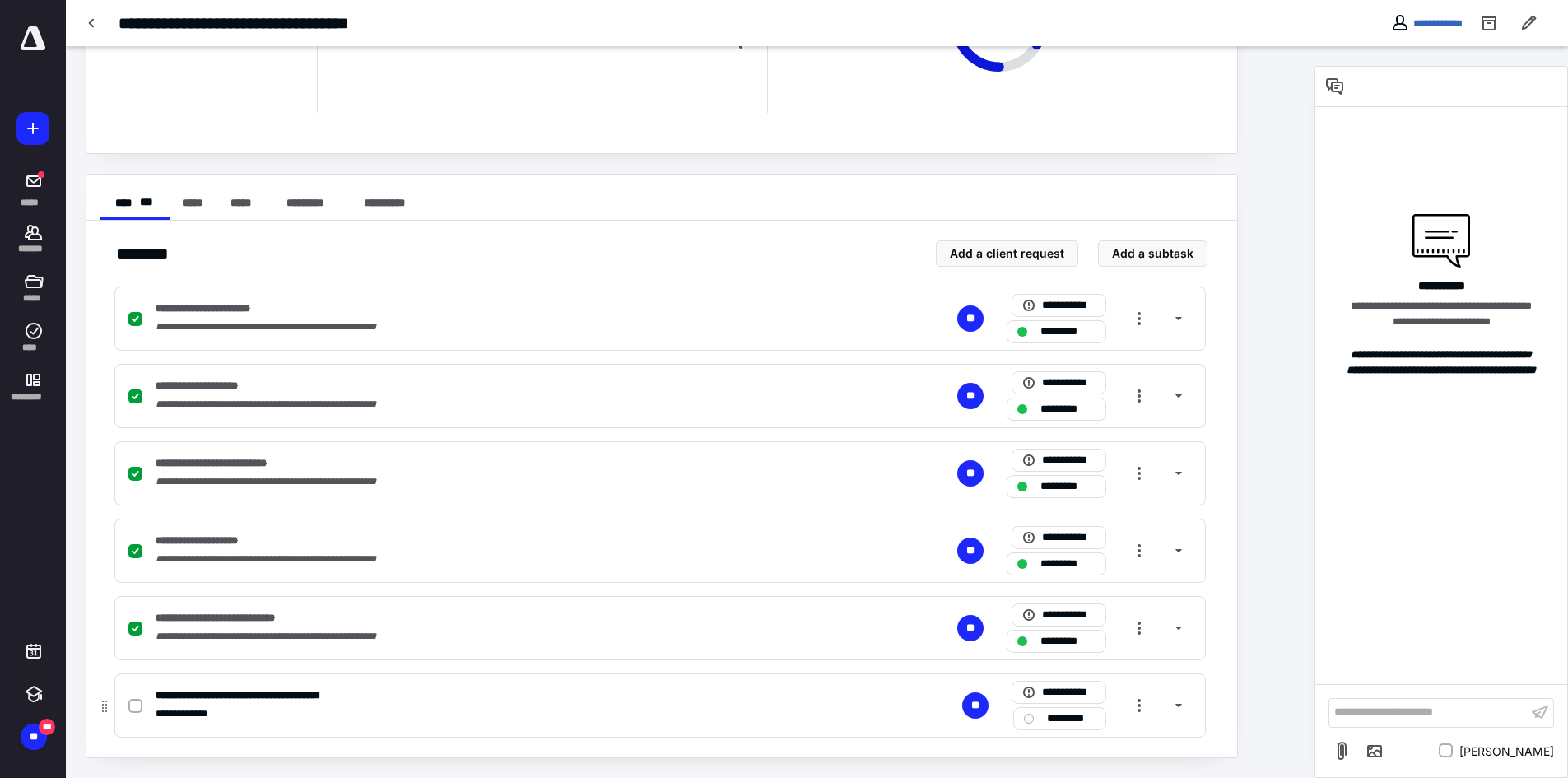 click at bounding box center (135, 706) 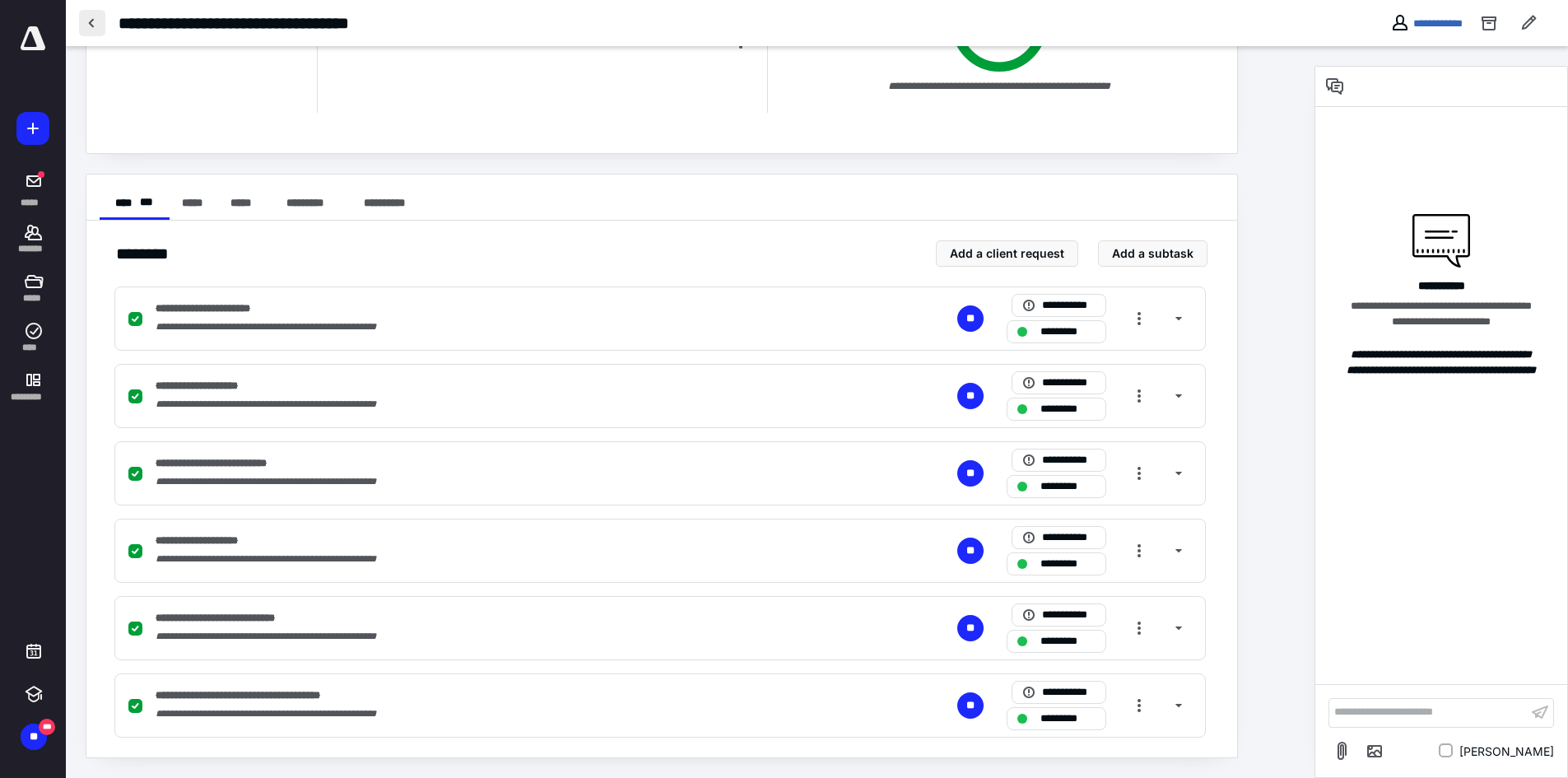 click at bounding box center [92, 23] 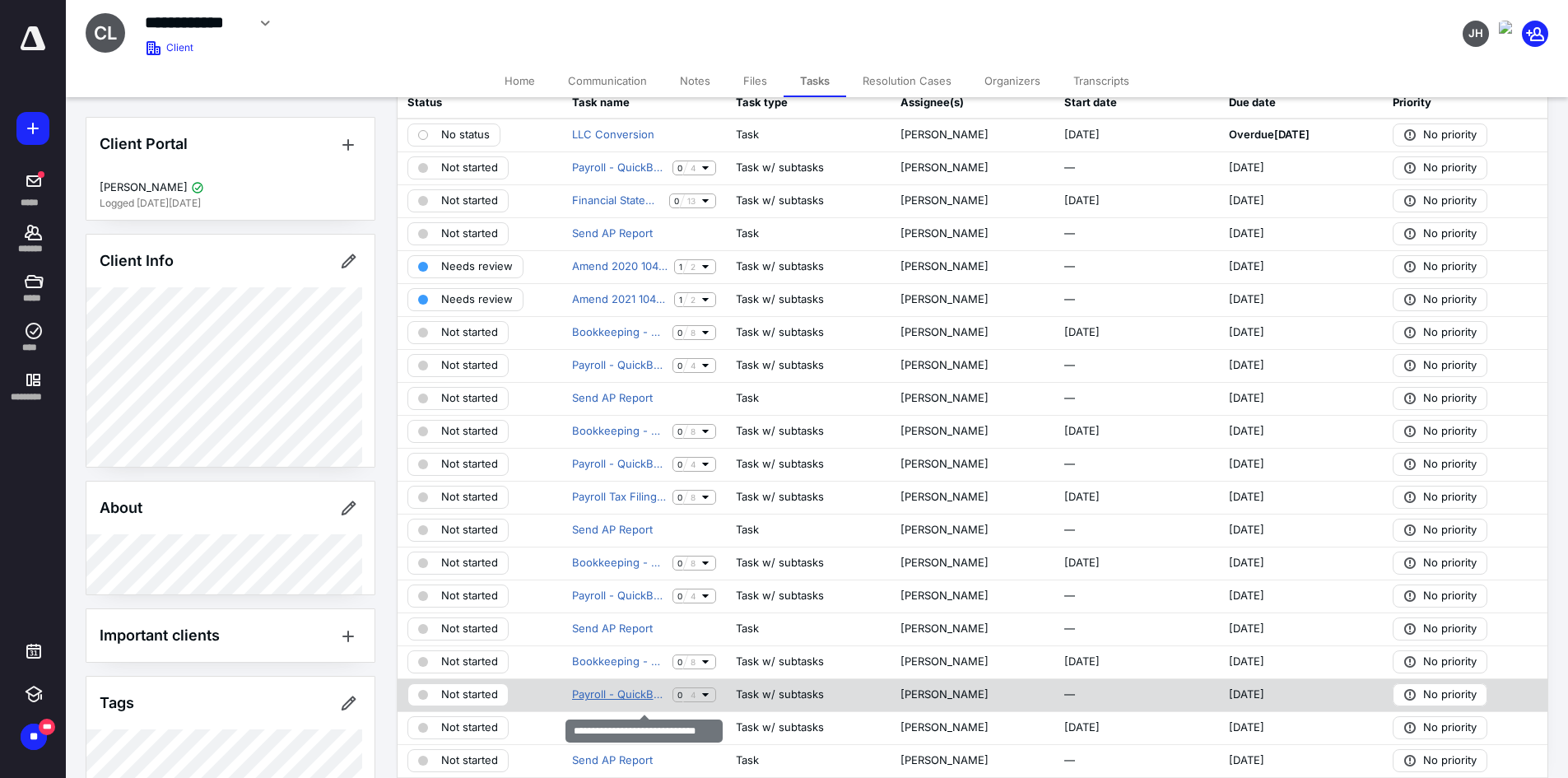 scroll, scrollTop: 165, scrollLeft: 0, axis: vertical 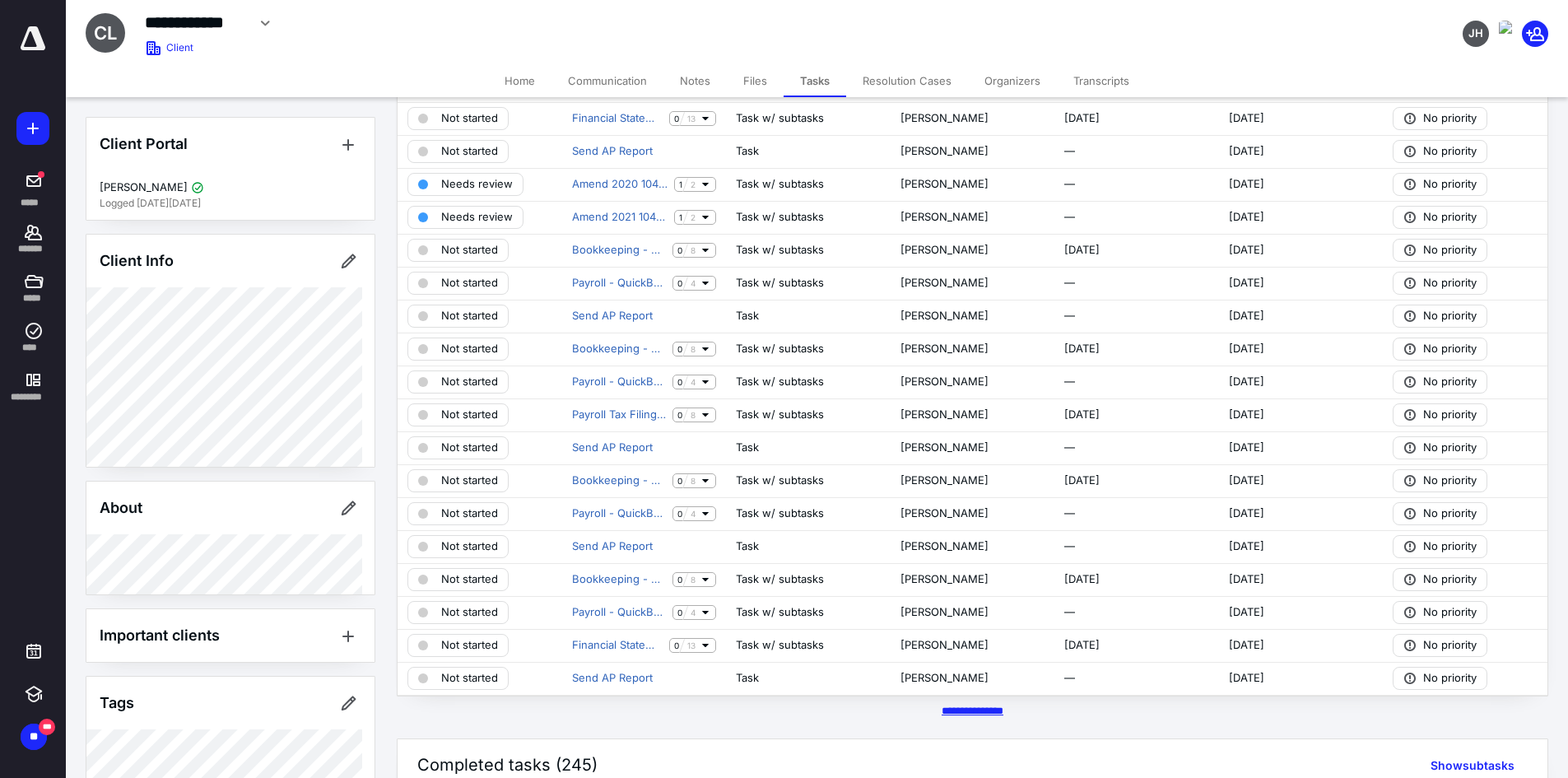 click on "********* *****" at bounding box center (972, 710) 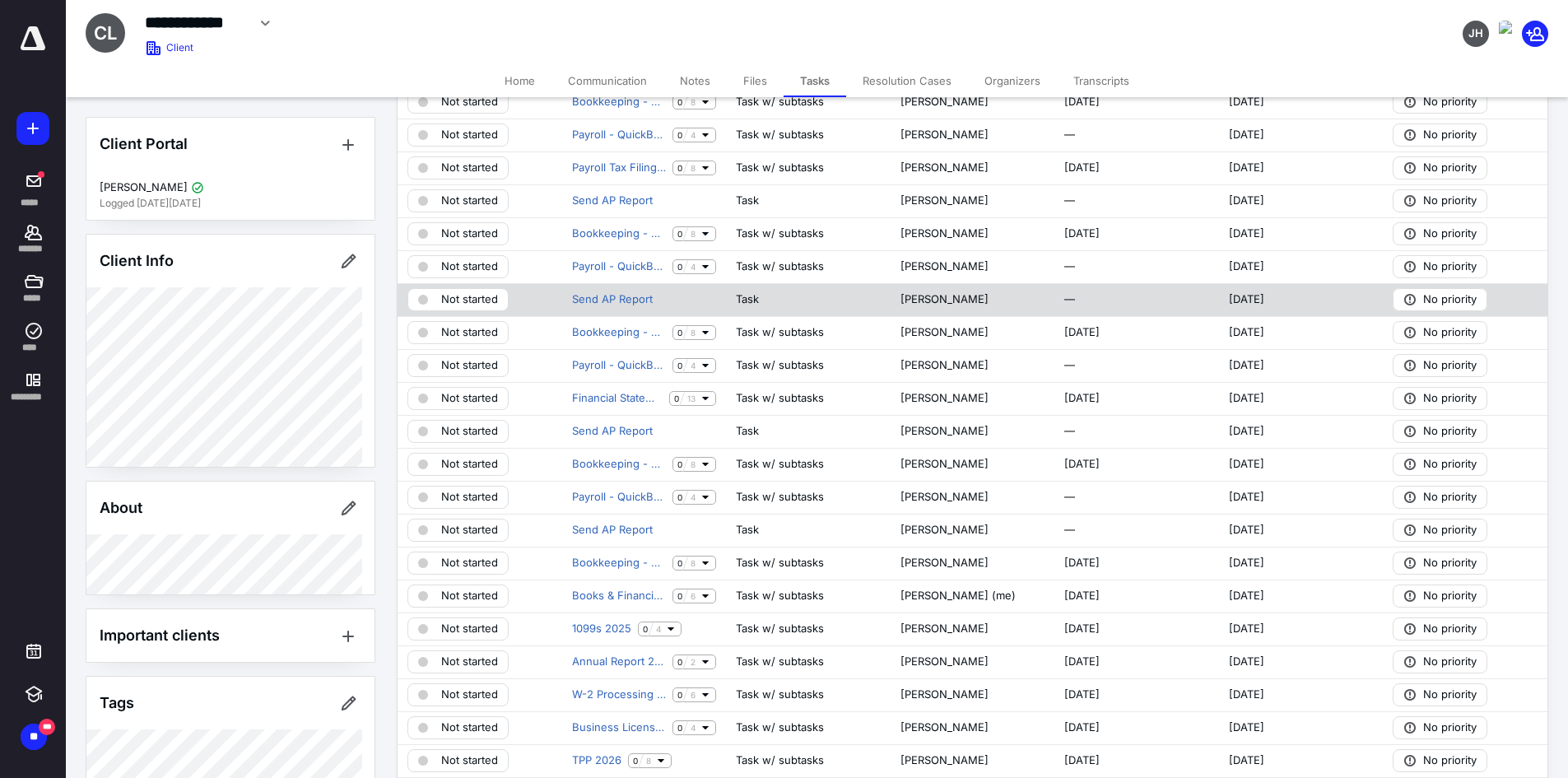scroll, scrollTop: 494, scrollLeft: 0, axis: vertical 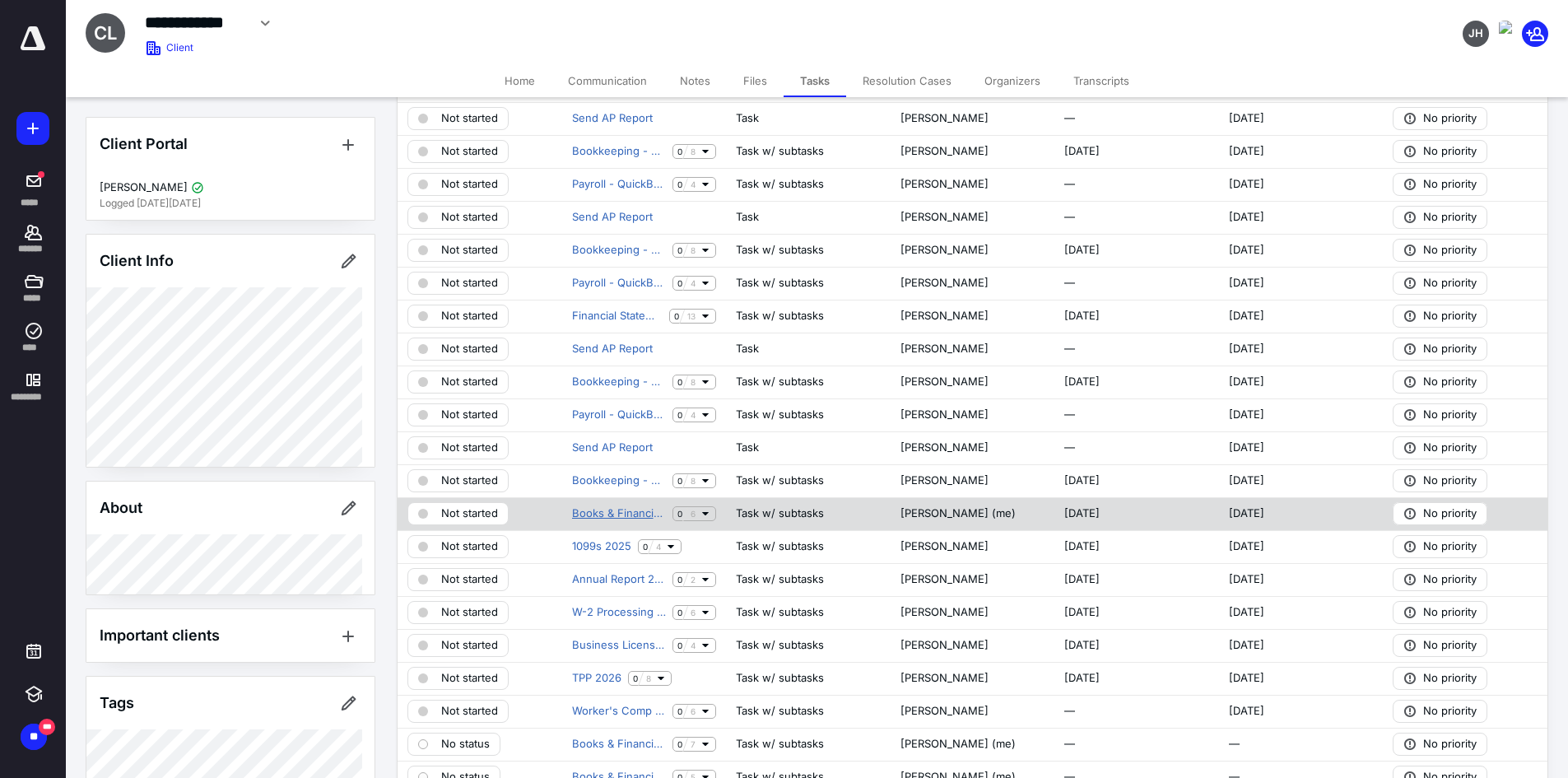 click on "Books & Financial Statements Review" at bounding box center [619, 514] 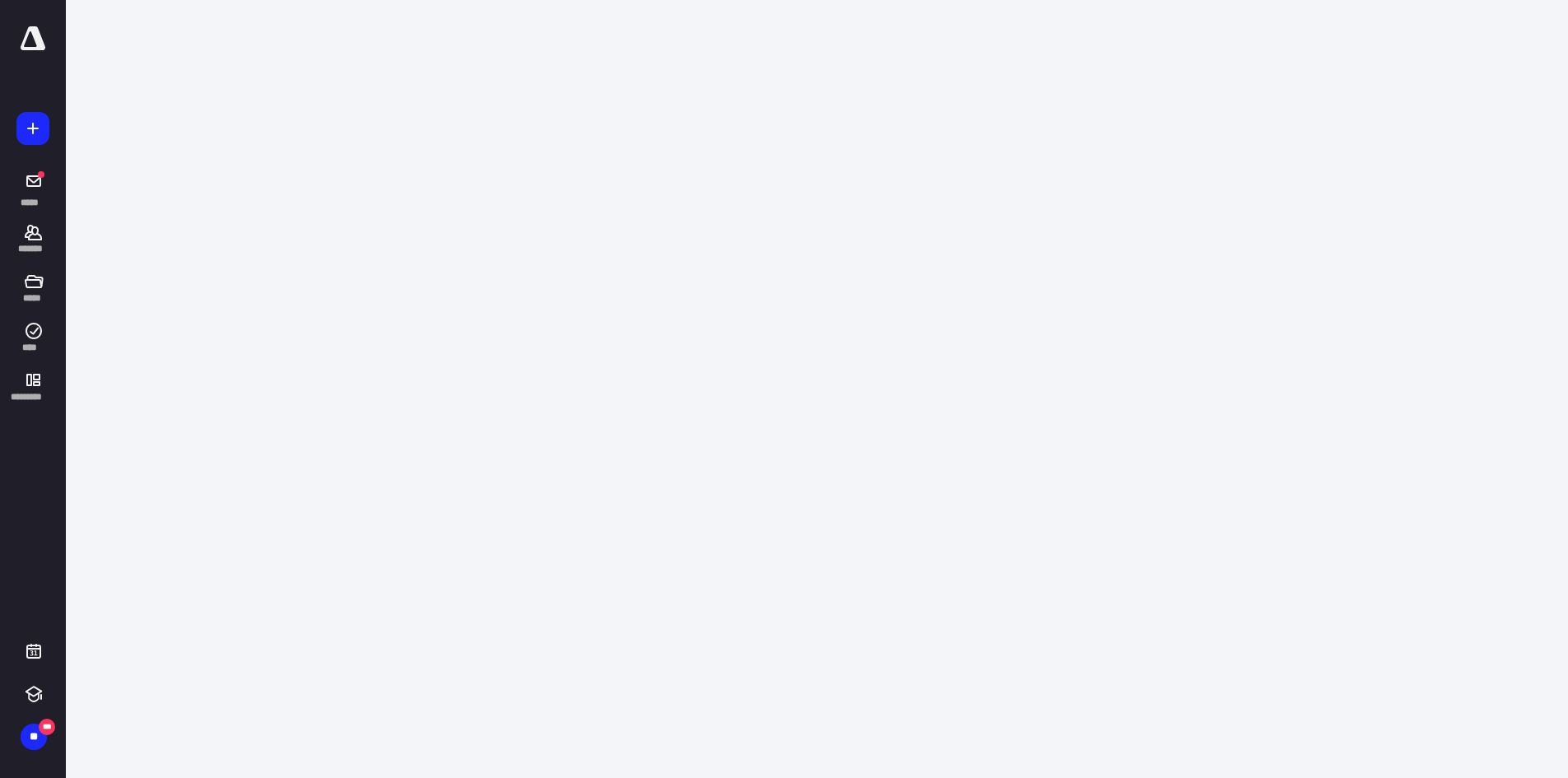 scroll, scrollTop: 0, scrollLeft: 0, axis: both 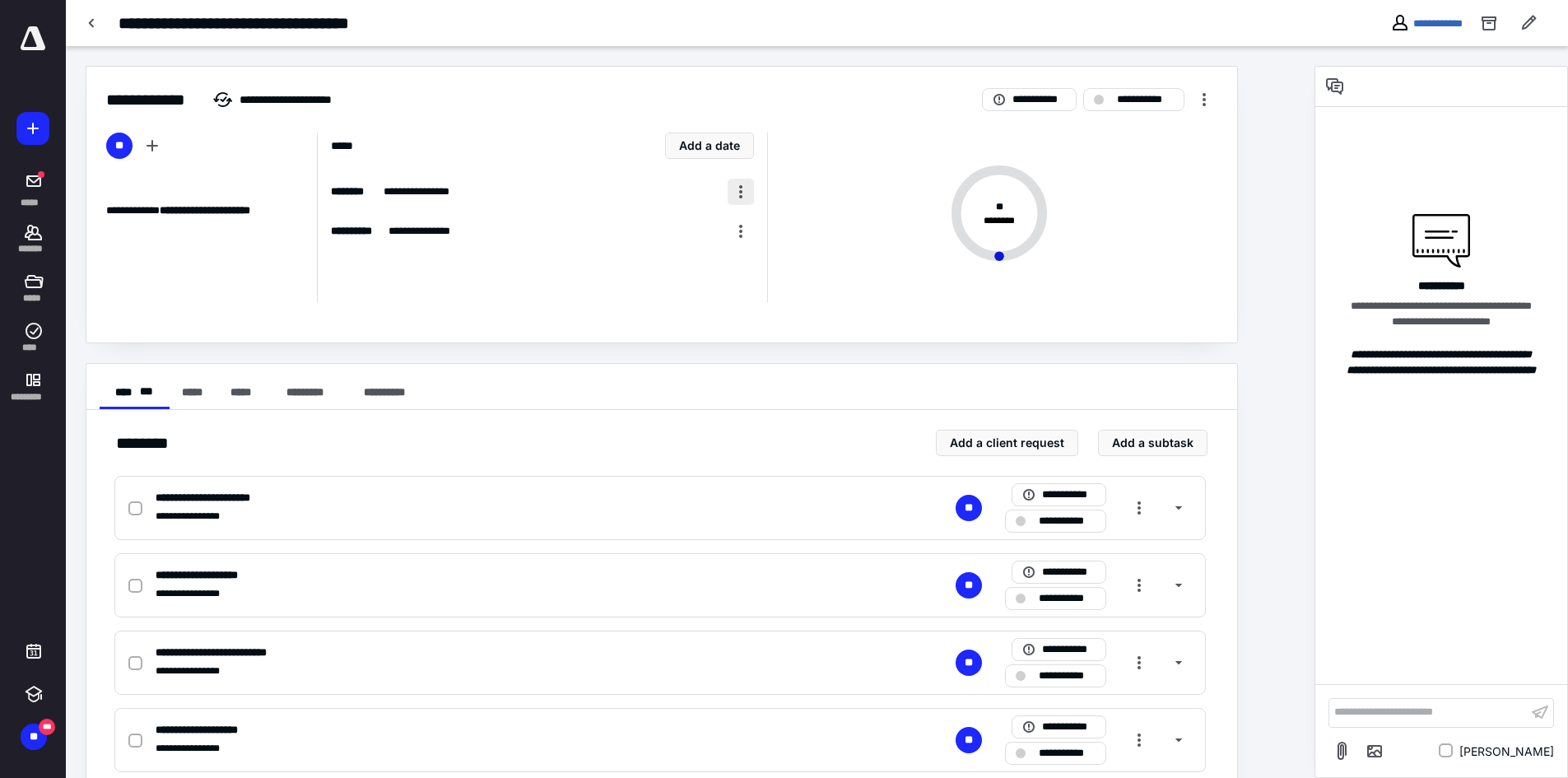 click at bounding box center [741, 192] 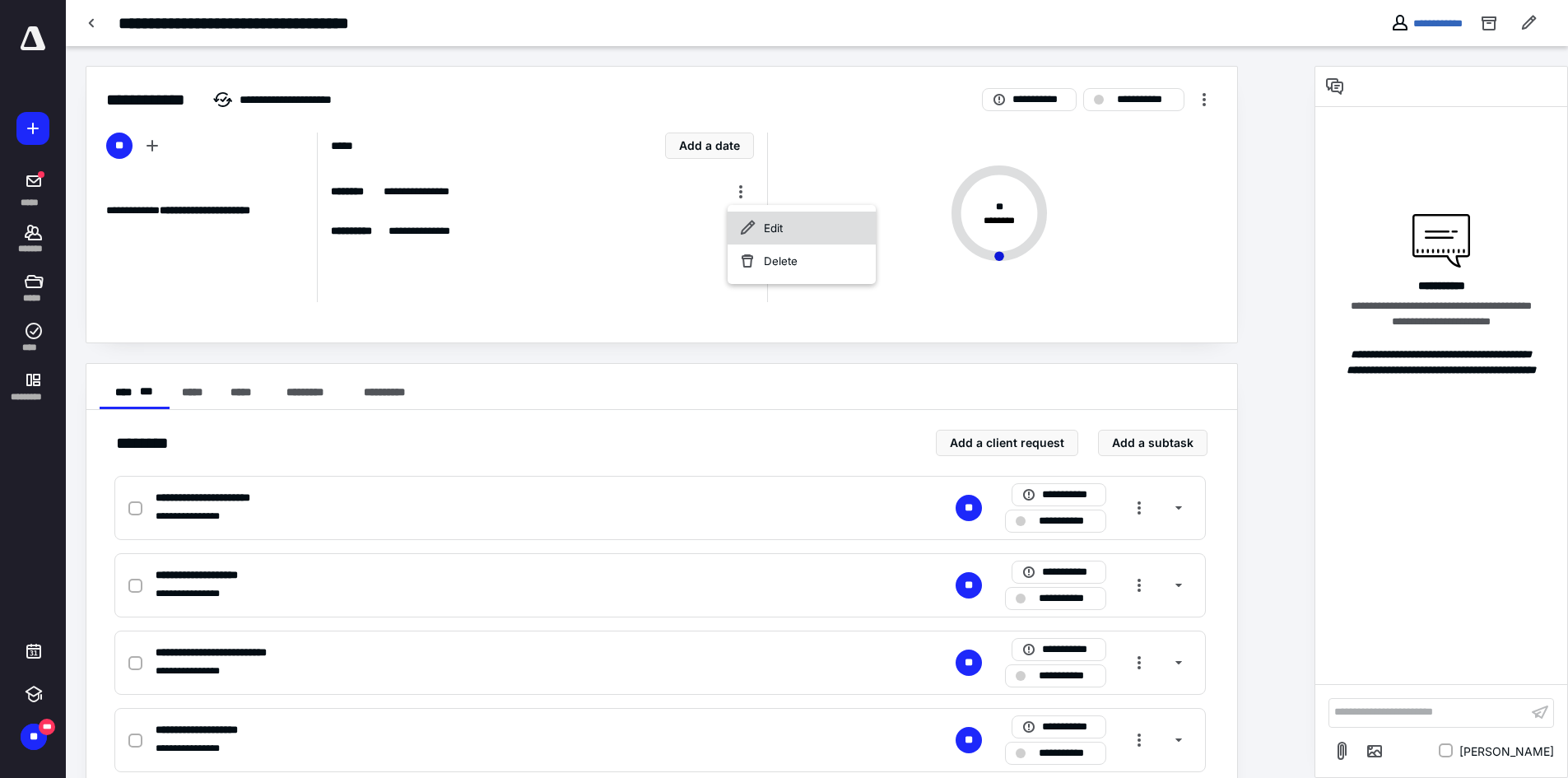 click on "Edit" at bounding box center (802, 228) 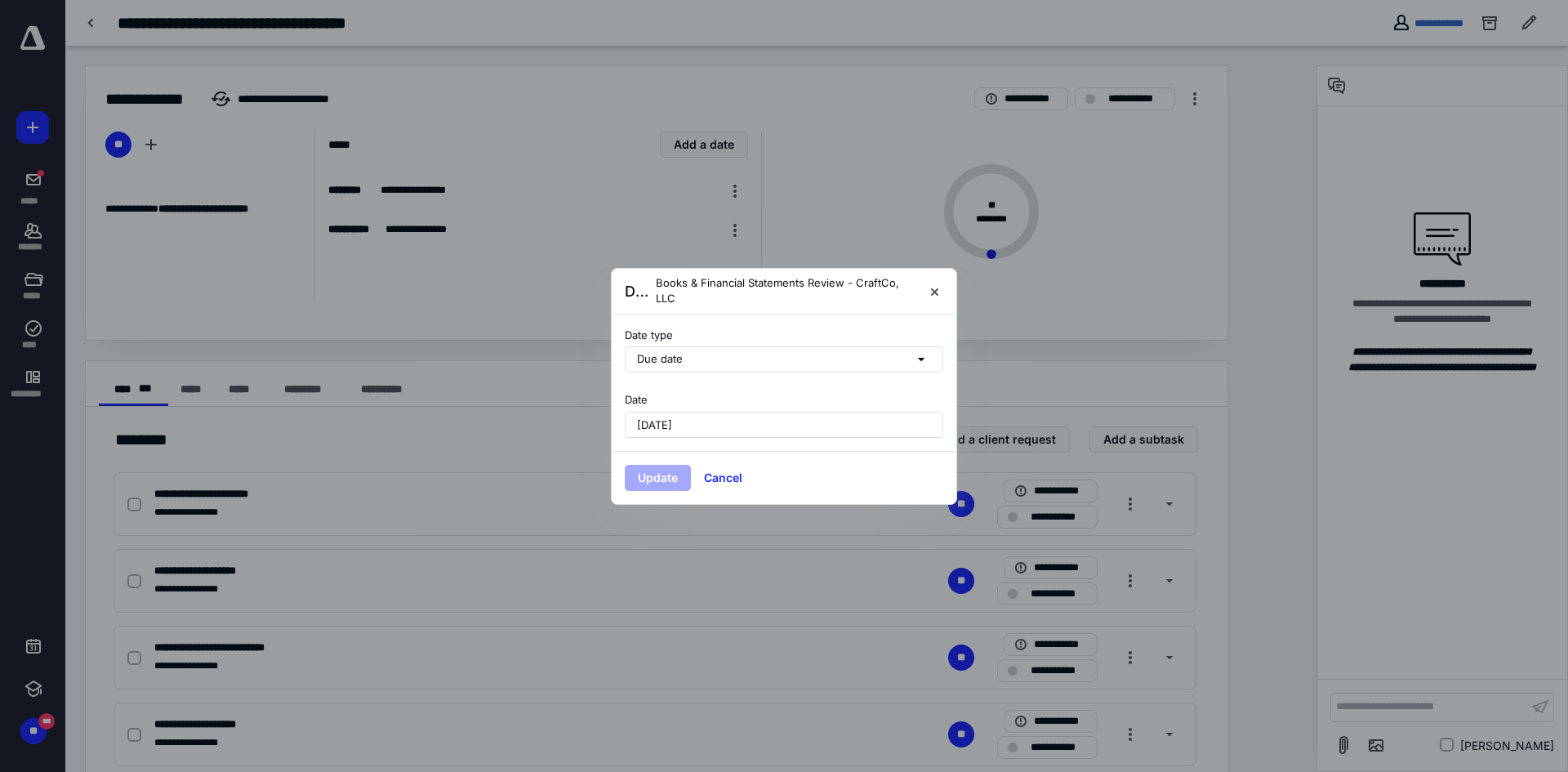 click on "October 10, 2025" at bounding box center (654, 425) 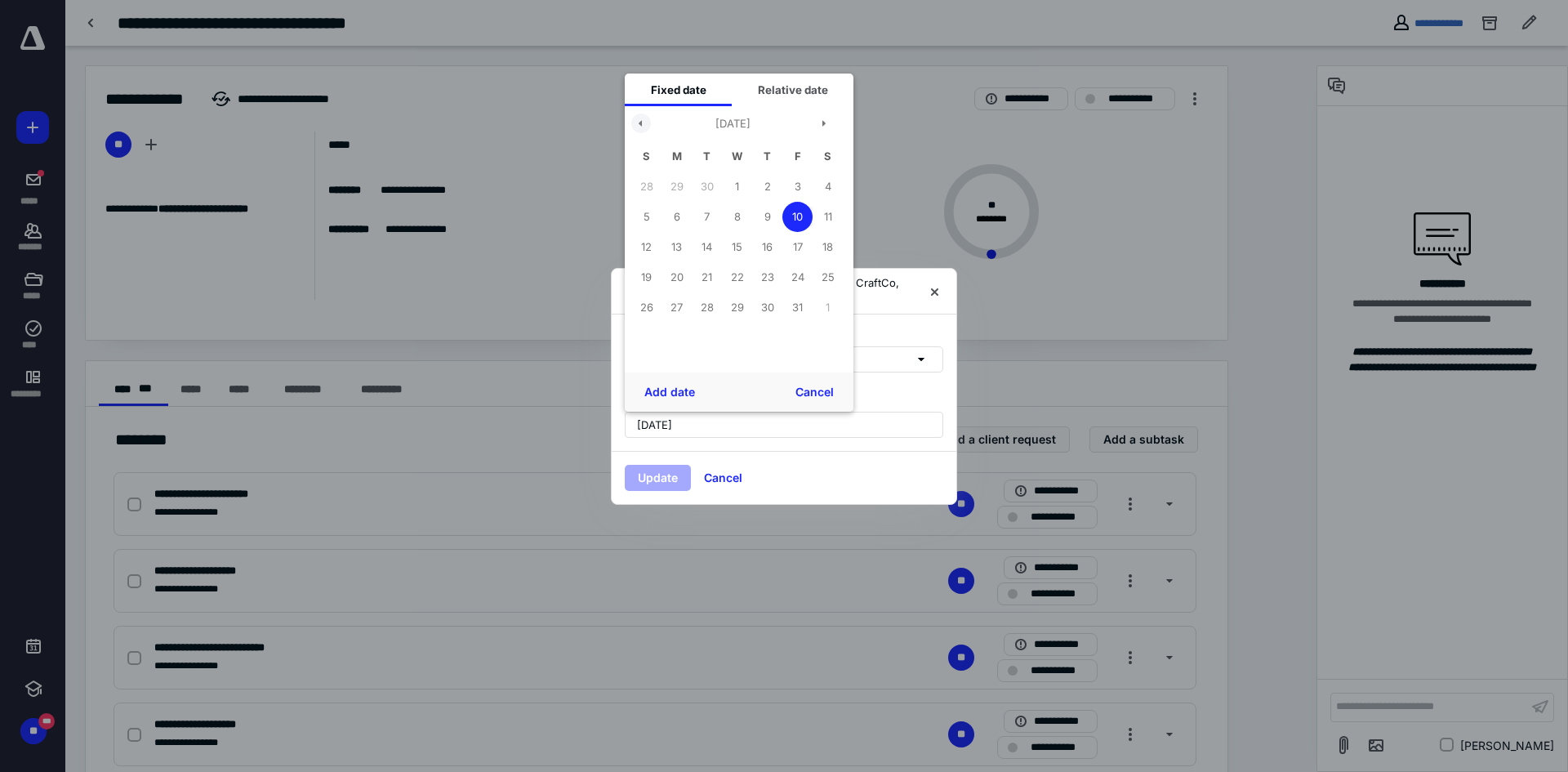 click at bounding box center (641, 123) 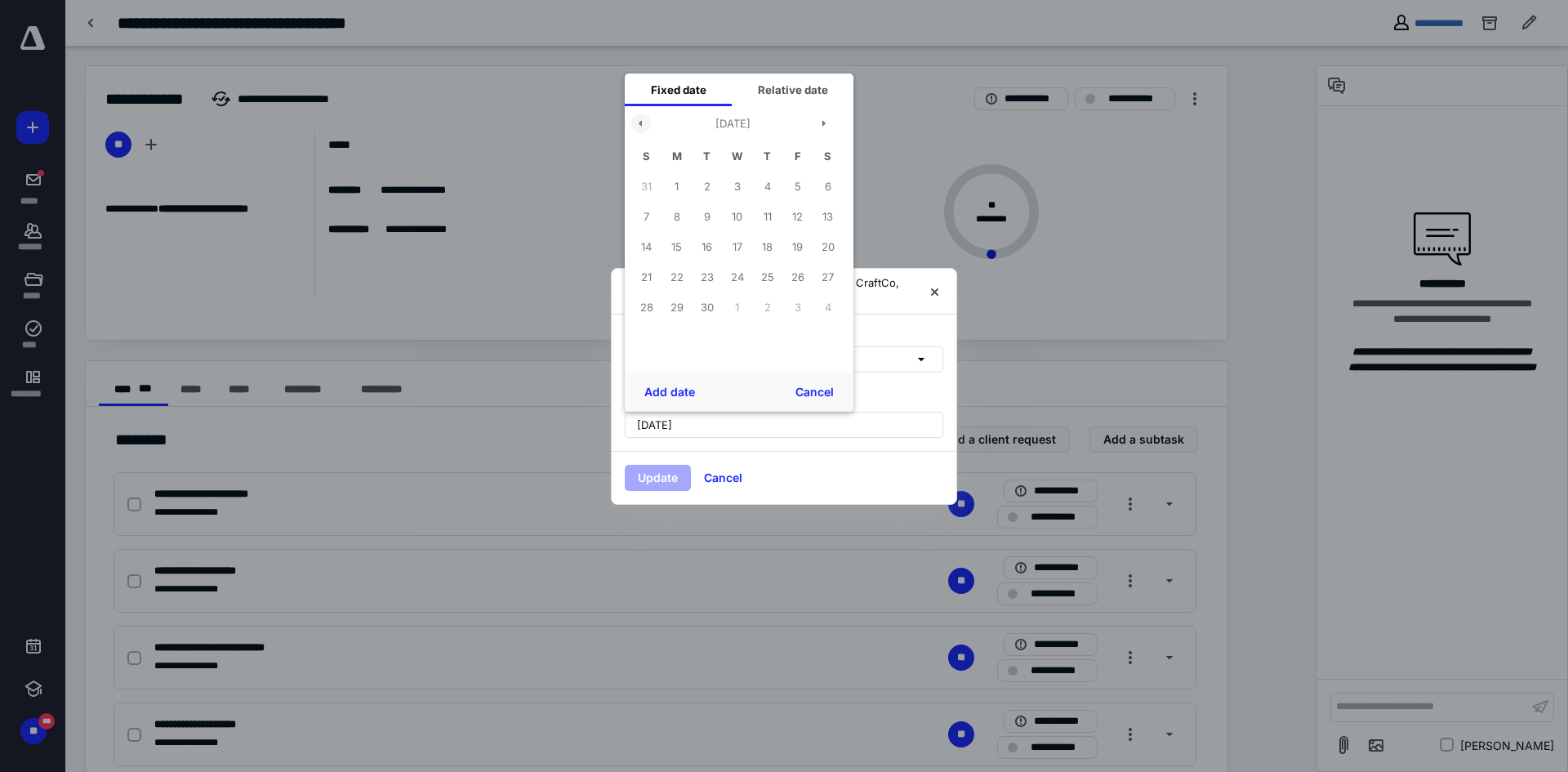click at bounding box center [641, 123] 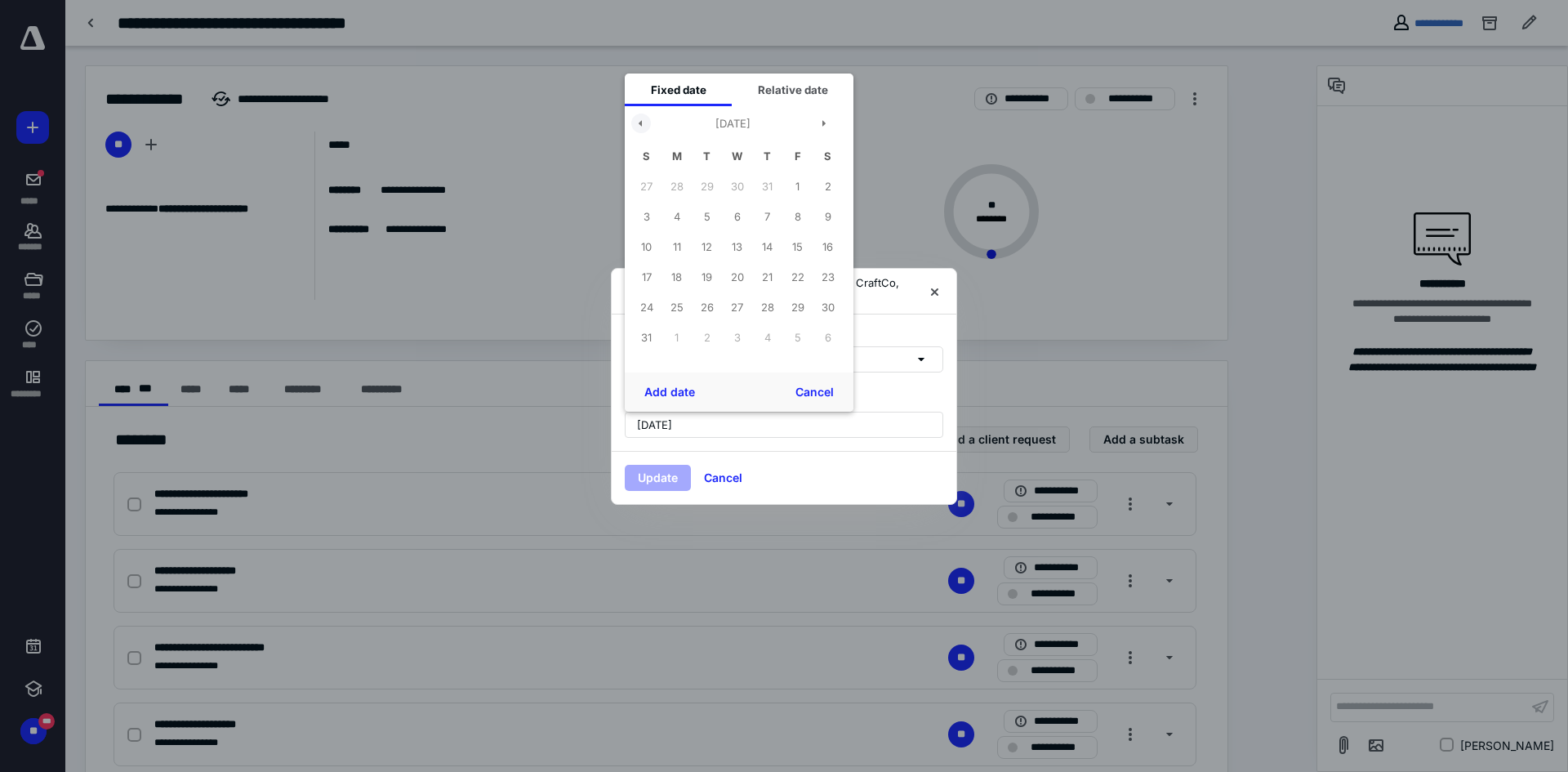 click at bounding box center (641, 123) 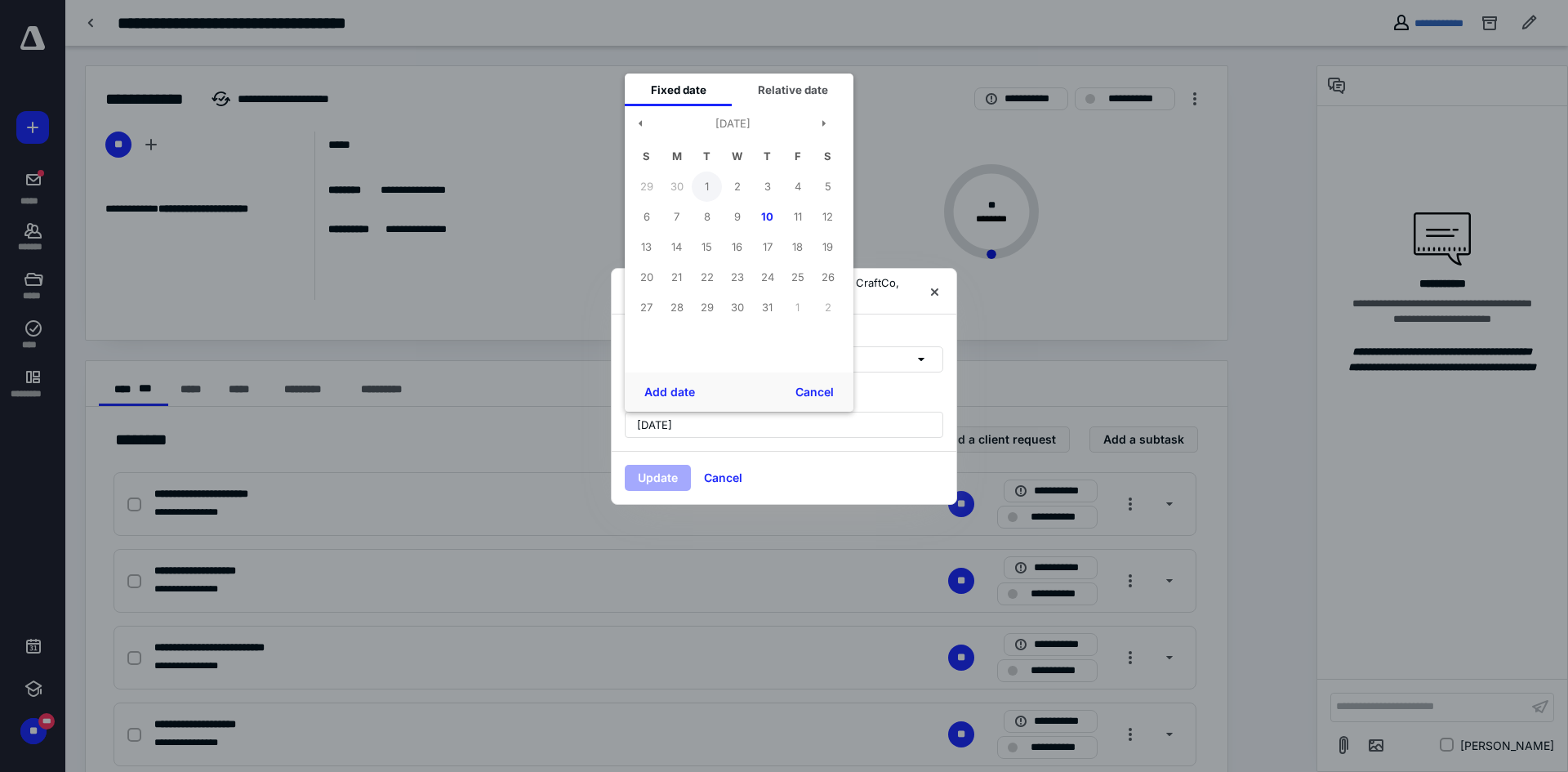 click on "1" at bounding box center [706, 186] 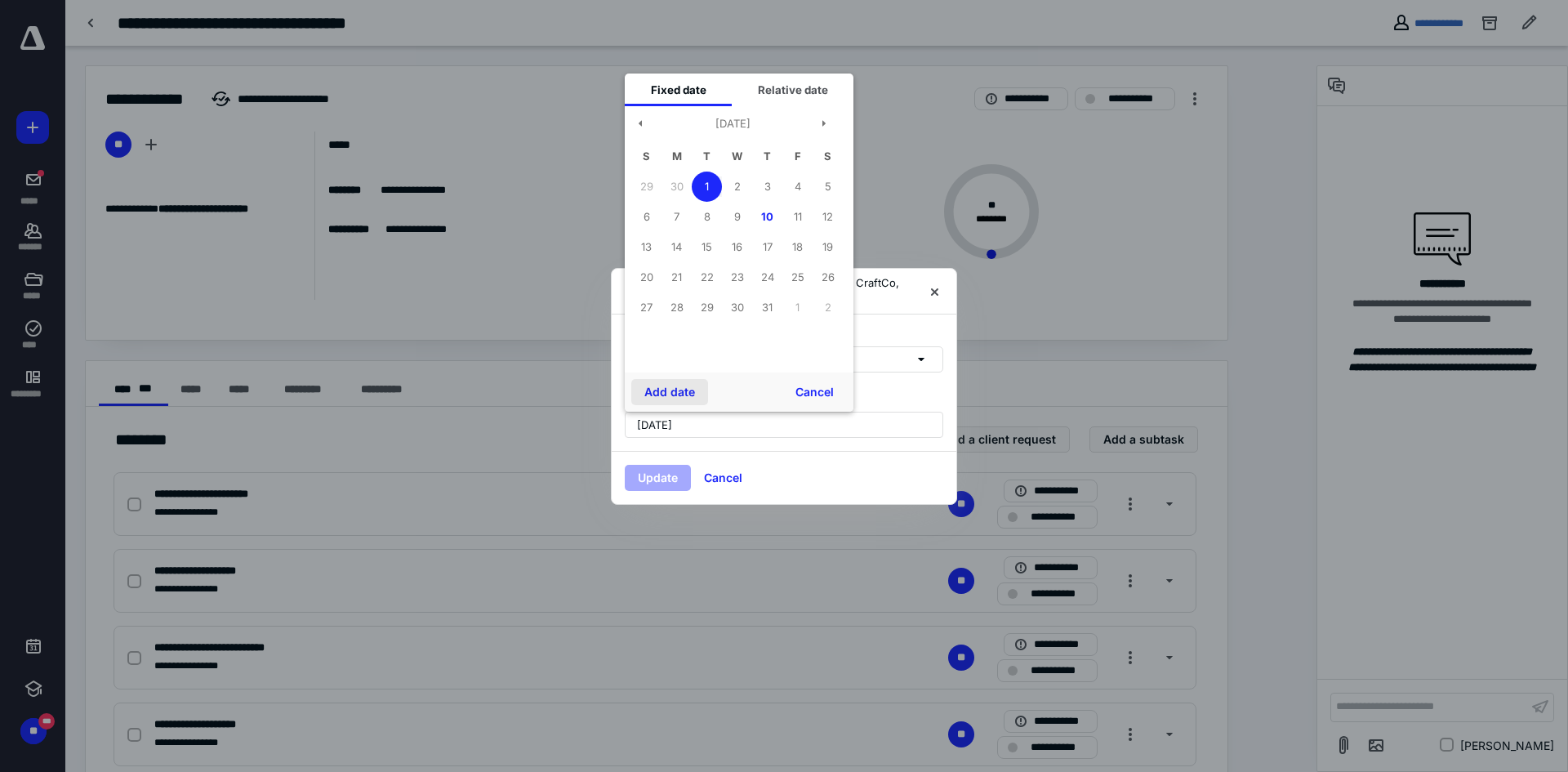 click on "Add date" at bounding box center (670, 392) 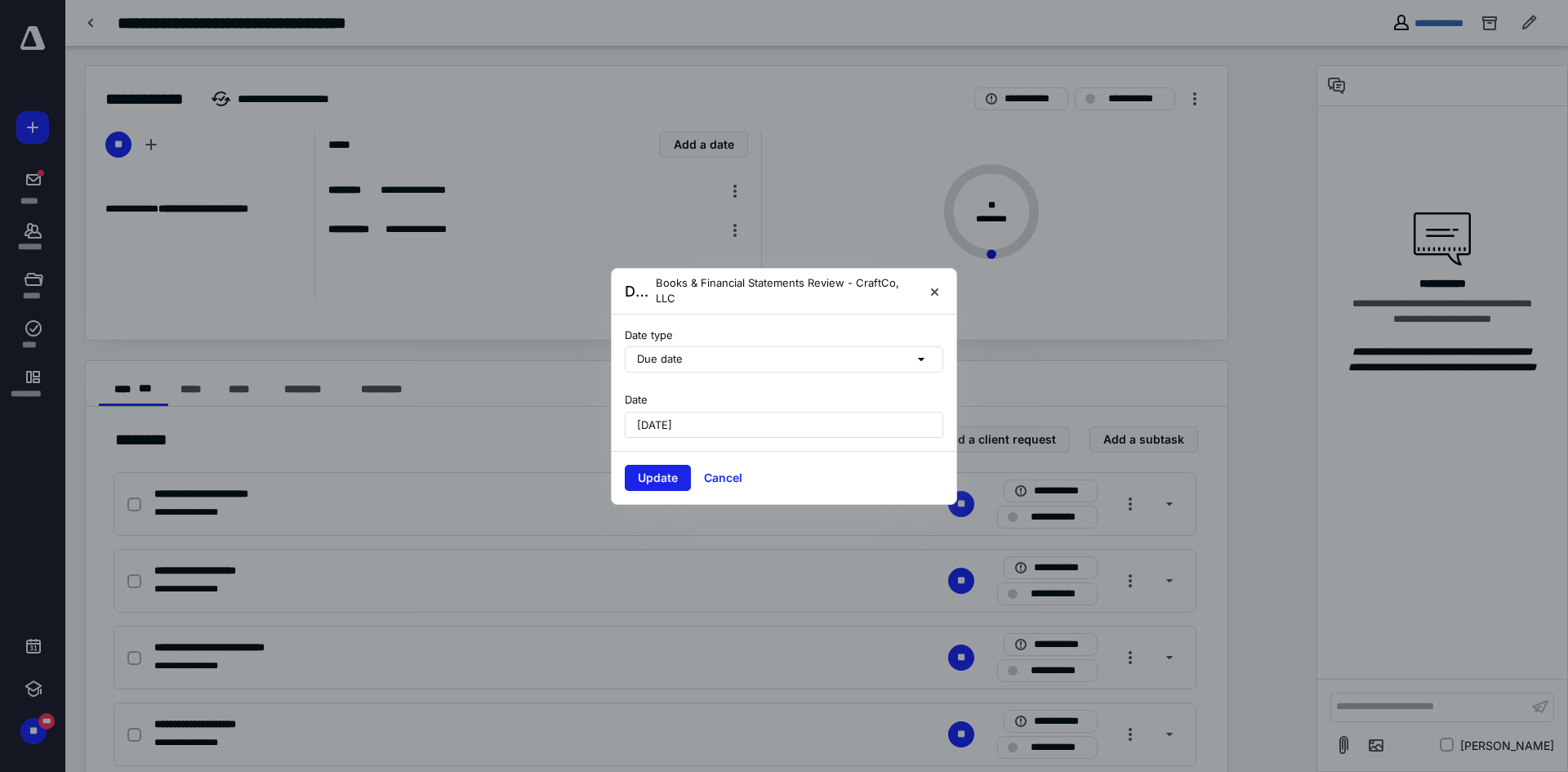 click on "Update" at bounding box center (657, 478) 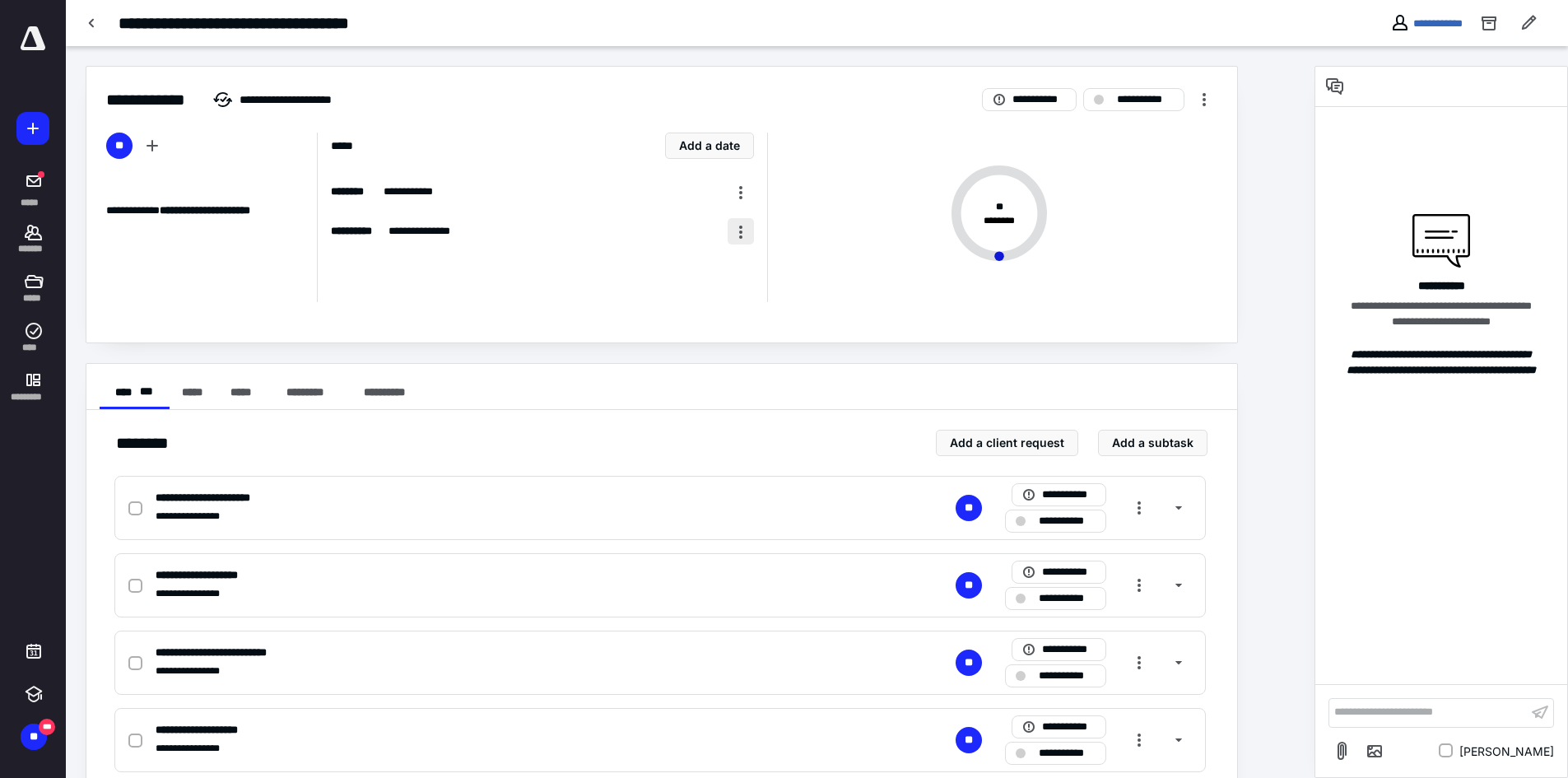 click at bounding box center (741, 231) 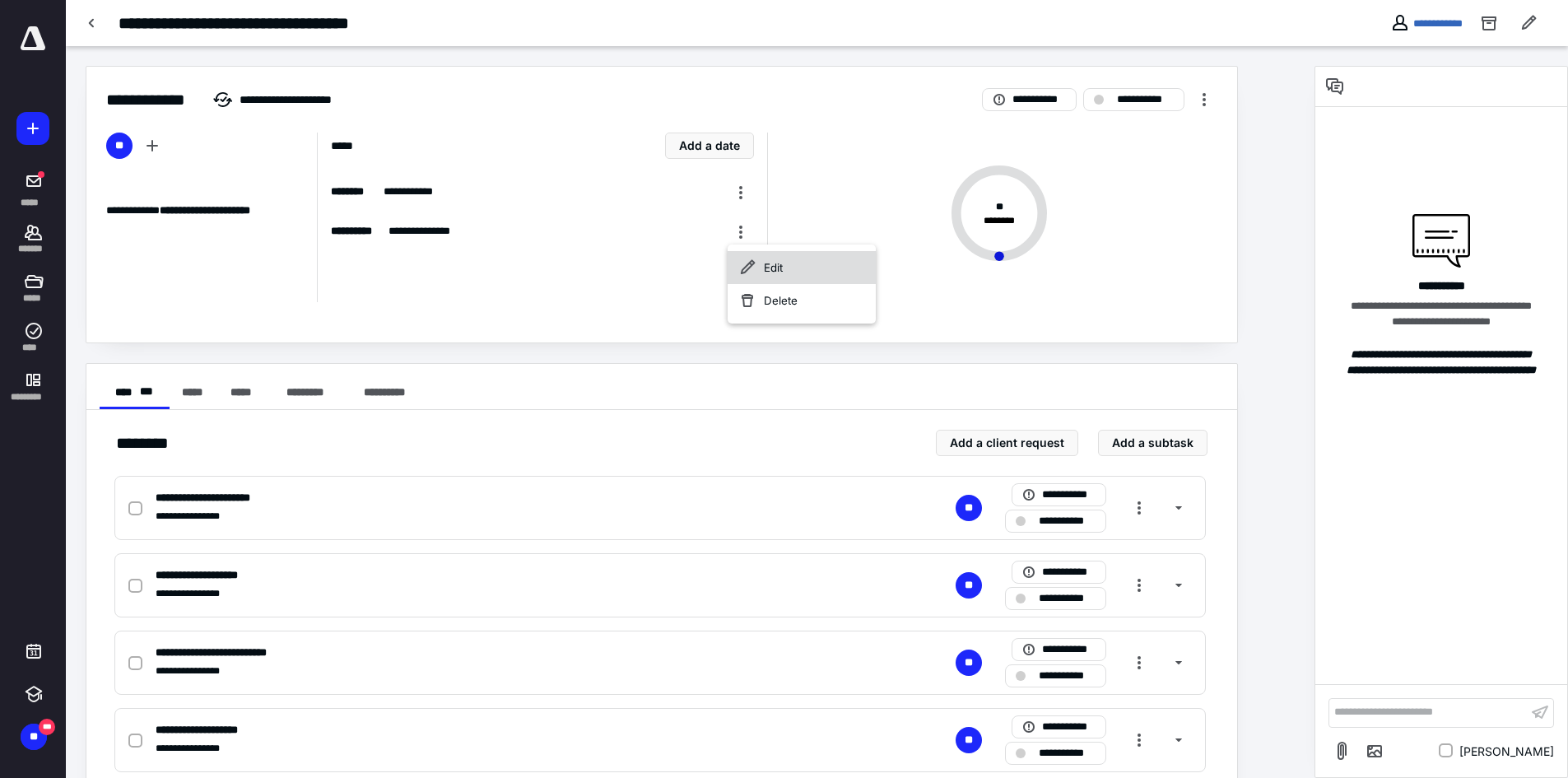 click on "Edit" at bounding box center (802, 268) 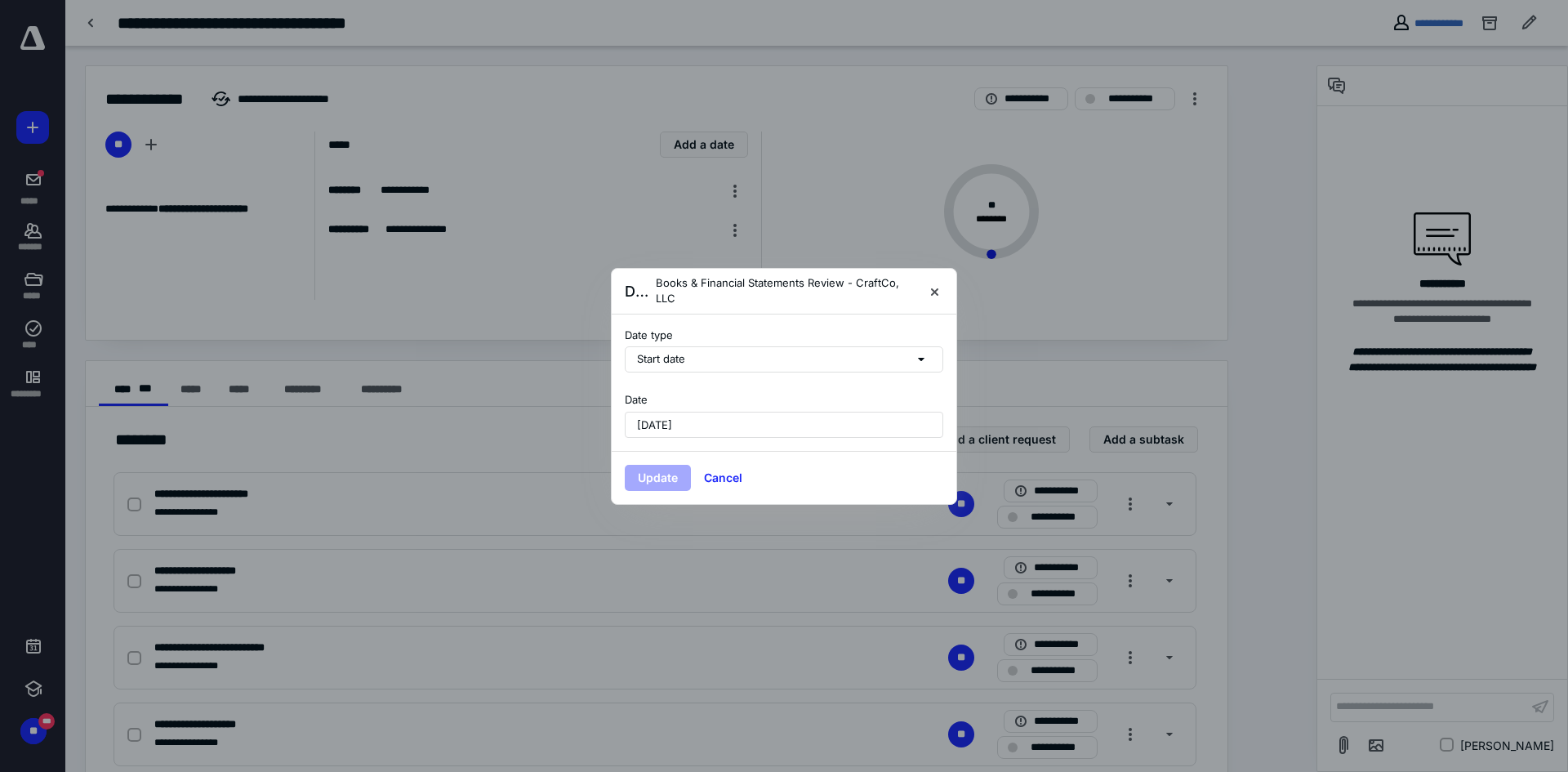 click on "October 1, 2025" at bounding box center (784, 425) 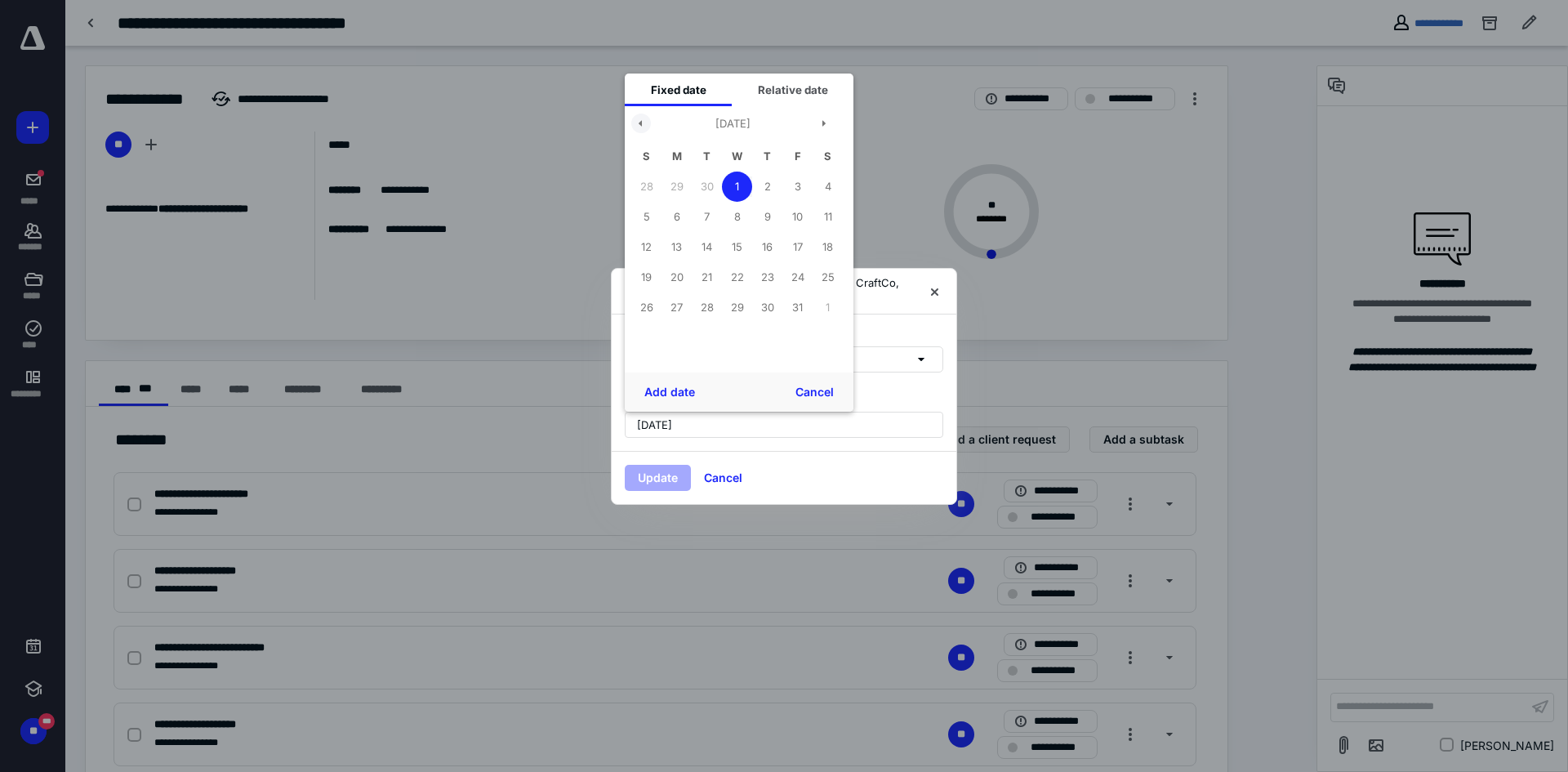 click at bounding box center (641, 123) 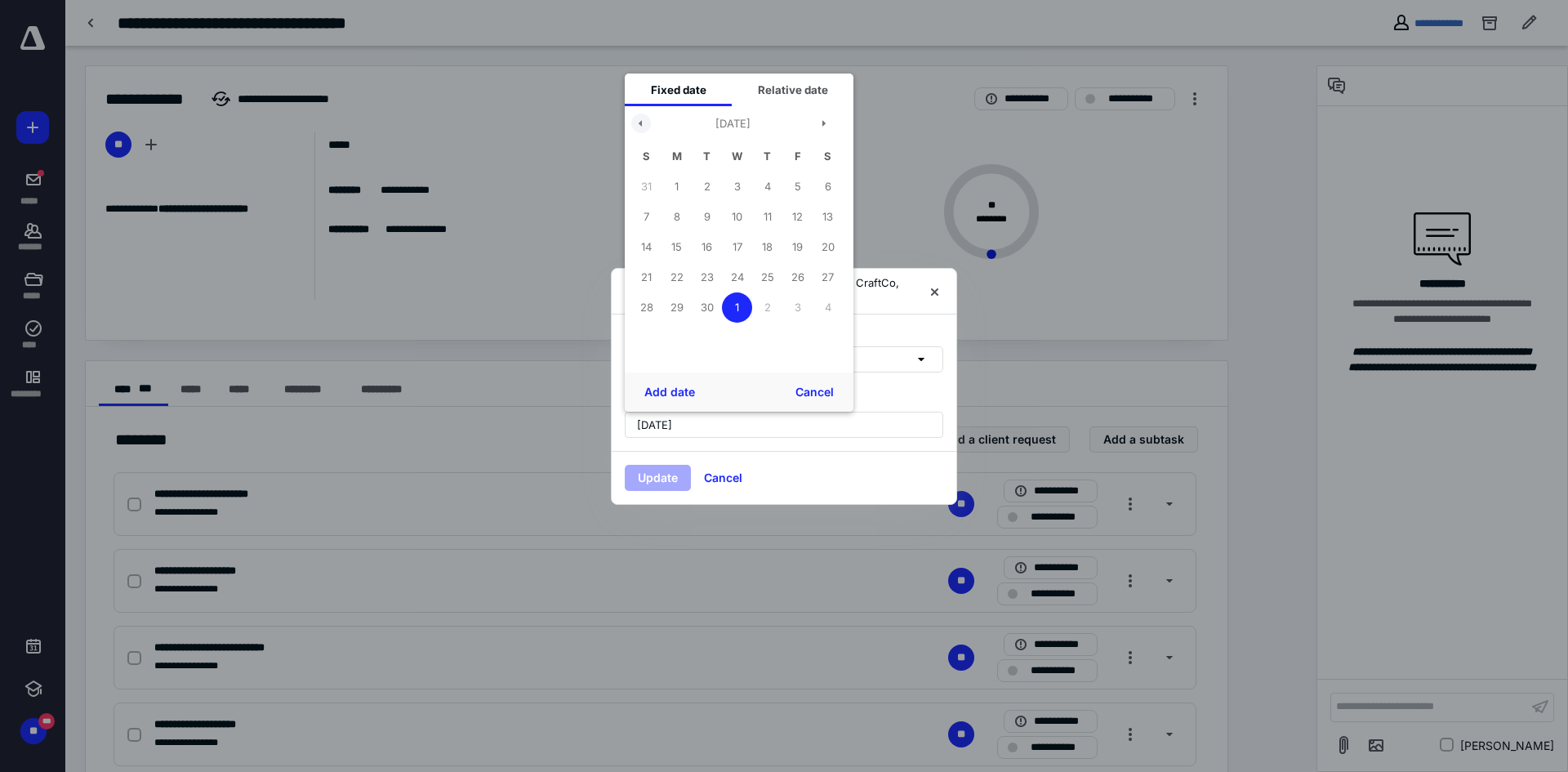 click at bounding box center (641, 123) 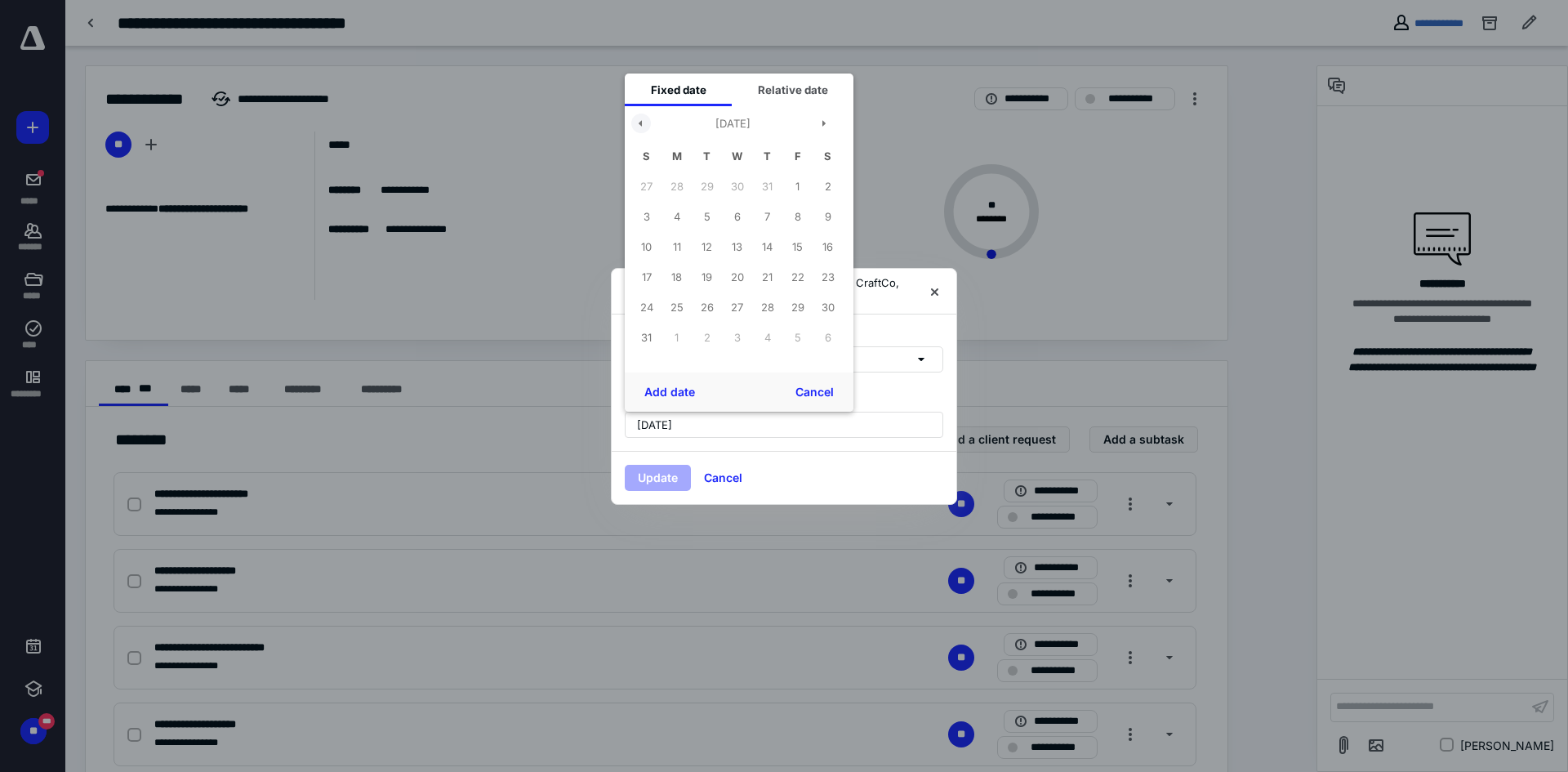 click at bounding box center (641, 123) 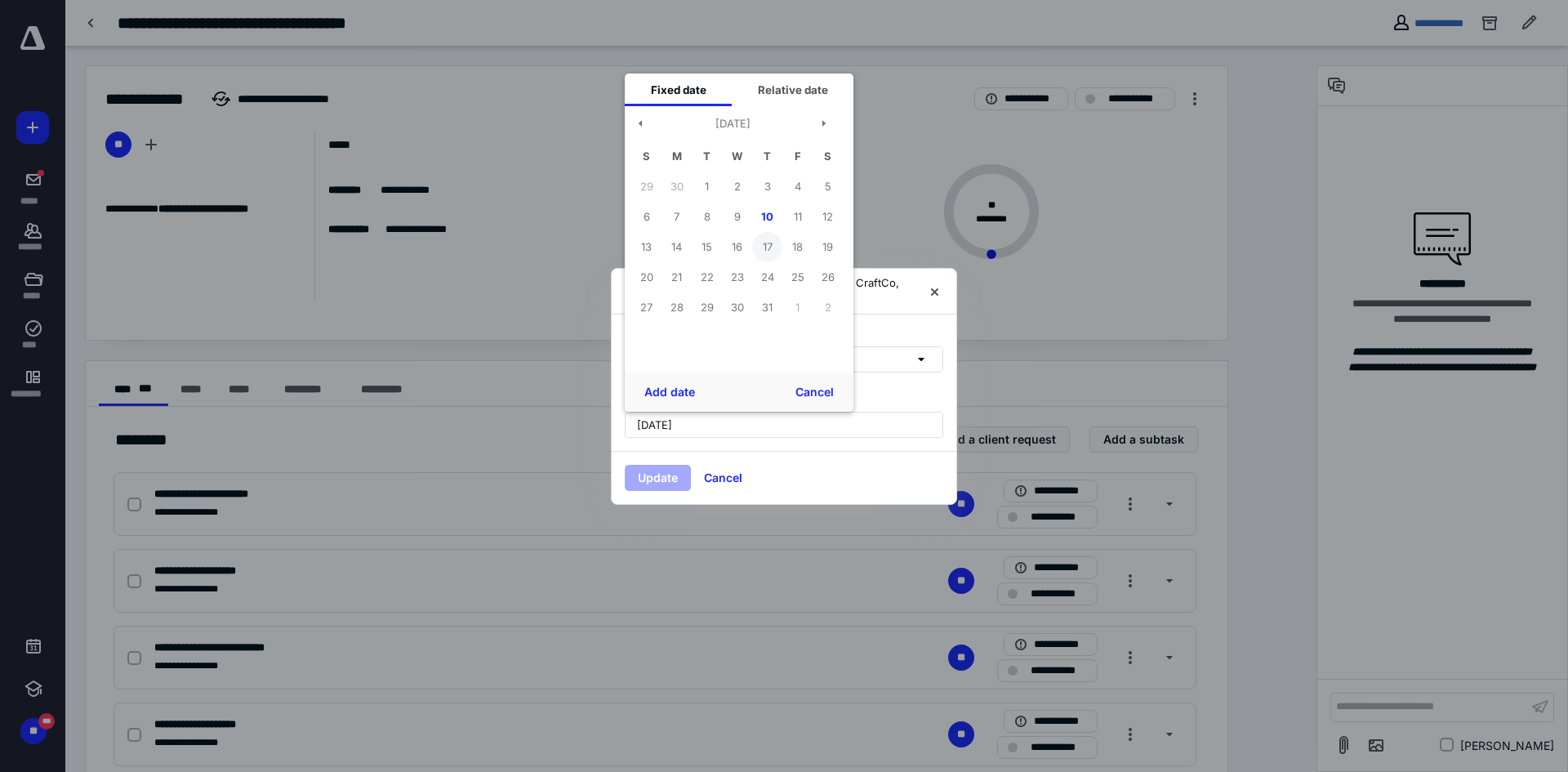 click on "17" at bounding box center (767, 247) 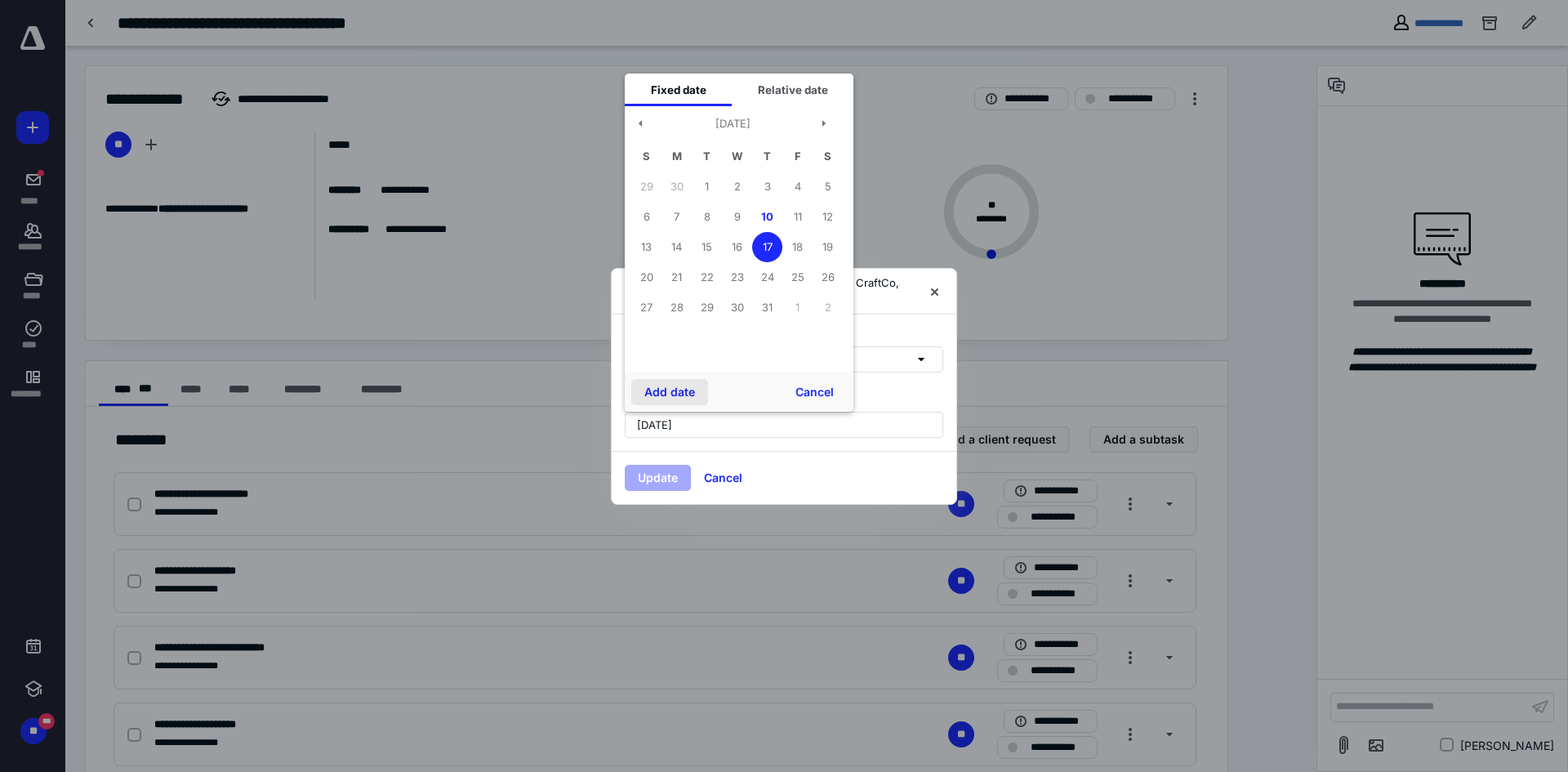click on "Add date" at bounding box center (670, 392) 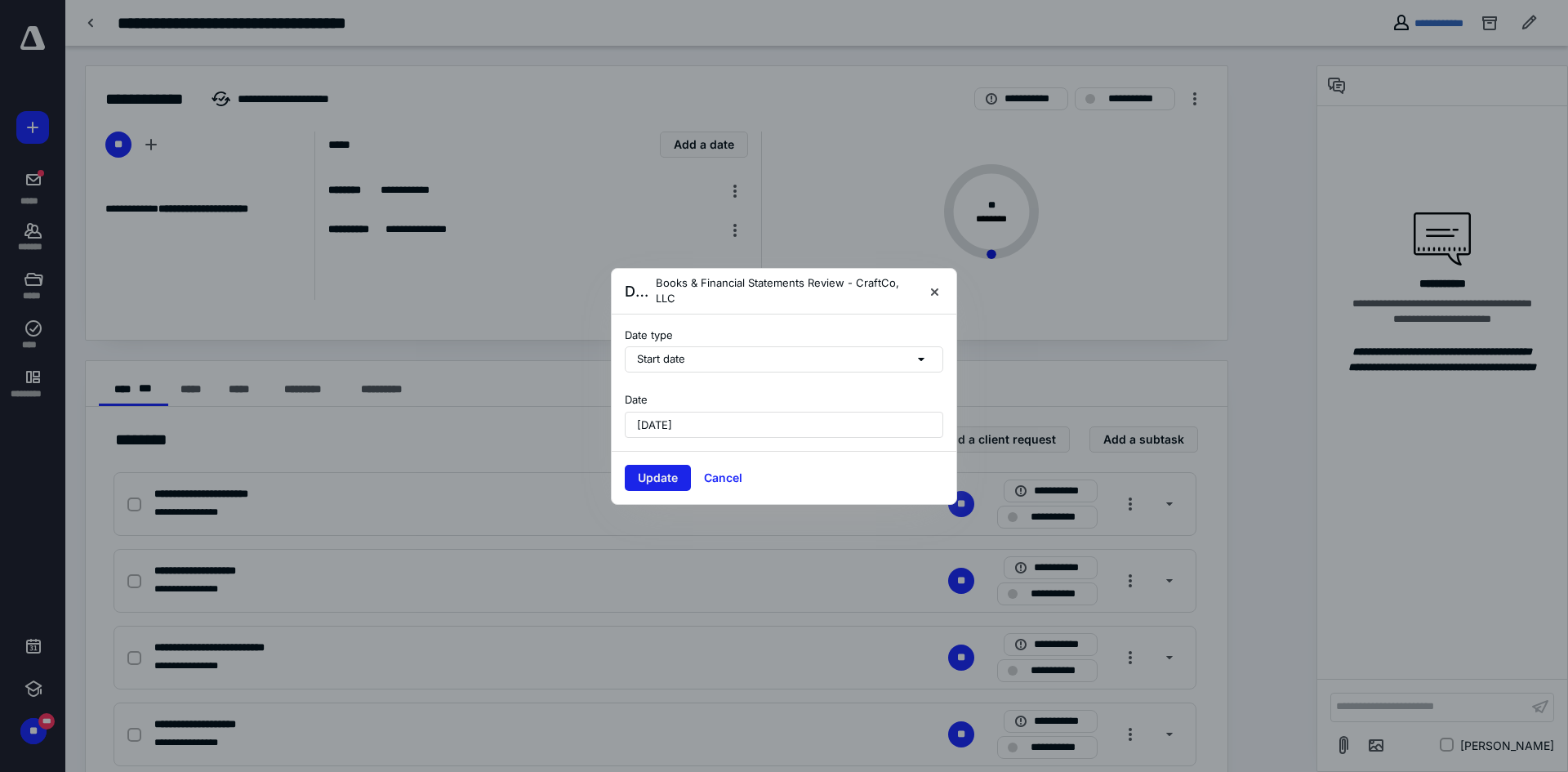 click on "Update" at bounding box center [657, 478] 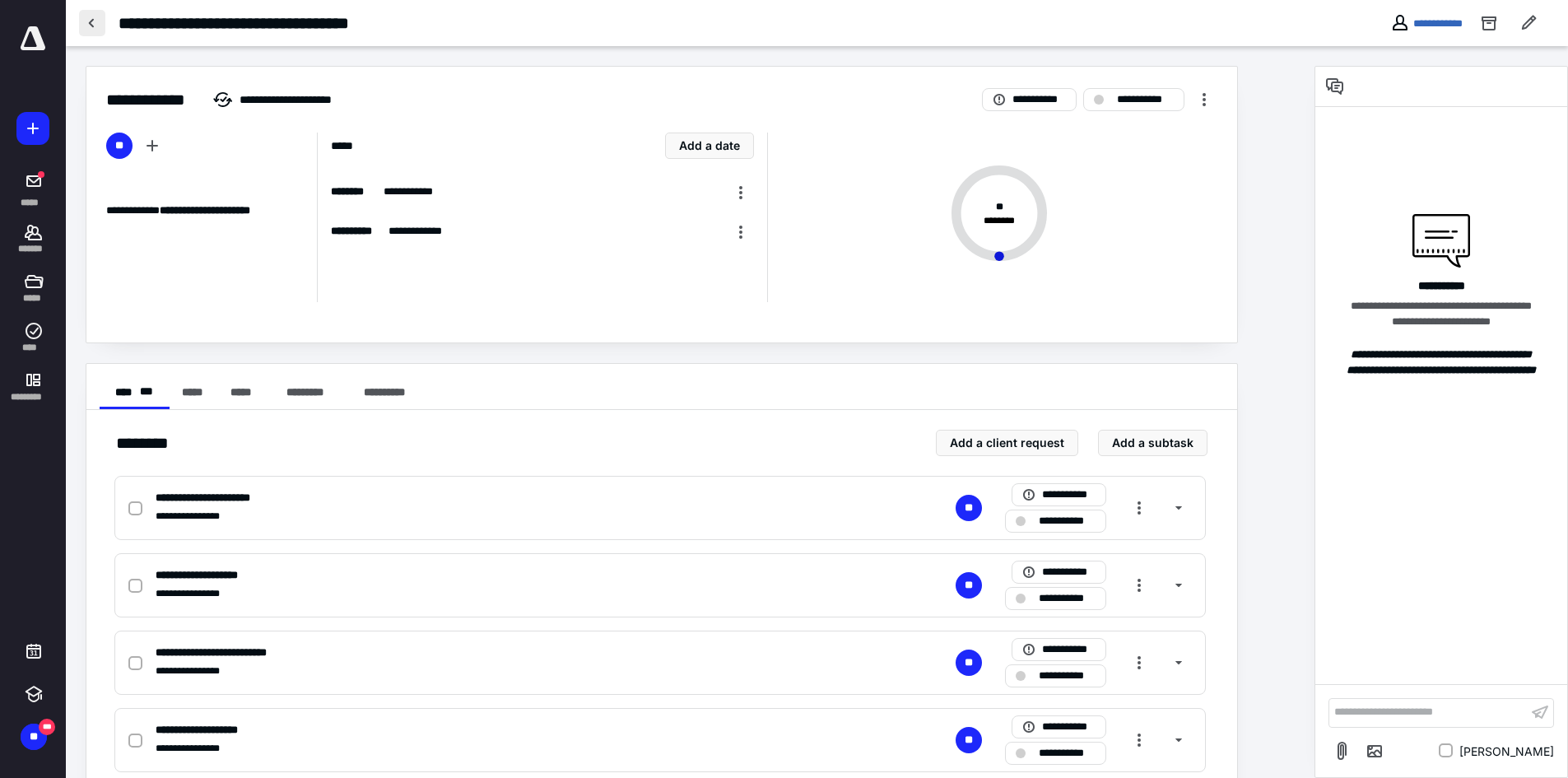 click at bounding box center (92, 23) 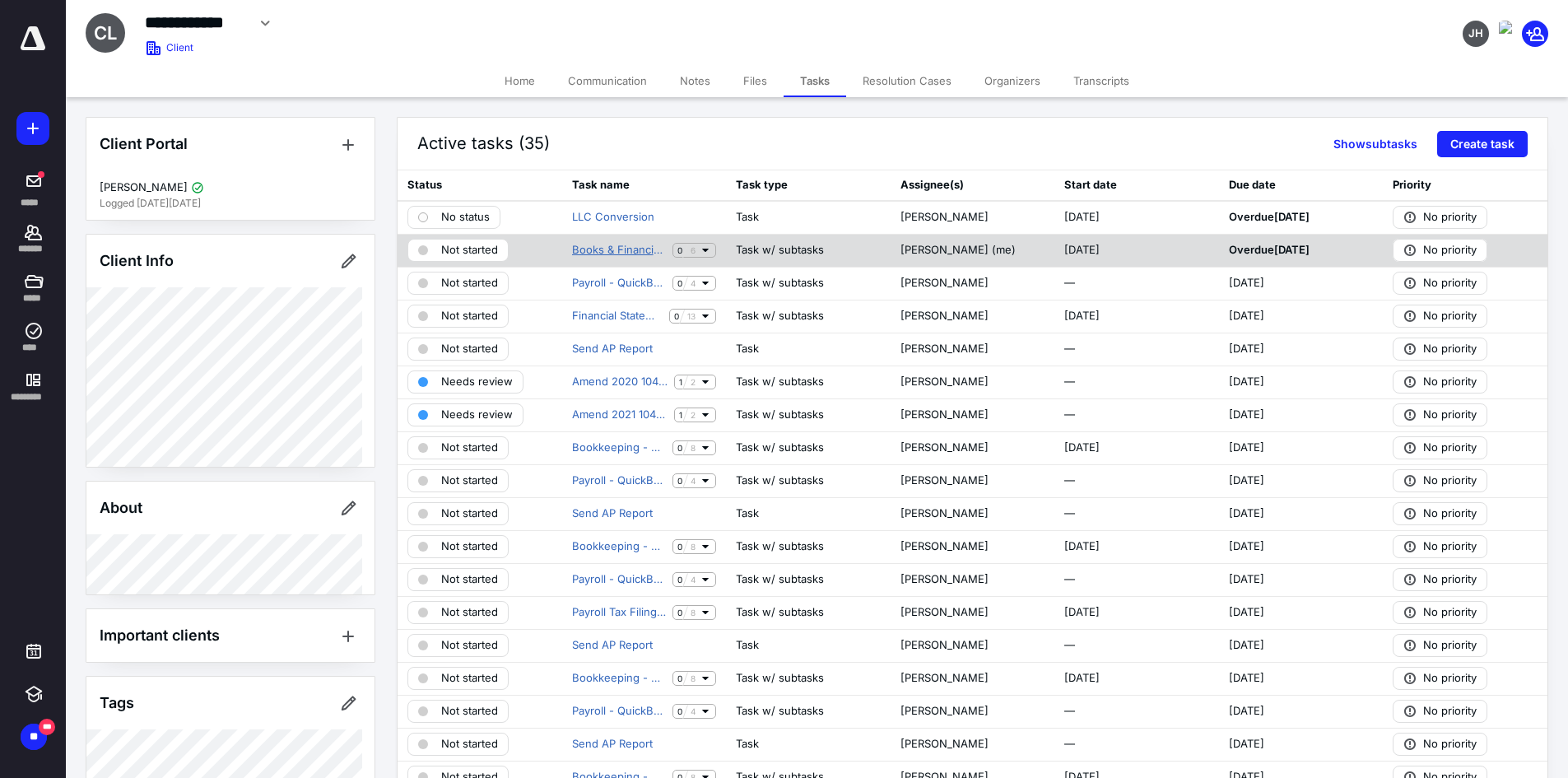 click on "Books & Financial Statements Review" at bounding box center (619, 250) 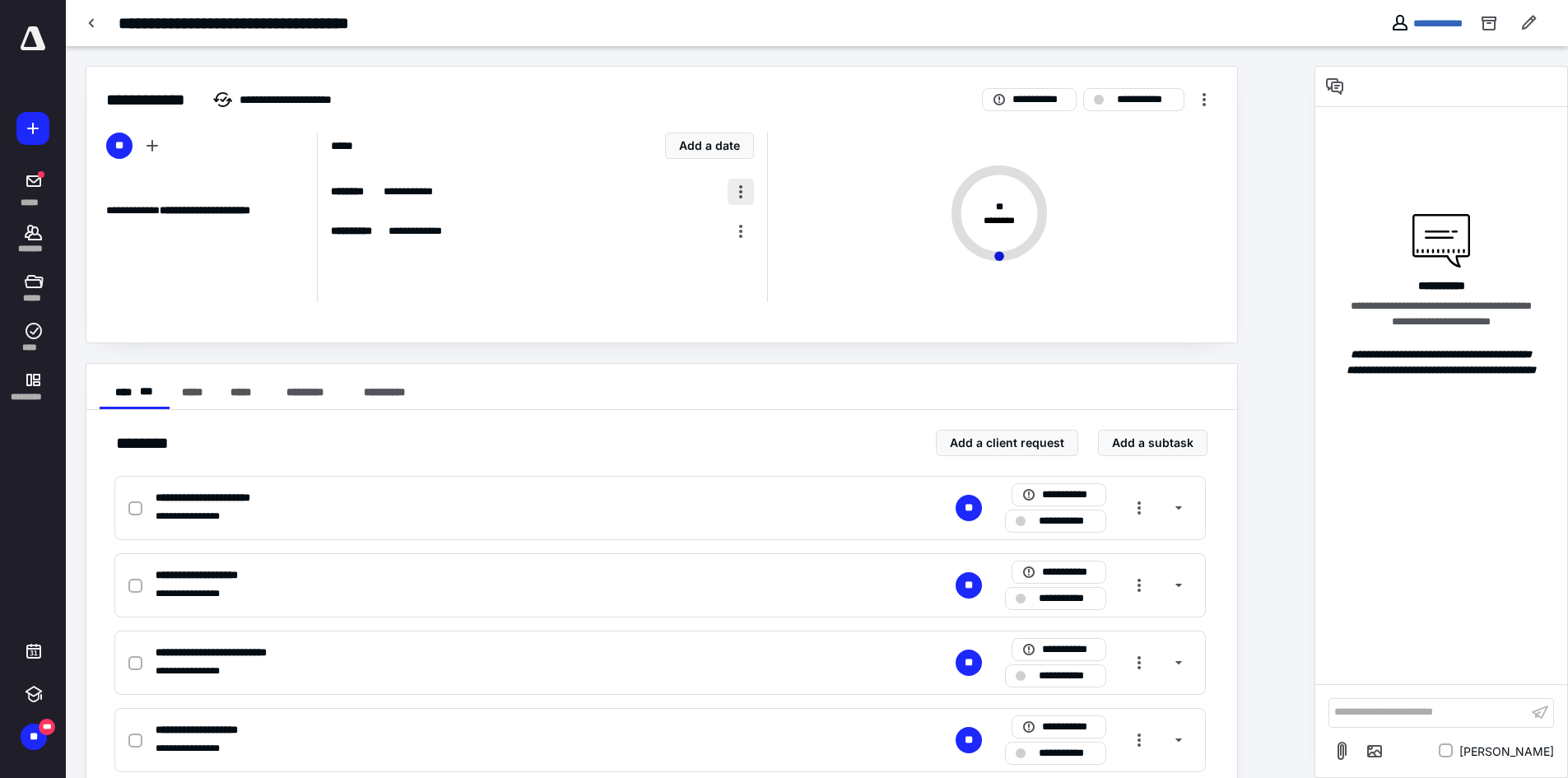 click at bounding box center (741, 192) 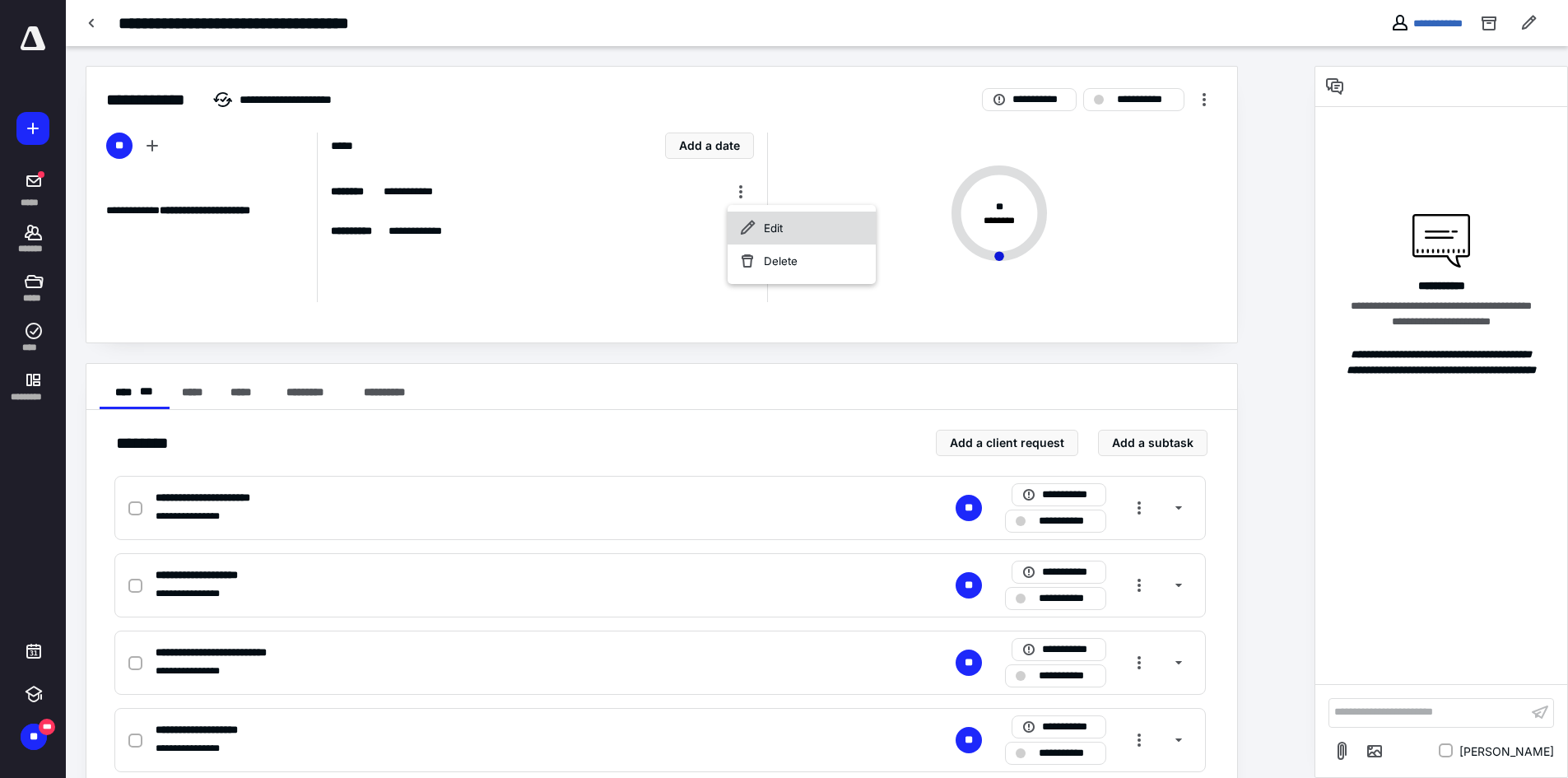click on "Edit" at bounding box center (802, 228) 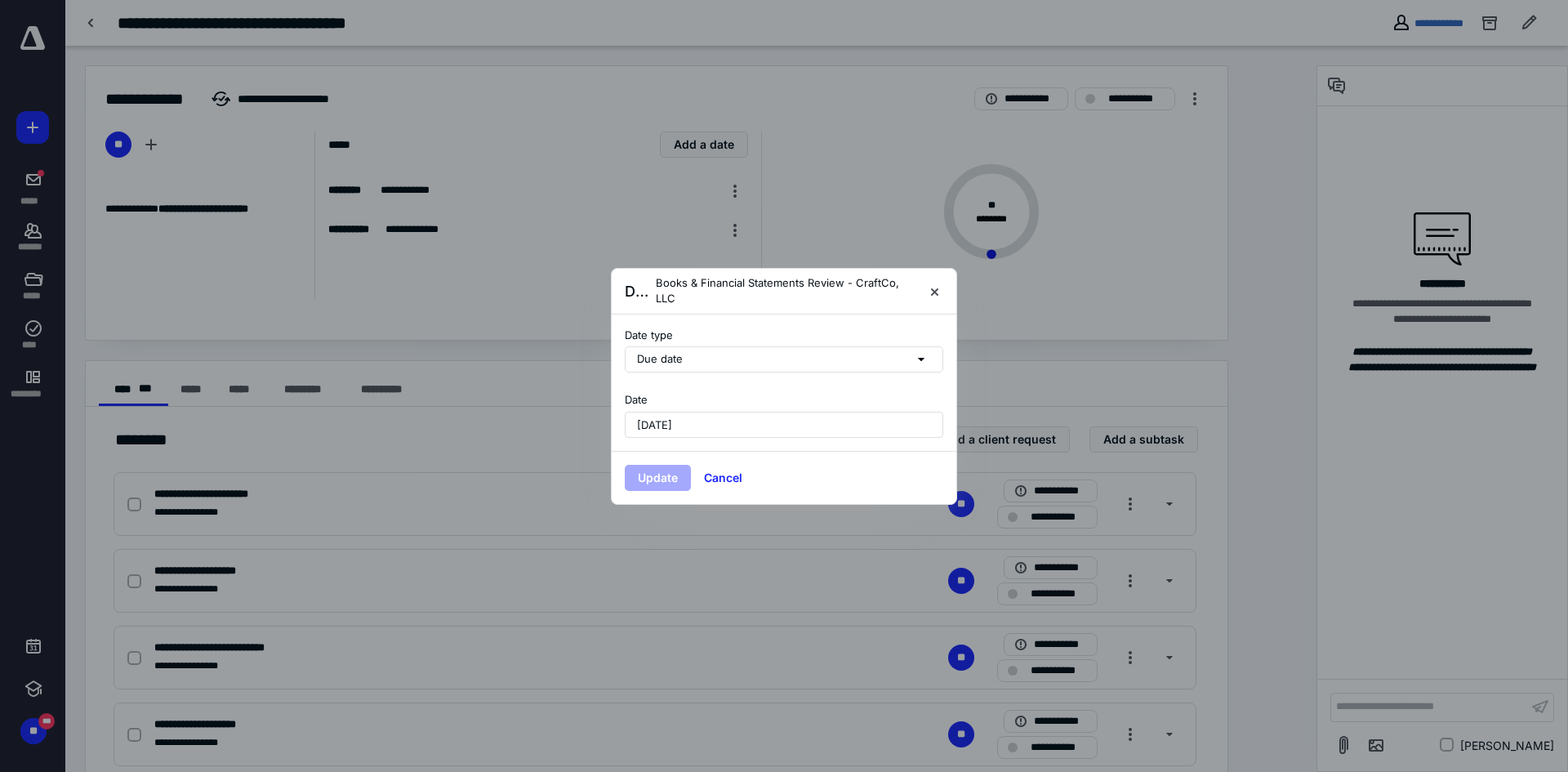 click on "July 1, 2025" at bounding box center (784, 425) 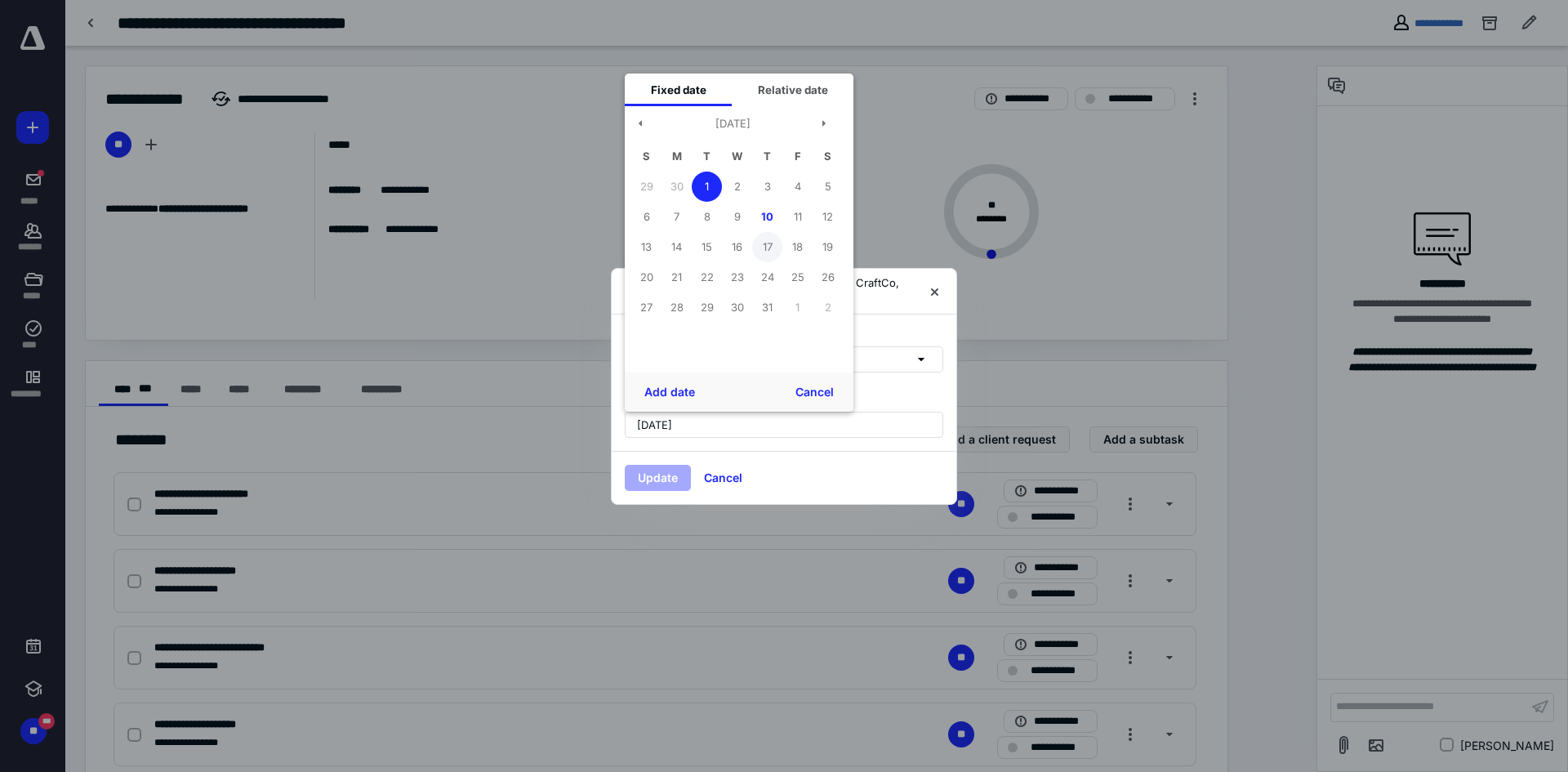 click on "17" at bounding box center (767, 247) 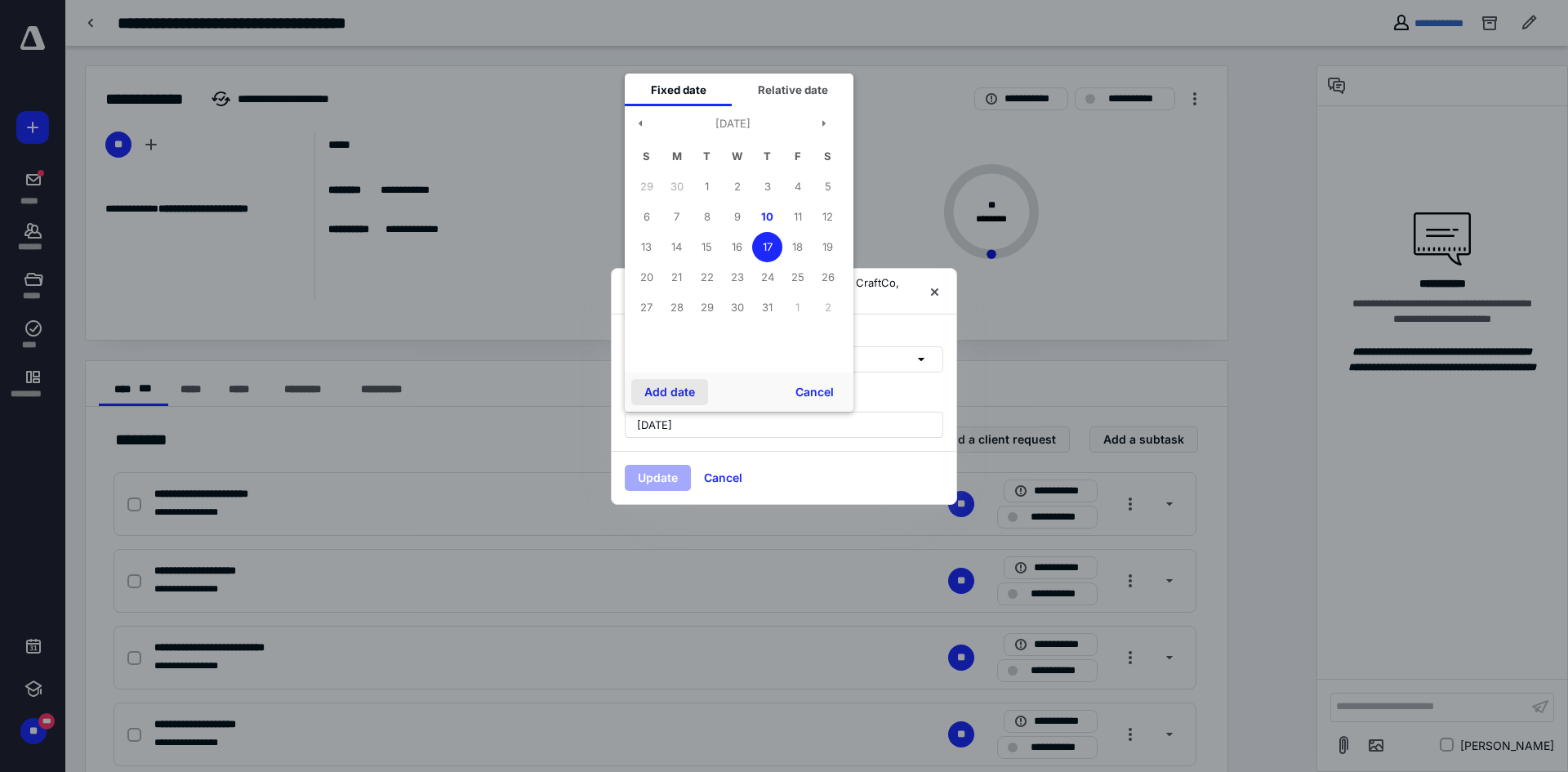 click on "Add date" at bounding box center (670, 392) 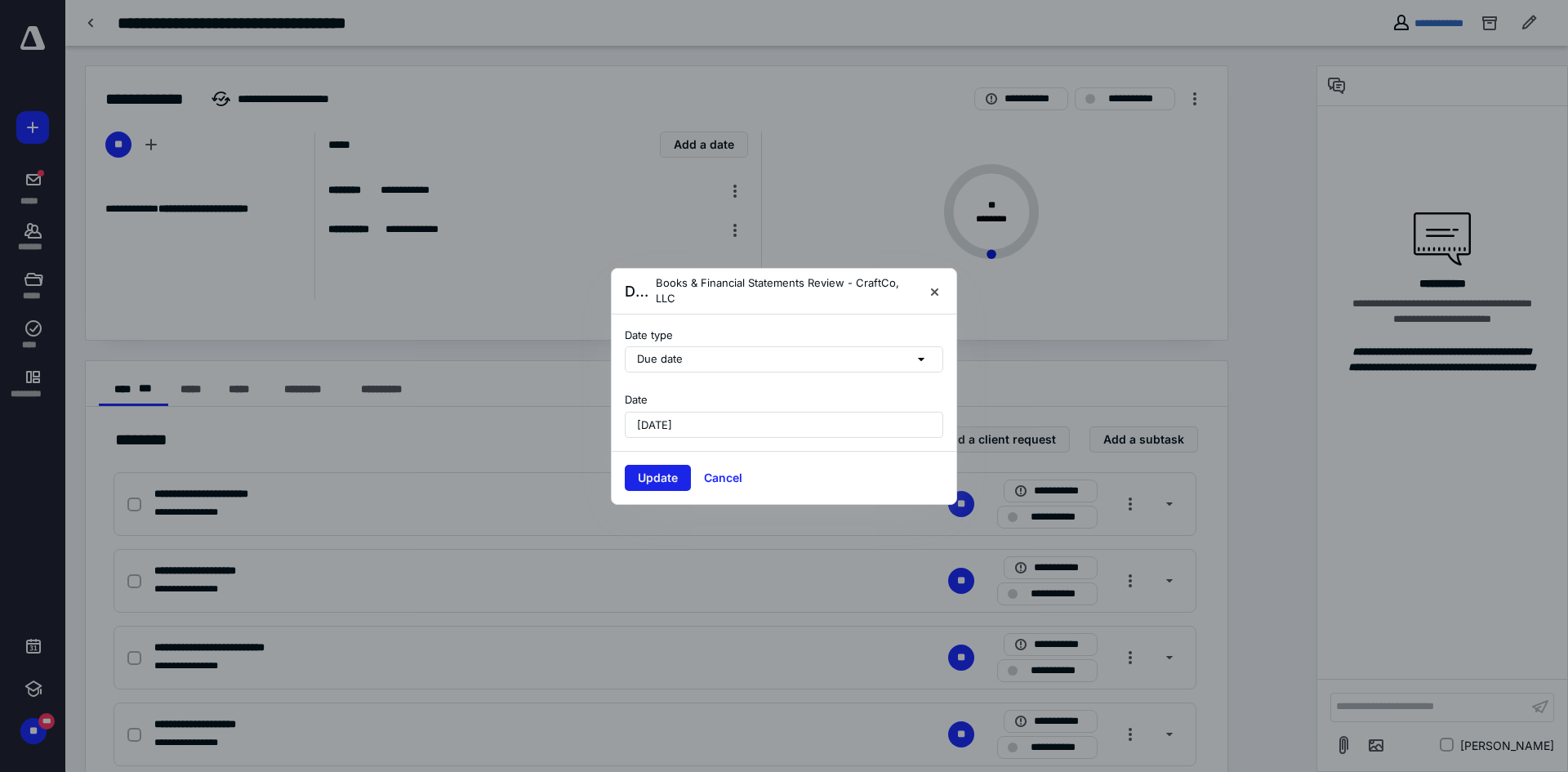 click on "Update" at bounding box center (657, 478) 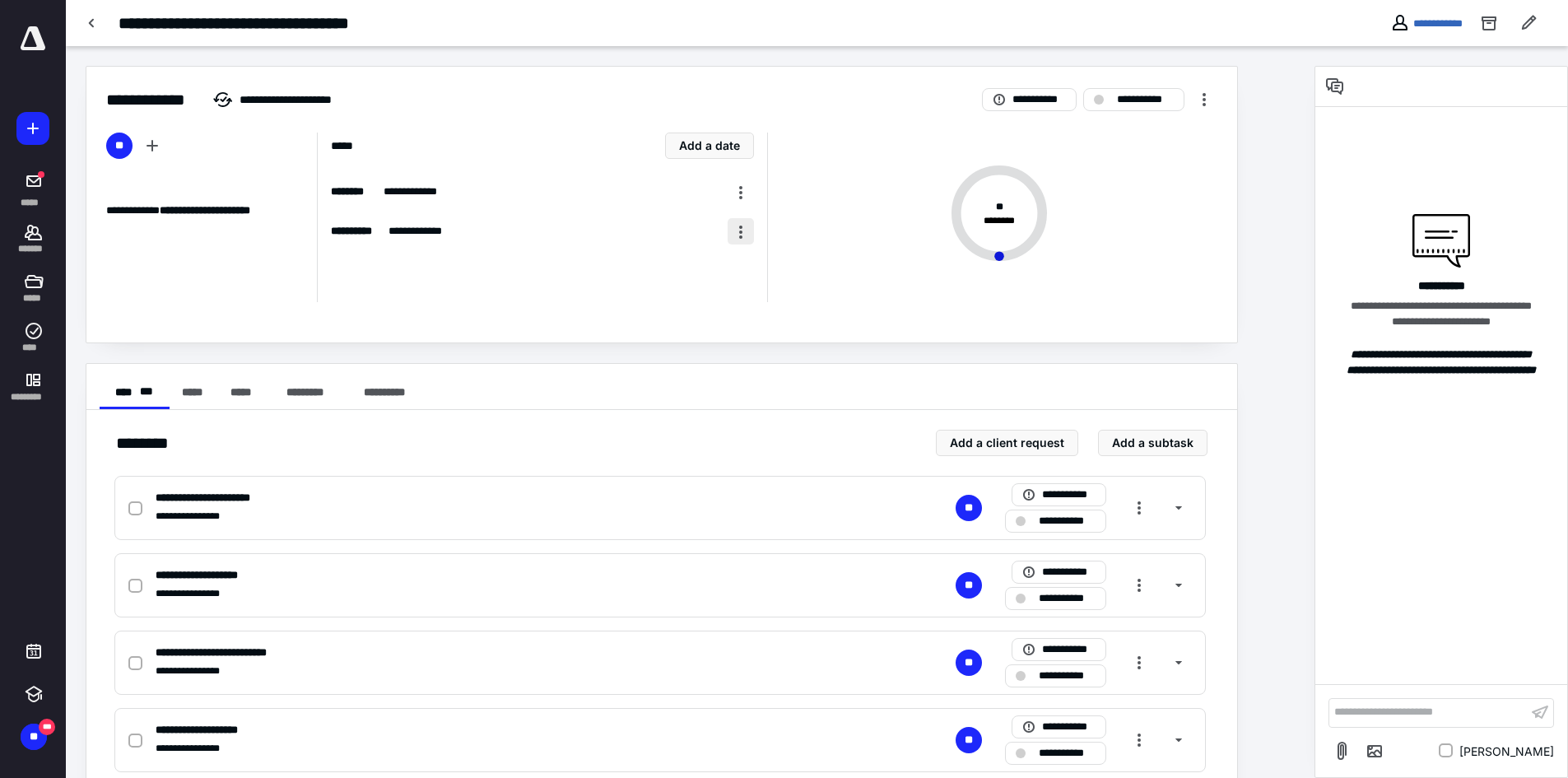 click at bounding box center [741, 231] 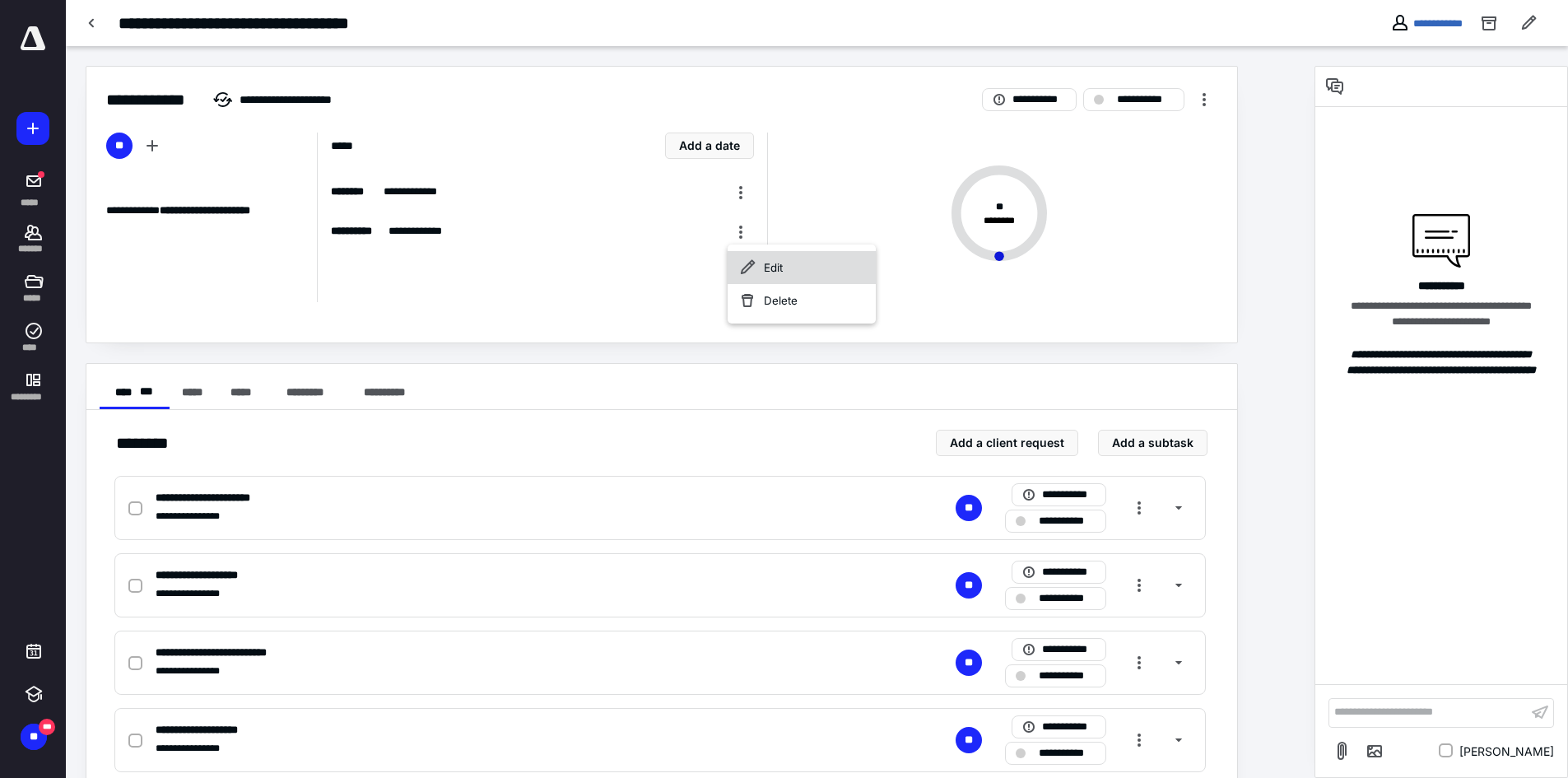 click 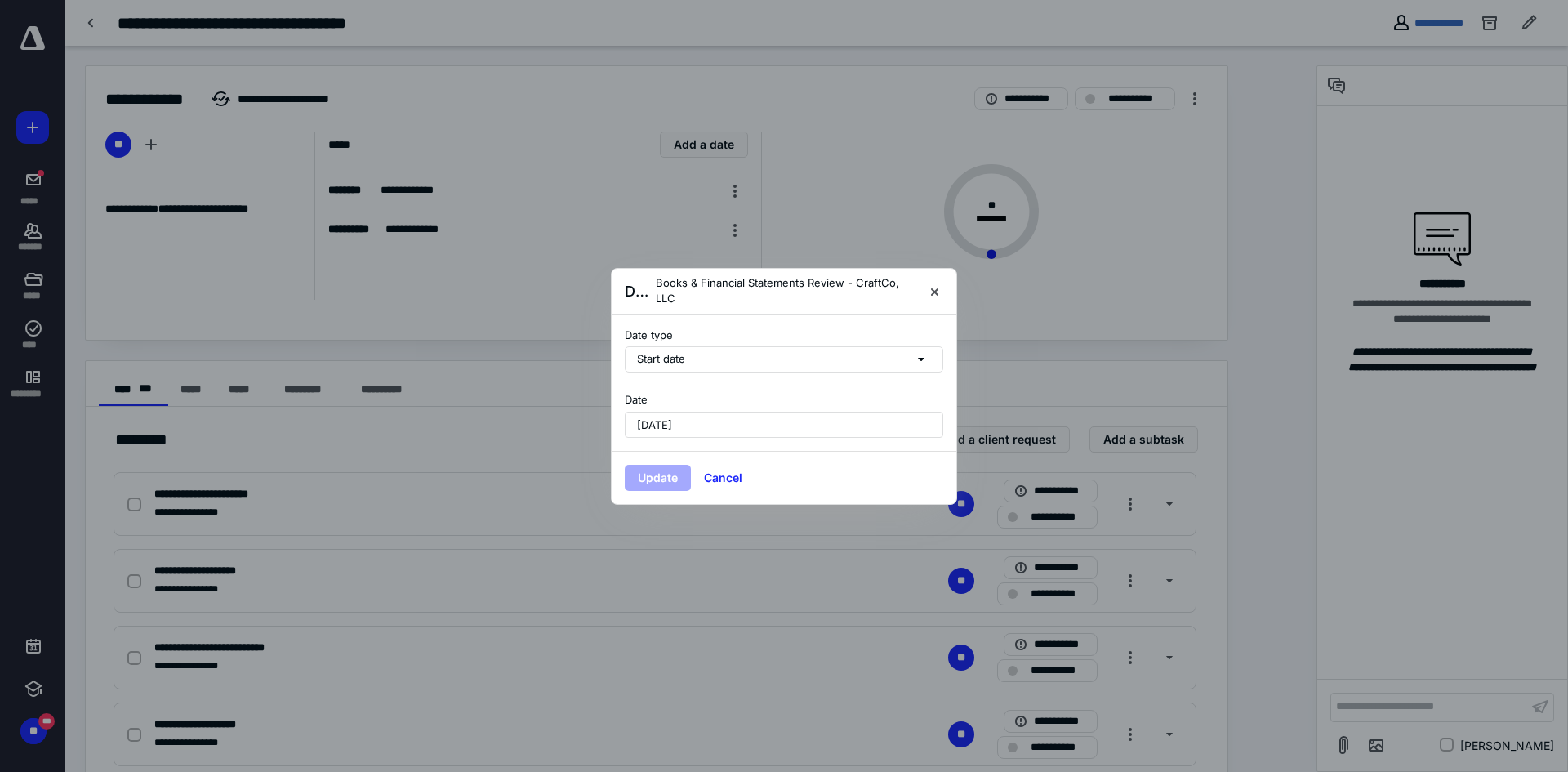 click on "July 17, 2025" at bounding box center (784, 425) 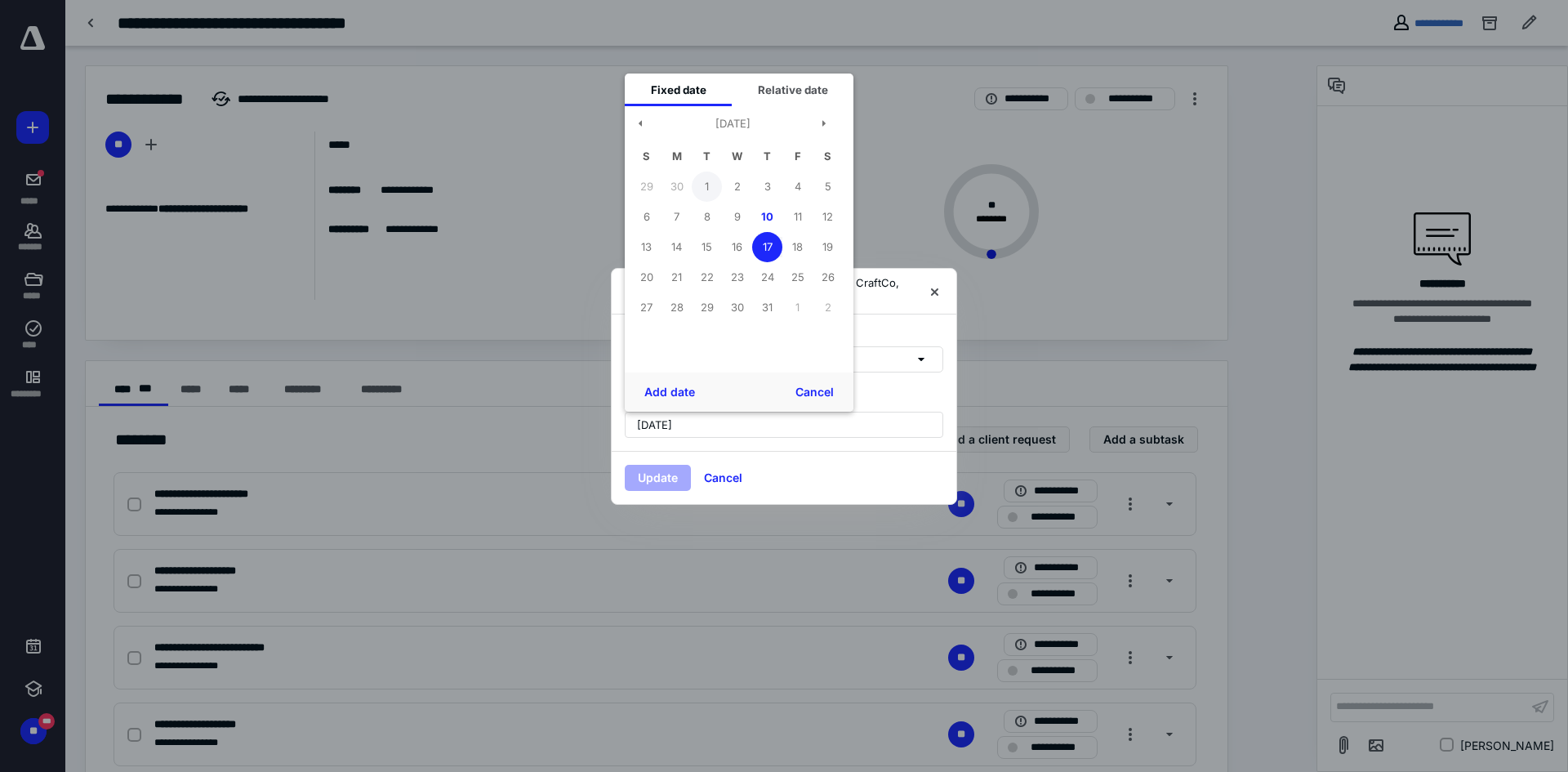click on "1" at bounding box center [706, 186] 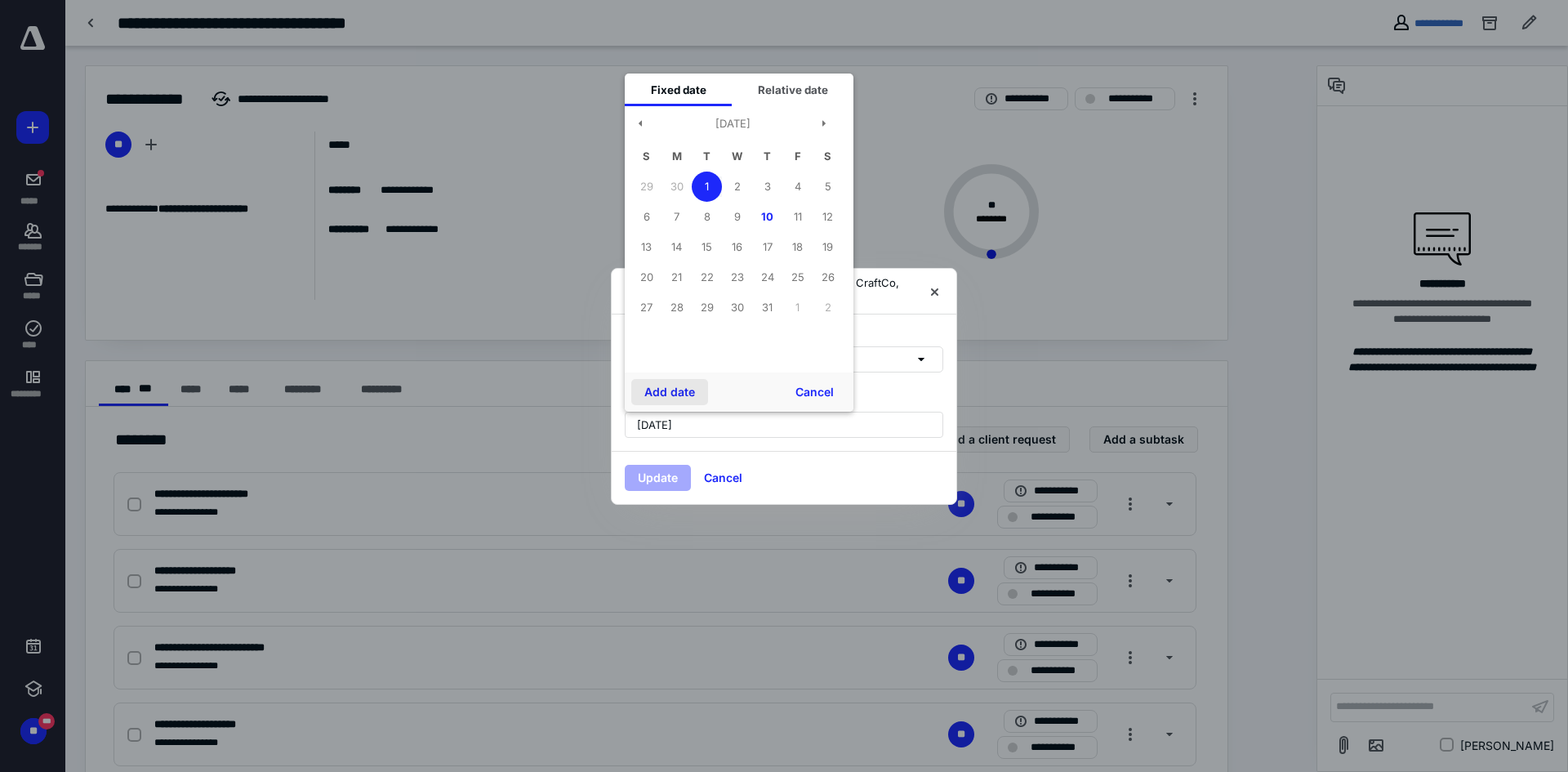 click on "Add date" at bounding box center [670, 392] 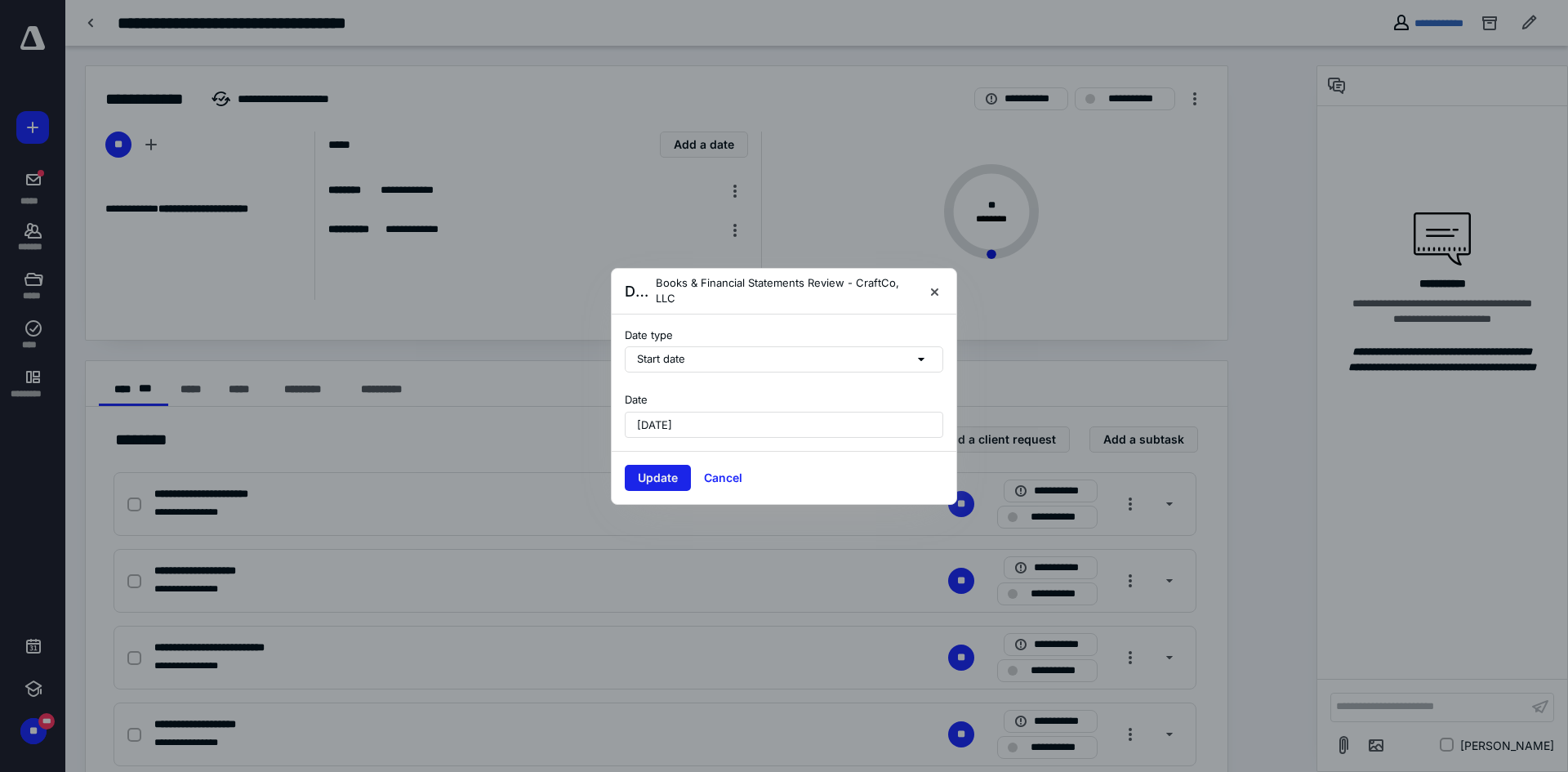 click on "Update" at bounding box center [657, 478] 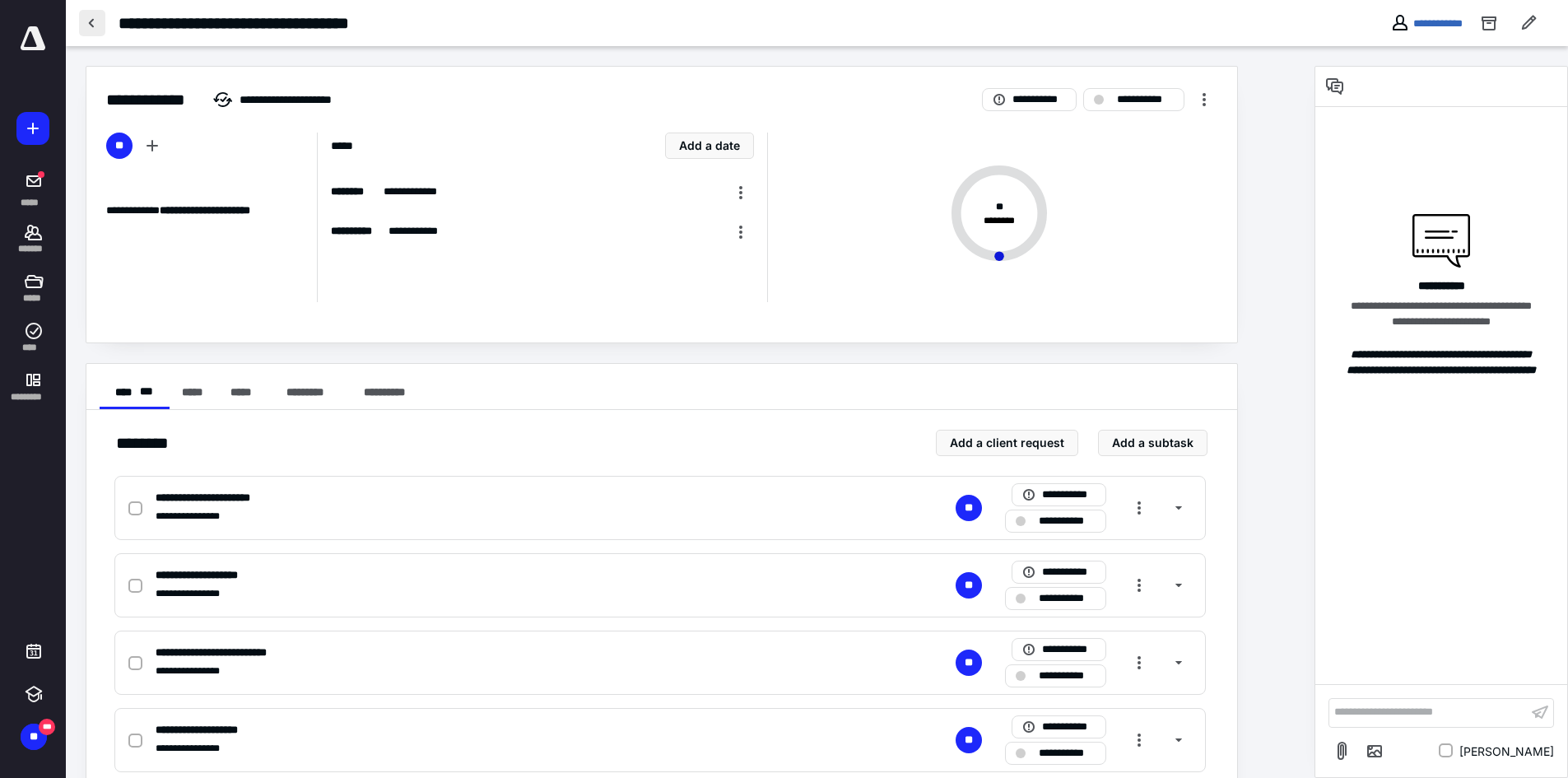 click at bounding box center (92, 23) 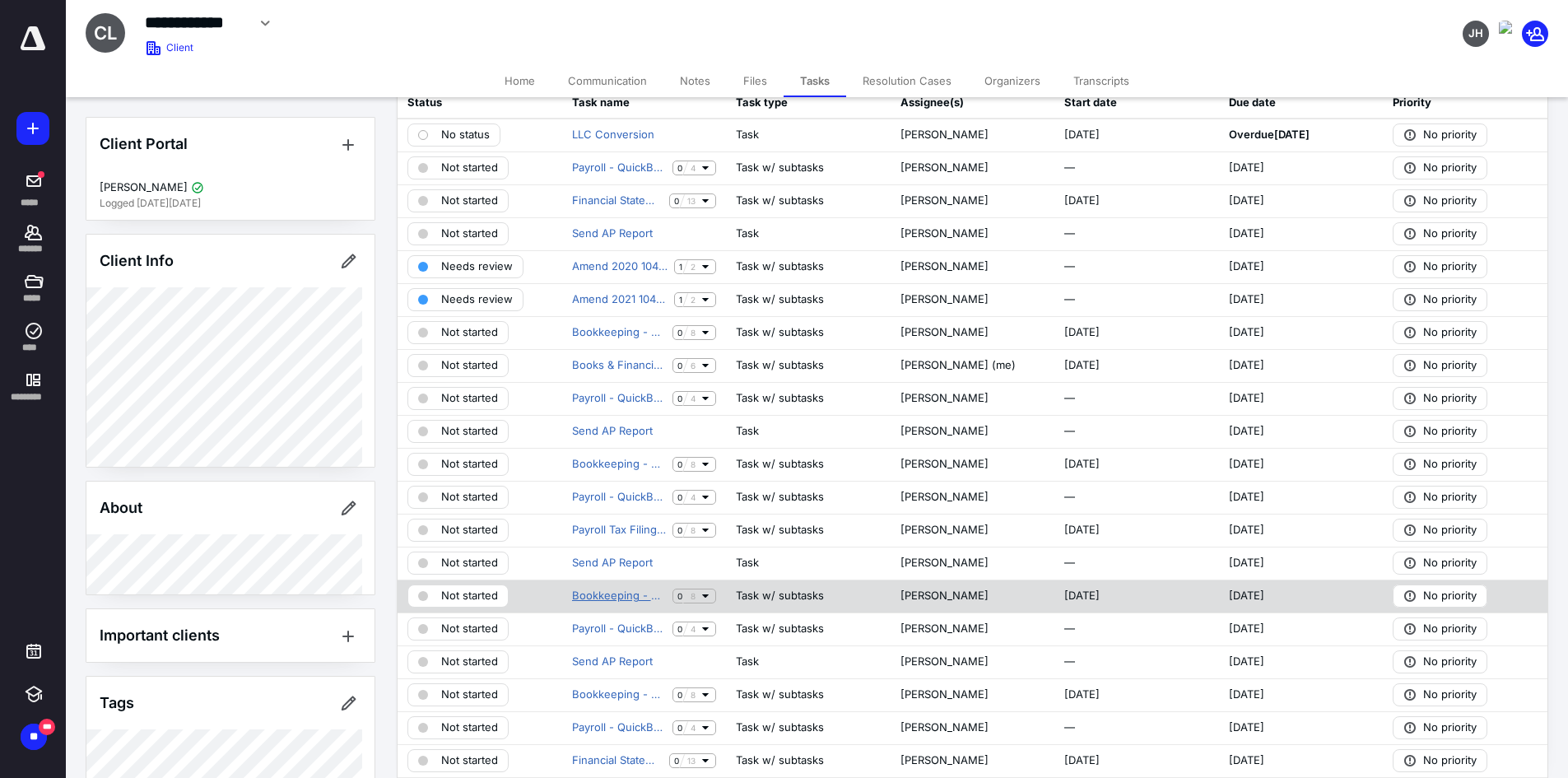 scroll, scrollTop: 165, scrollLeft: 0, axis: vertical 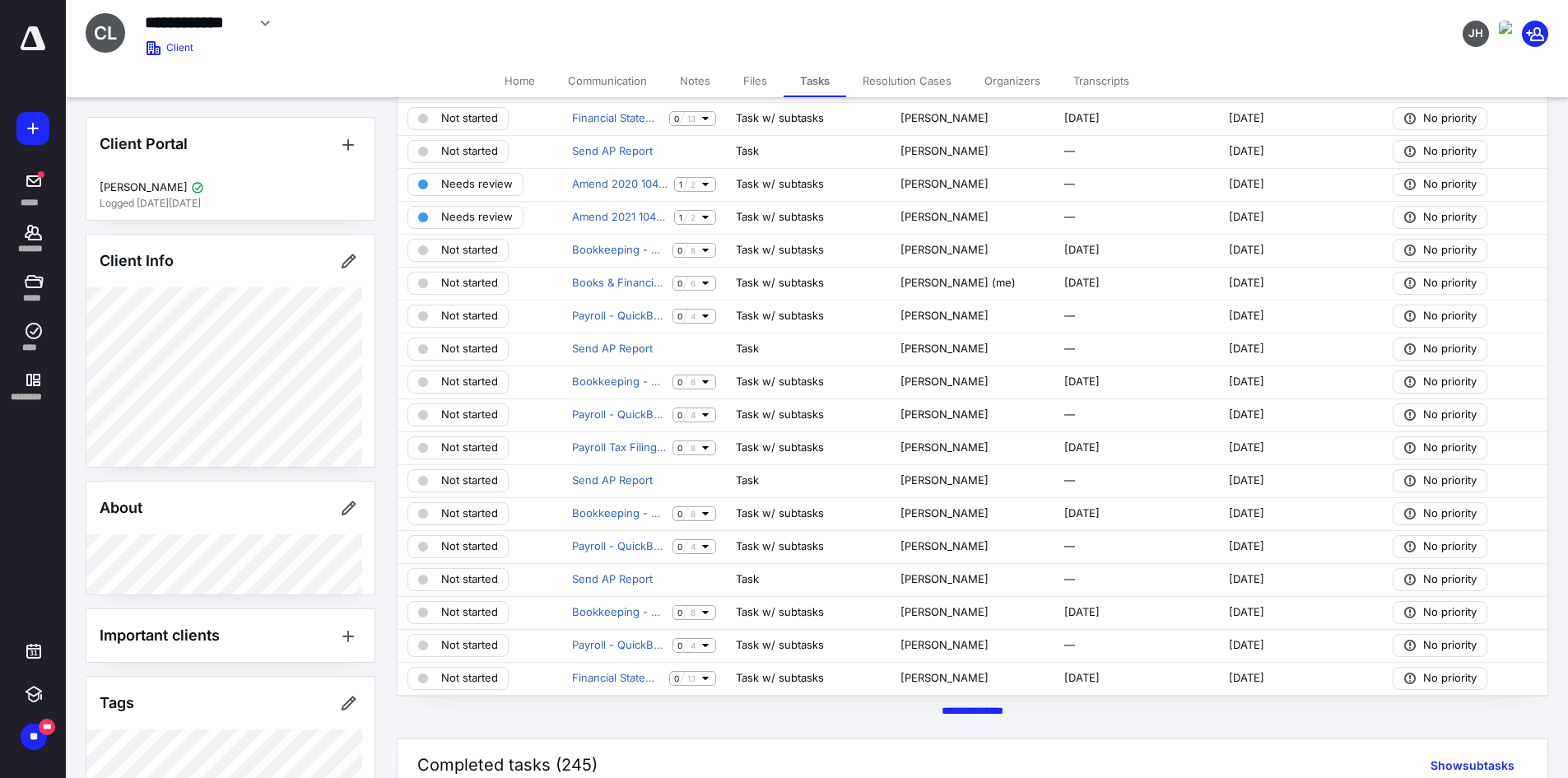 click on "********* *****" at bounding box center (972, 710) 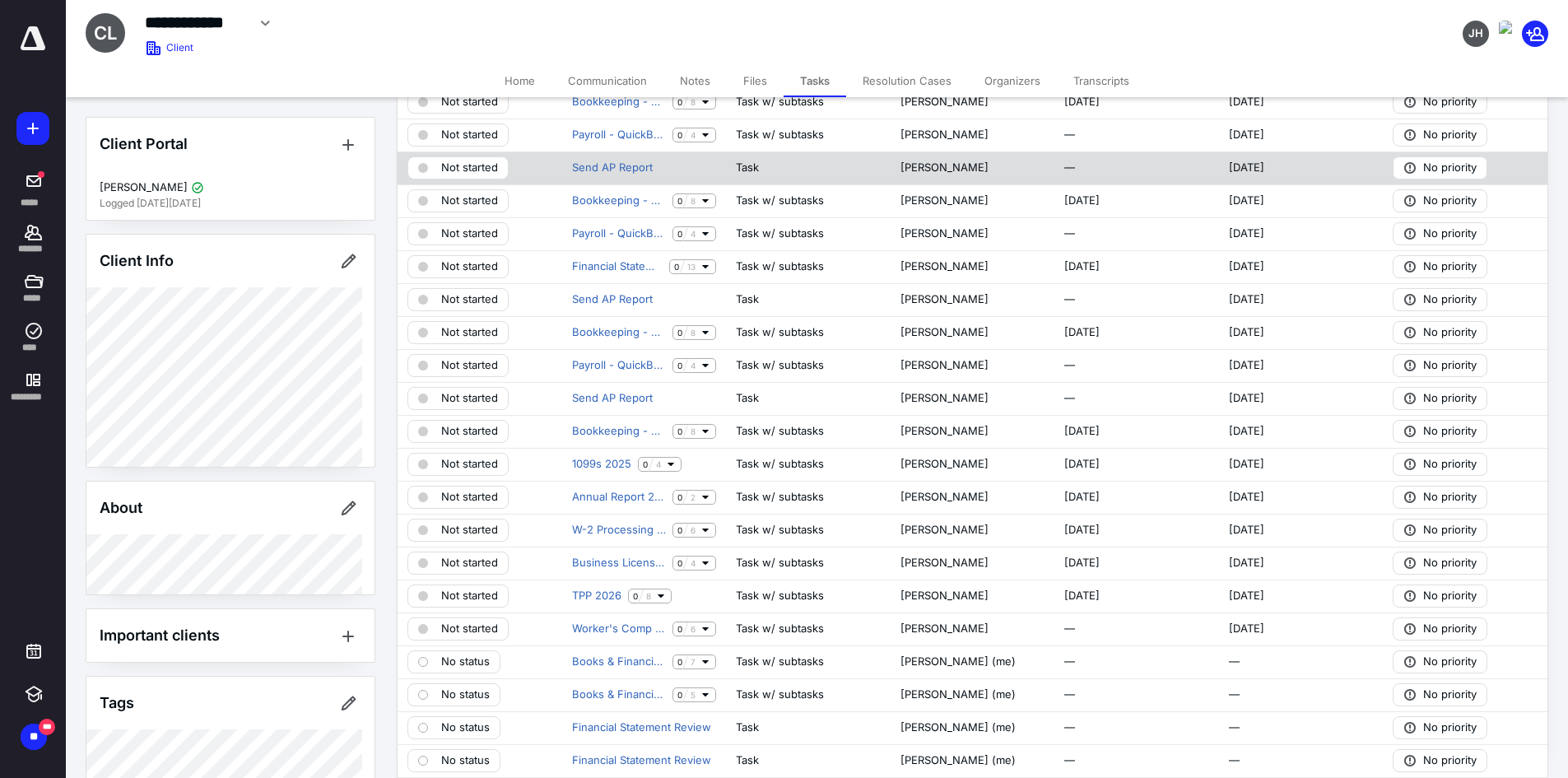 scroll, scrollTop: 659, scrollLeft: 0, axis: vertical 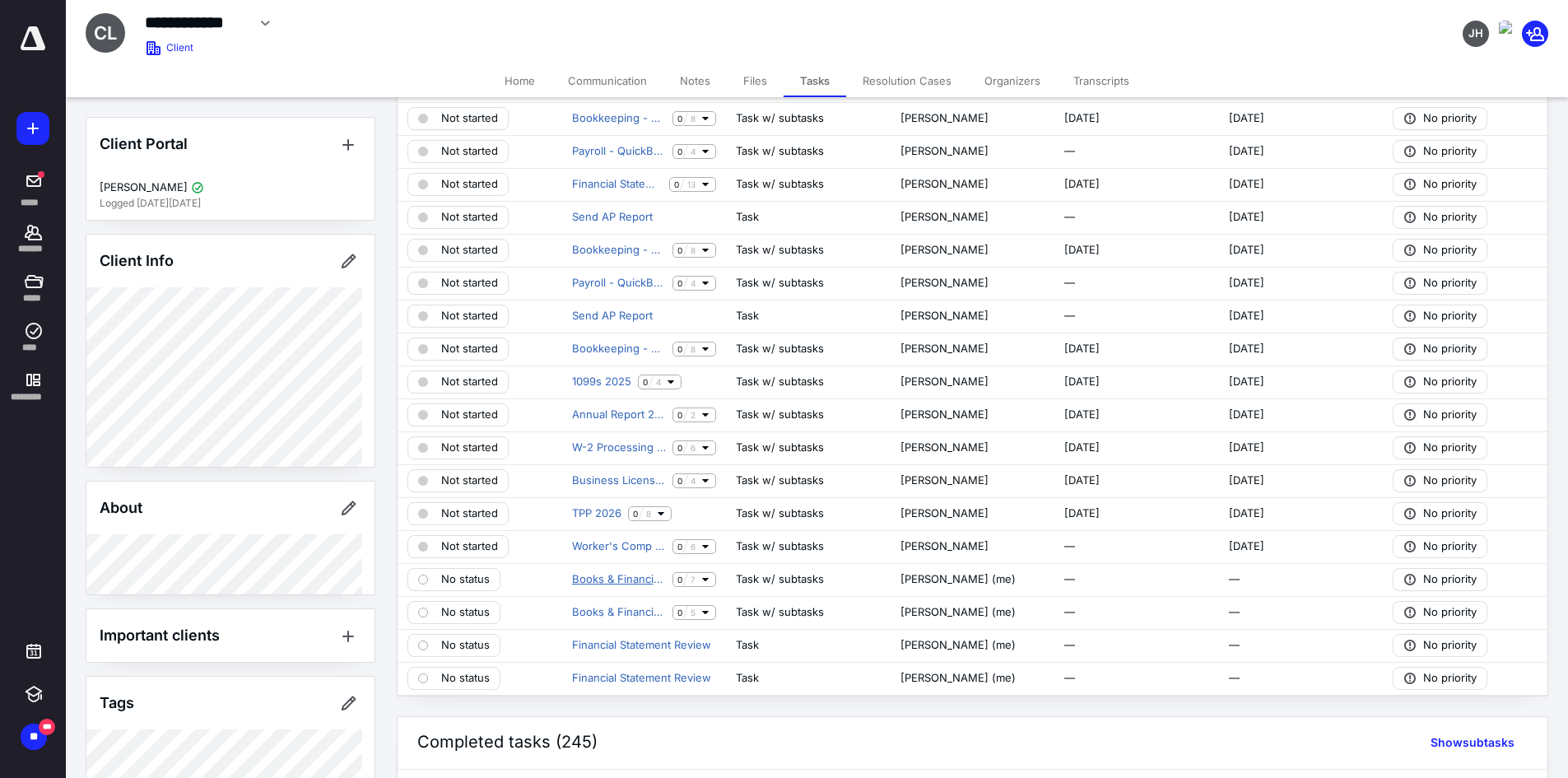 click on "Books & Financial Statement Review" at bounding box center (619, 580) 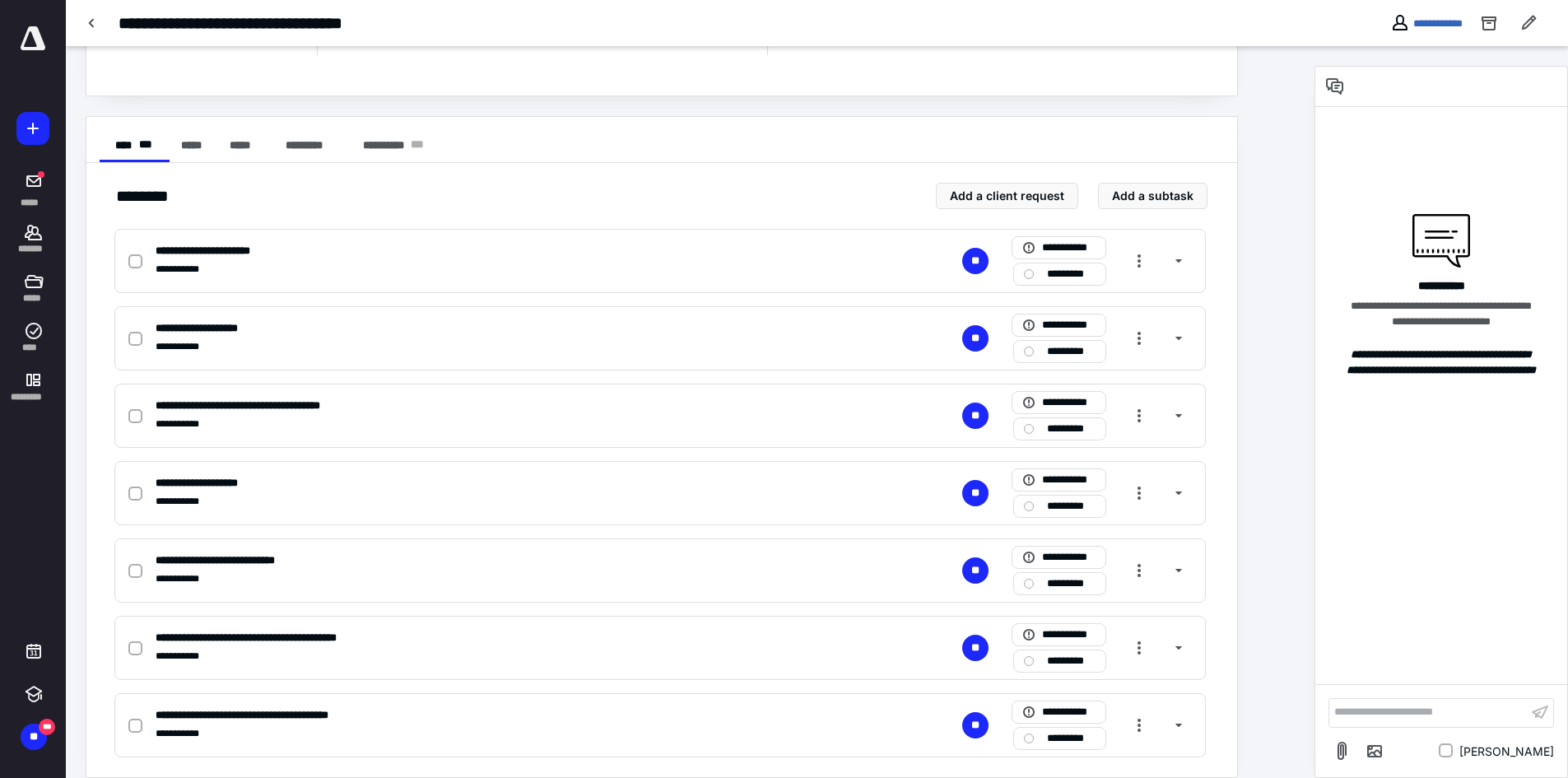 scroll, scrollTop: 267, scrollLeft: 0, axis: vertical 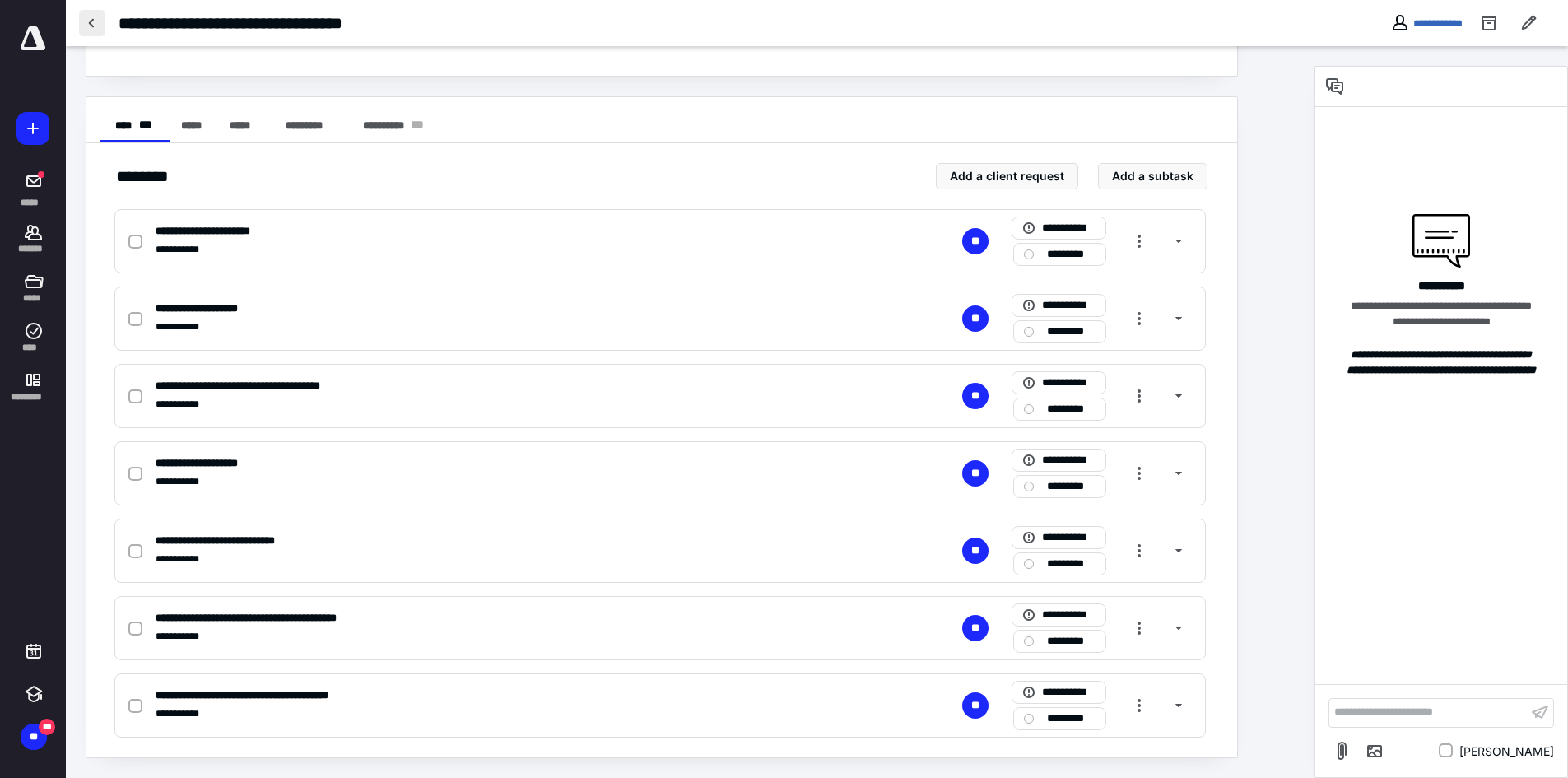 click at bounding box center (92, 23) 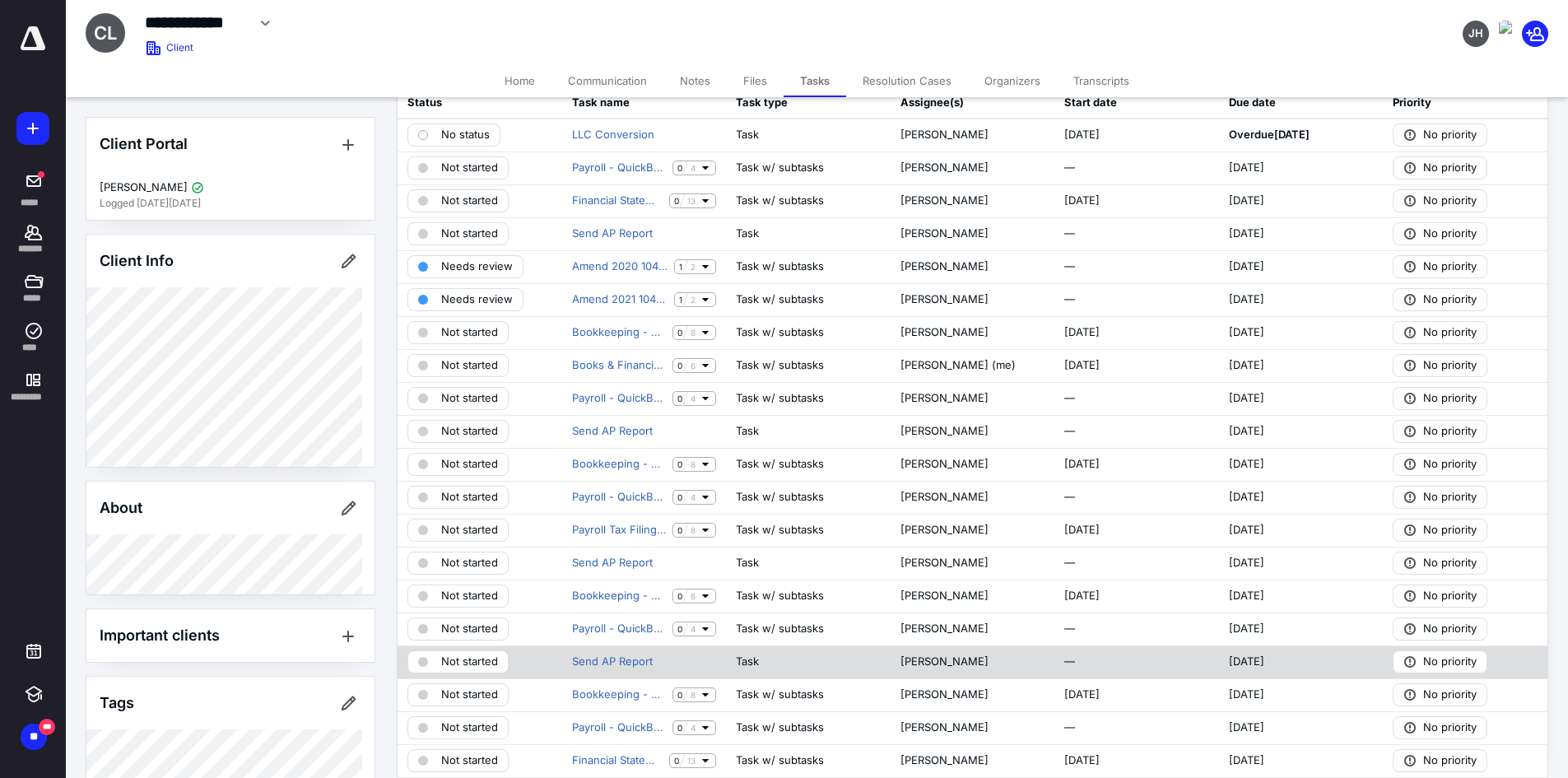 scroll, scrollTop: 165, scrollLeft: 0, axis: vertical 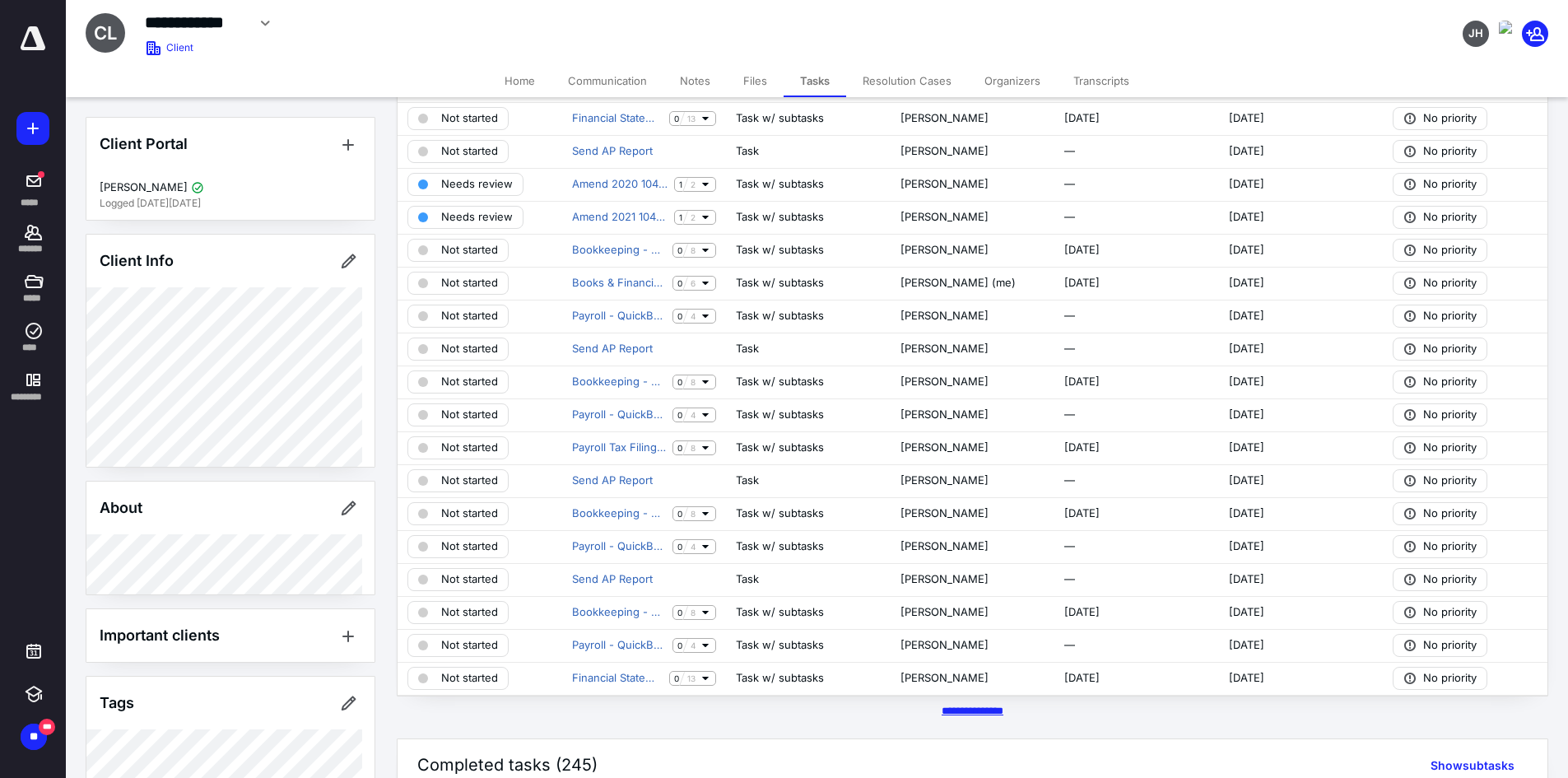 click on "********* *****" at bounding box center (972, 710) 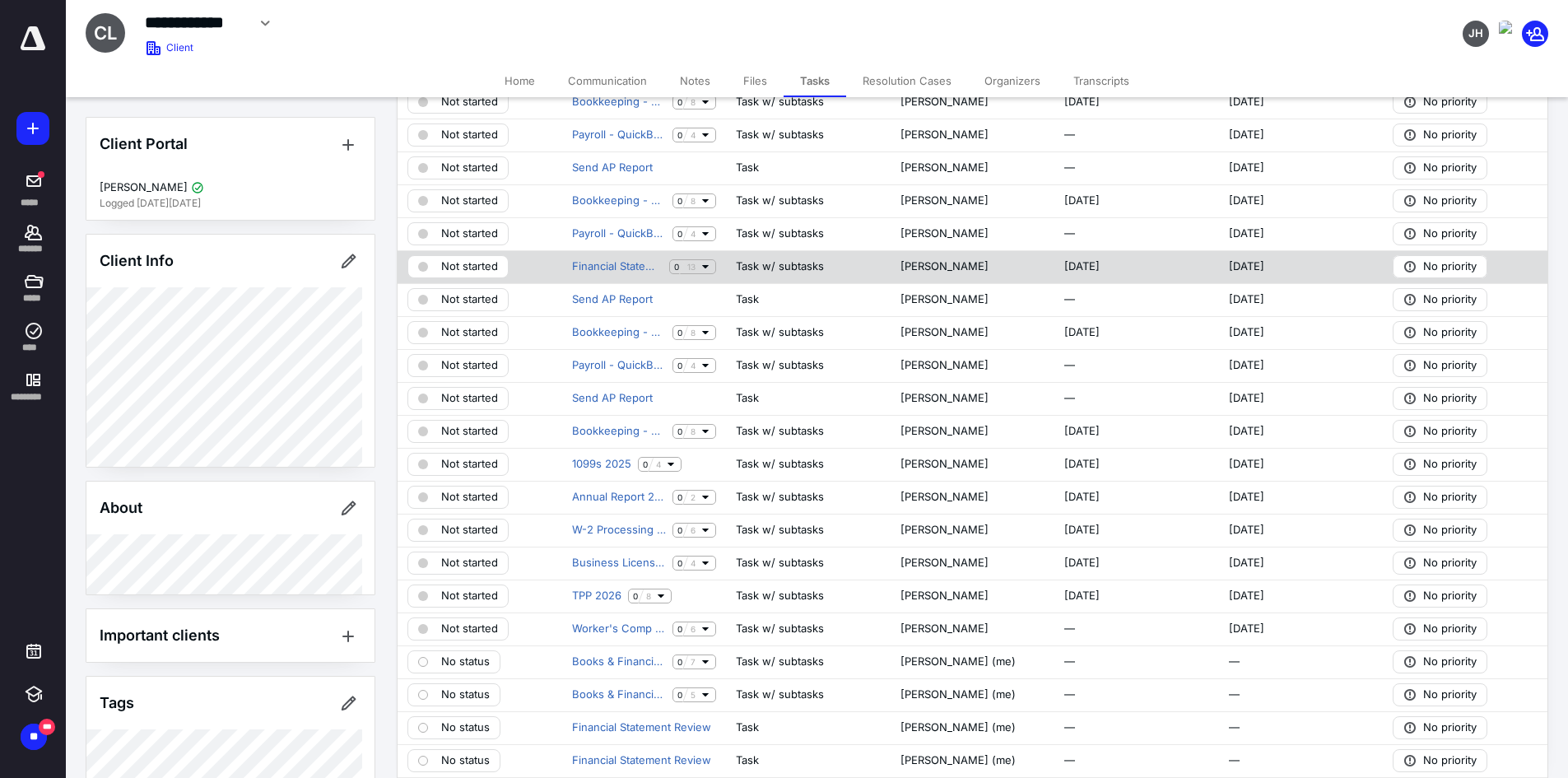 scroll, scrollTop: 659, scrollLeft: 0, axis: vertical 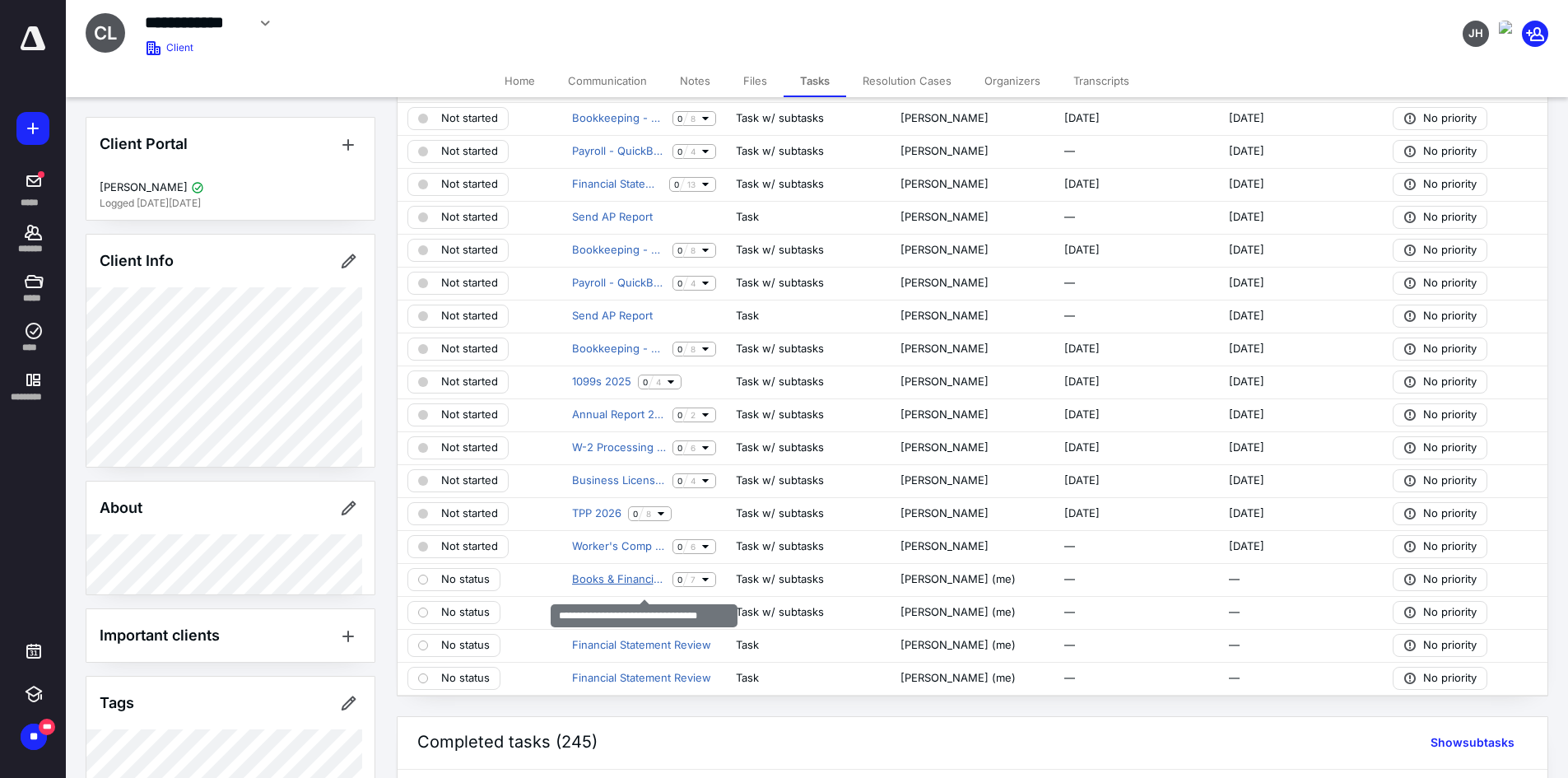 drag, startPoint x: 644, startPoint y: 582, endPoint x: 600, endPoint y: 576, distance: 44.407207 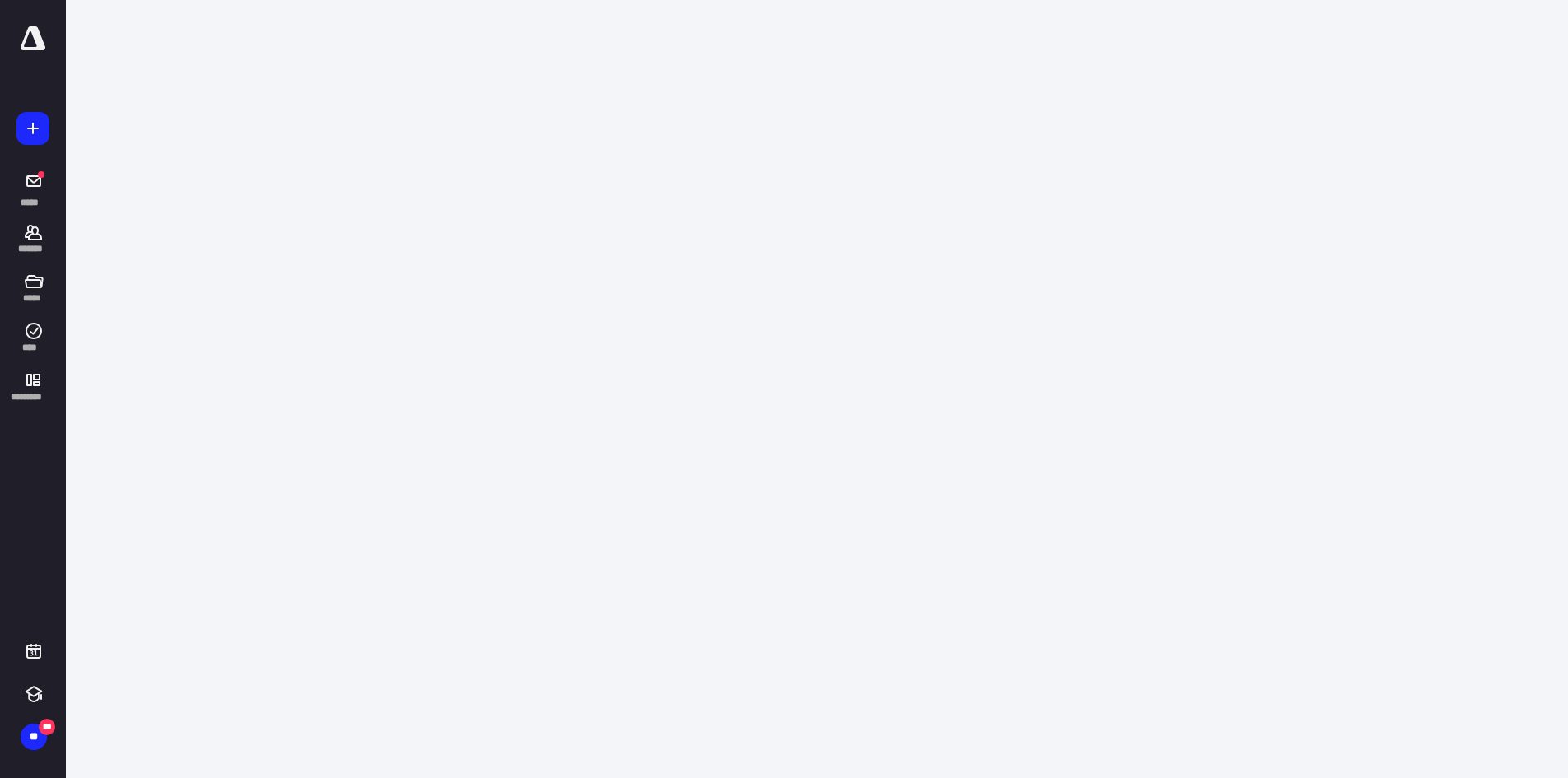 scroll, scrollTop: 0, scrollLeft: 0, axis: both 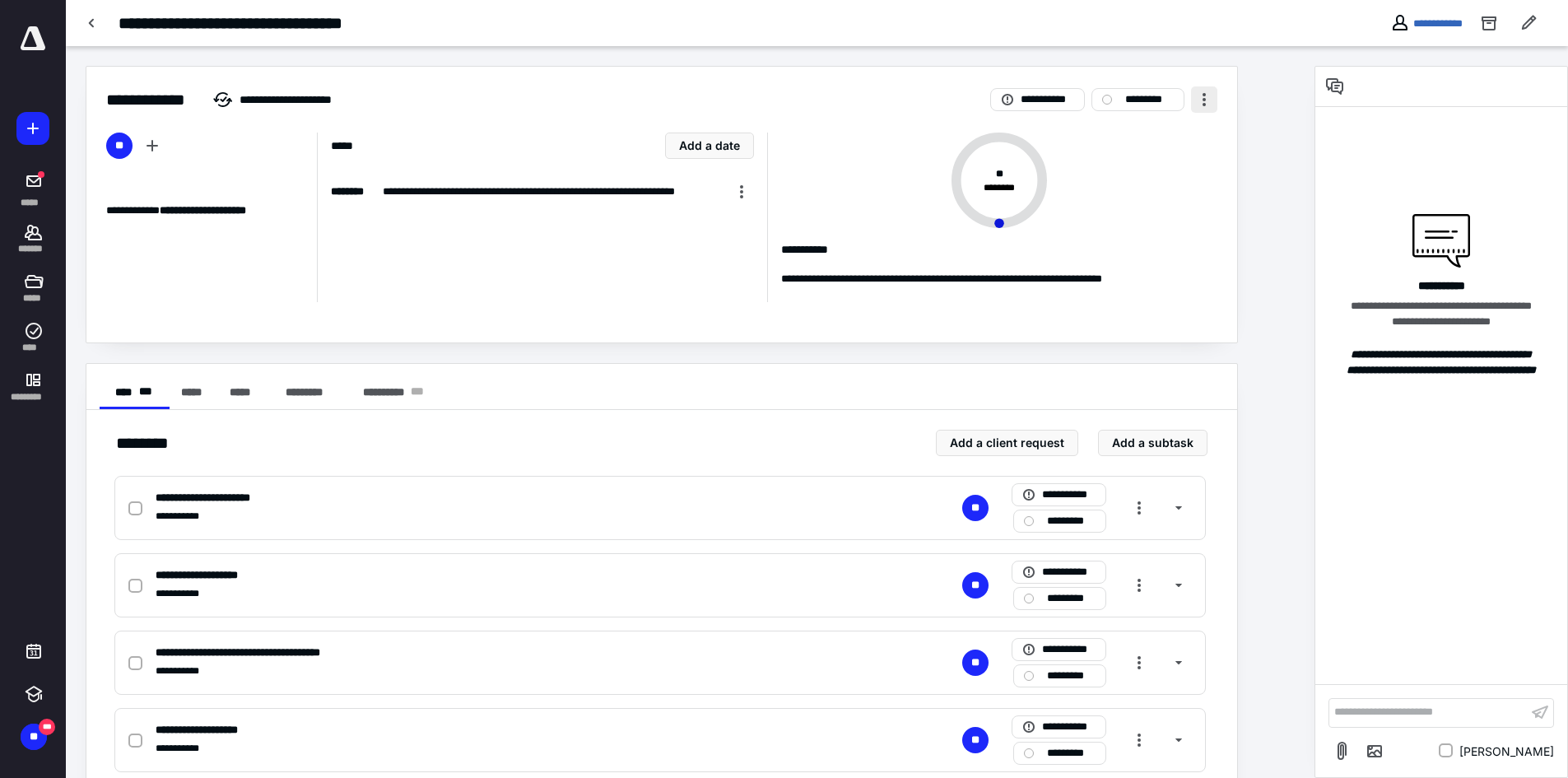 click at bounding box center [1204, 100] 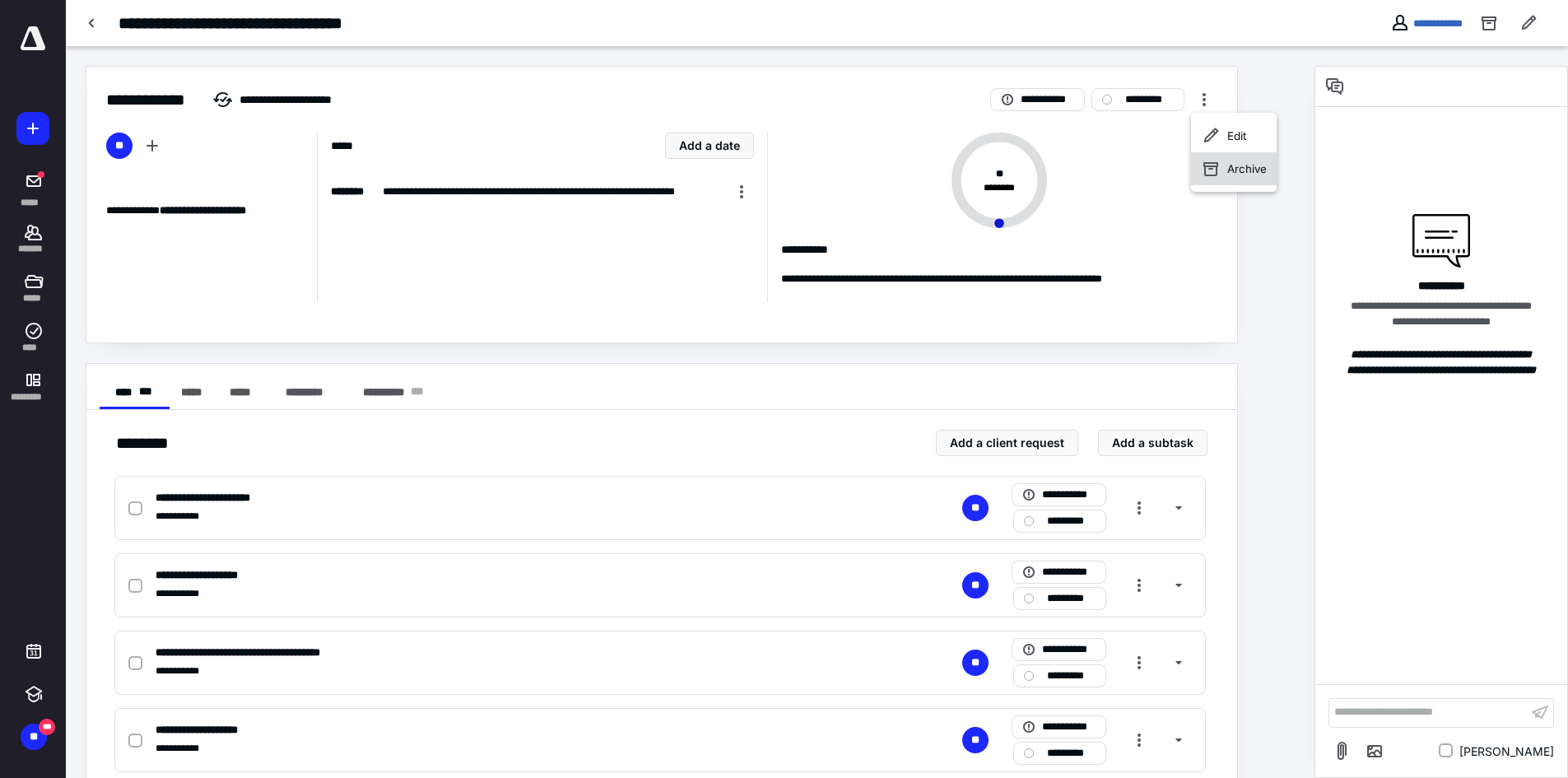 click 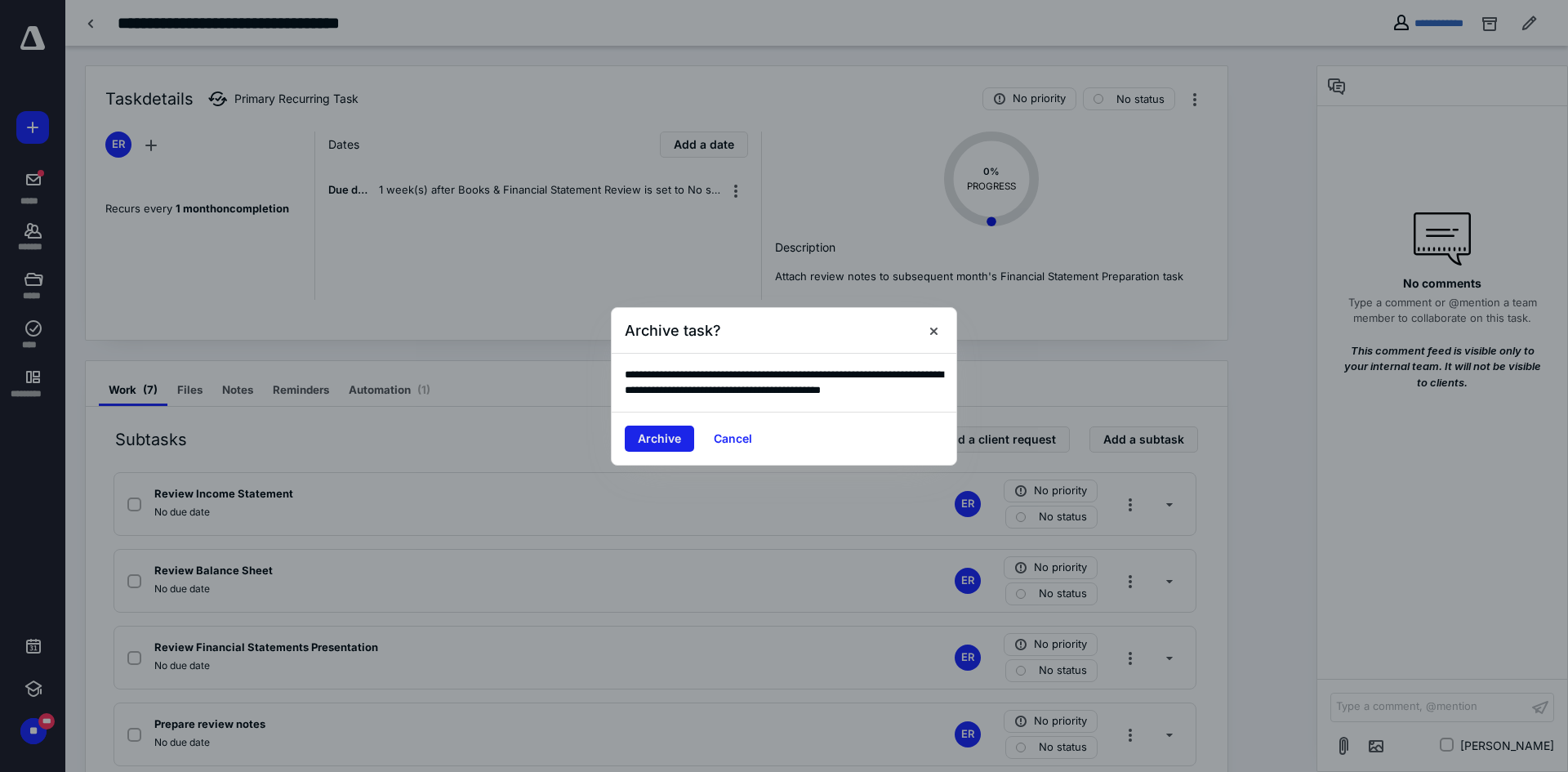 click on "Archive" at bounding box center (659, 439) 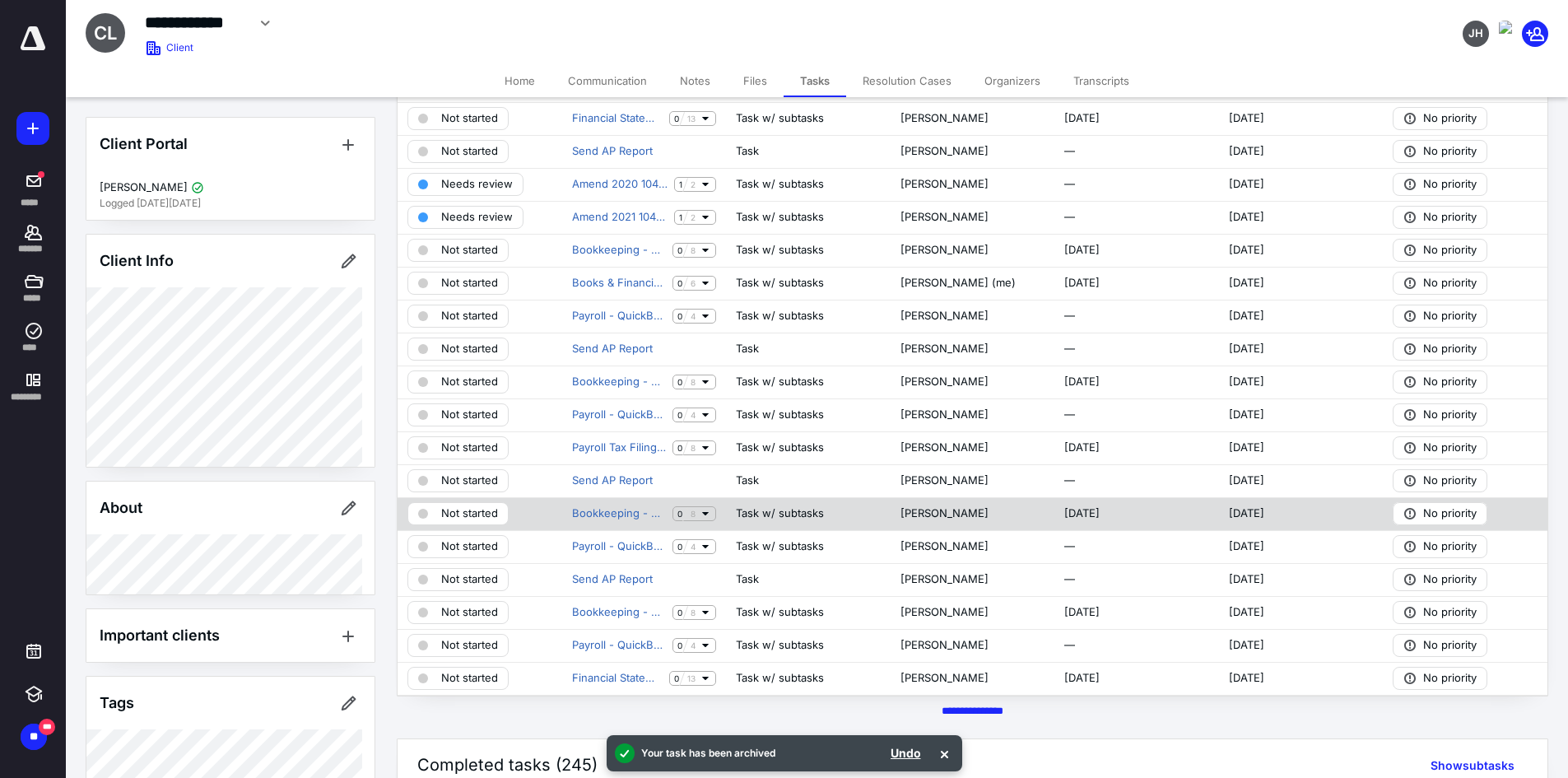 scroll, scrollTop: 247, scrollLeft: 0, axis: vertical 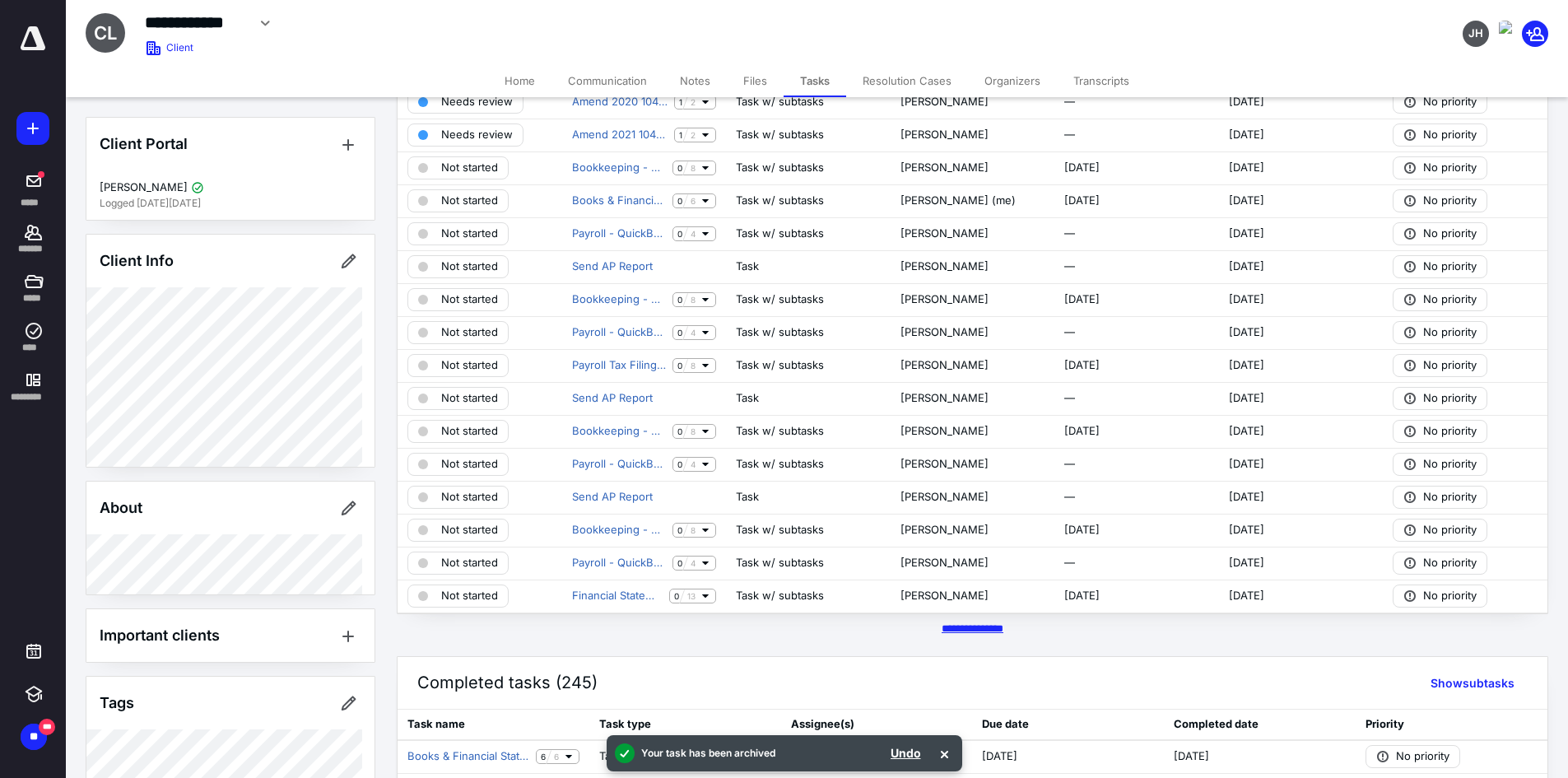 click on "********* *****" at bounding box center [972, 628] 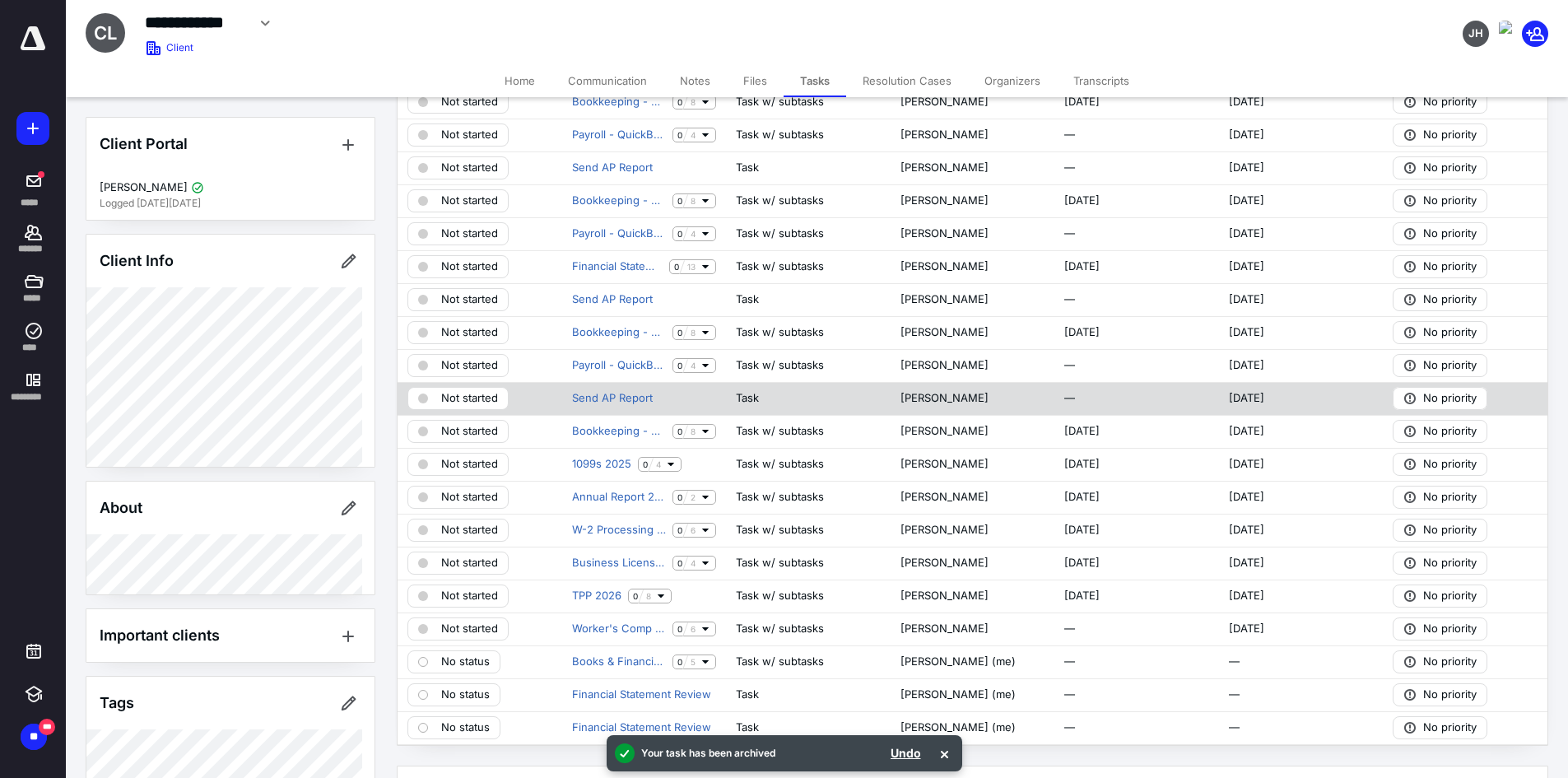 scroll, scrollTop: 741, scrollLeft: 0, axis: vertical 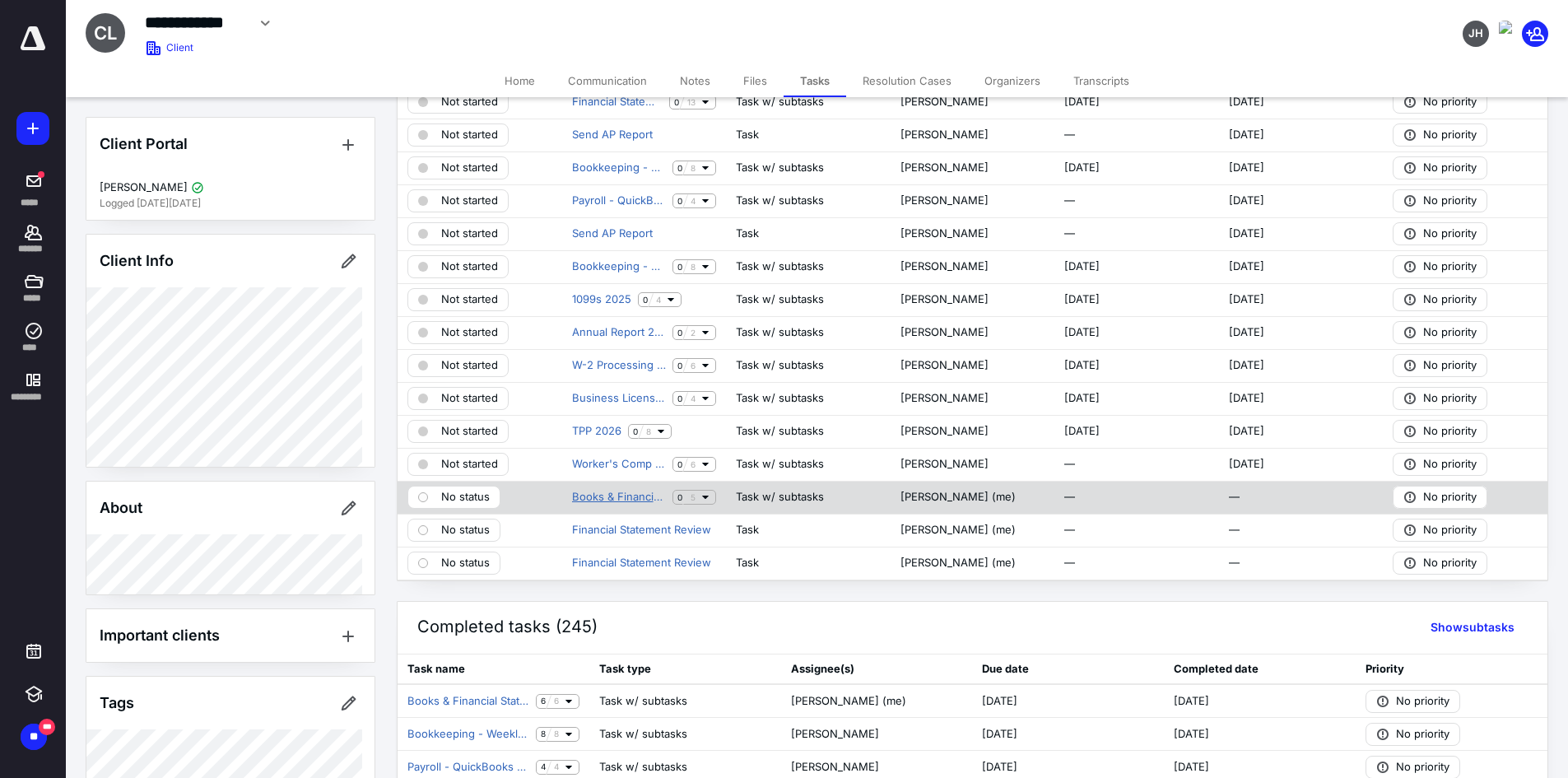 click on "Books & Financial Statement Review" at bounding box center (619, 497) 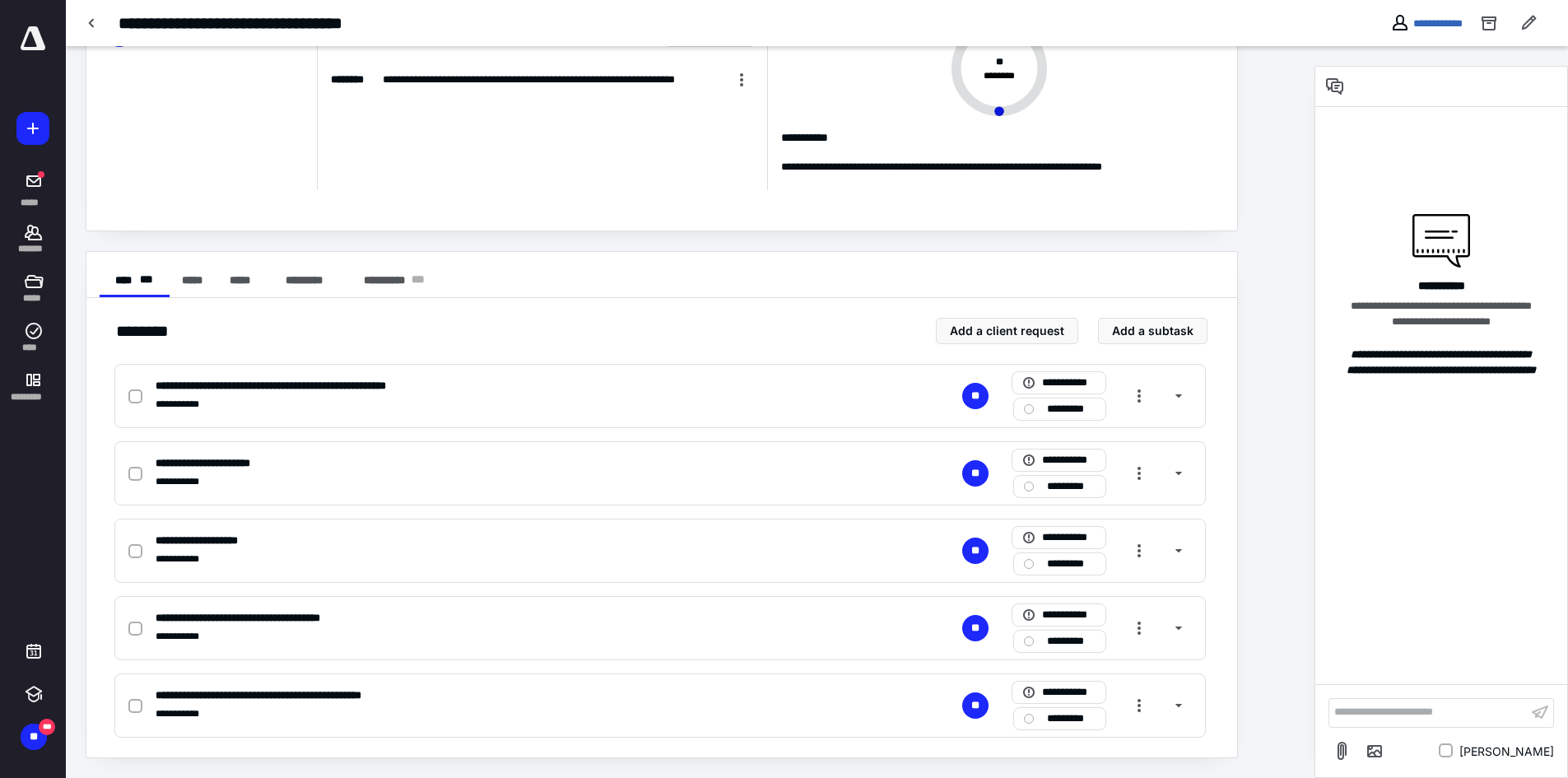 scroll, scrollTop: 0, scrollLeft: 0, axis: both 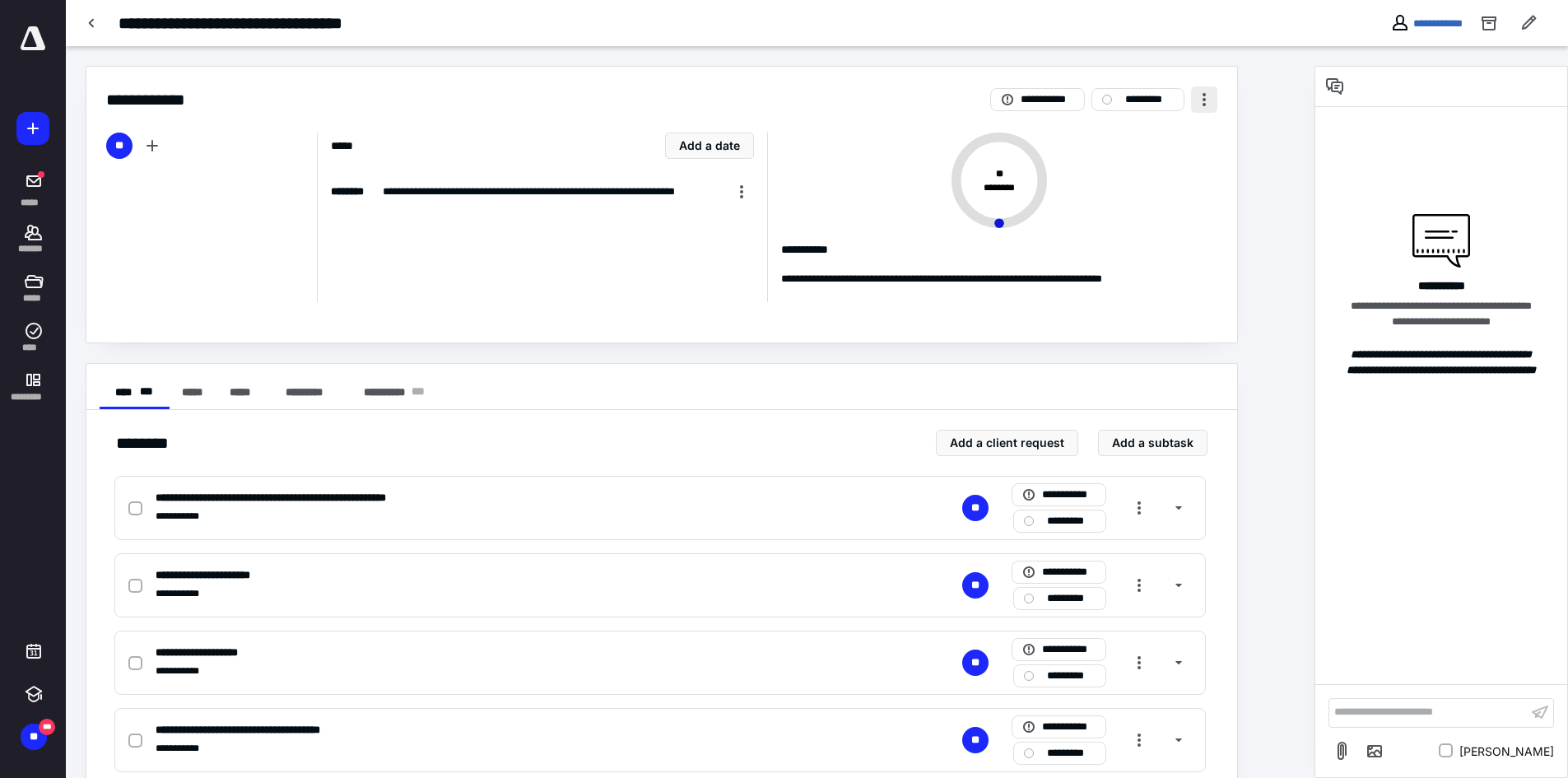 click at bounding box center (1204, 100) 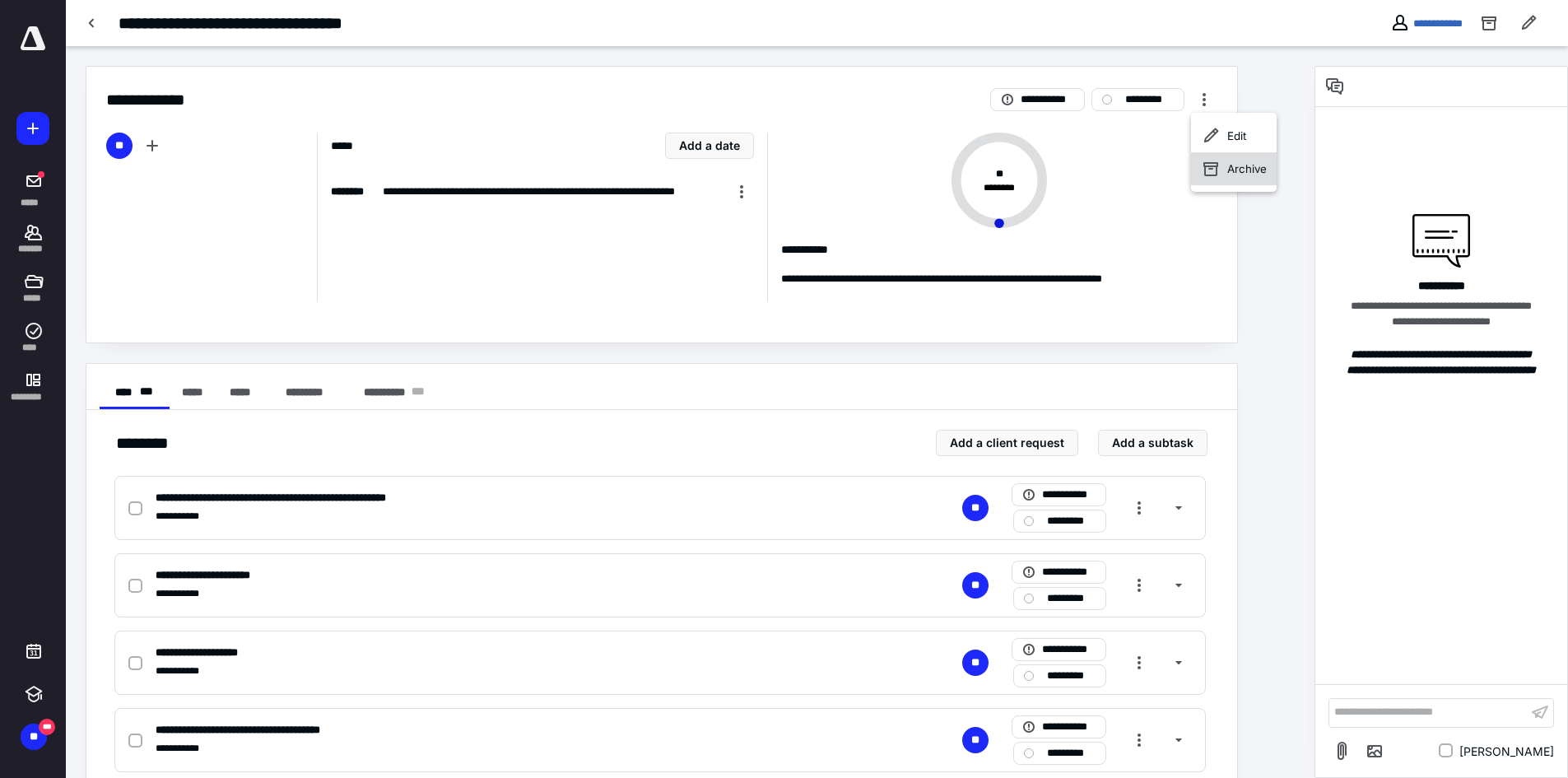 click on "Archive" at bounding box center (1234, 169) 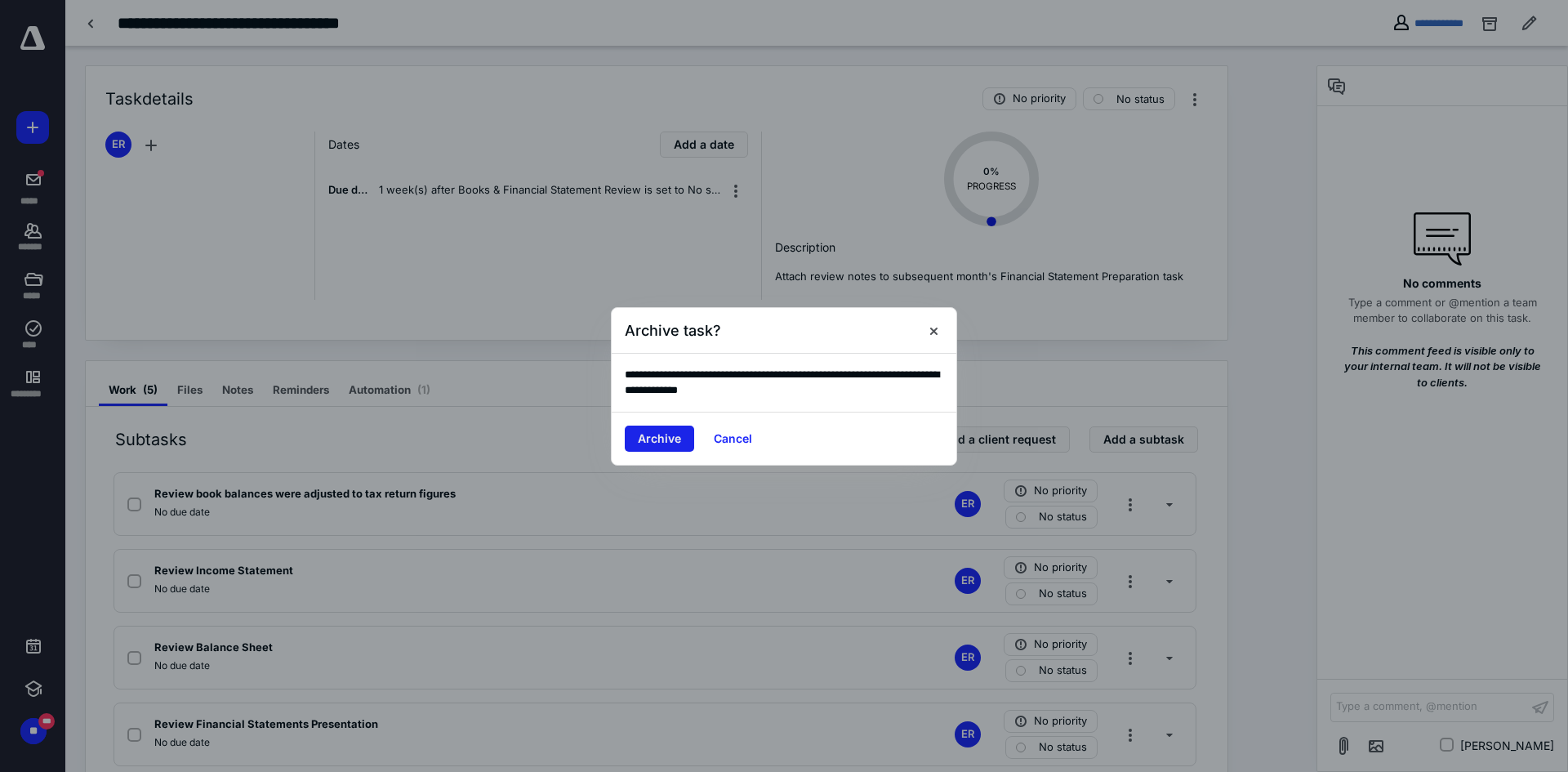 click on "Archive" at bounding box center [659, 439] 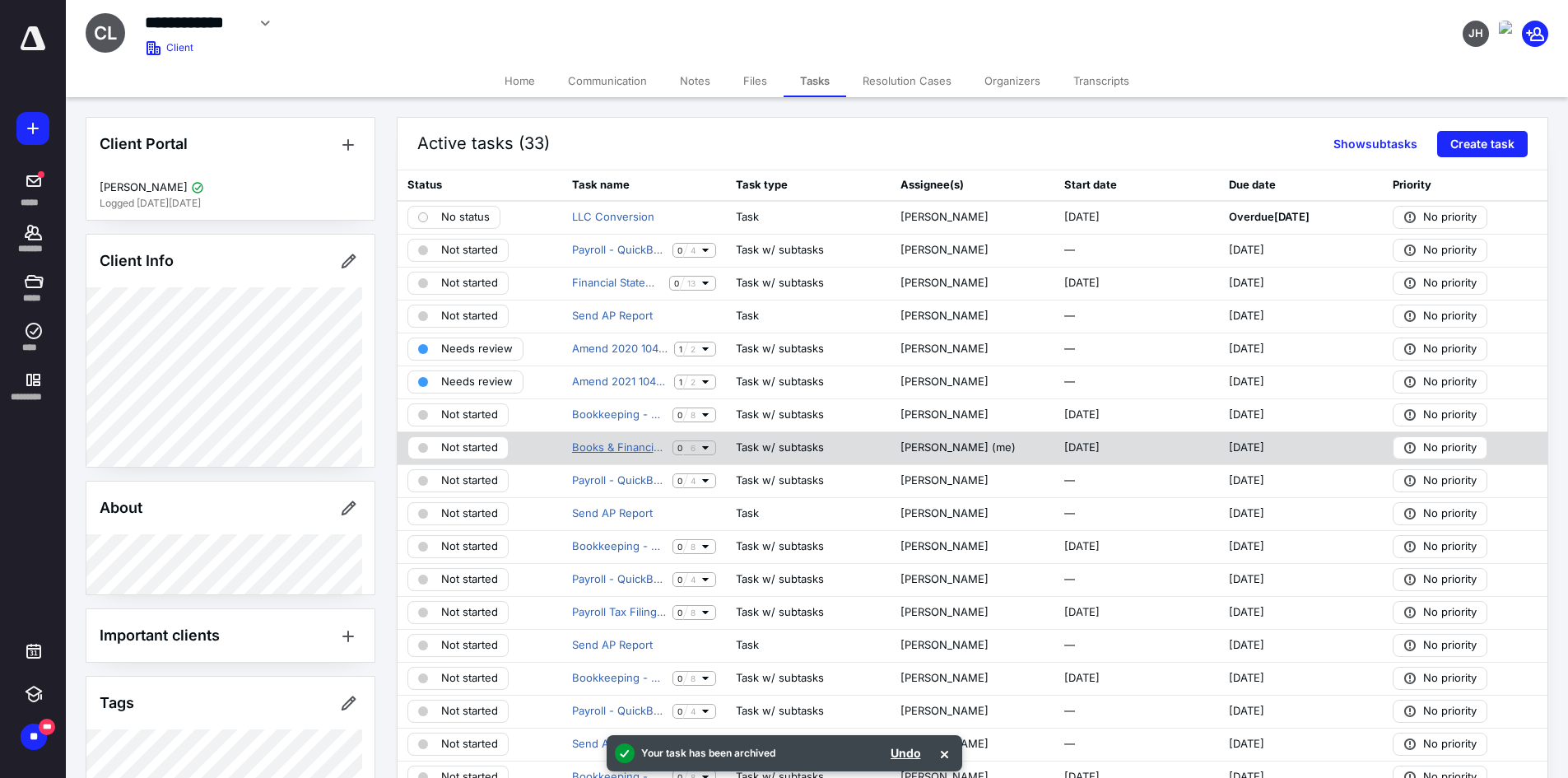 click on "Books & Financial Statements Review" at bounding box center (619, 448) 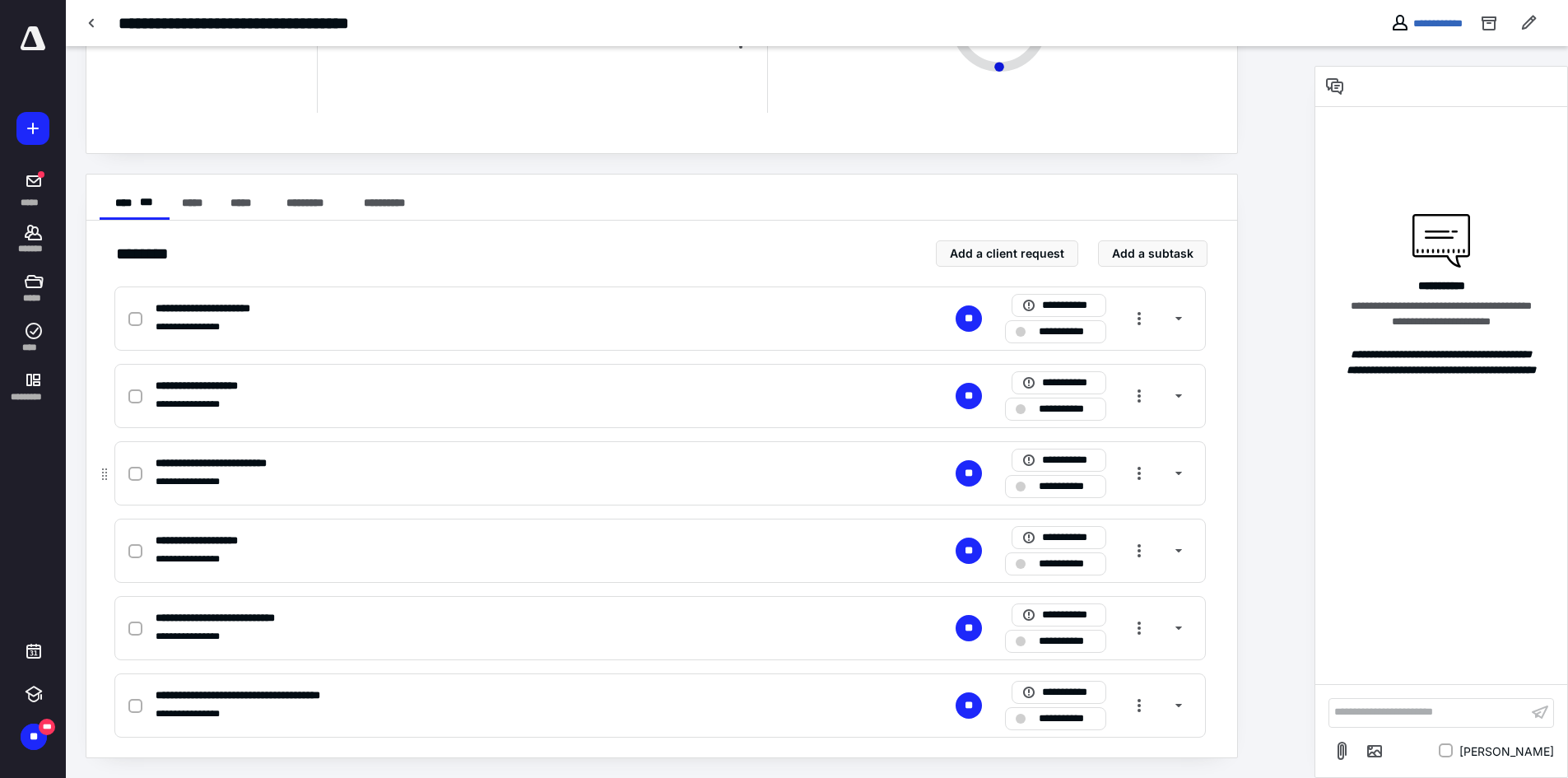 scroll, scrollTop: 0, scrollLeft: 0, axis: both 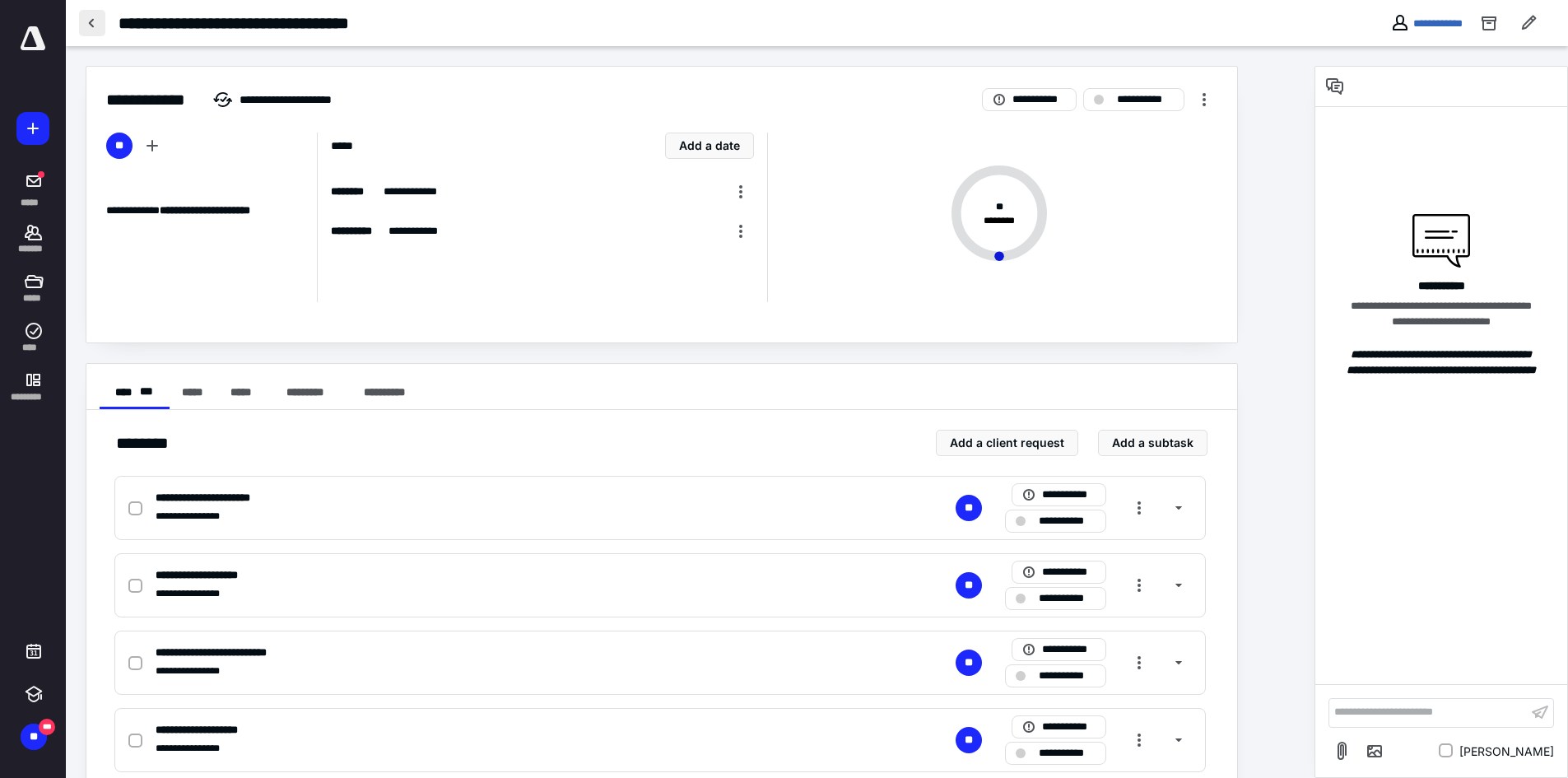 click at bounding box center [92, 23] 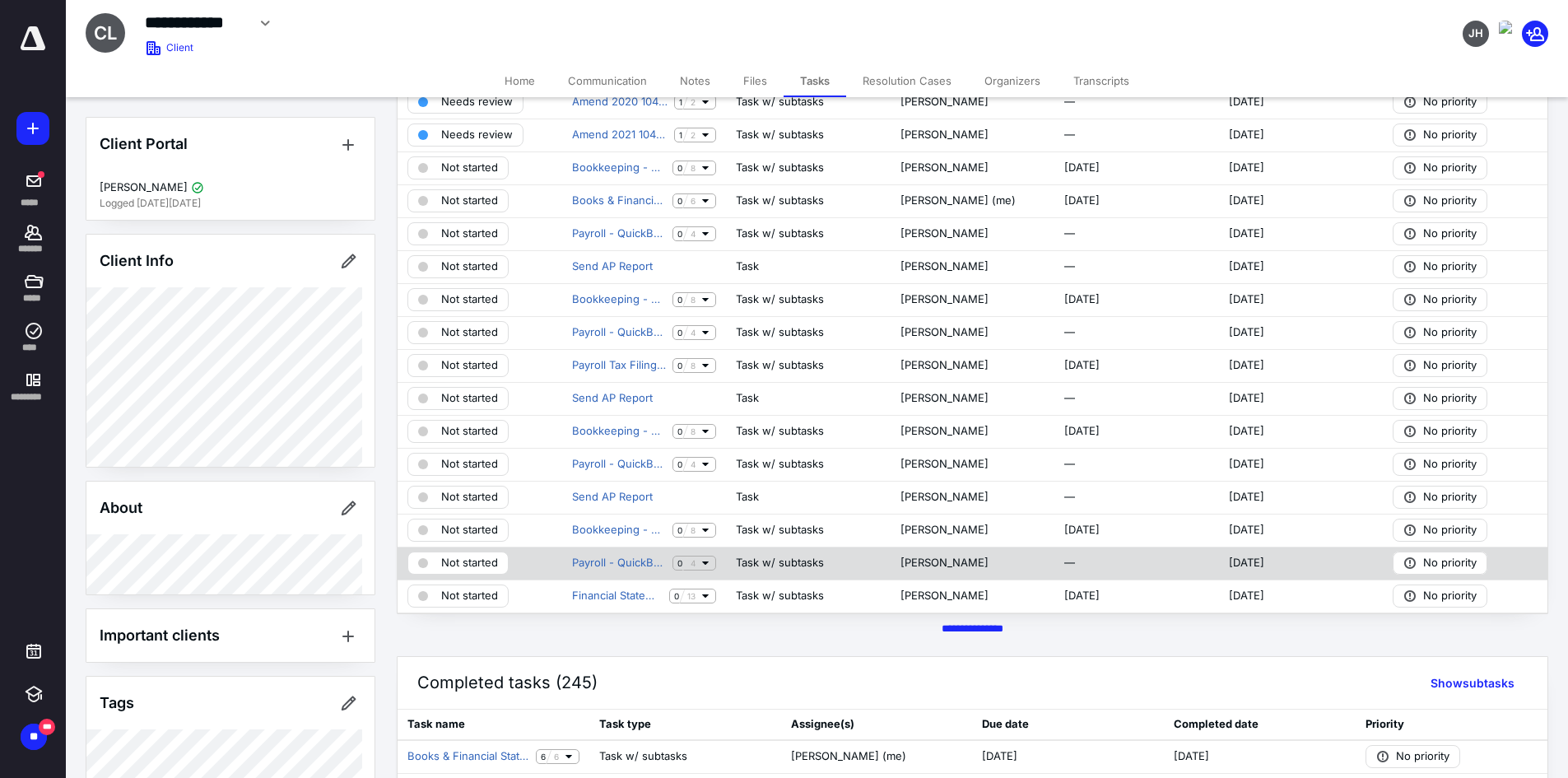 scroll, scrollTop: 329, scrollLeft: 0, axis: vertical 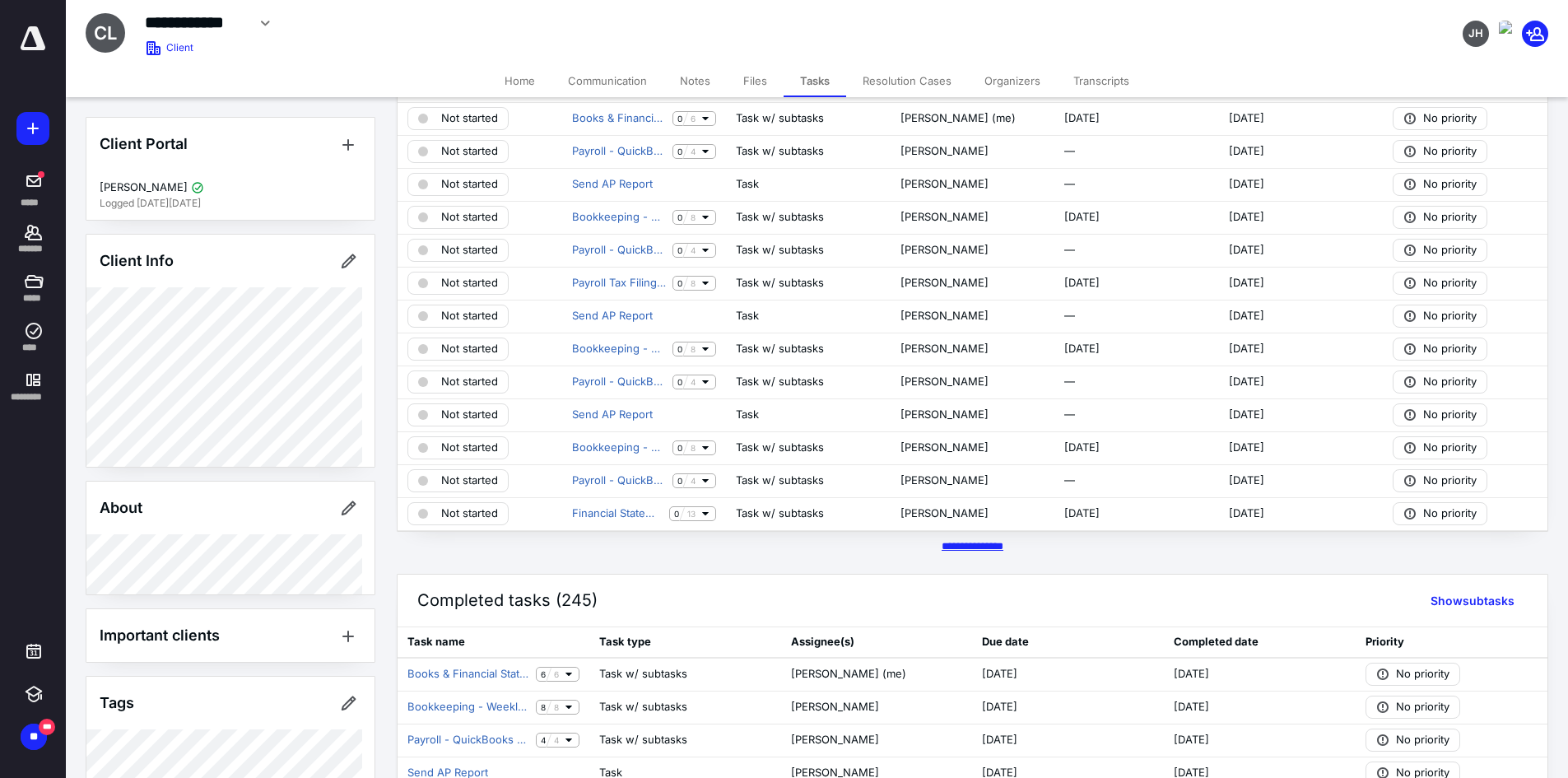 click on "********* *****" at bounding box center (972, 546) 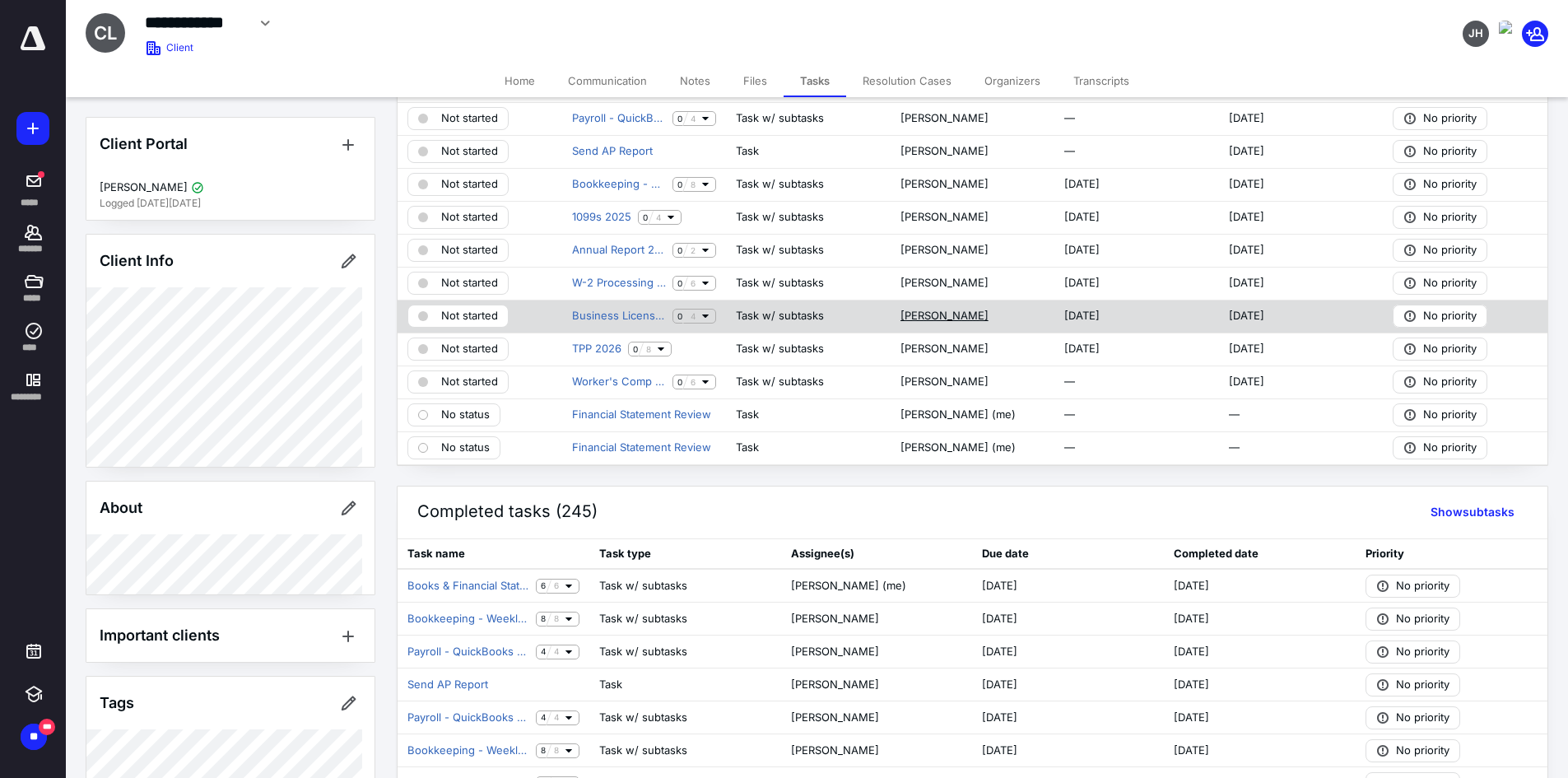 scroll, scrollTop: 247, scrollLeft: 0, axis: vertical 